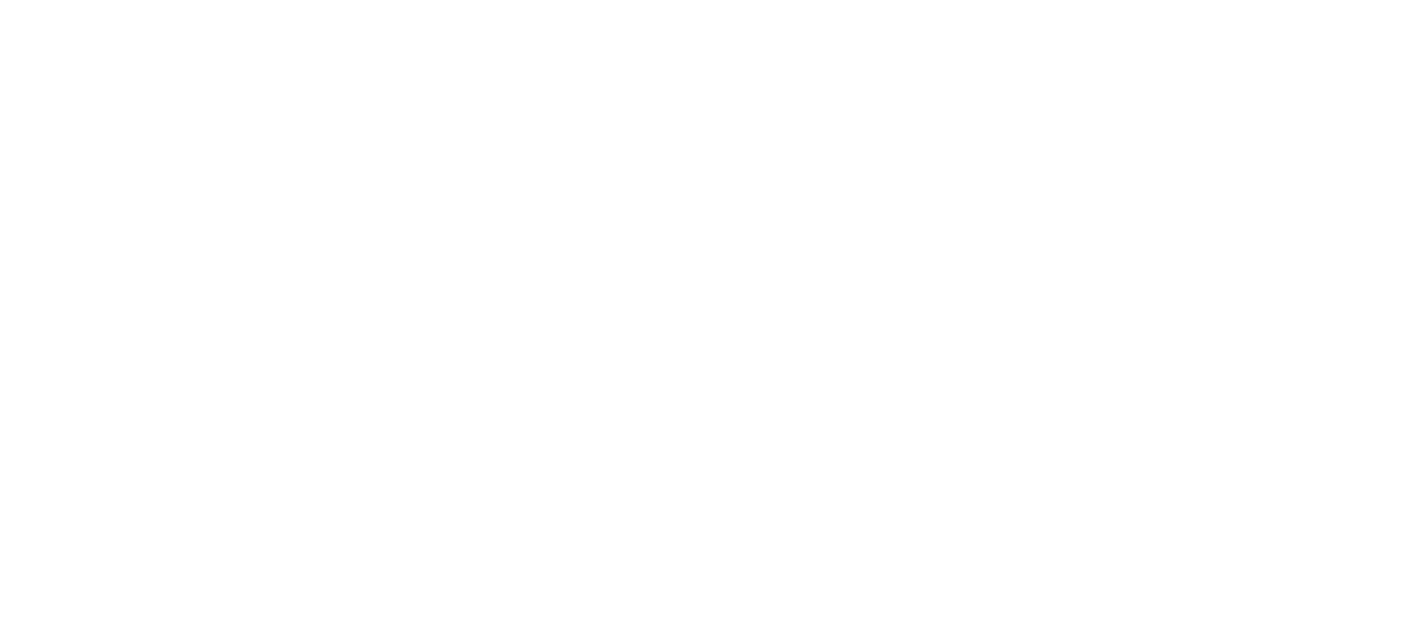 scroll, scrollTop: 0, scrollLeft: 0, axis: both 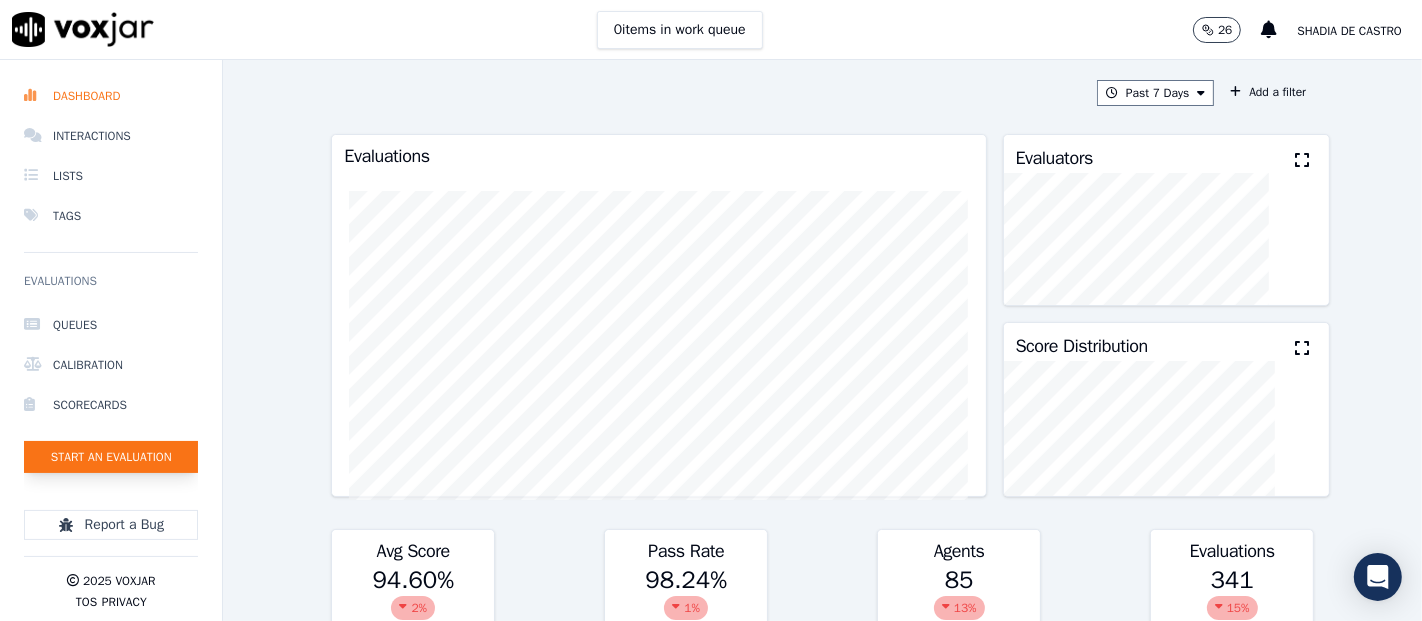 click on "Start an Evaluation" 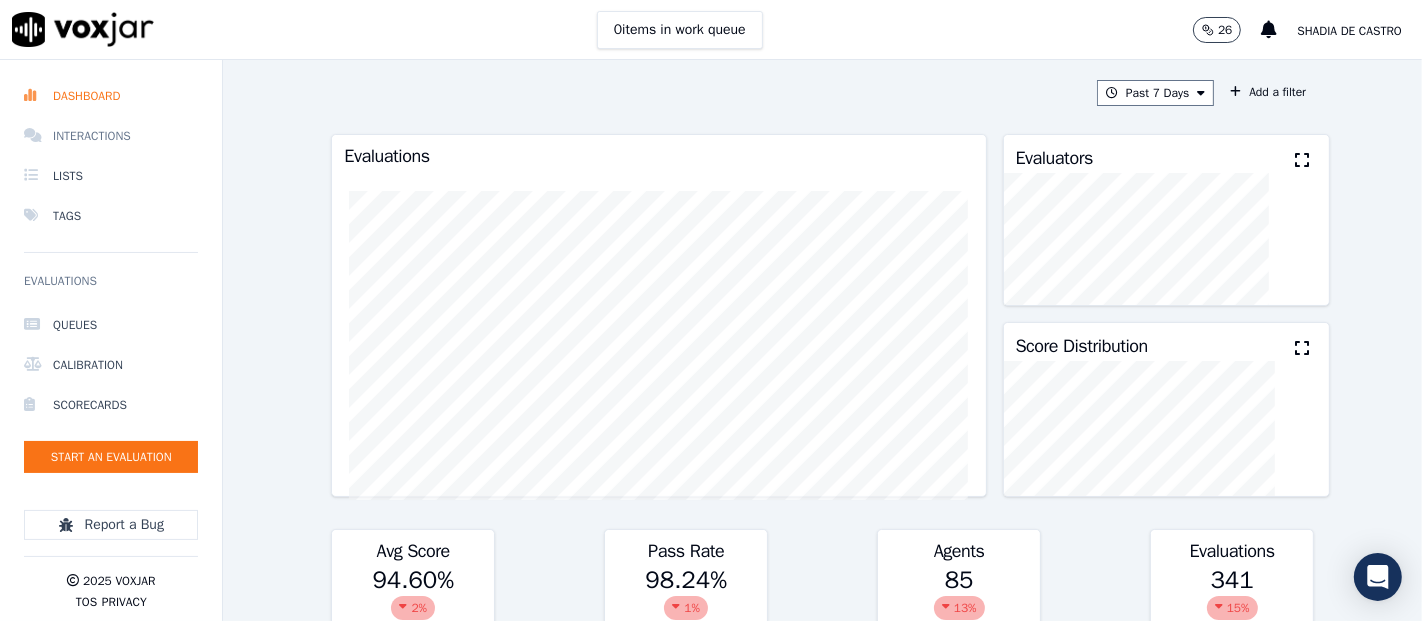 click on "Interactions" at bounding box center (111, 136) 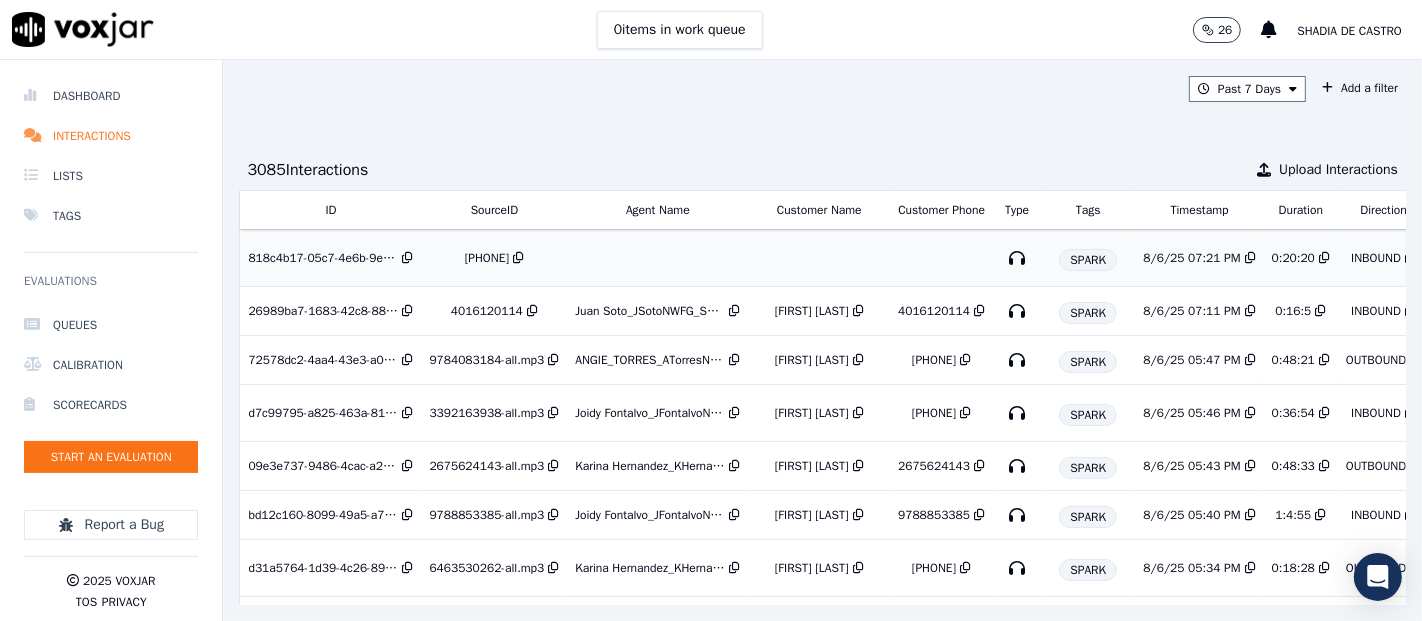 click on "[PHONE]" at bounding box center [487, 258] 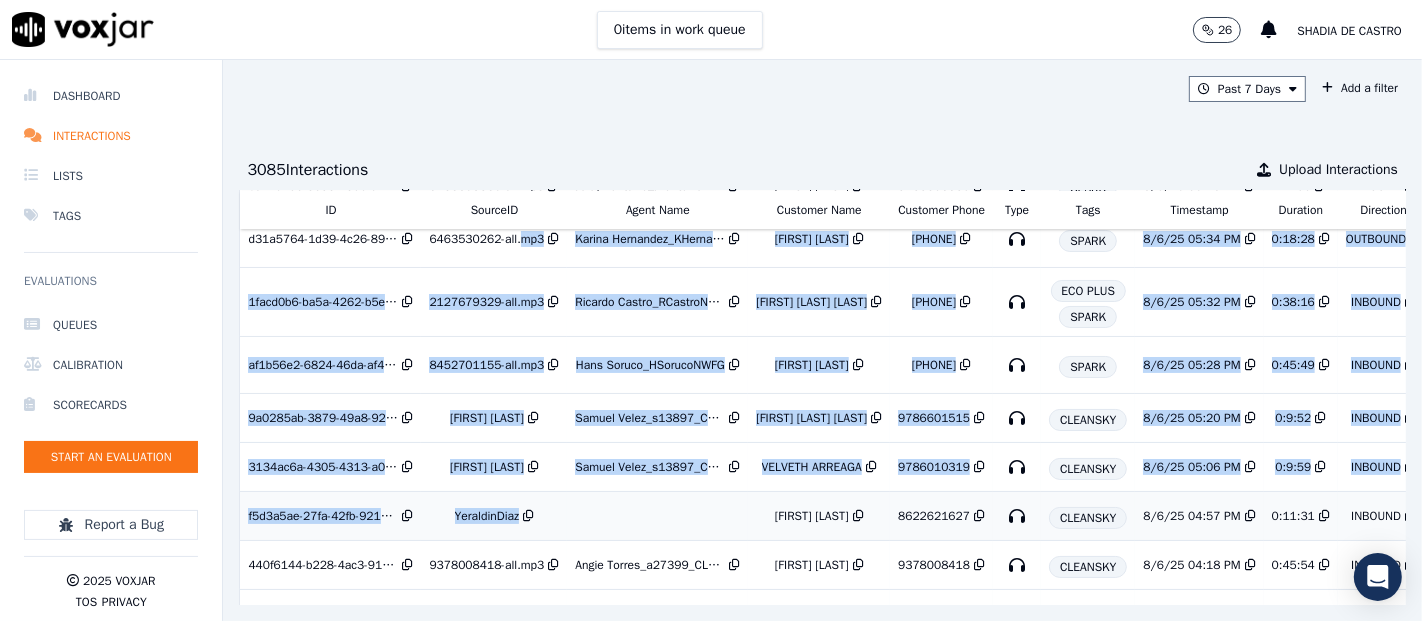 scroll, scrollTop: 337, scrollLeft: 0, axis: vertical 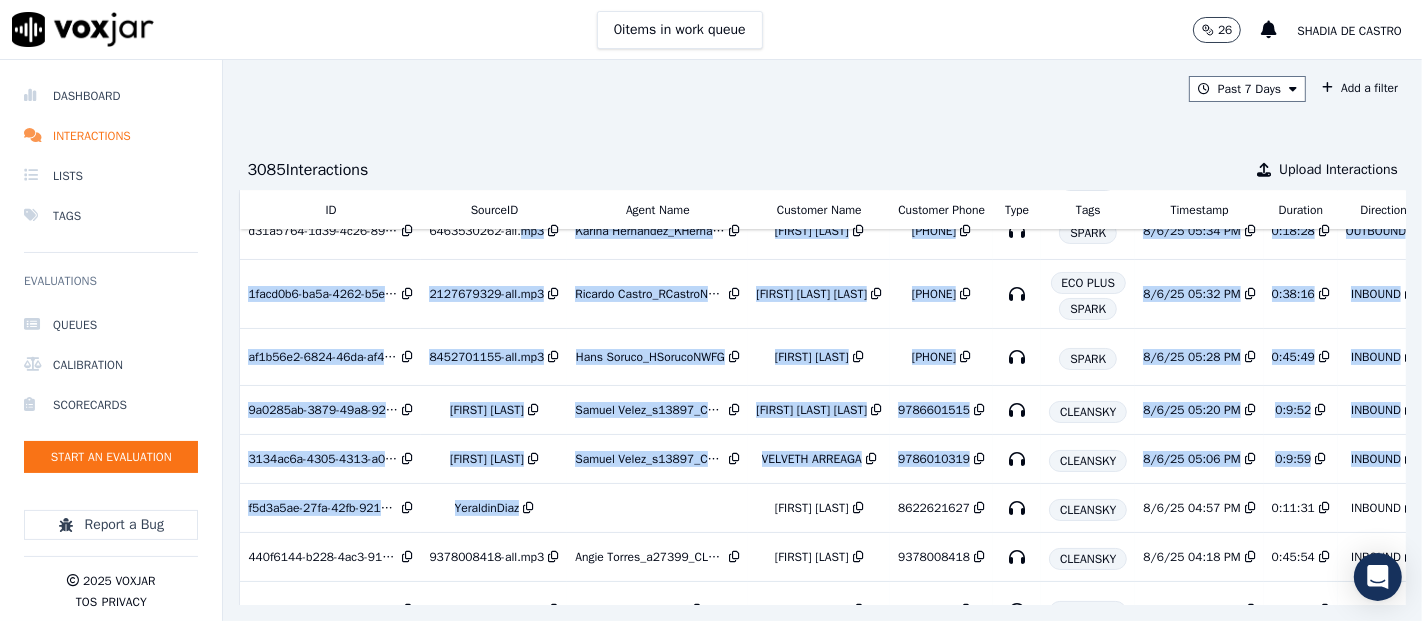 drag, startPoint x: 514, startPoint y: 552, endPoint x: 585, endPoint y: 195, distance: 363.99176 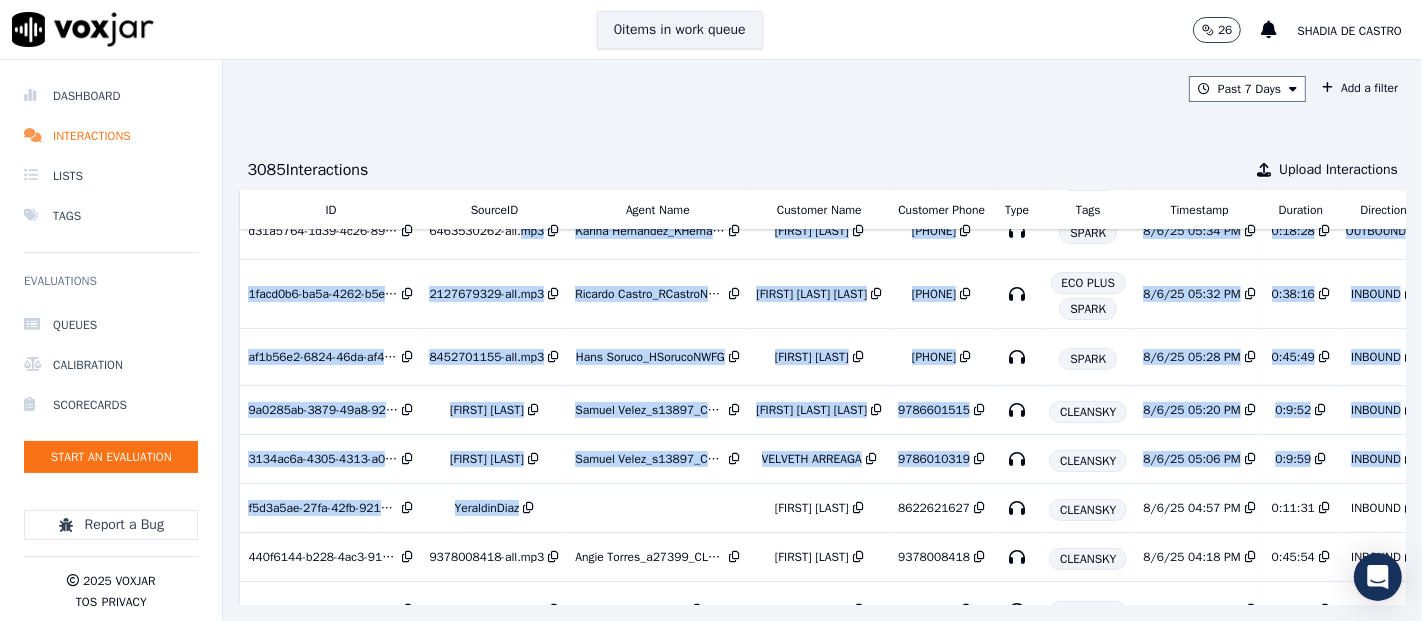 click on "0  items in work queue" at bounding box center [680, 30] 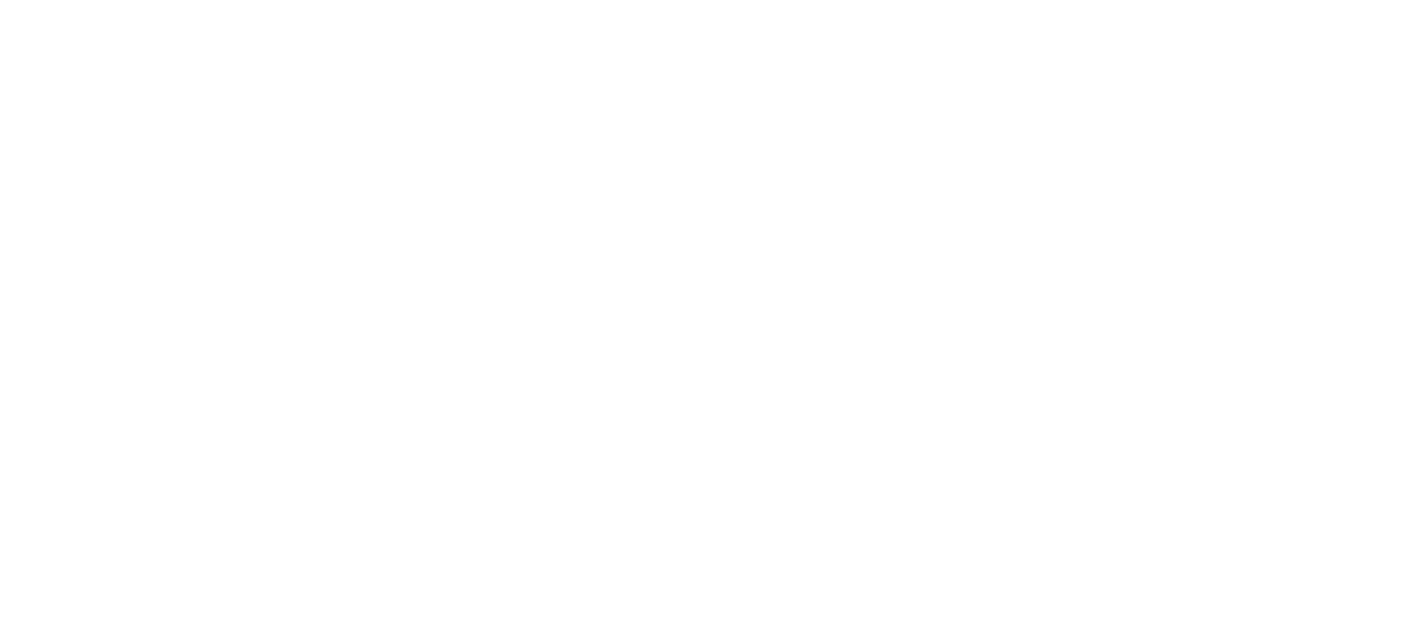 scroll, scrollTop: 0, scrollLeft: 0, axis: both 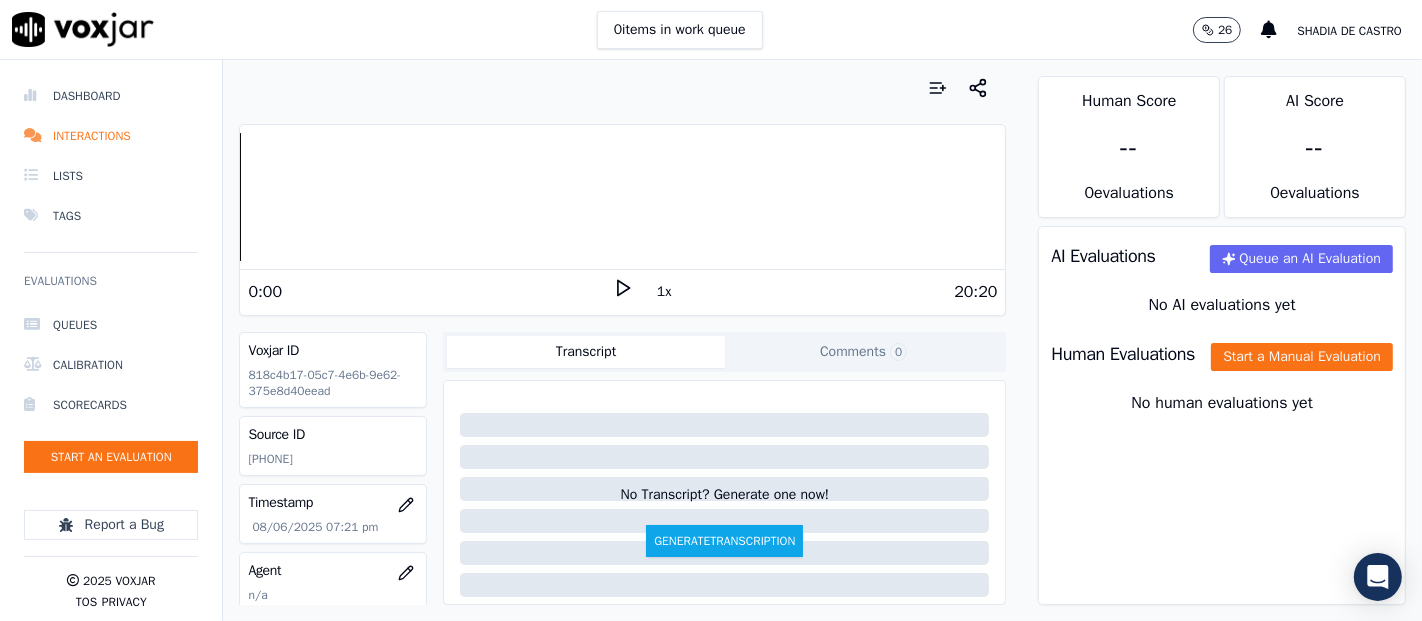 click on "[PHONE]" 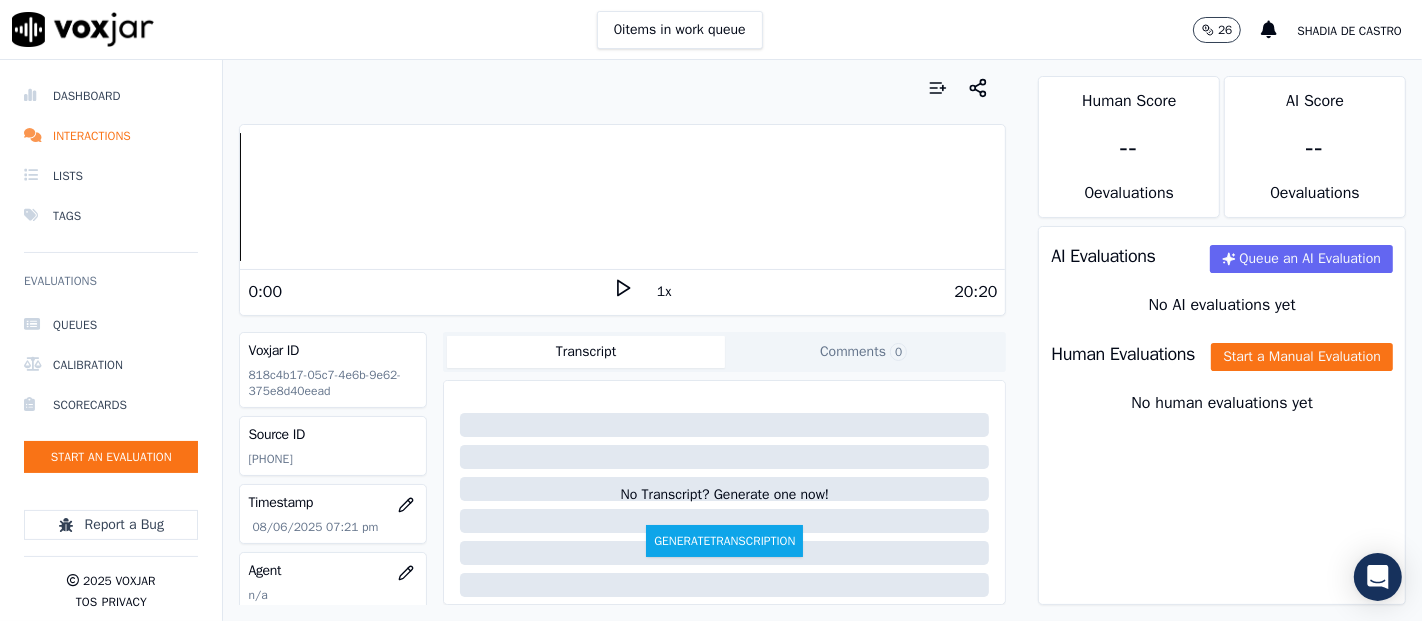 click 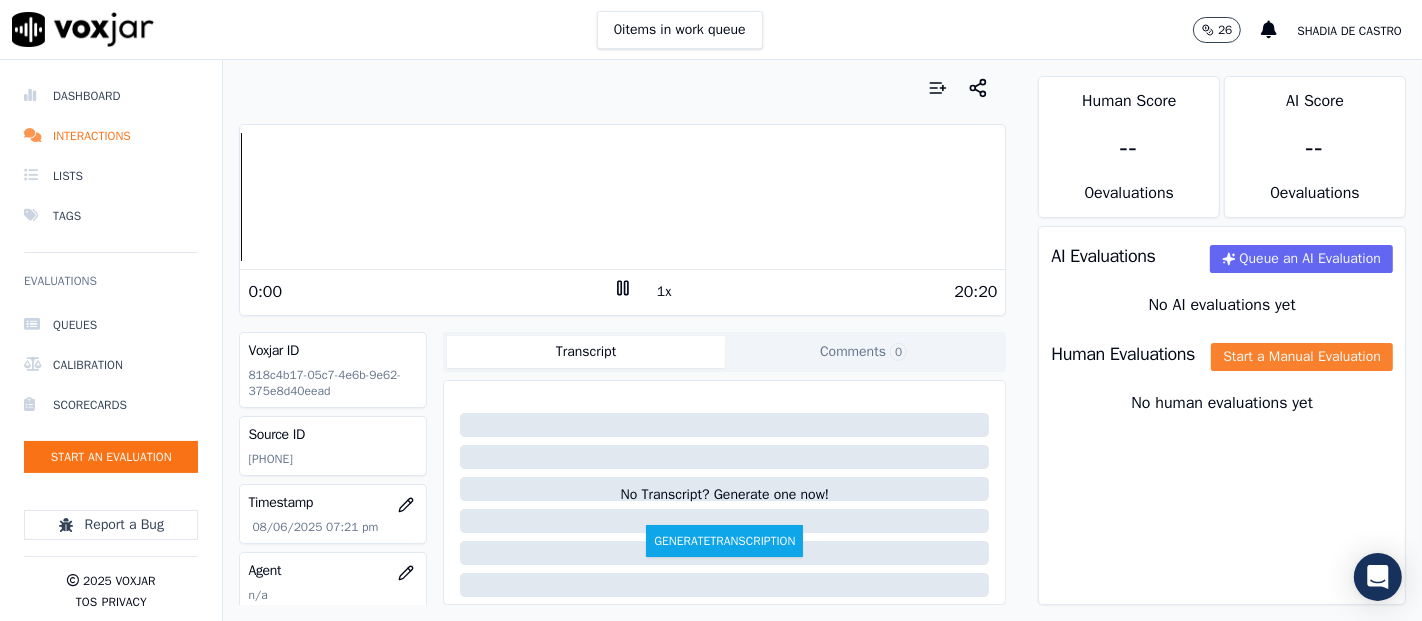 click on "Start a Manual Evaluation" 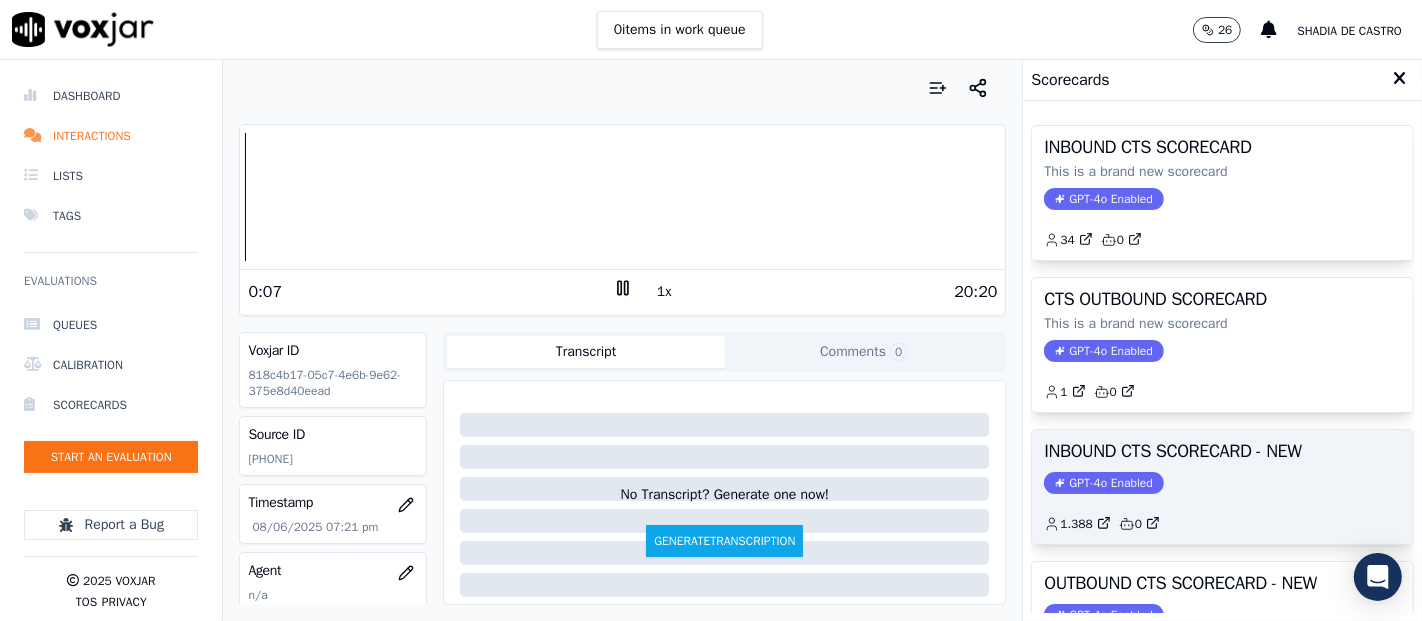click on "INBOUND CTS SCORECARD - NEW" at bounding box center [1222, 451] 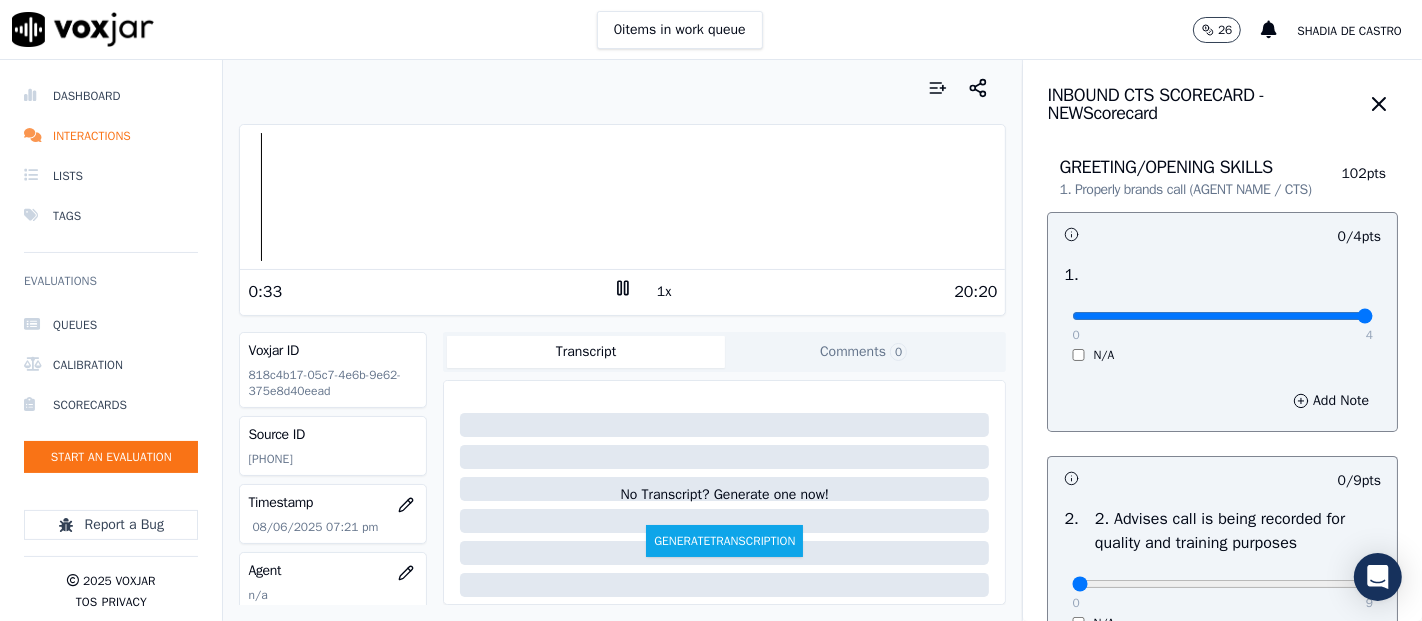 type on "4" 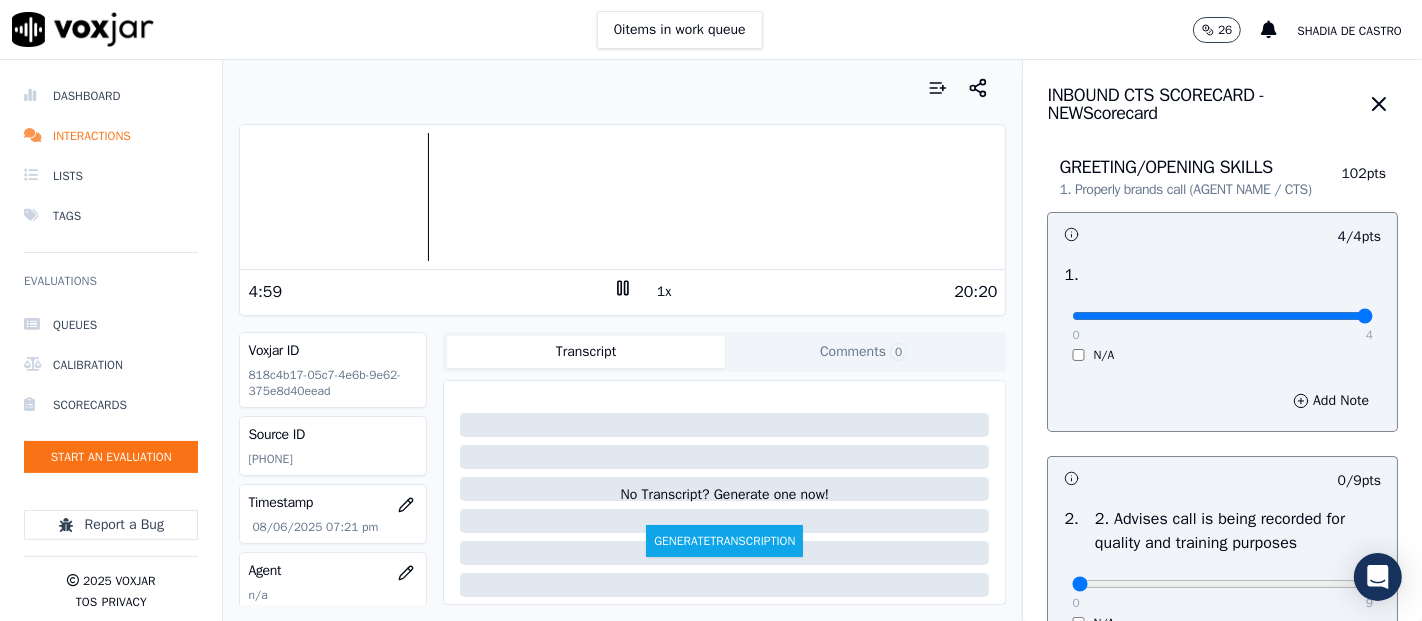 click 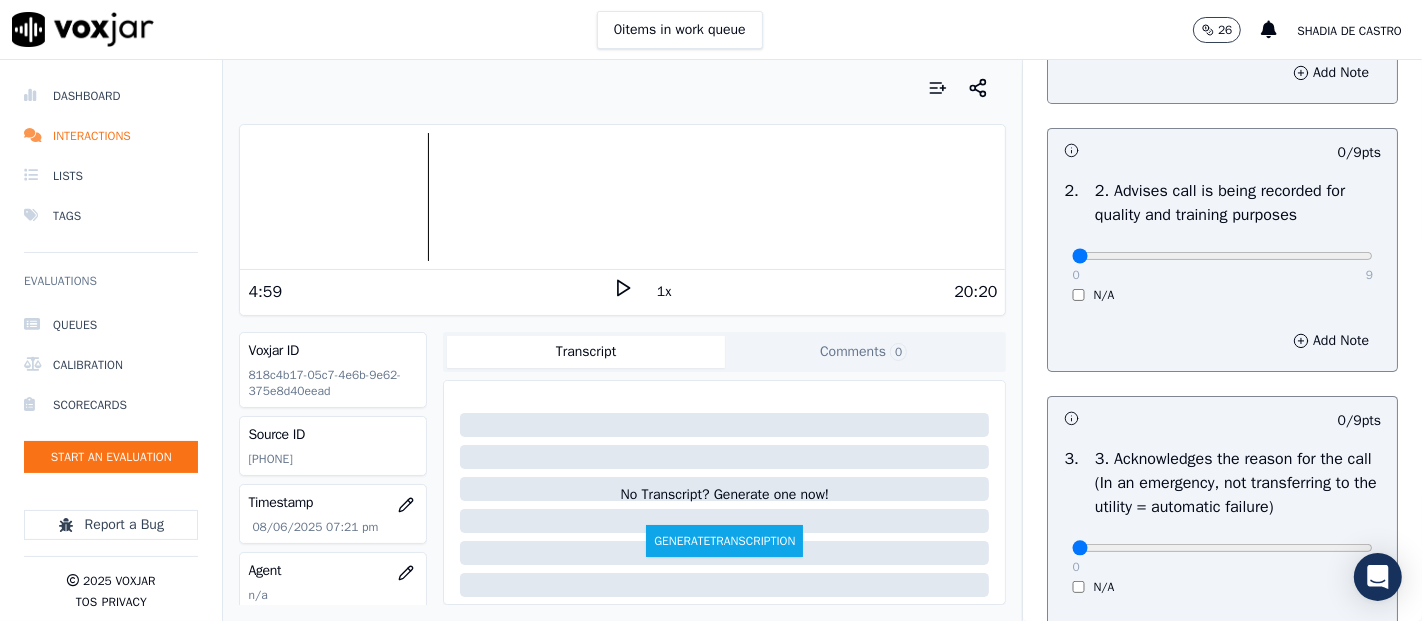 scroll, scrollTop: 333, scrollLeft: 0, axis: vertical 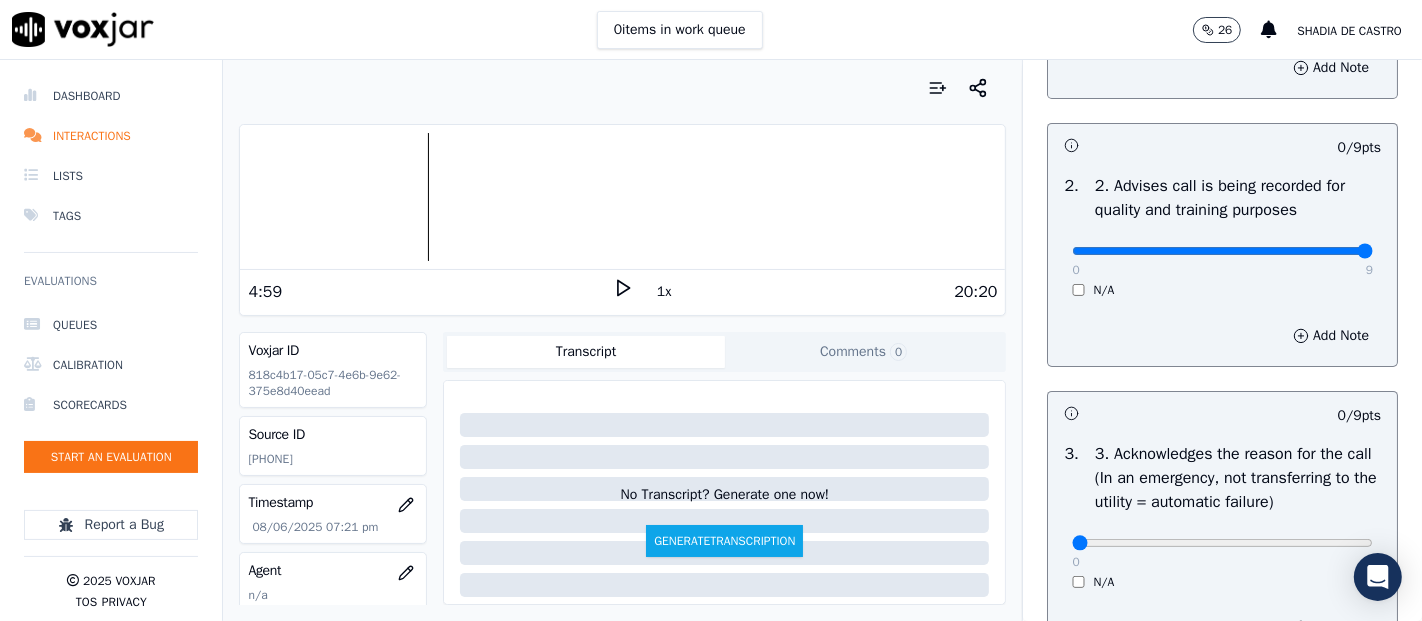 type on "9" 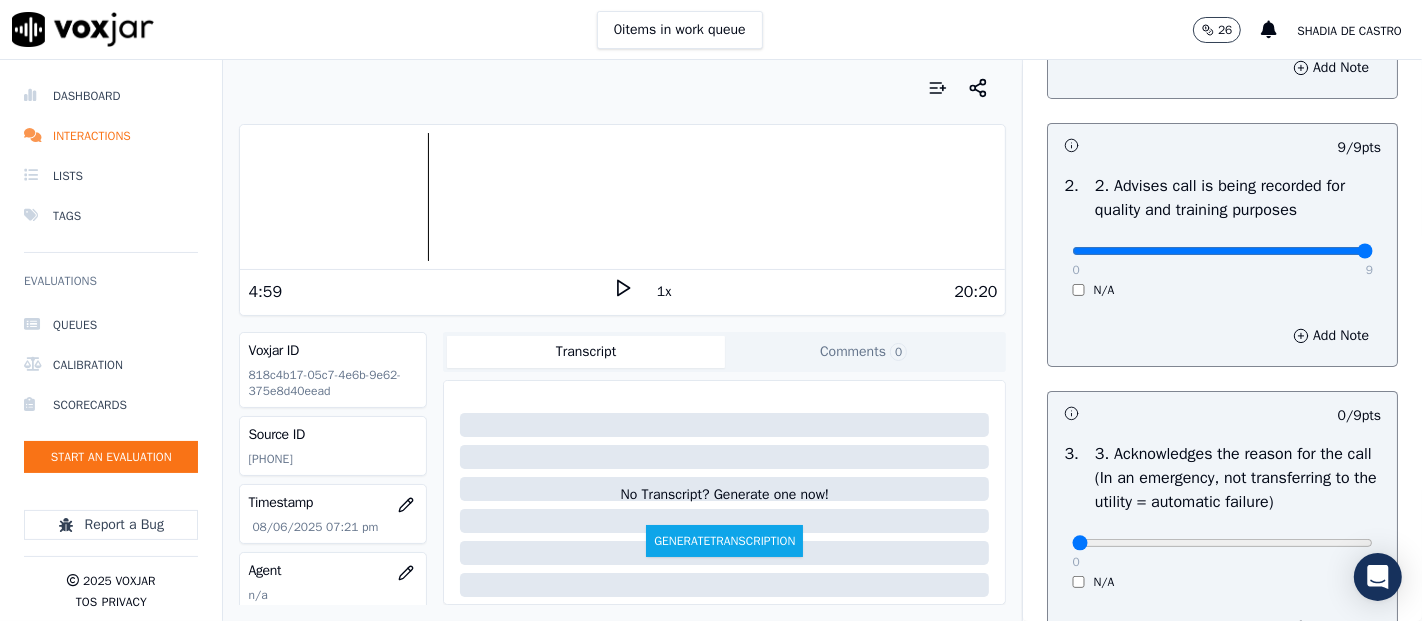 scroll, scrollTop: 555, scrollLeft: 0, axis: vertical 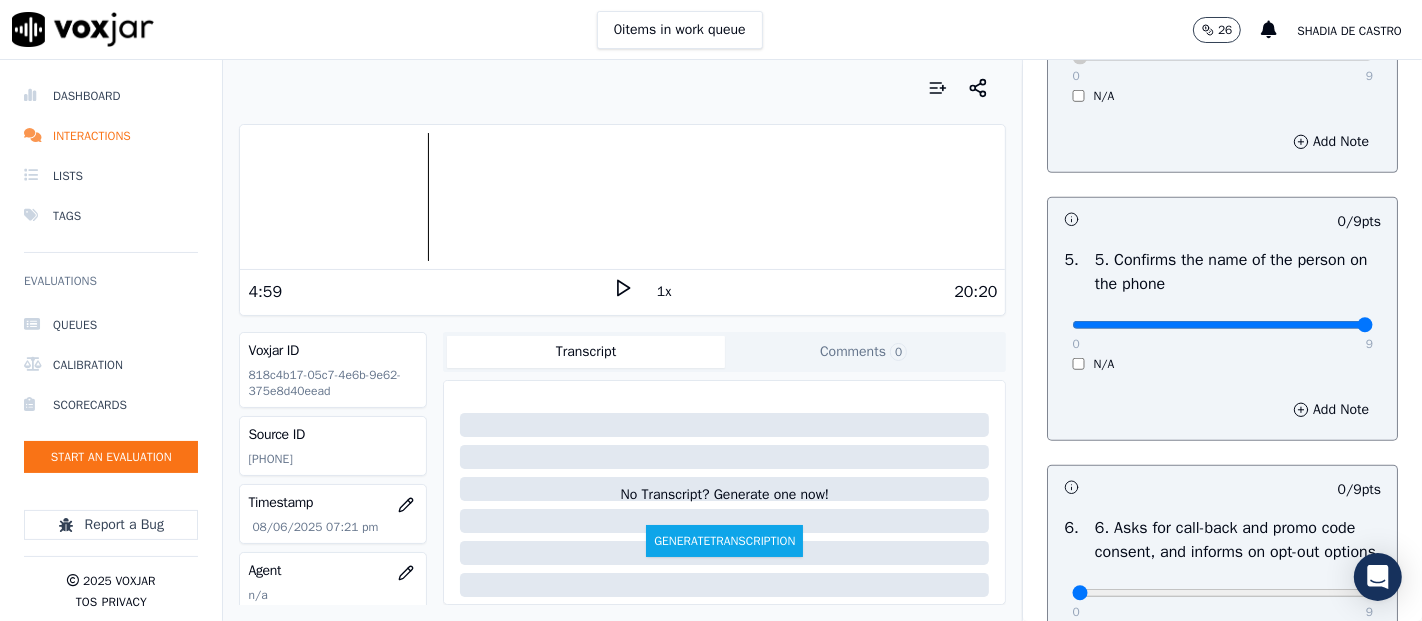 type on "9" 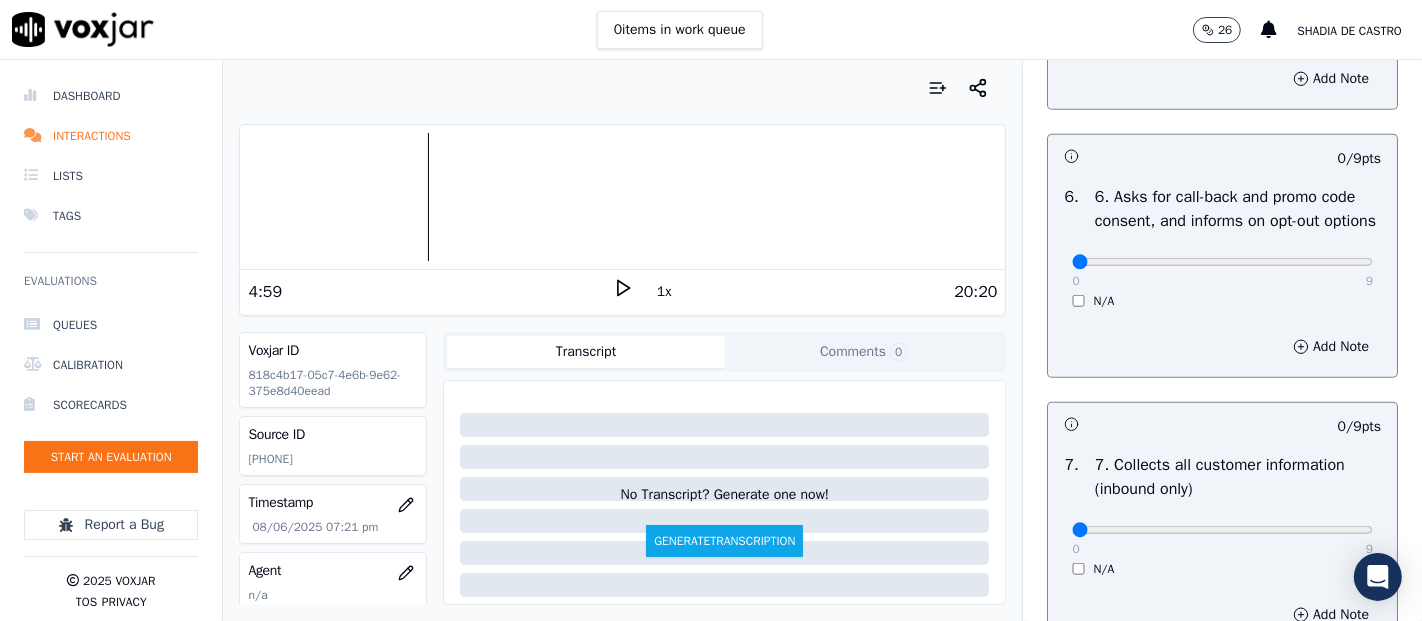 scroll, scrollTop: 1444, scrollLeft: 0, axis: vertical 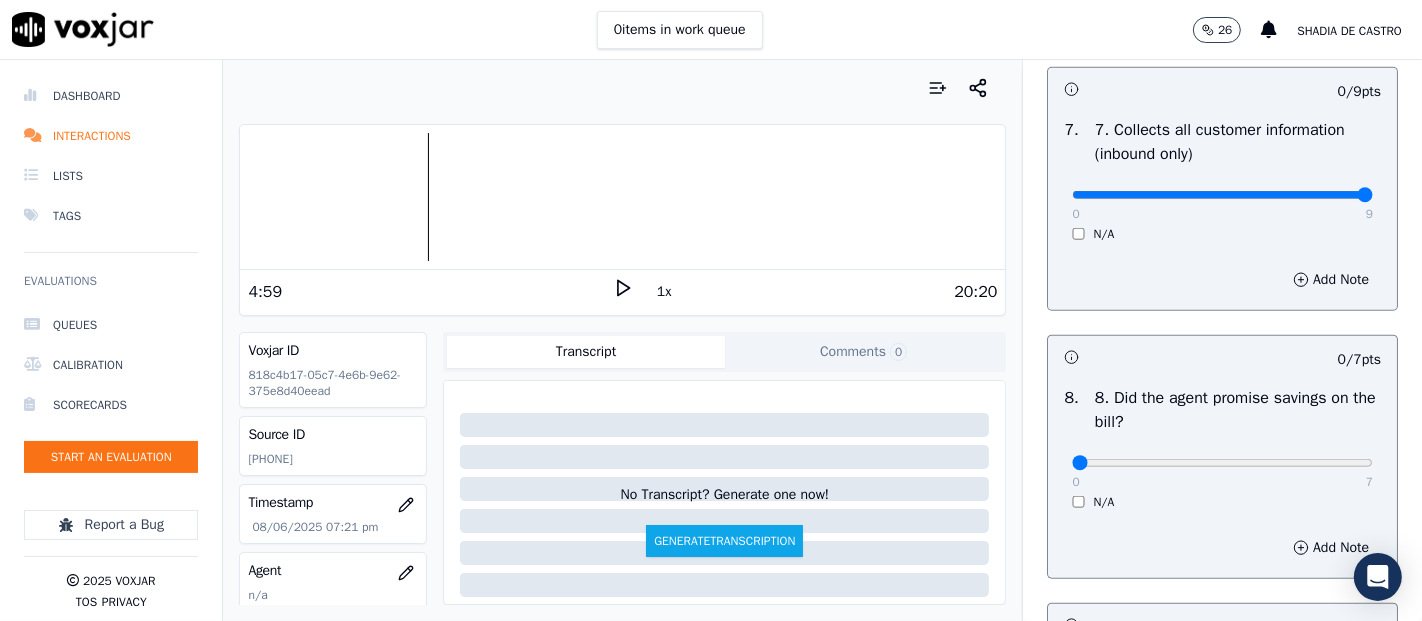 type on "9" 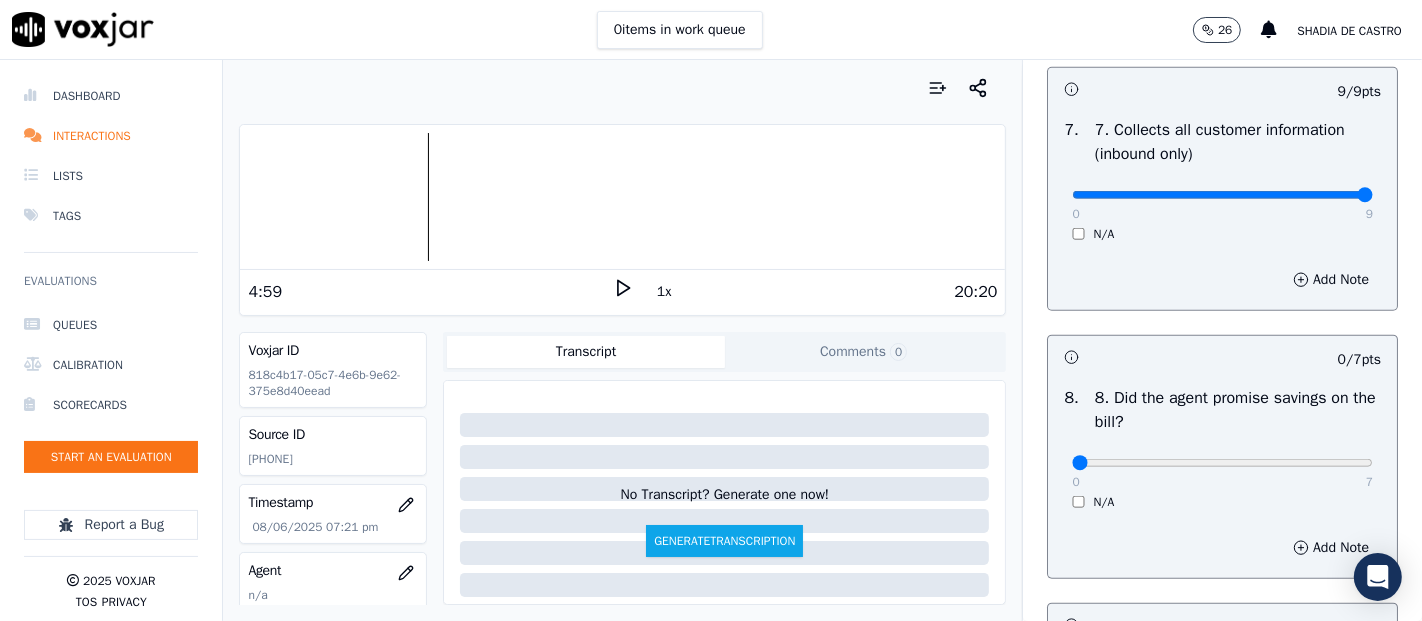 scroll, scrollTop: 2111, scrollLeft: 0, axis: vertical 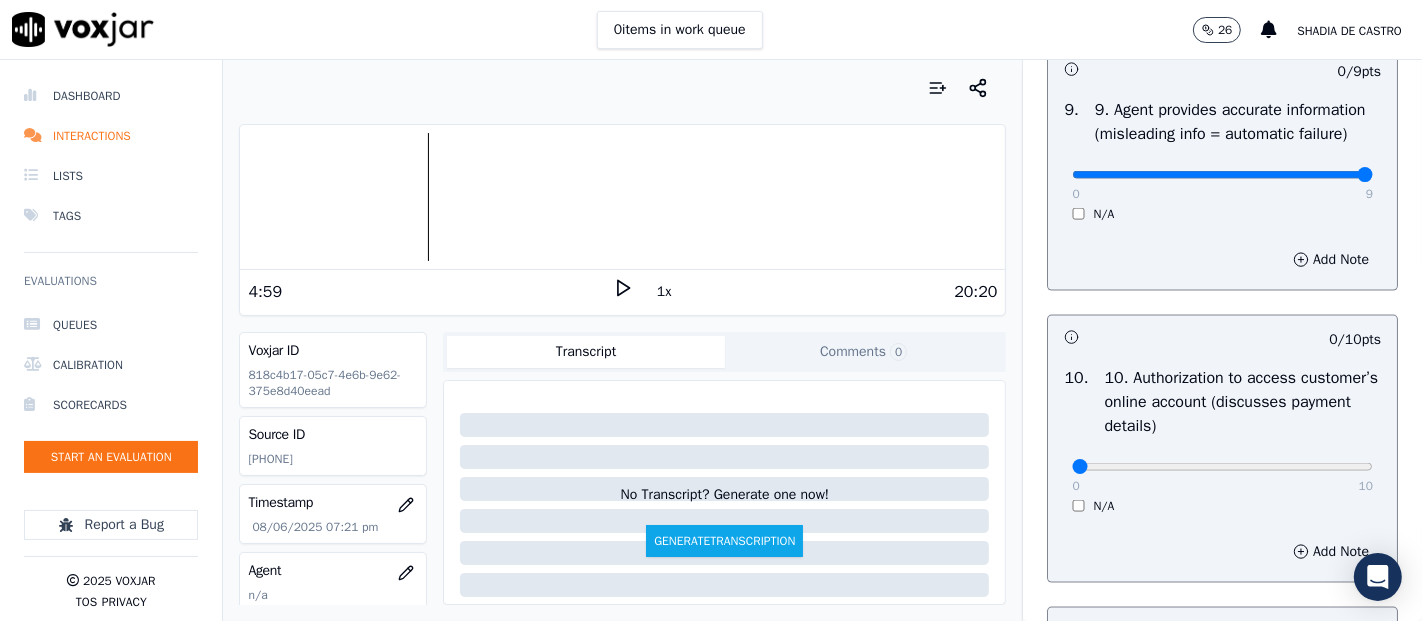 type on "9" 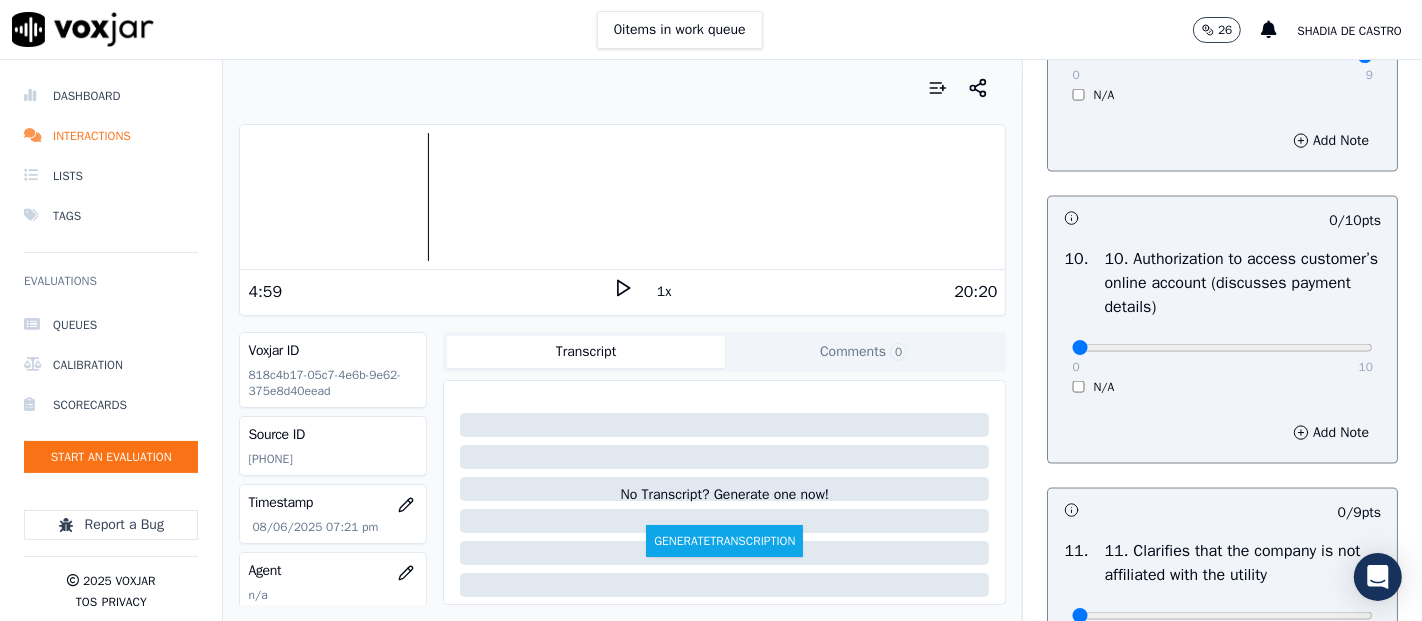 scroll, scrollTop: 2555, scrollLeft: 0, axis: vertical 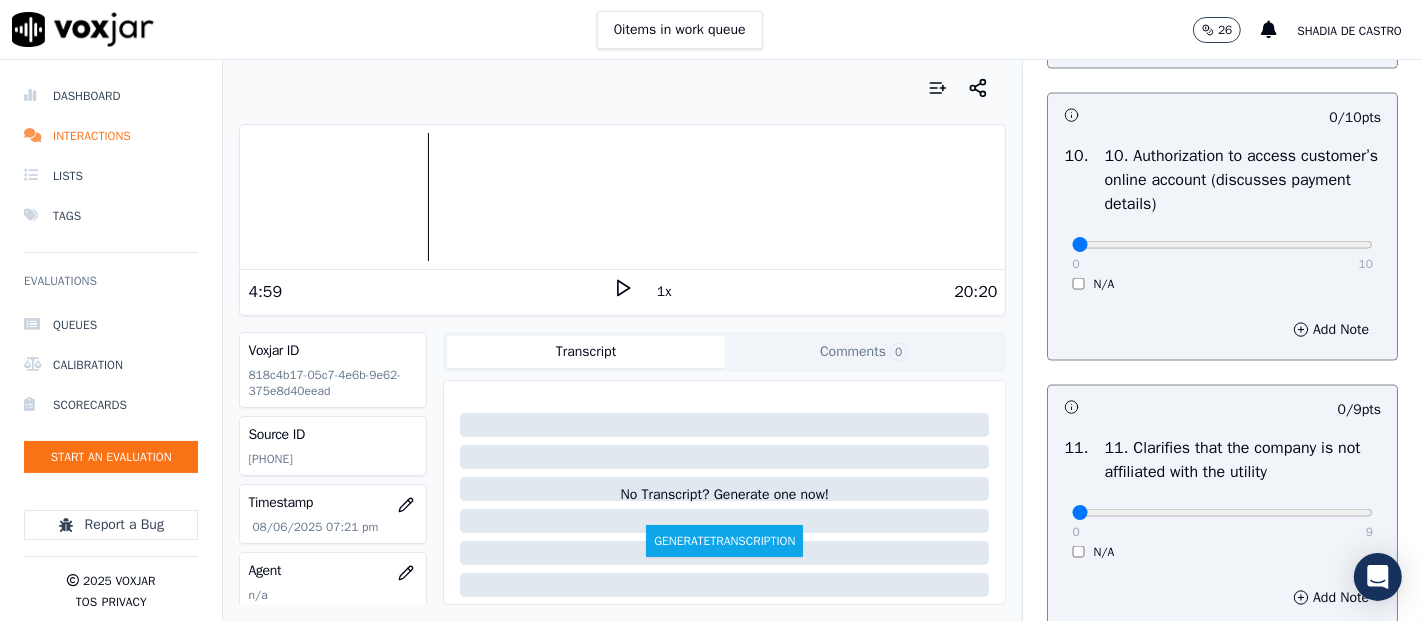 click on "10 .   10. Authorization to access customer’s online account (discusses payment details)     0   10     N/A" at bounding box center [1222, 218] 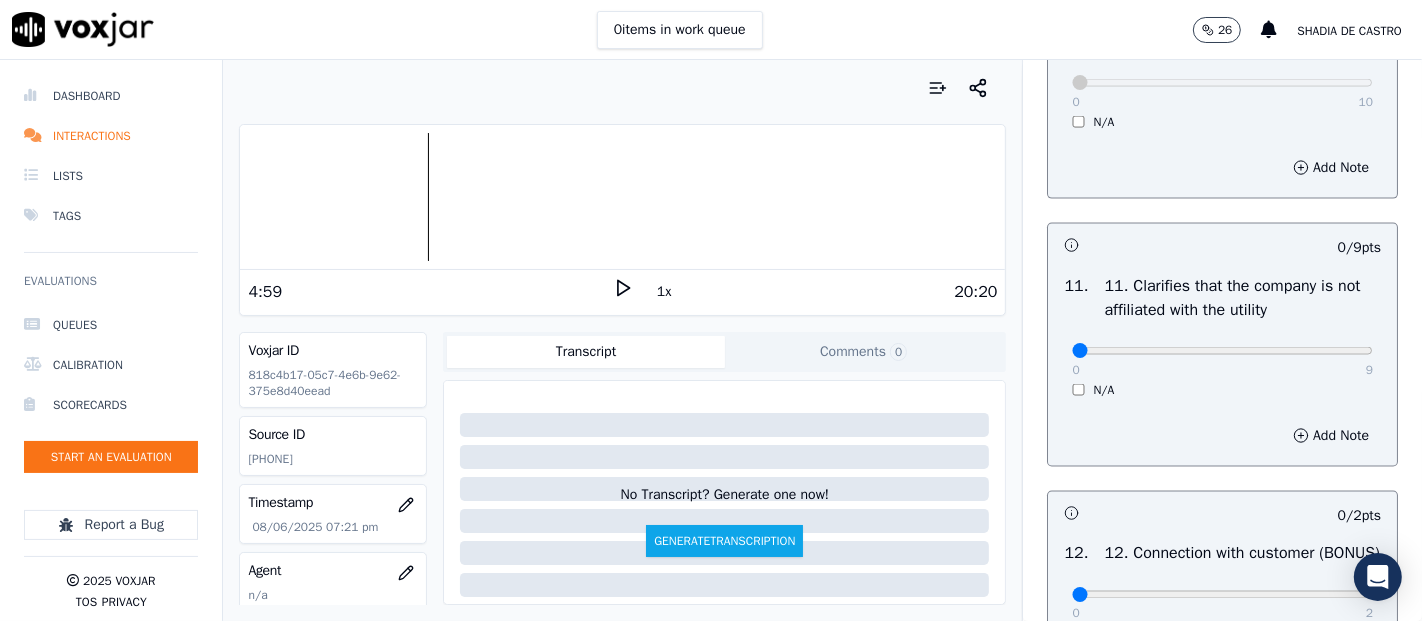 scroll, scrollTop: 2888, scrollLeft: 0, axis: vertical 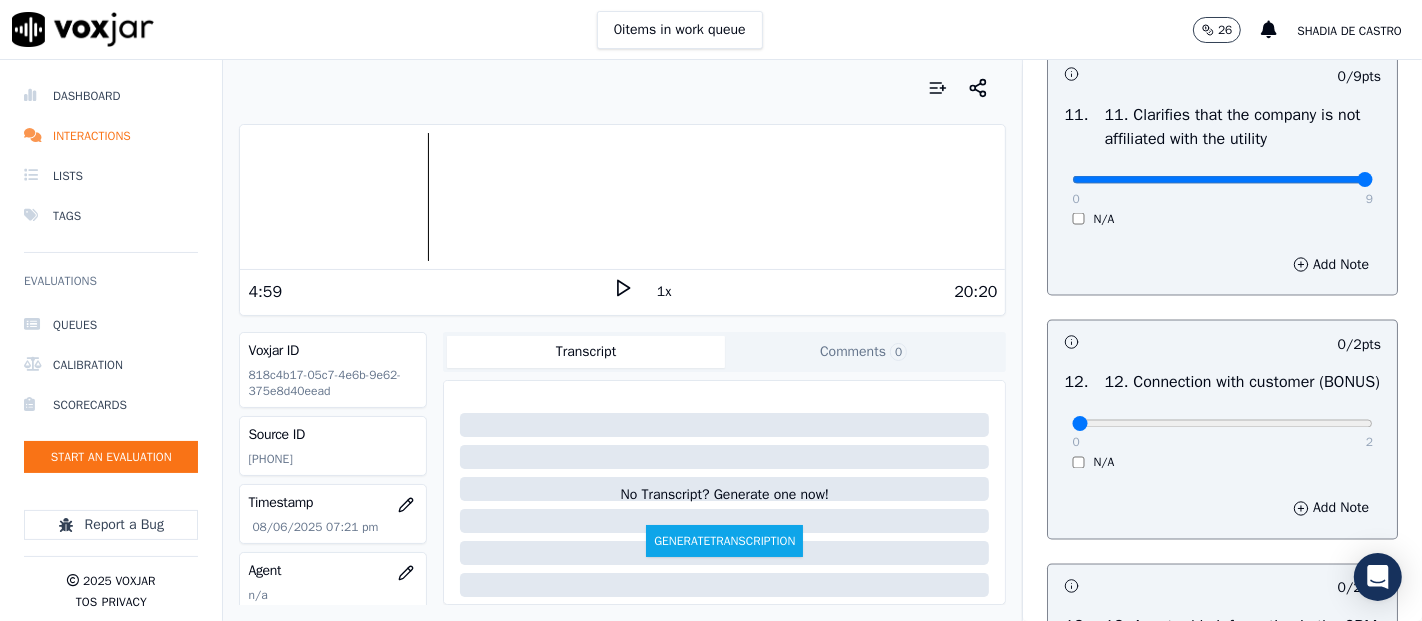 type on "9" 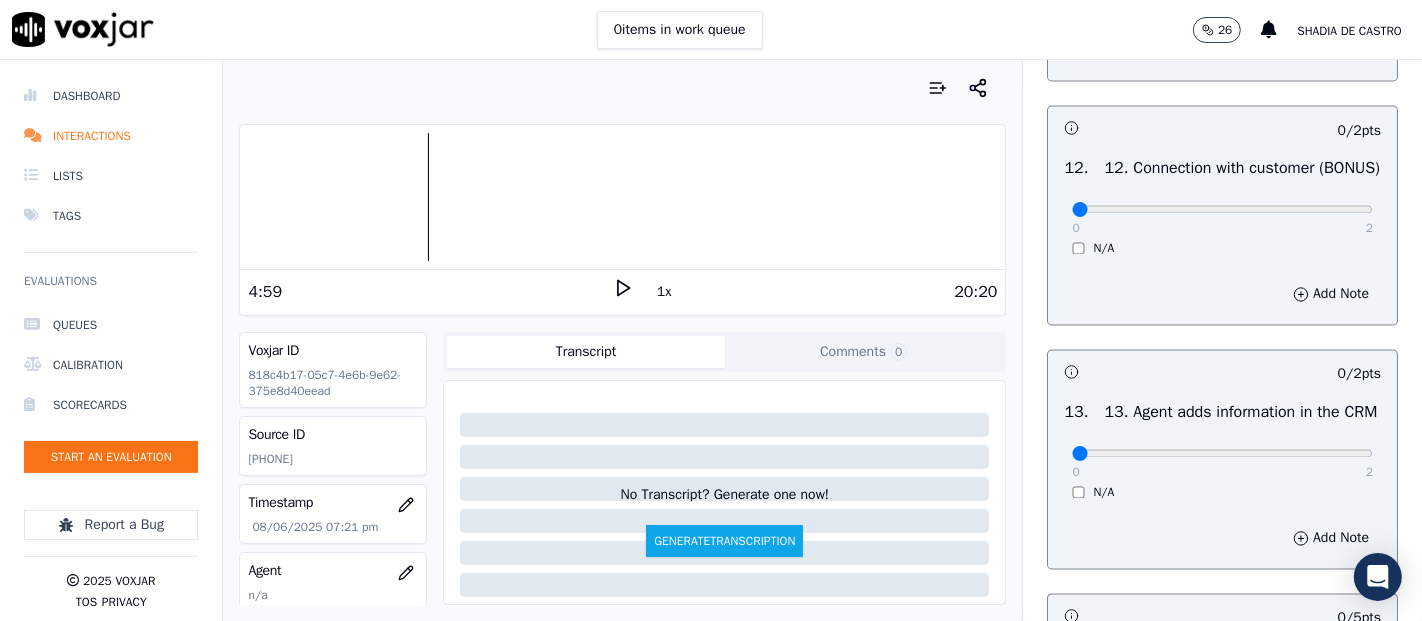 scroll, scrollTop: 3111, scrollLeft: 0, axis: vertical 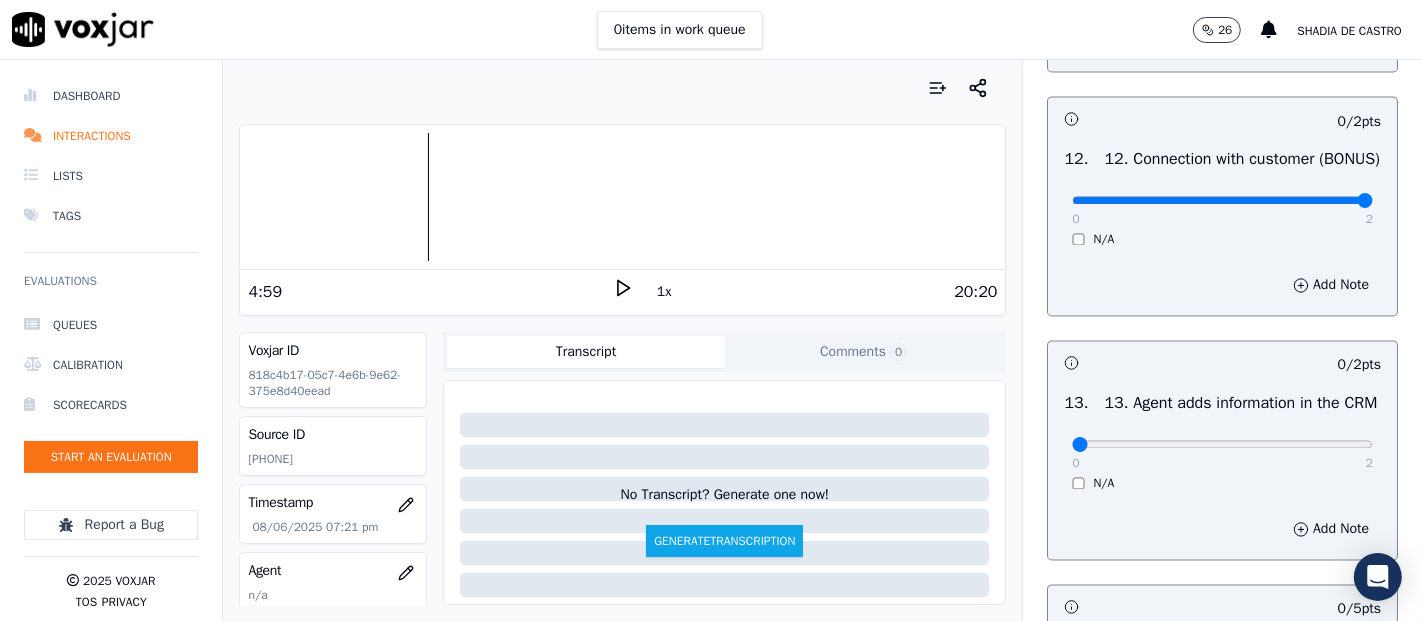 type on "2" 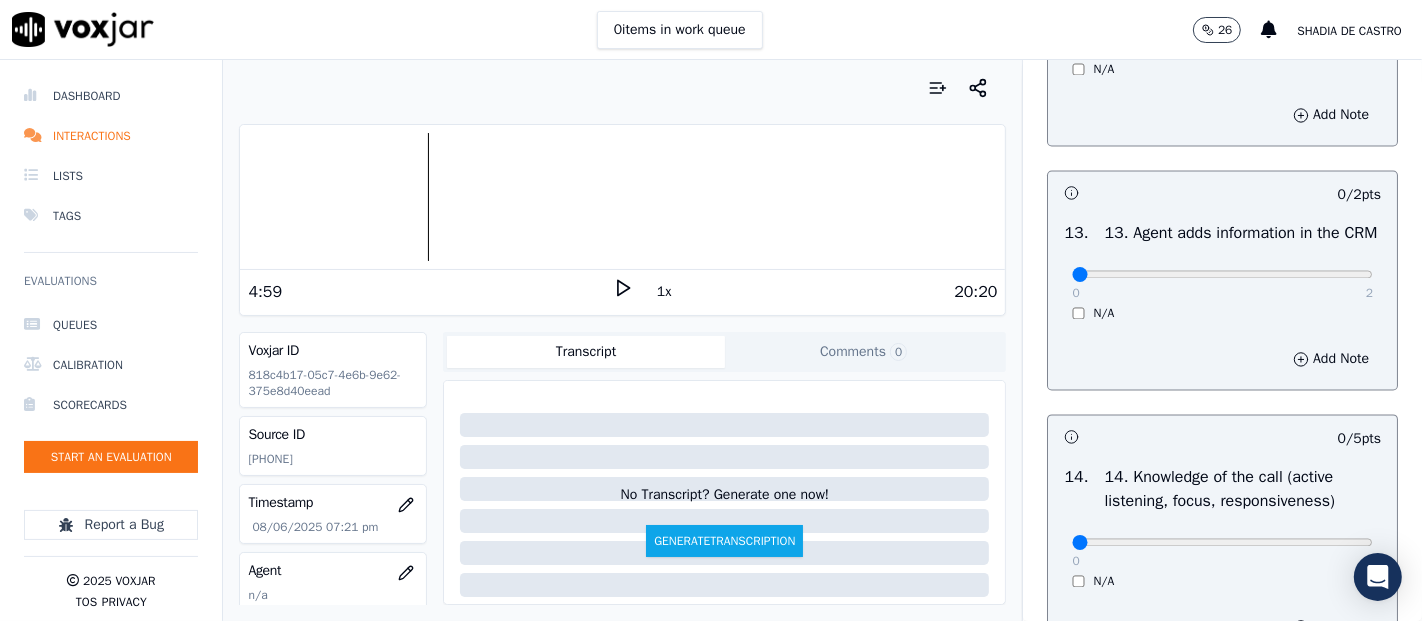 scroll, scrollTop: 3333, scrollLeft: 0, axis: vertical 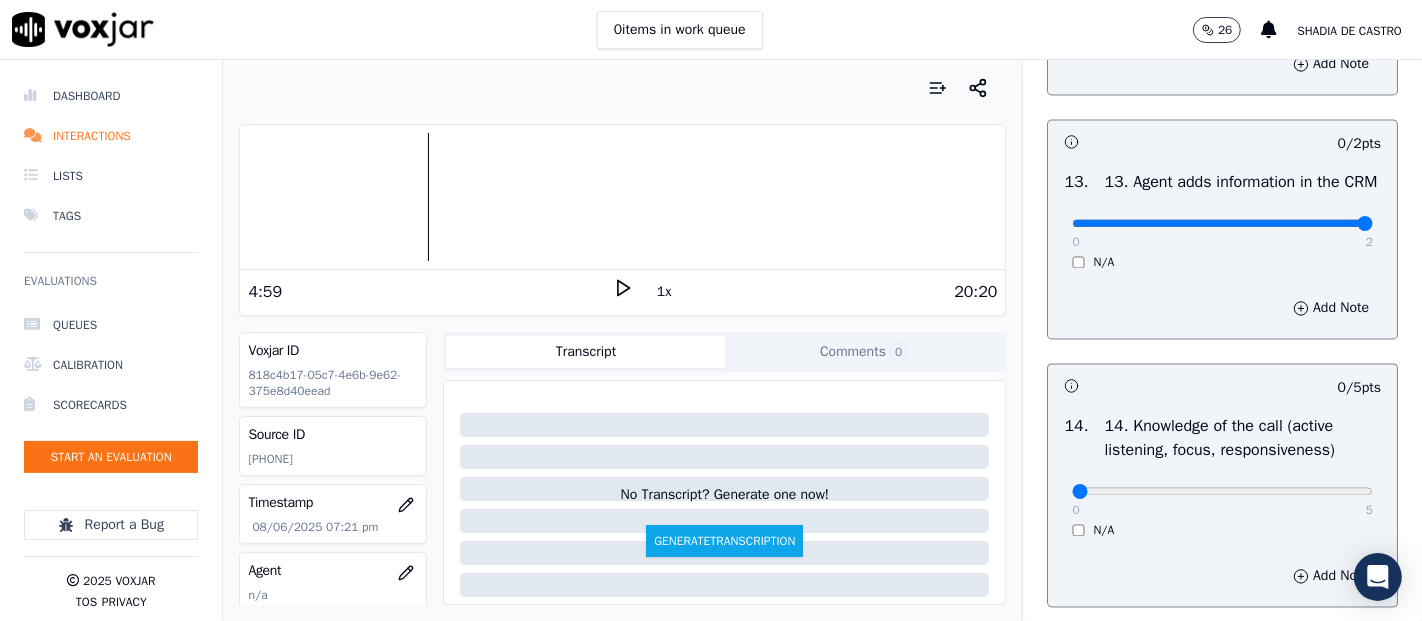 type on "2" 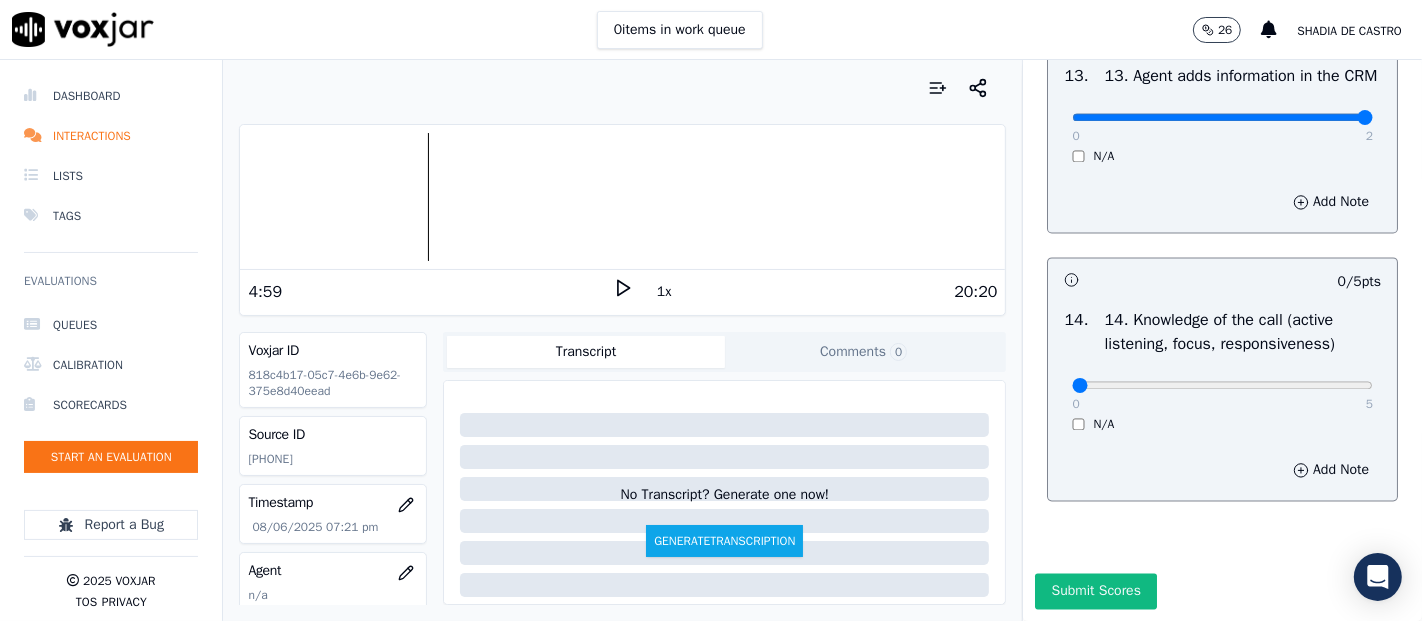 scroll, scrollTop: 3644, scrollLeft: 0, axis: vertical 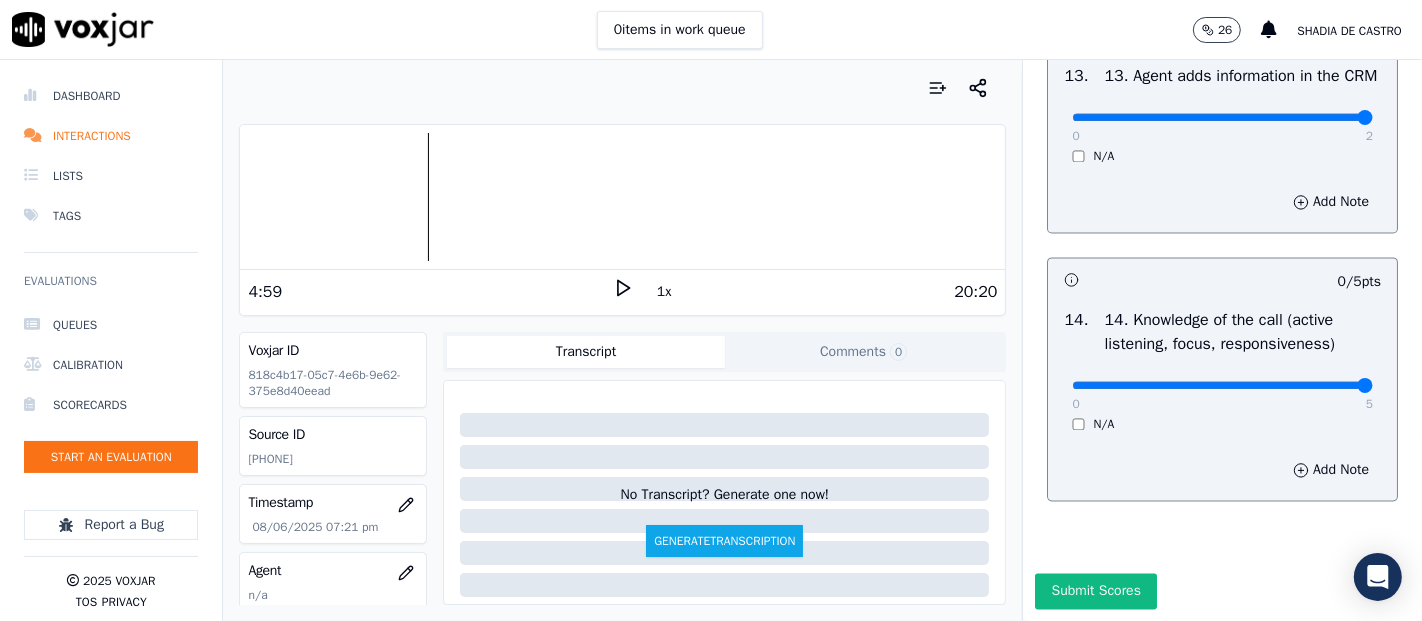 type on "5" 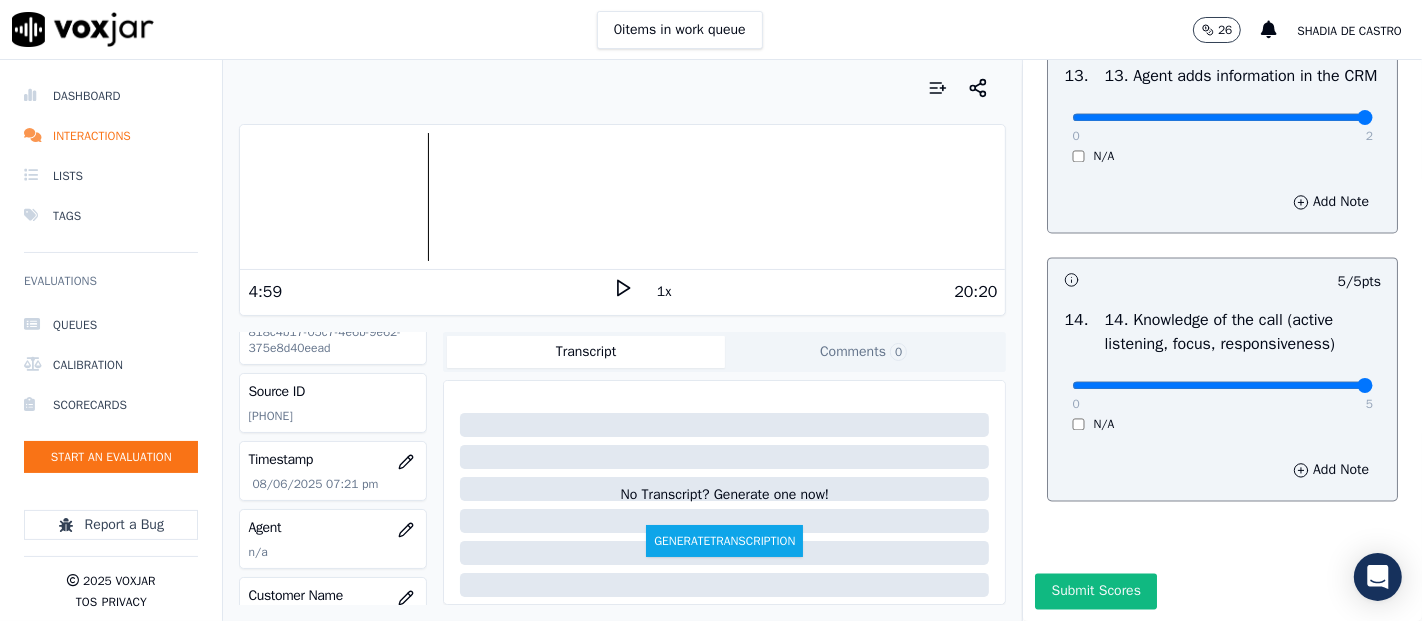 scroll, scrollTop: 0, scrollLeft: 0, axis: both 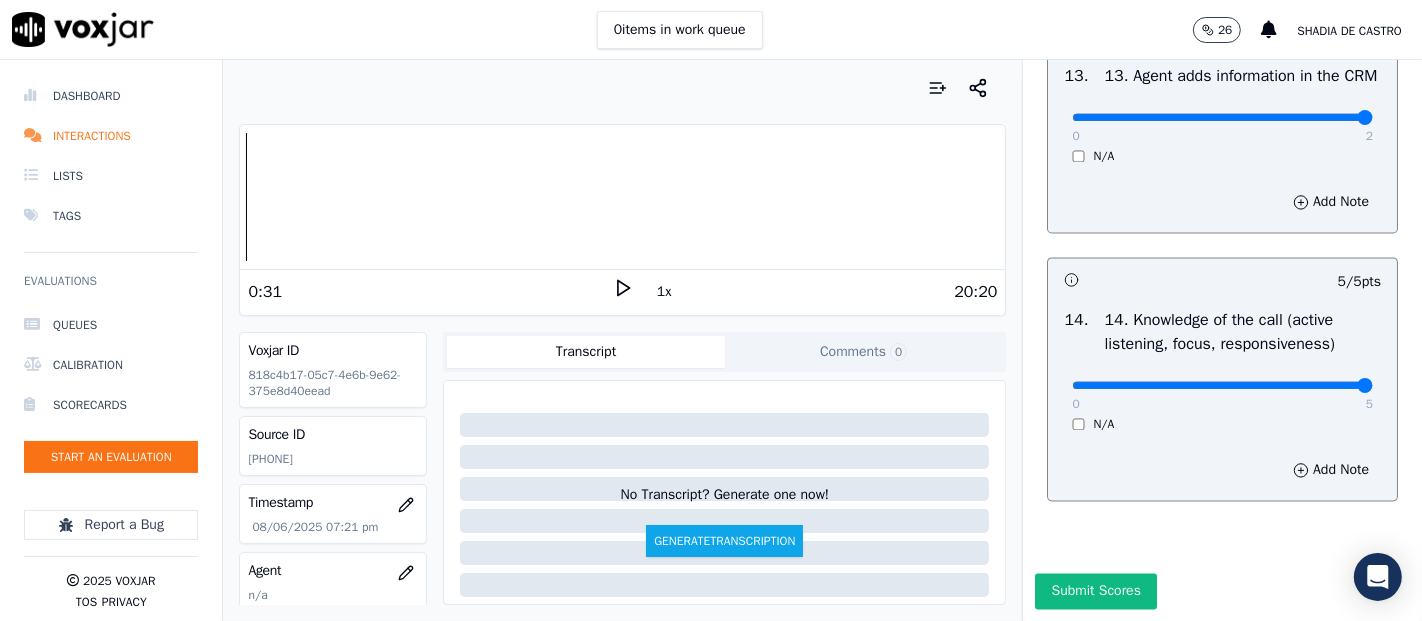 click on "Dashboard   Interactions   Lists   Tags       Evaluations     Queues   Calibration   Scorecards   Start an Evaluation
Report a Bug       2025   Voxjar   TOS   Privacy             Your browser does not support the audio element.   0:31     1x   20:20   Voxjar ID   818c4b17-05c7-4e6b-9e62-375e8d40eead   Source ID   6174808175   Timestamp
08/06/2025 07:21 pm     Agent
n/a     Customer Name     n/a     Customer Phone     n/a     Tags
SPARK     Source     manualUpload   Type     AUDIO       Transcript   Comments  0   No Transcript? Generate one now!   Generate  Transcription         Add Comment   Scores   Transcript   Metadata   Comments         Human Score   --   0  evaluation s   AI Score   --   0  evaluation s     AI Evaluations
Queue an AI Evaluation   No AI evaluations yet   Human Evaluations   Start a Manual Evaluation   No human evaluations yet       INBOUND CTS SCORECARD - NEW   Scorecard       GREETING/OPENING SKILLS     102  pts                 4 /" at bounding box center (711, 340) 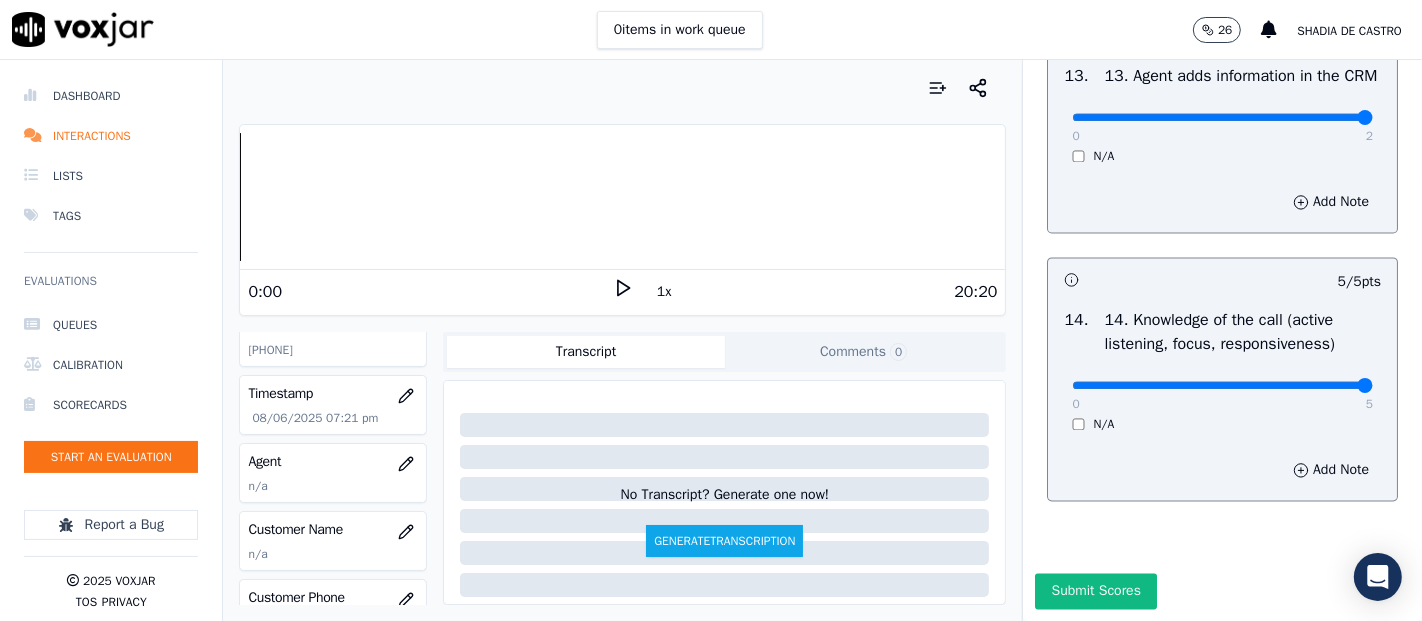 scroll, scrollTop: 222, scrollLeft: 0, axis: vertical 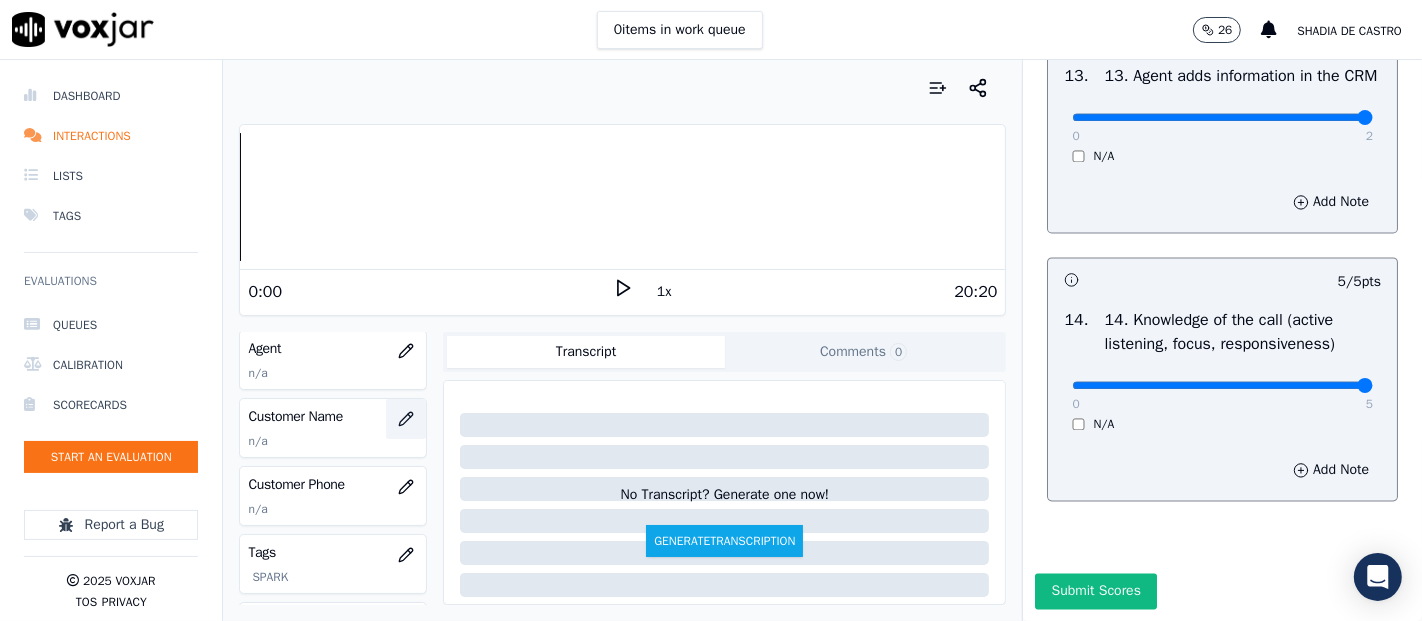 click at bounding box center (406, 419) 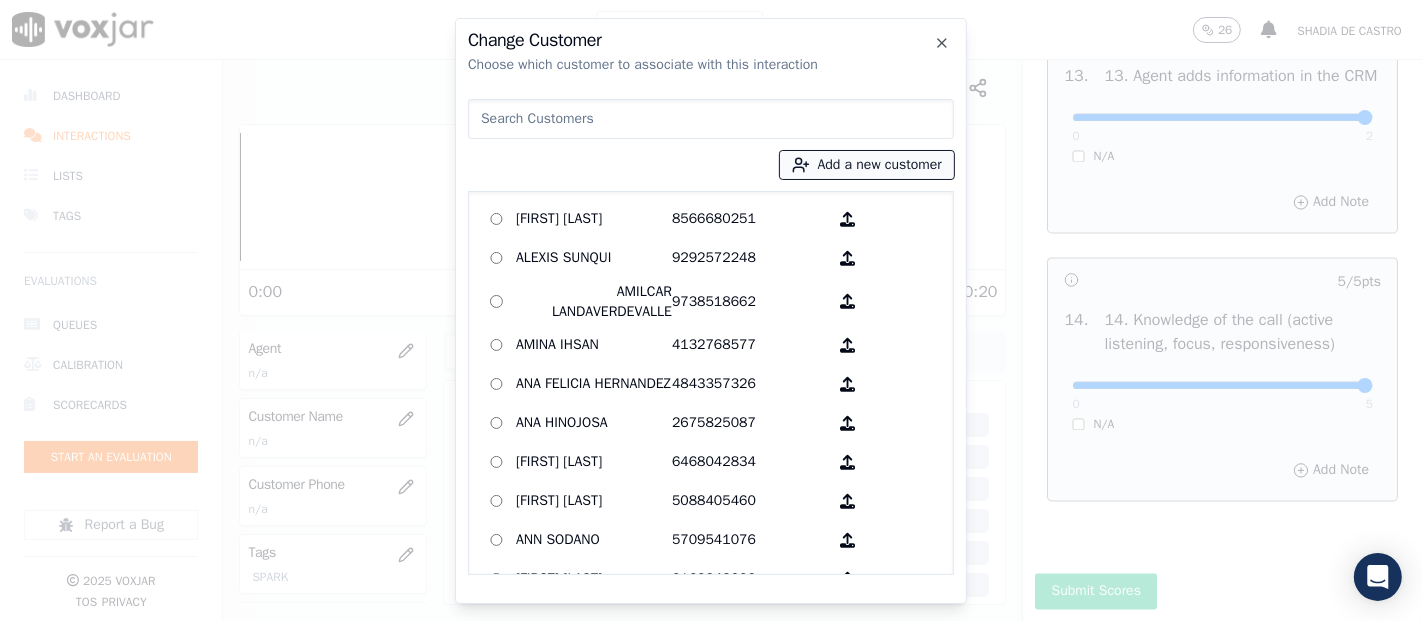 click 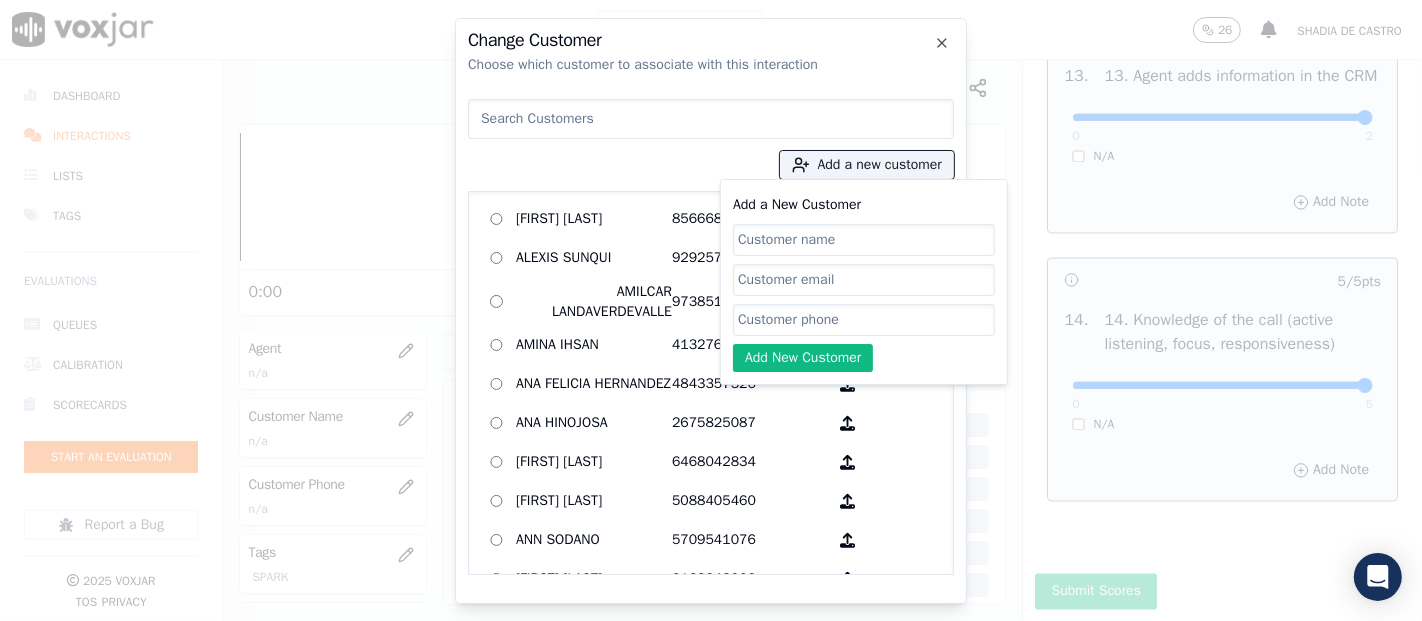 paste on "silvia Herrera" 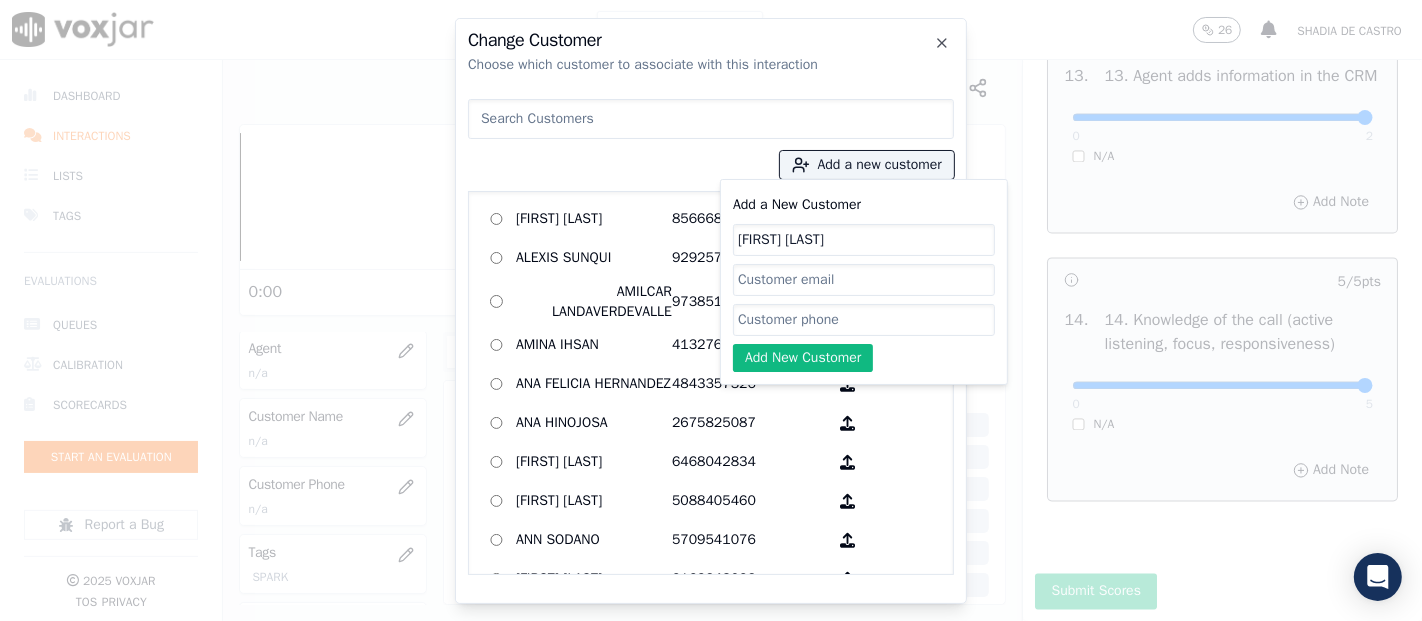 type on "silvia Herrera" 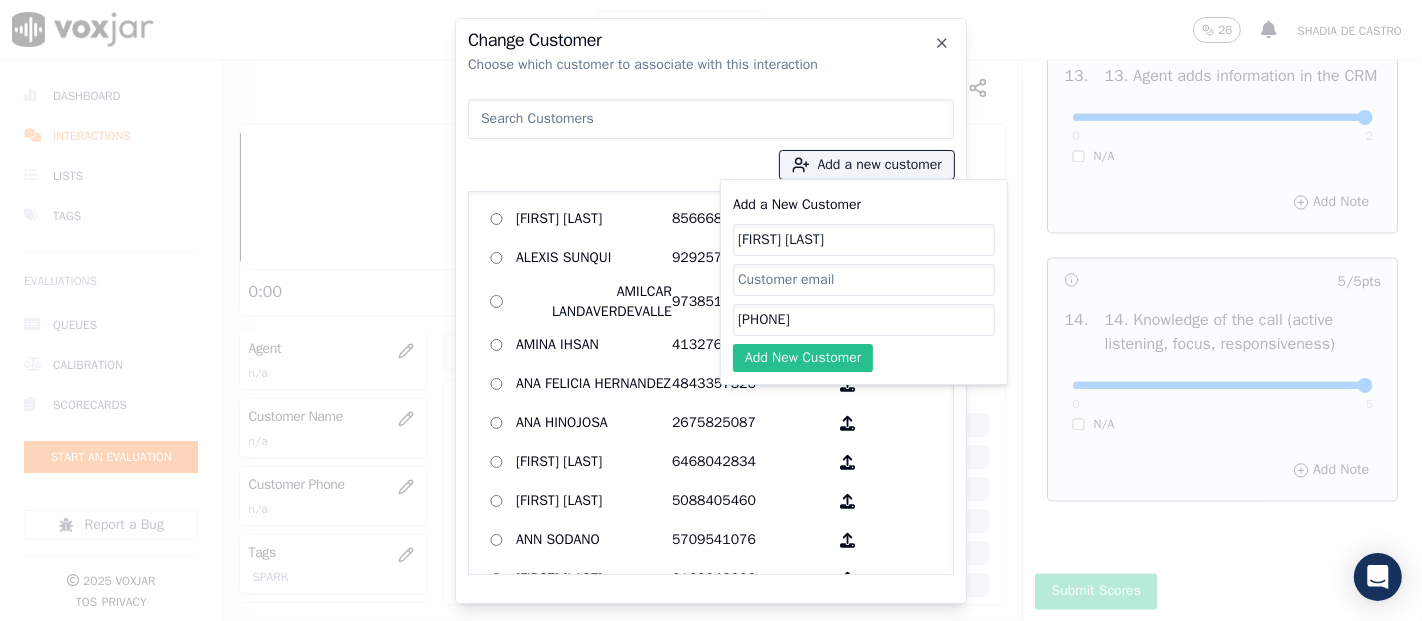 type on "6174808175" 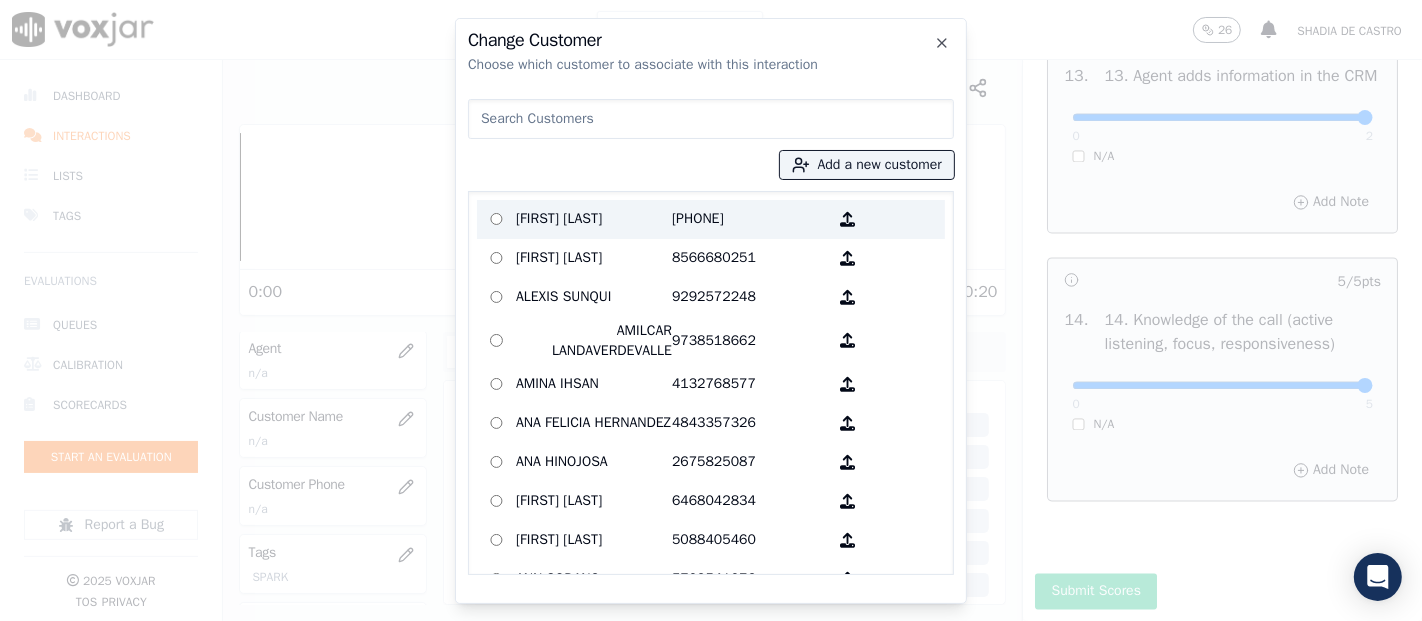 click on "6174808175" at bounding box center [750, 219] 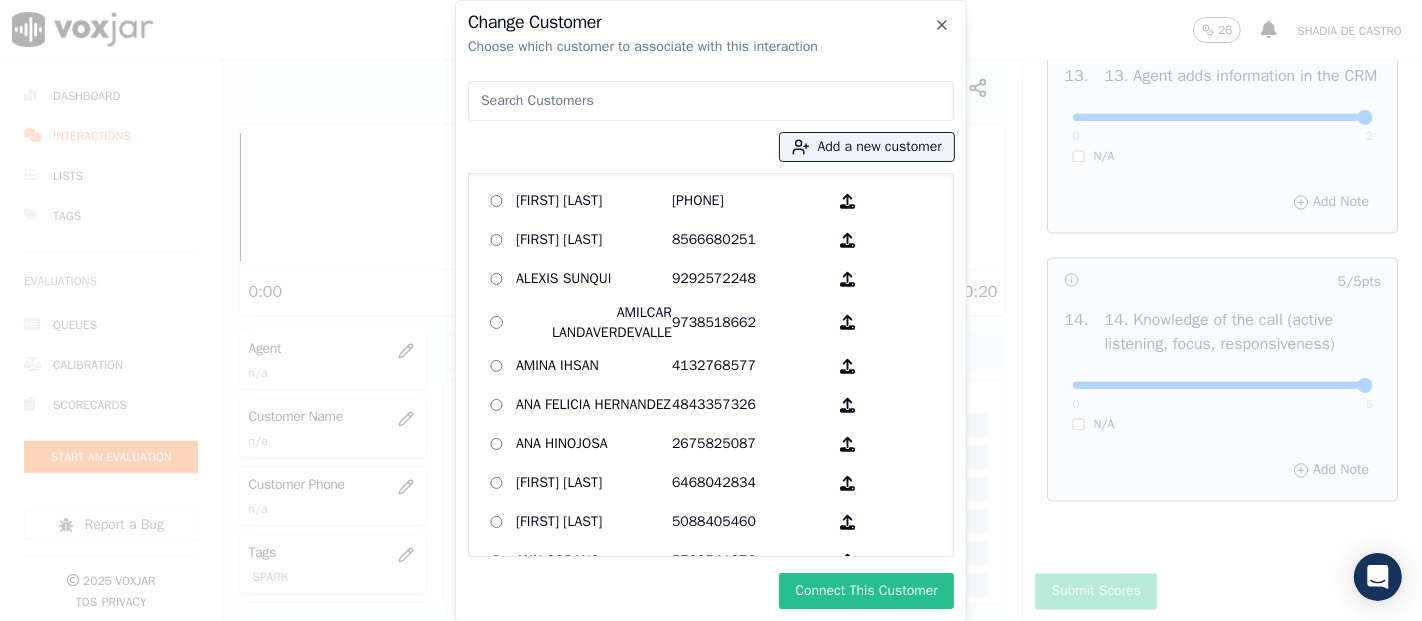 click on "Connect This Customer" at bounding box center [866, 591] 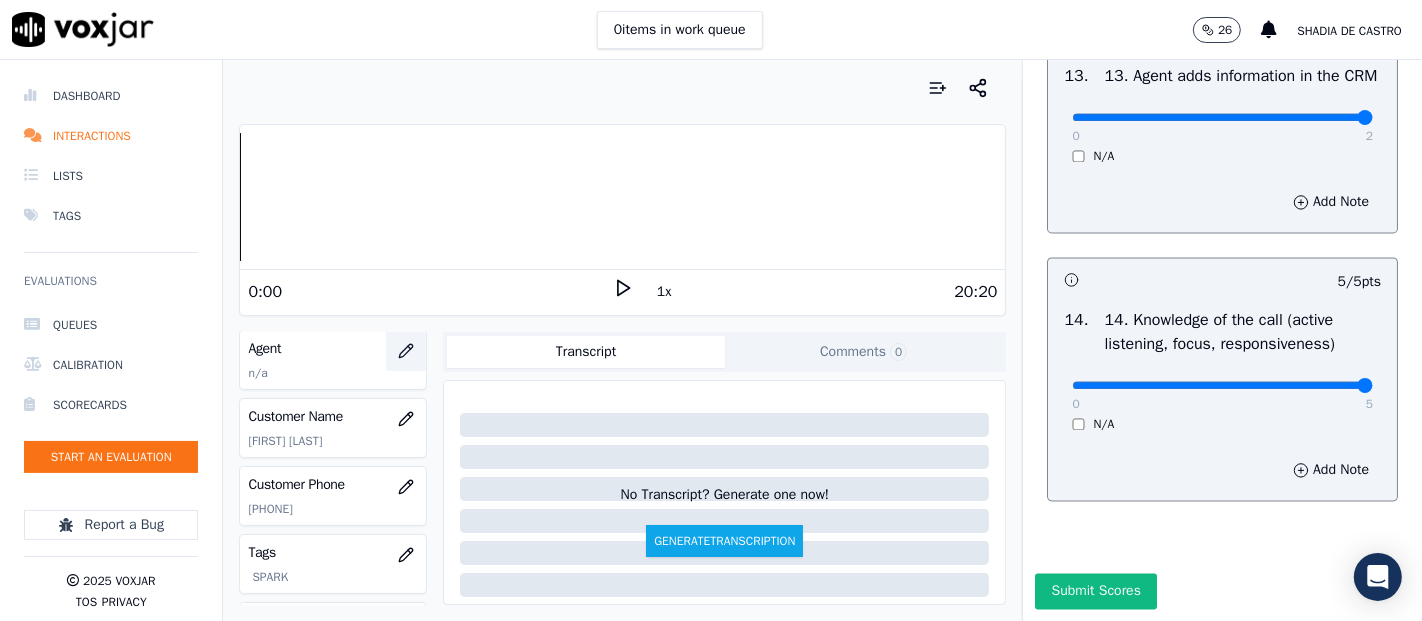 click at bounding box center [406, 351] 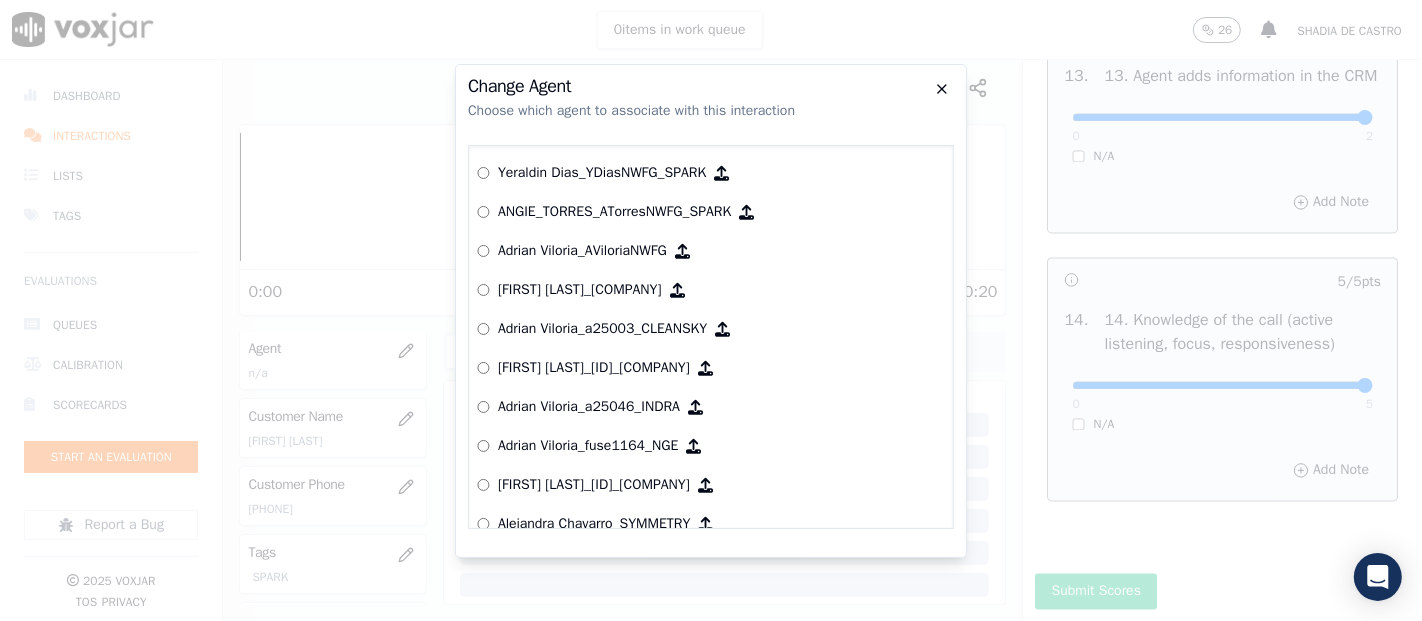 click 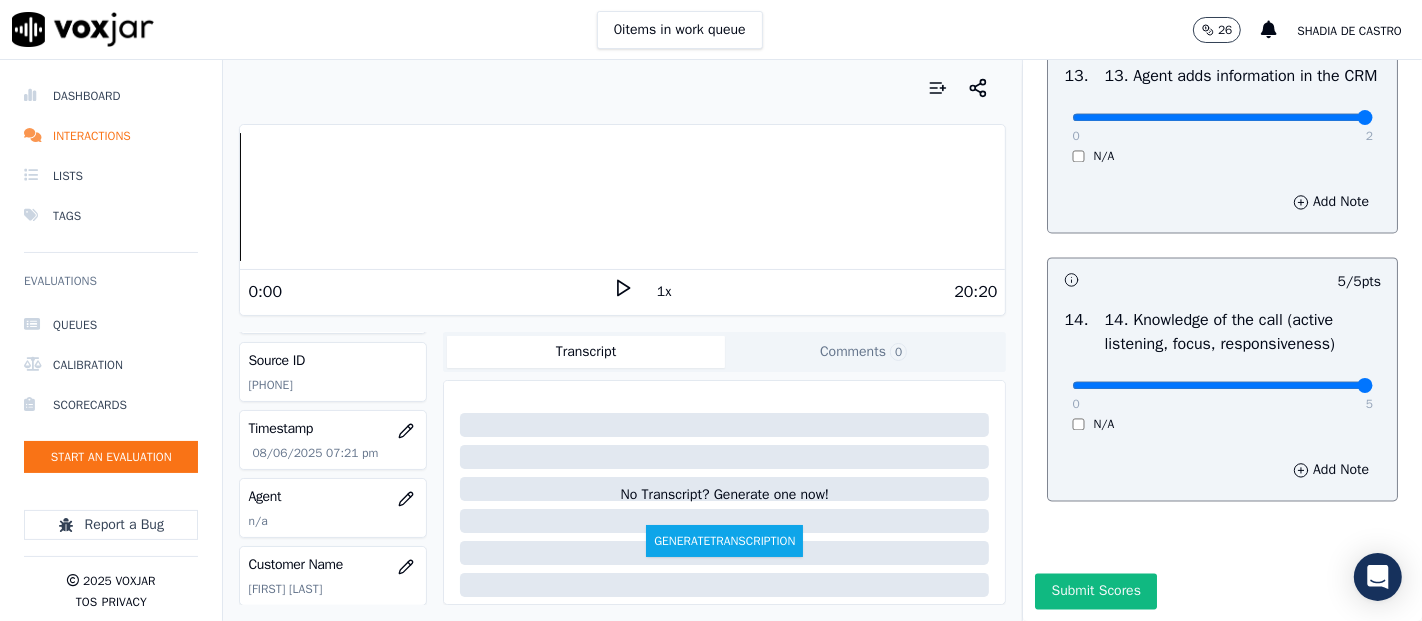scroll, scrollTop: 0, scrollLeft: 0, axis: both 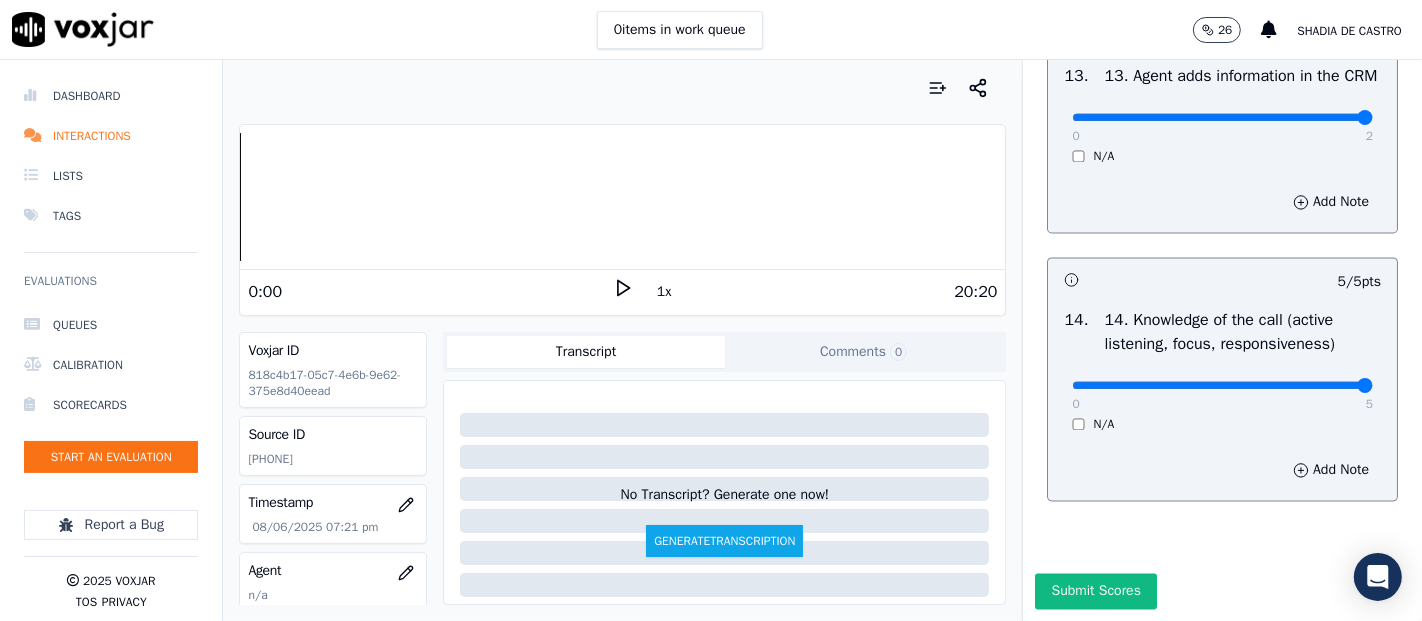 click 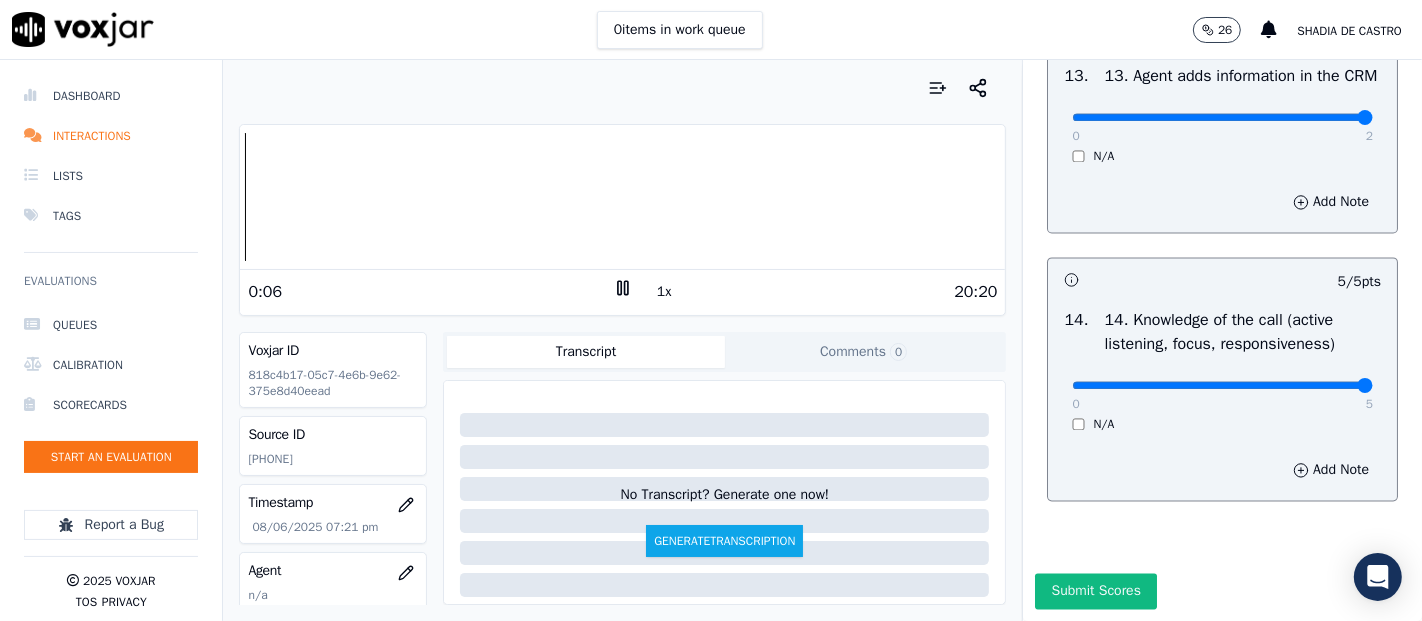 click 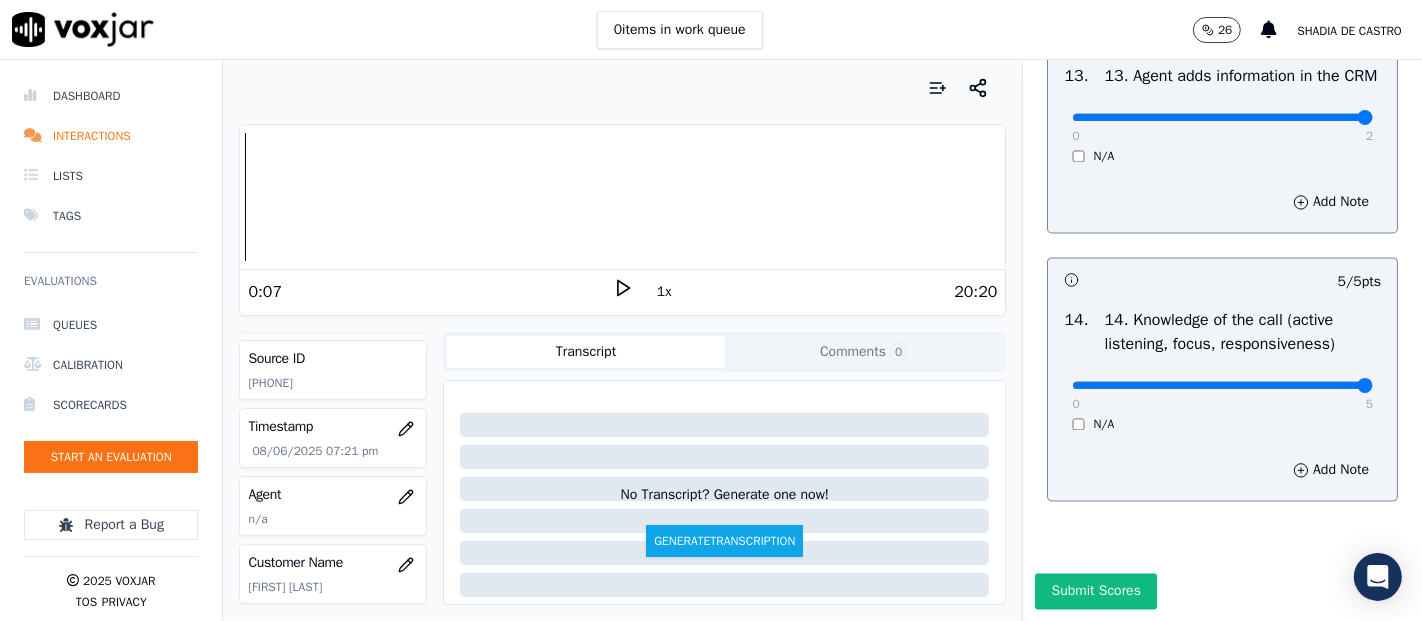 scroll, scrollTop: 111, scrollLeft: 0, axis: vertical 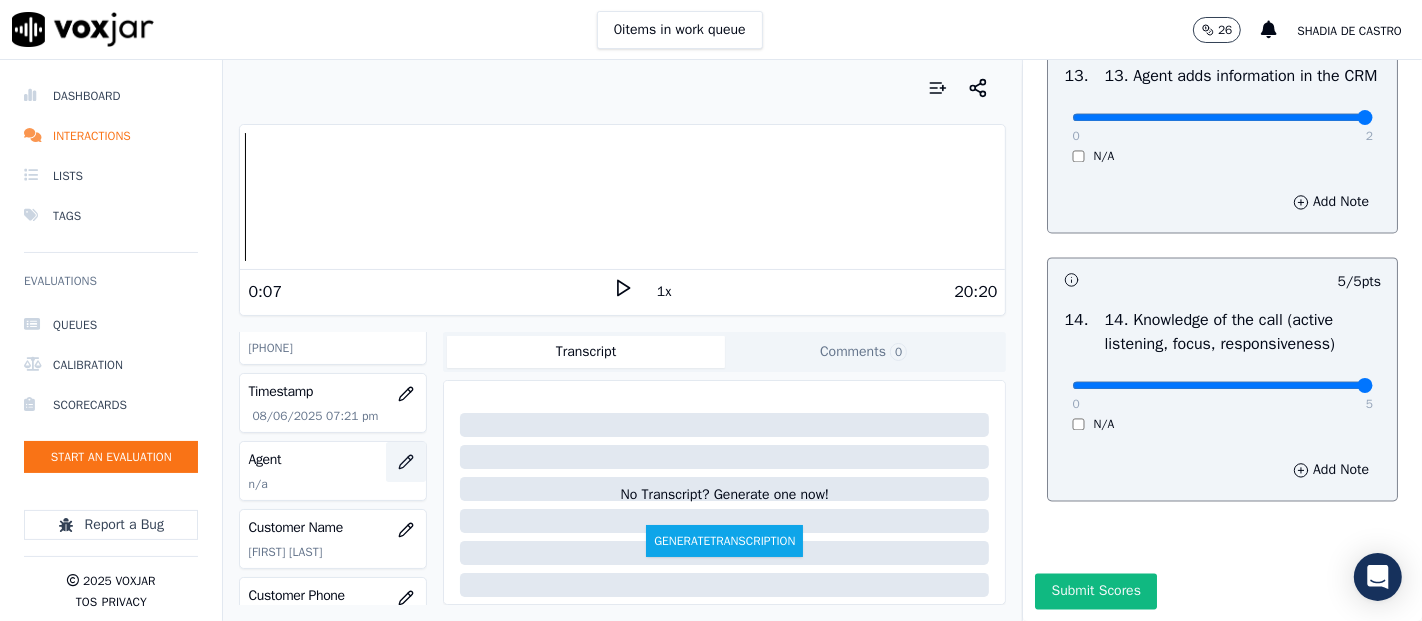 click 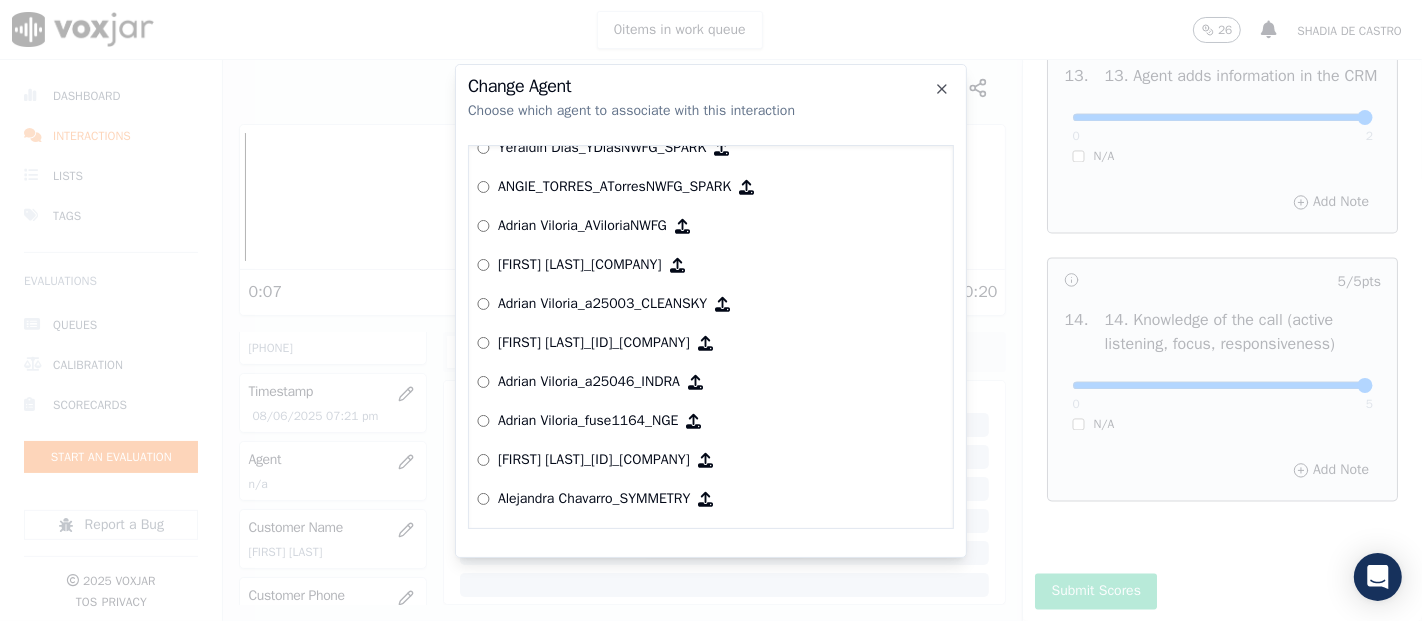 scroll, scrollTop: 0, scrollLeft: 0, axis: both 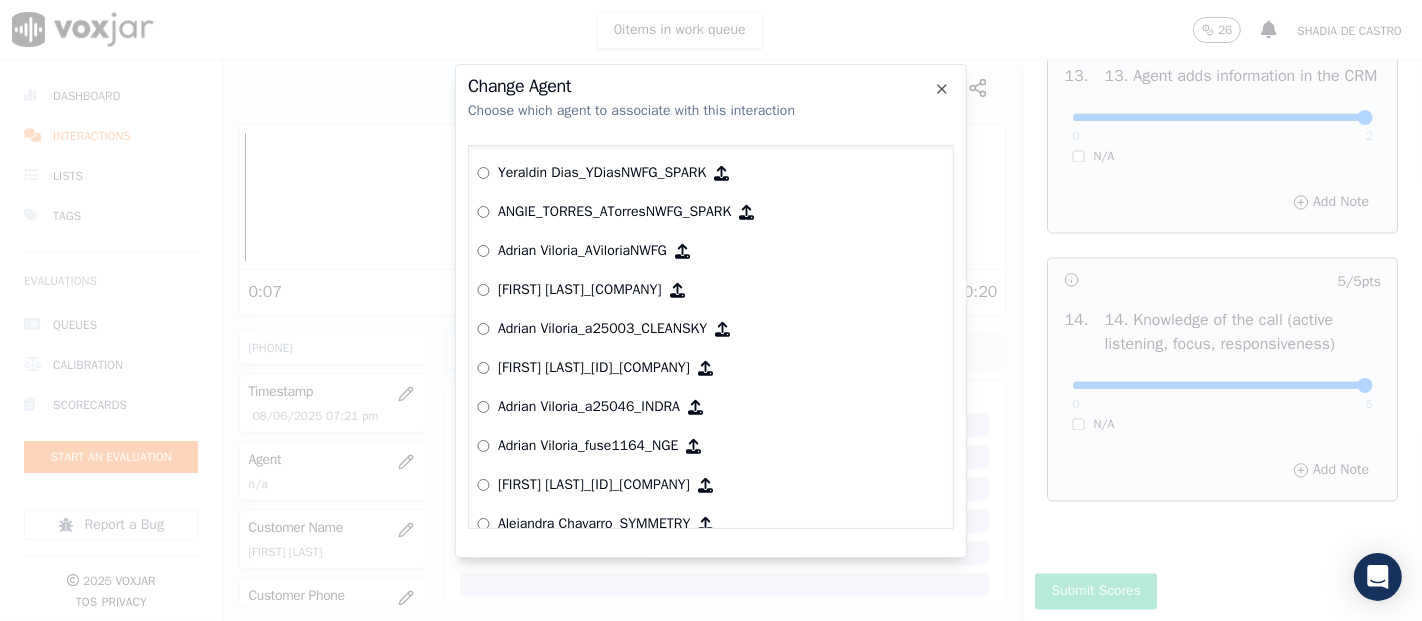 click on "Yeraldin Dias_YDiasNWFG_SPARK" at bounding box center (602, 173) 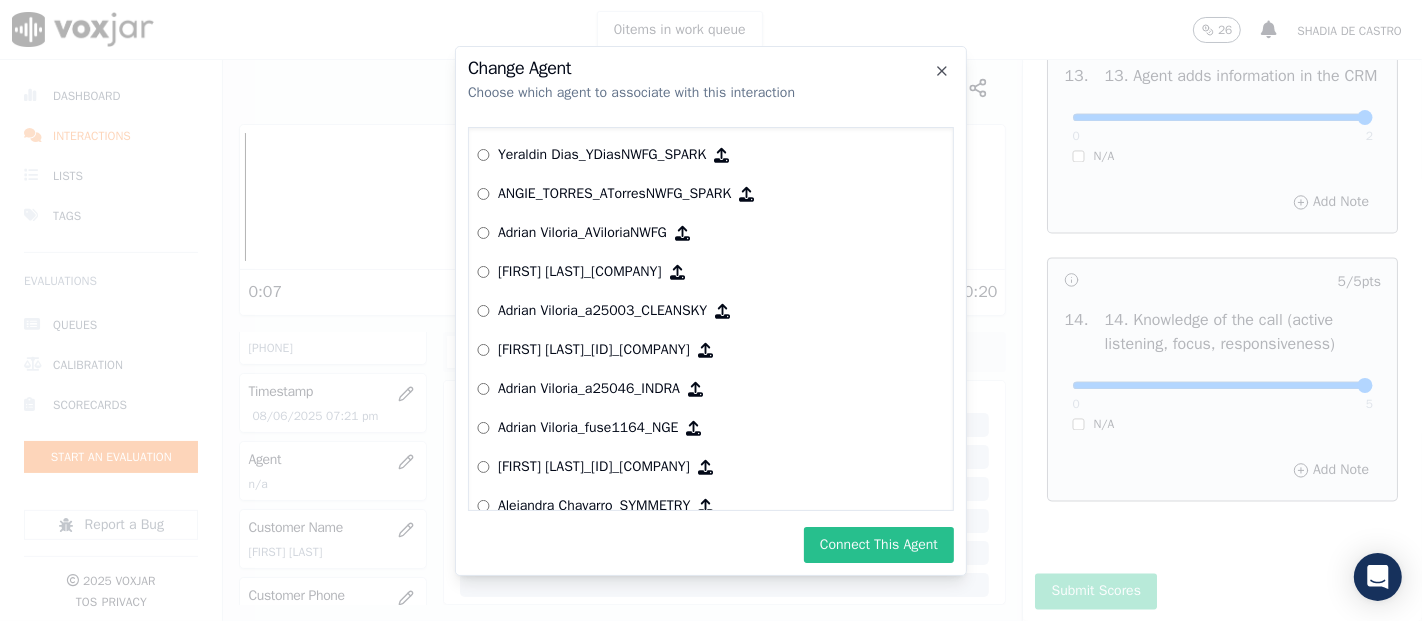 click on "Connect This Agent" at bounding box center (879, 545) 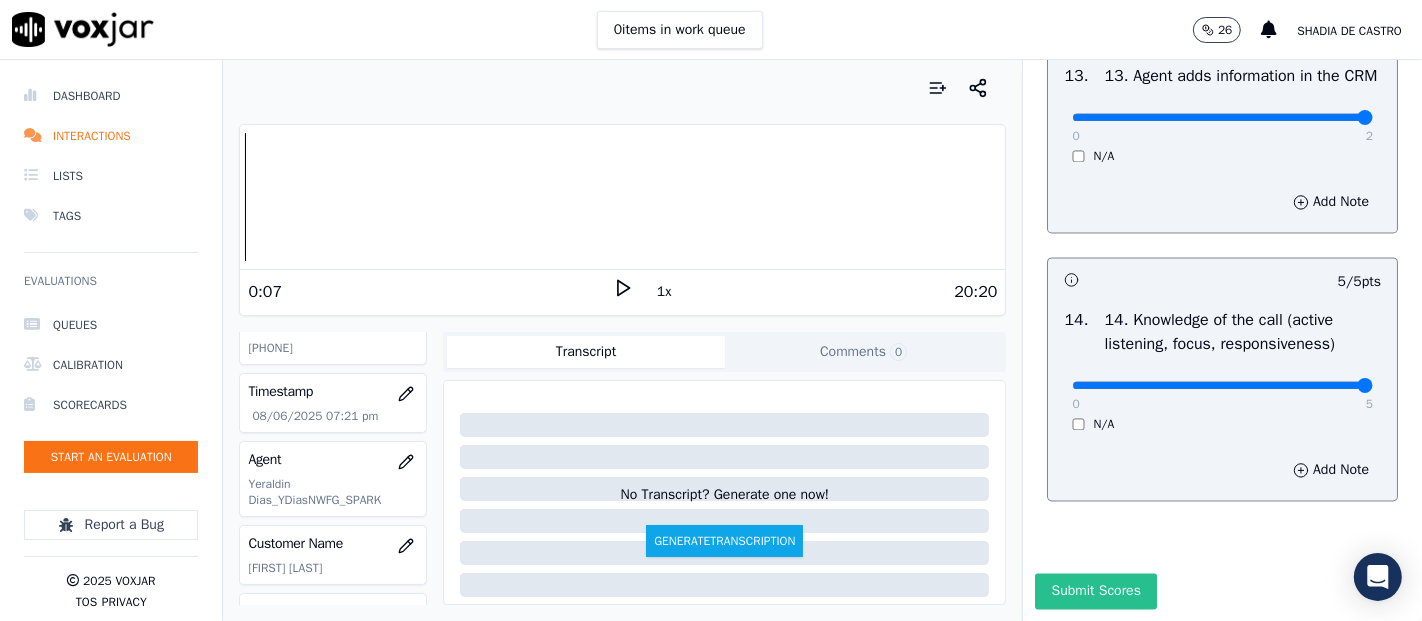 click on "Submit Scores" at bounding box center [1095, 591] 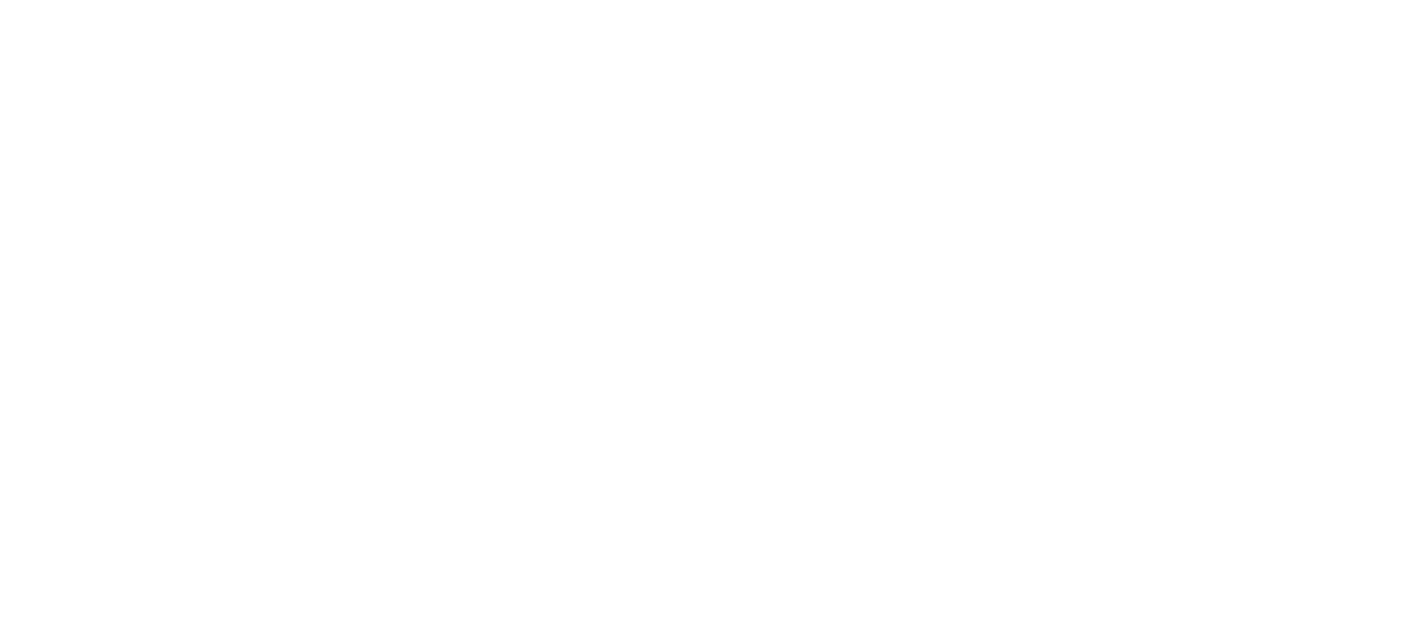 scroll, scrollTop: 0, scrollLeft: 0, axis: both 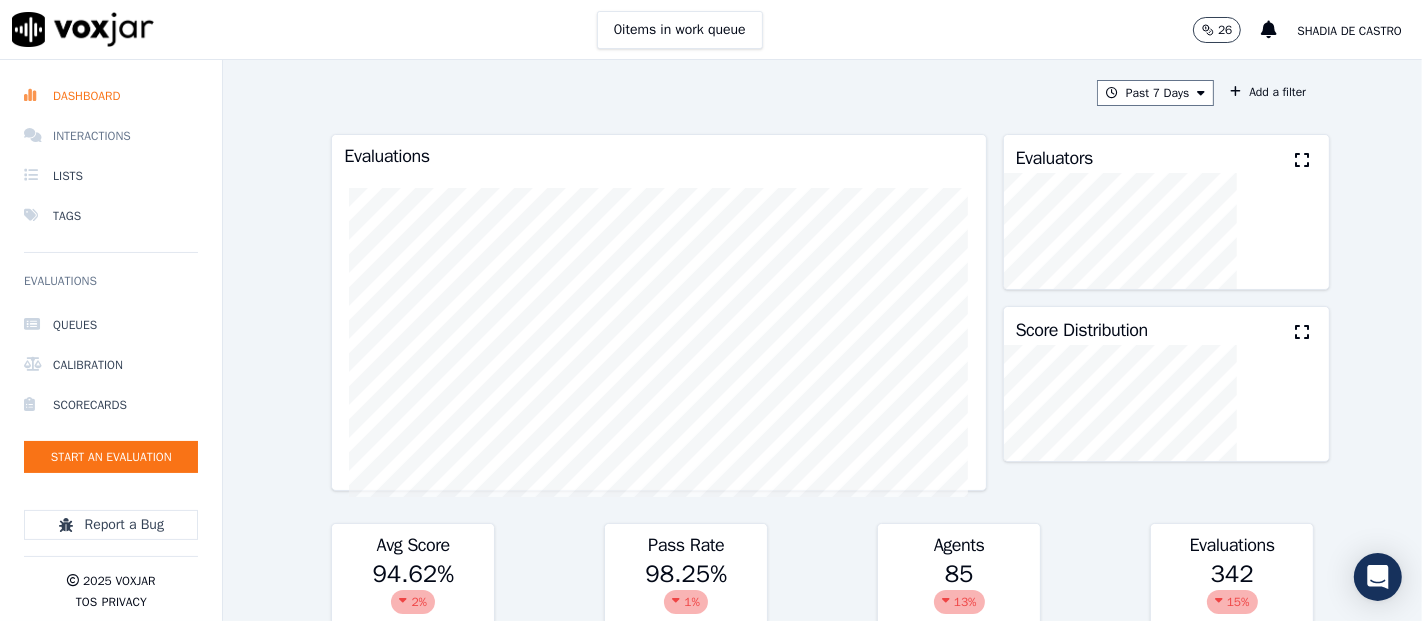 click on "Interactions" at bounding box center (111, 136) 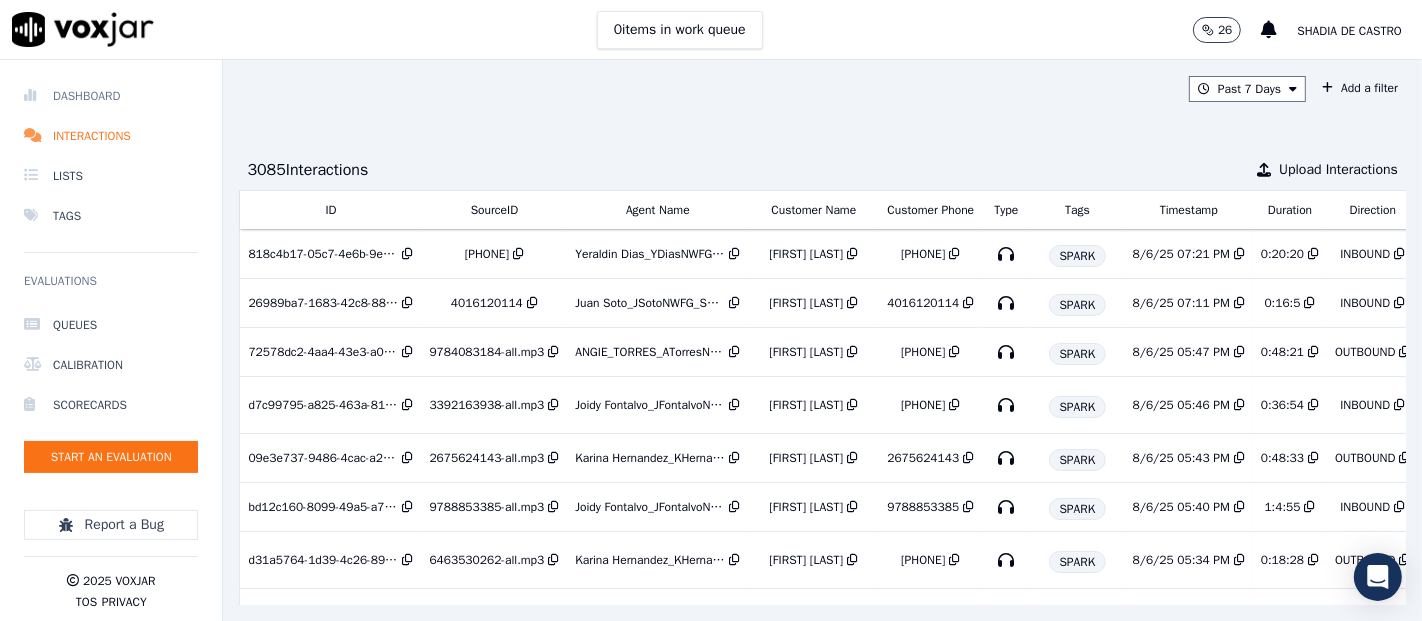 click on "Dashboard" at bounding box center (111, 96) 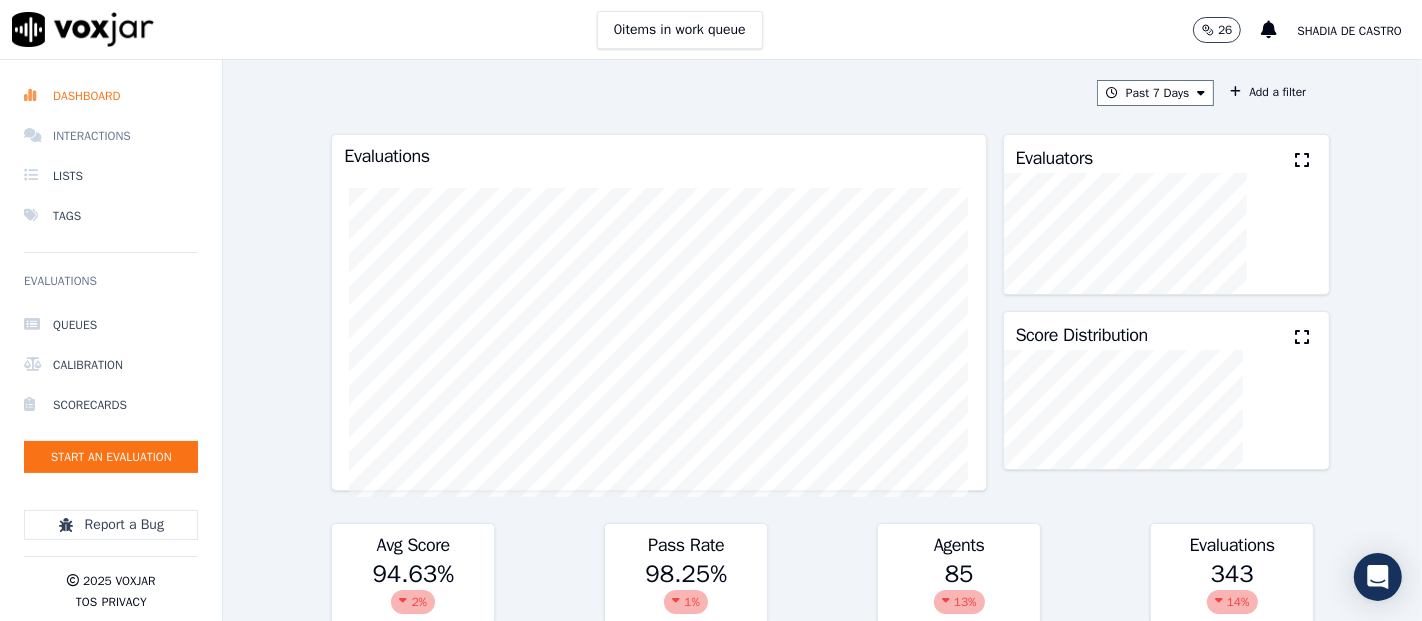 click on "Interactions" at bounding box center [111, 136] 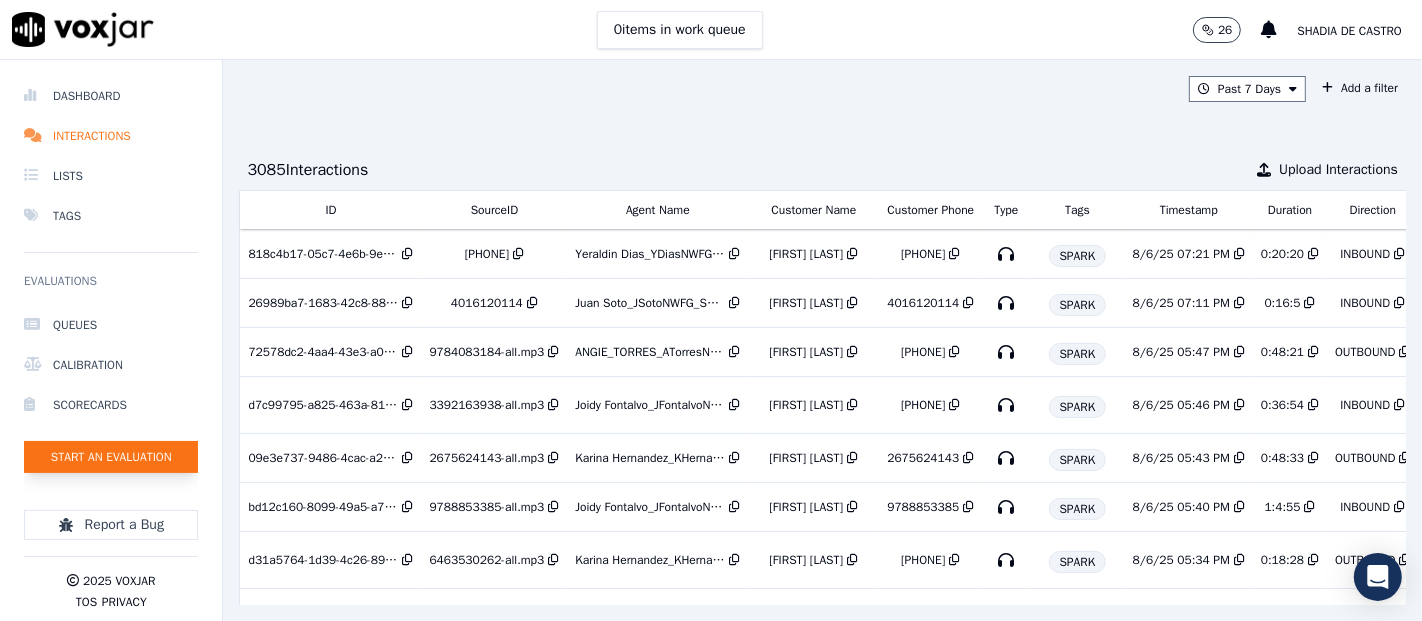 click on "Start an Evaluation" 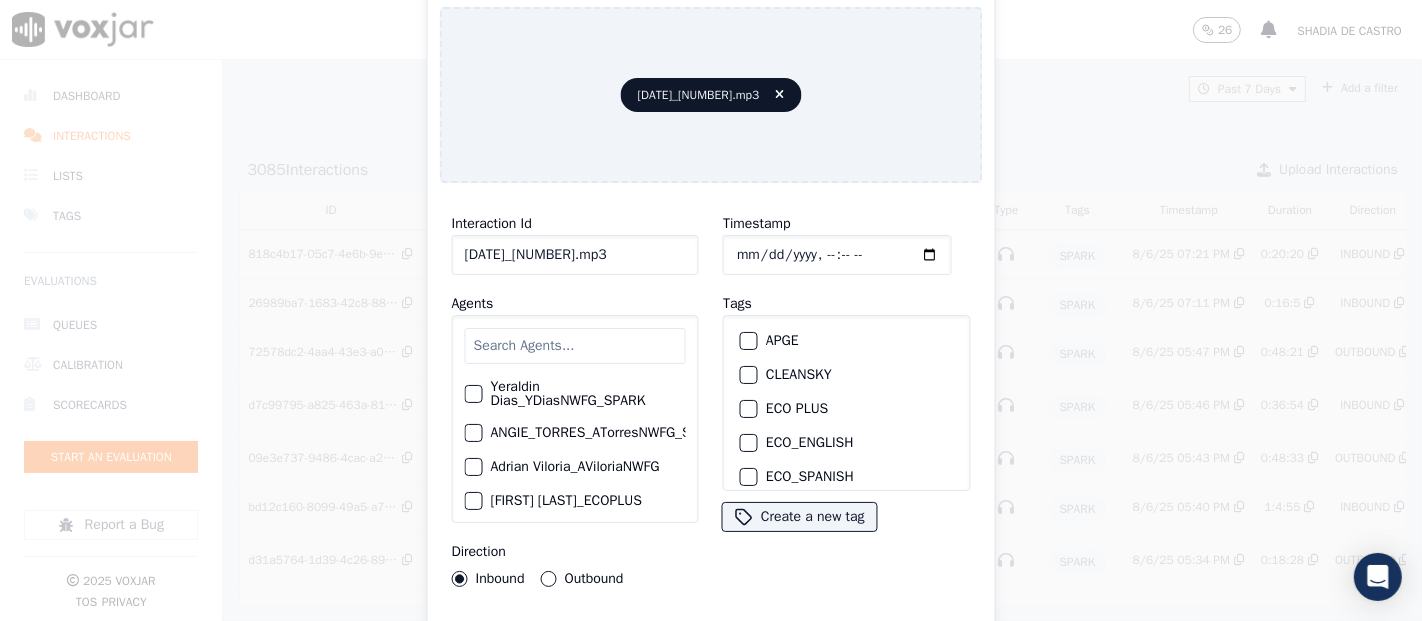 drag, startPoint x: 667, startPoint y: 236, endPoint x: 665, endPoint y: 247, distance: 11.18034 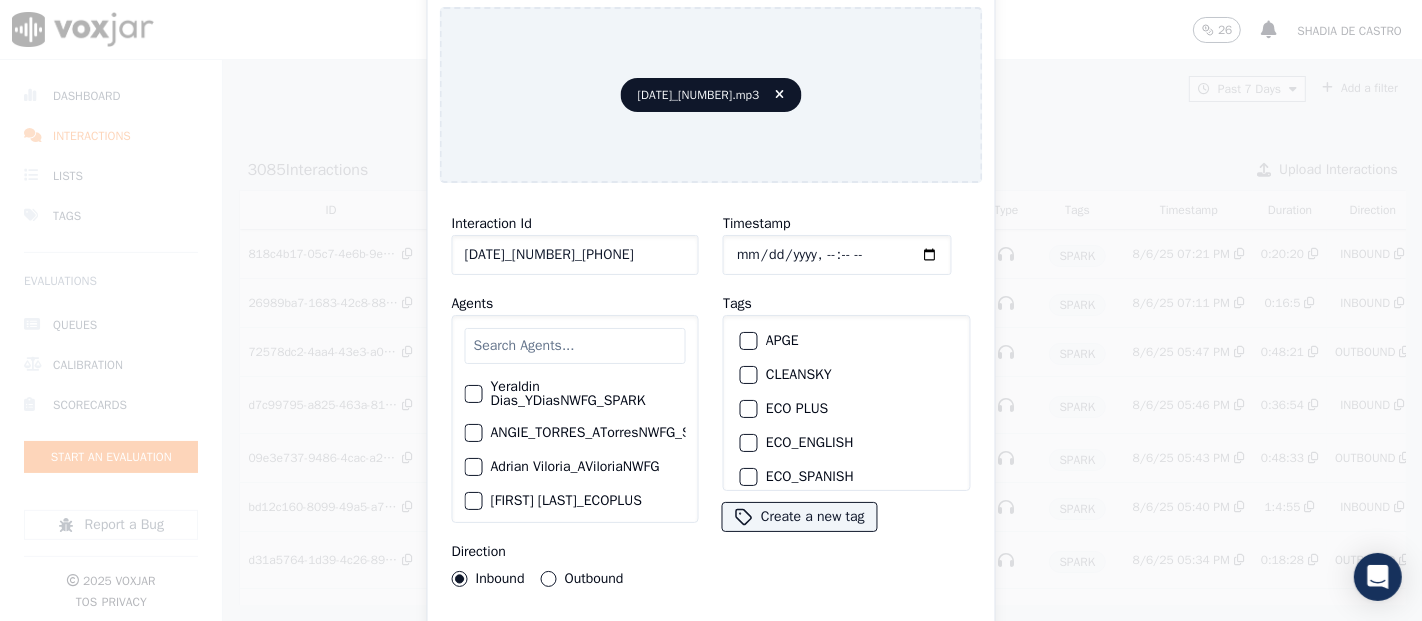 scroll, scrollTop: 0, scrollLeft: 16, axis: horizontal 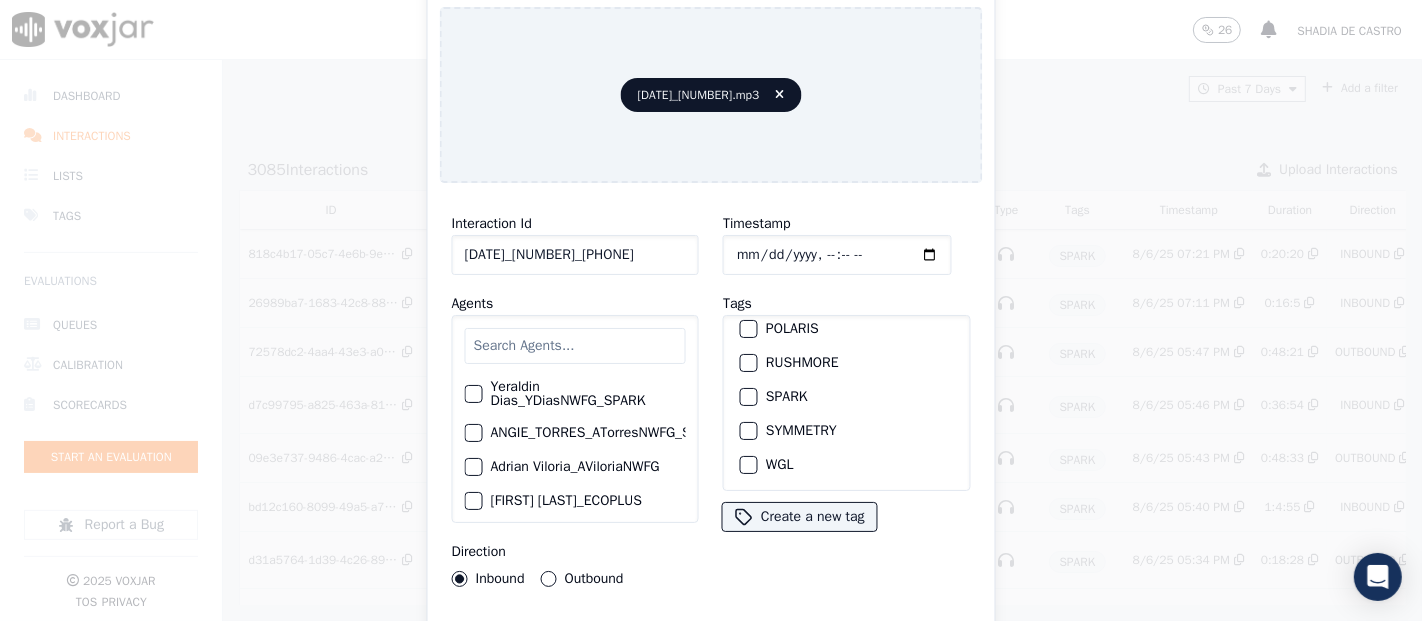 type on "07302025_12142699351_6174808175" 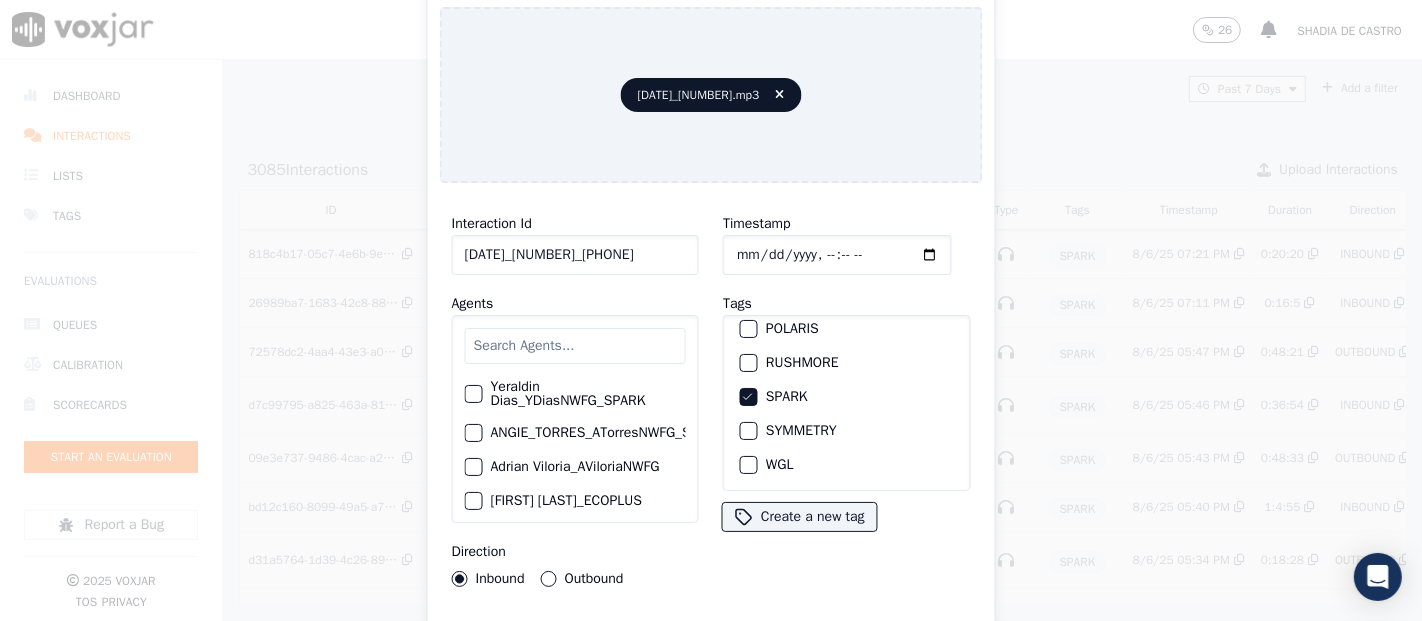 click on "Upload interaction to start evaluation" at bounding box center [711, 641] 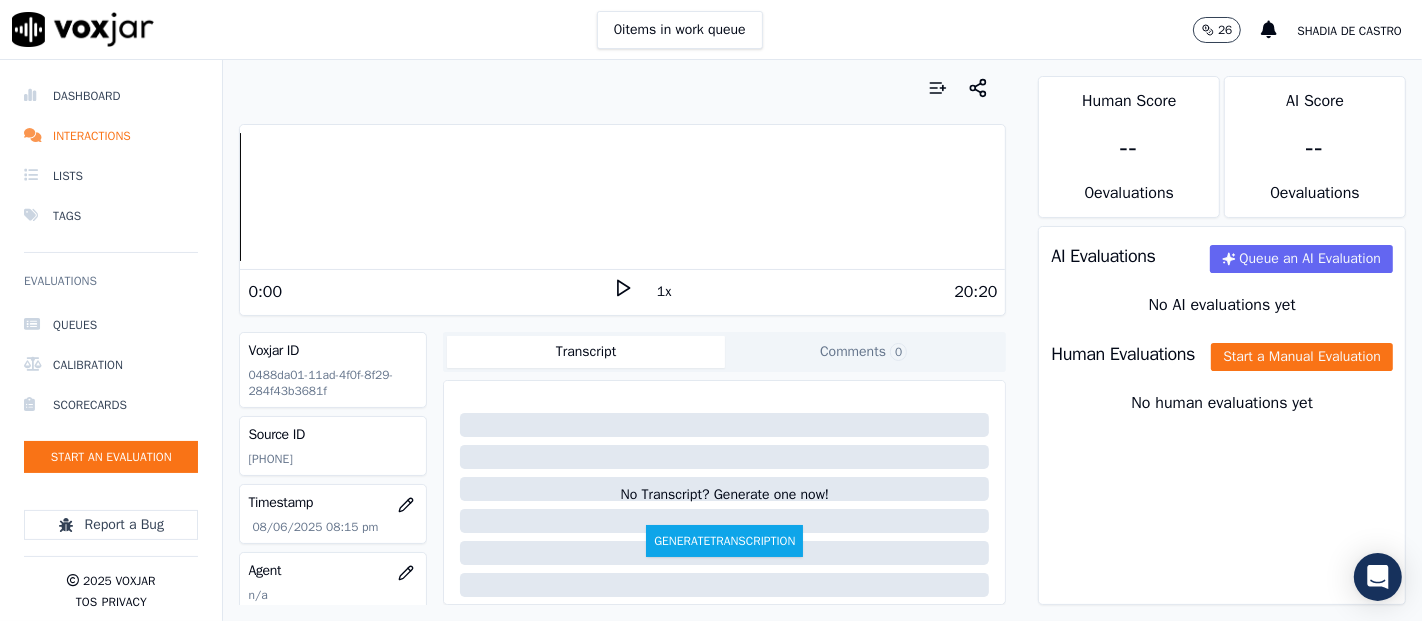 scroll, scrollTop: 111, scrollLeft: 0, axis: vertical 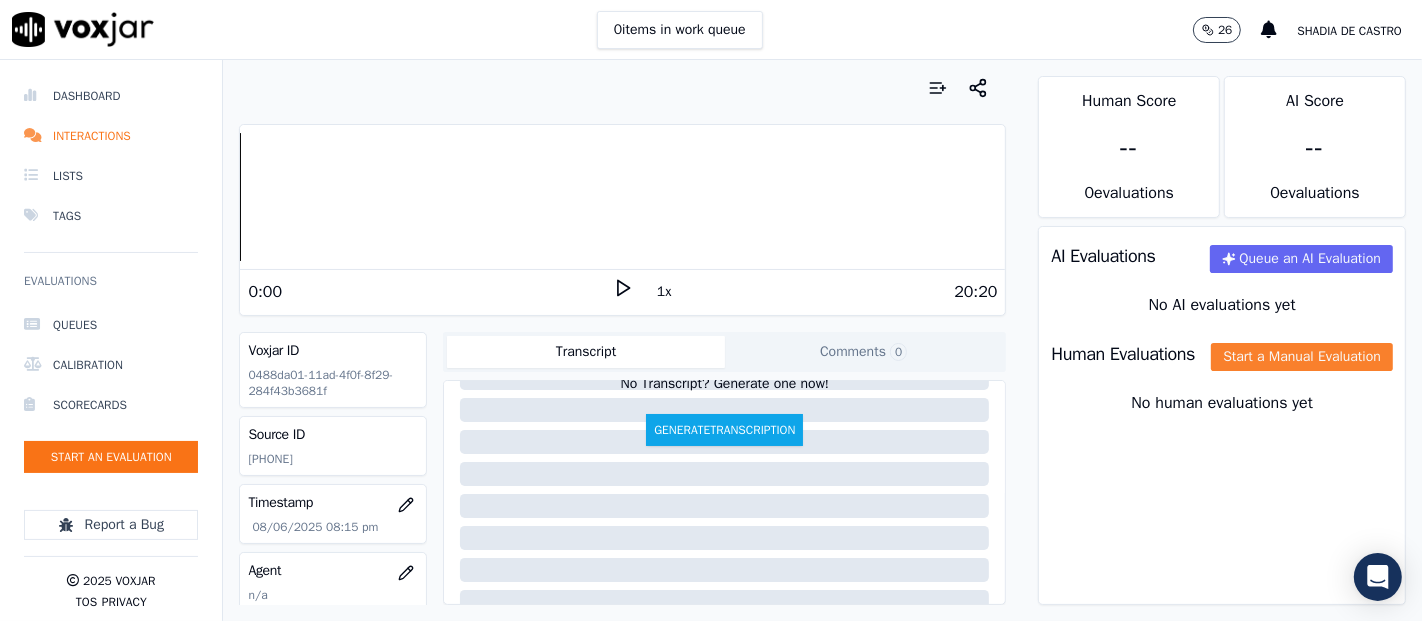 click on "Start a Manual Evaluation" 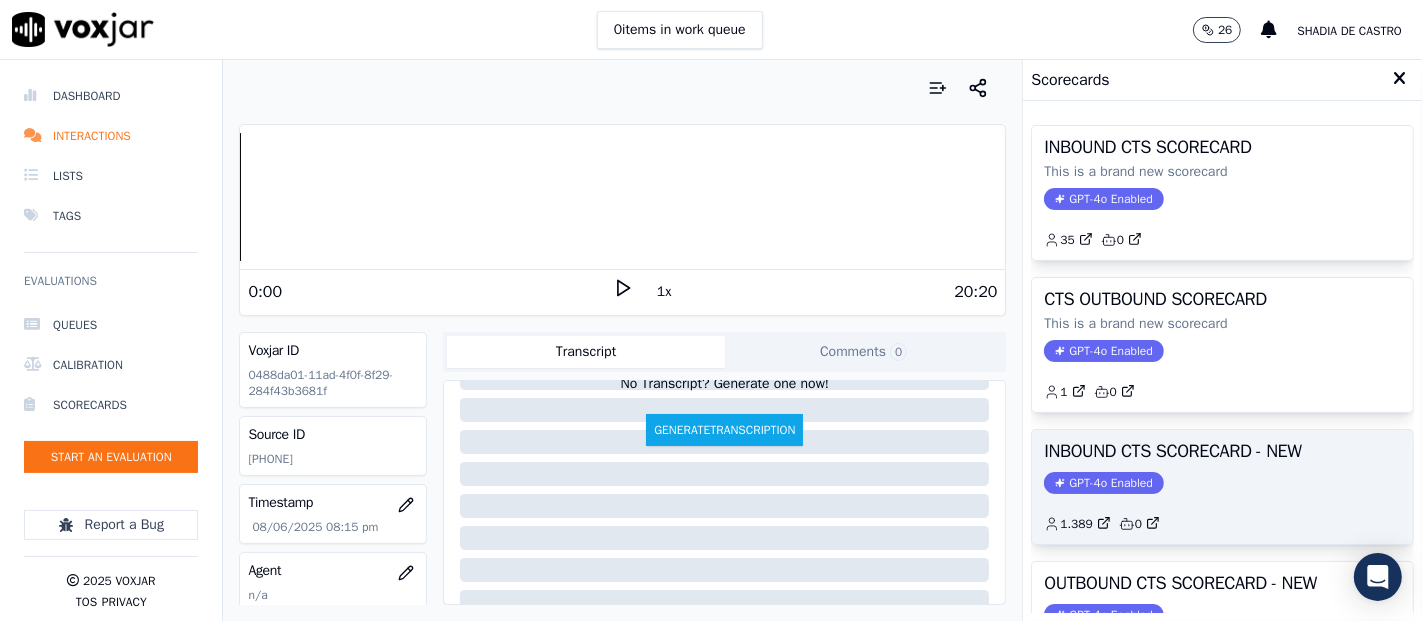 click on "INBOUND CTS SCORECARD - NEW" at bounding box center [1222, 451] 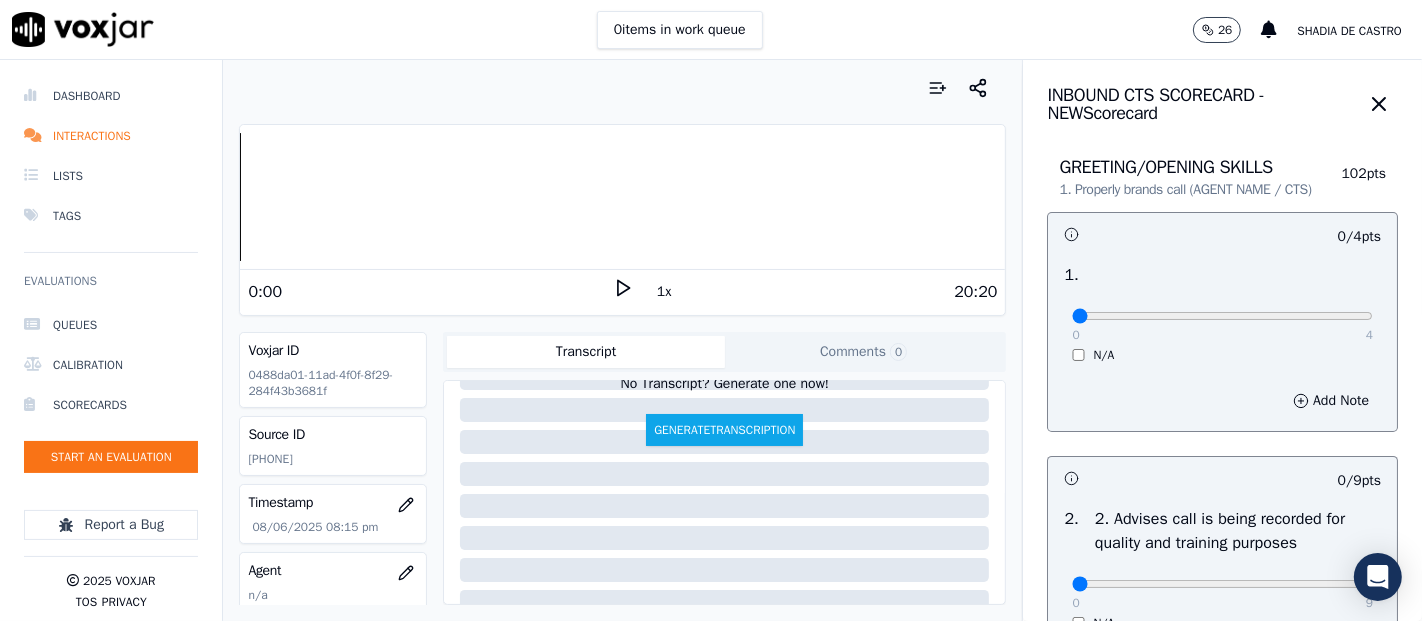 click 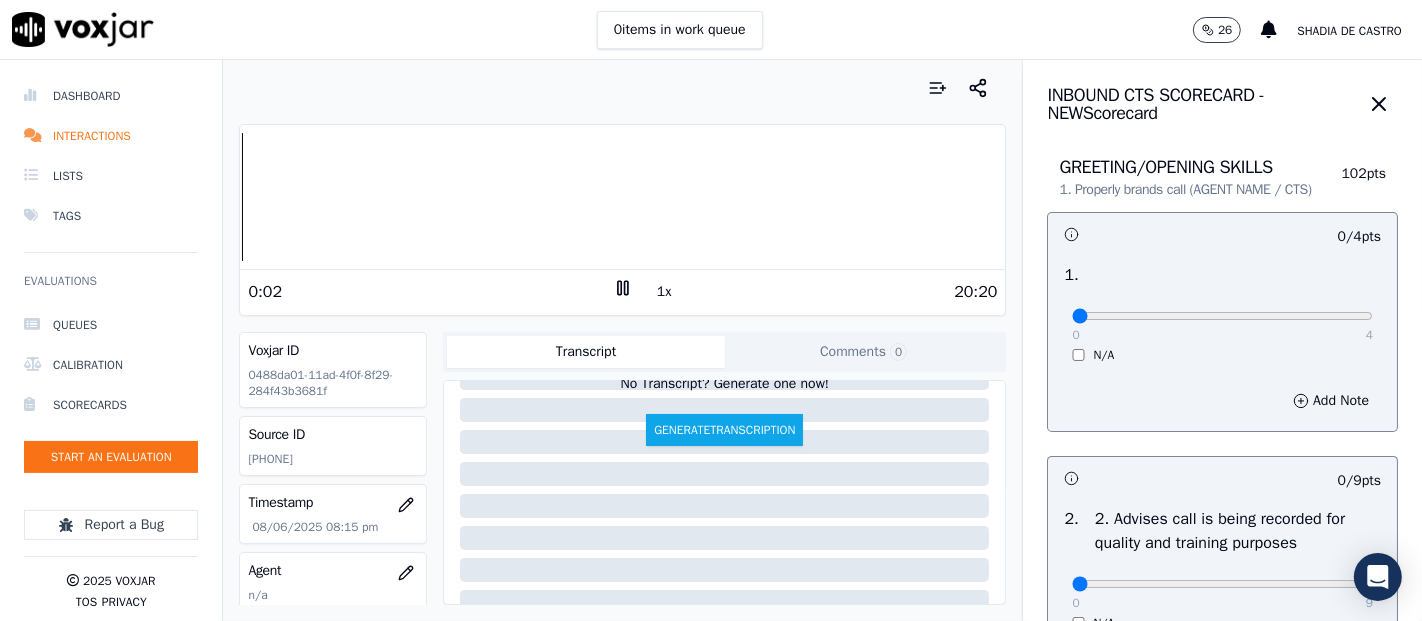 click 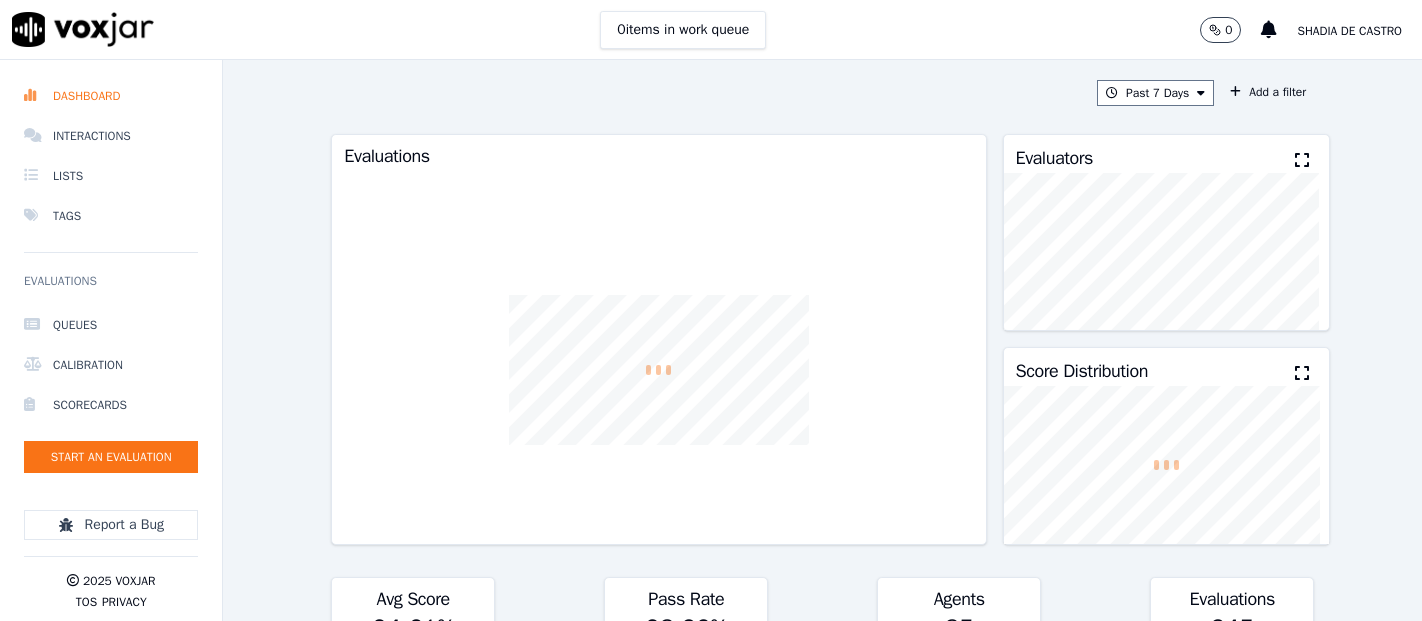 scroll, scrollTop: 0, scrollLeft: 0, axis: both 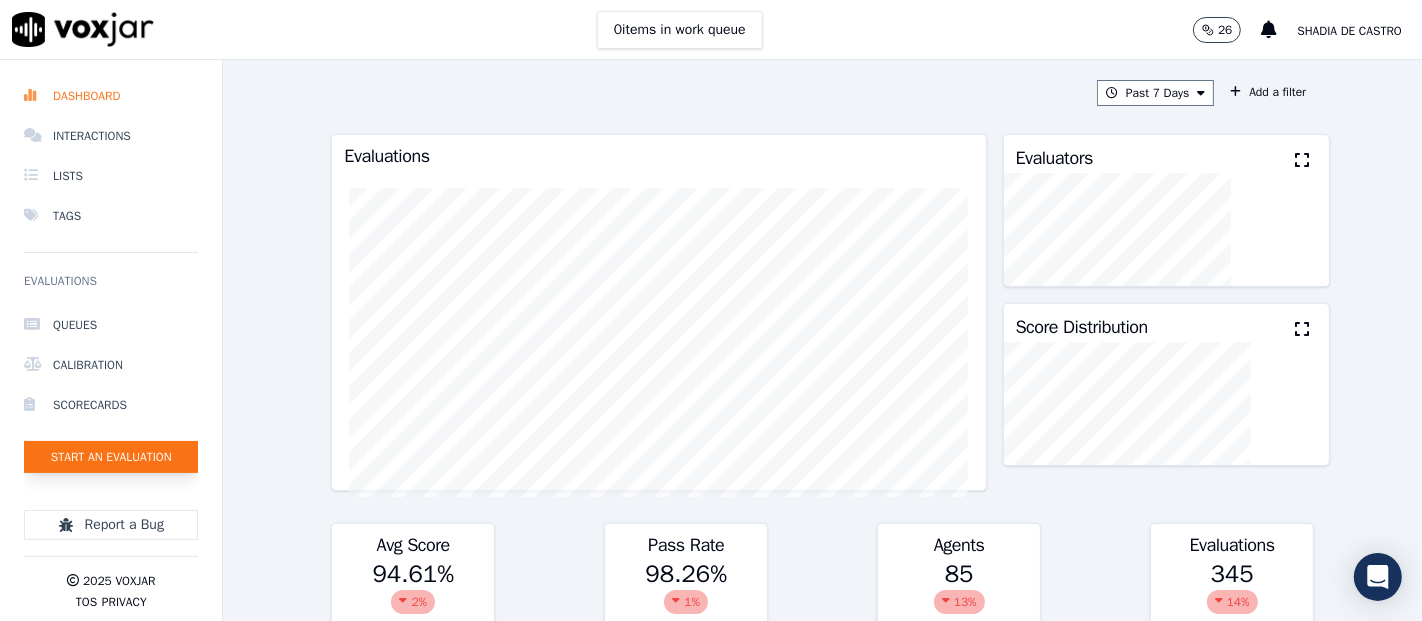 click on "Start an Evaluation" 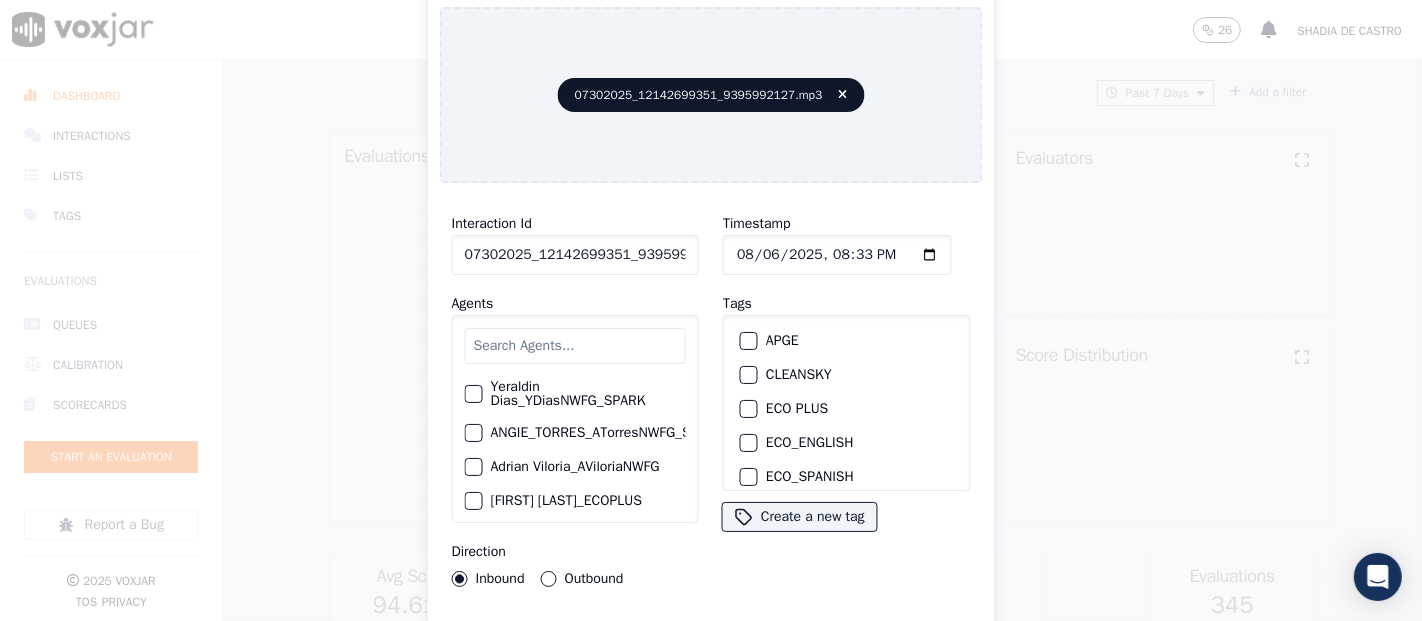 click on "07302025_12142699351_9395992127.mp3" 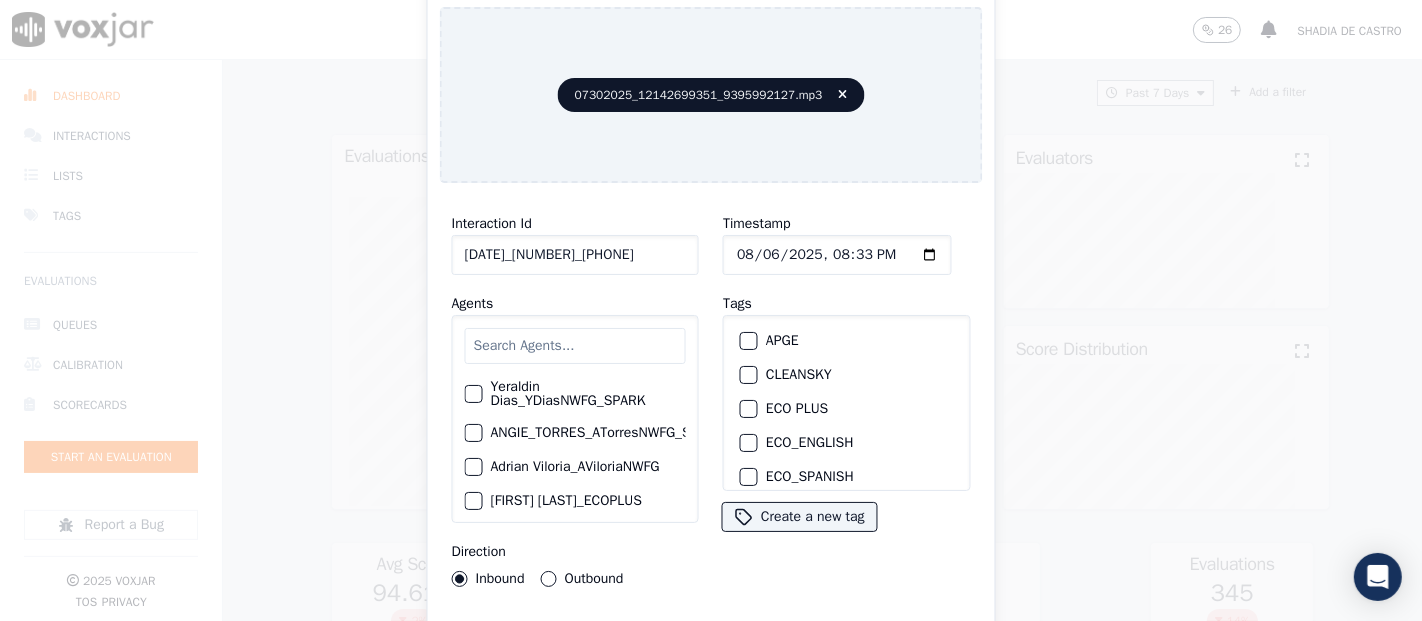 scroll, scrollTop: 0, scrollLeft: 16, axis: horizontal 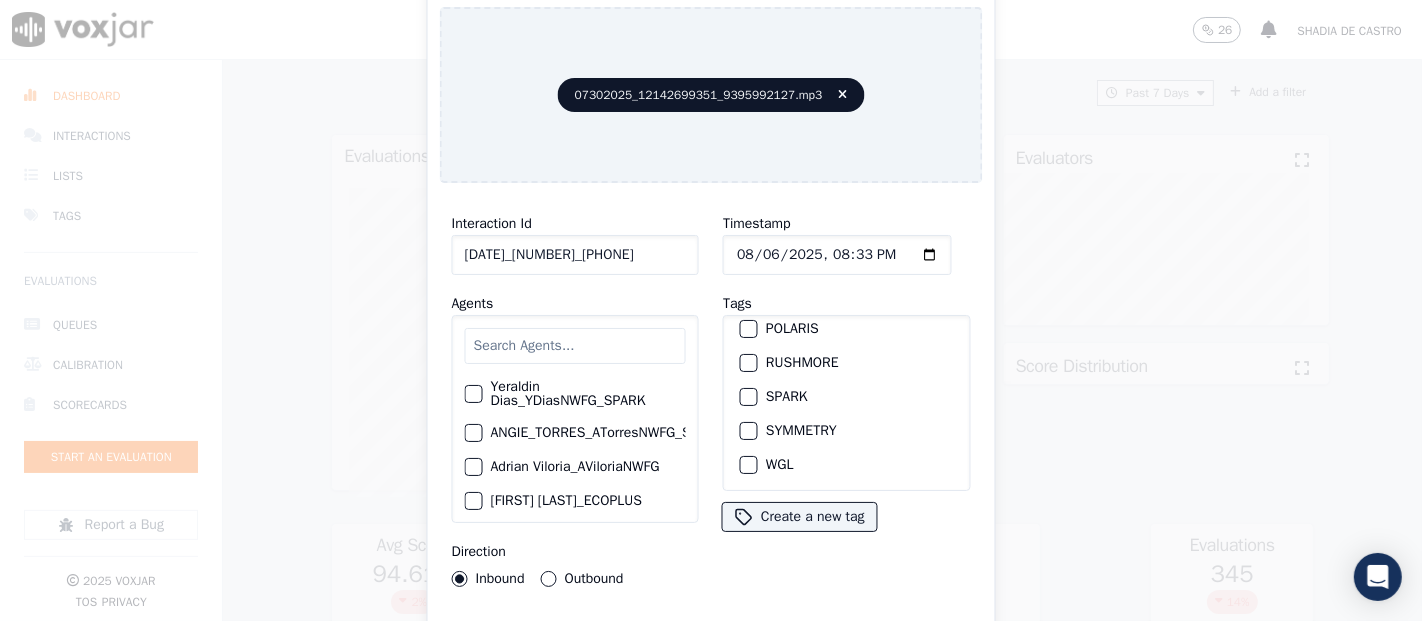 type on "[DATE]_[NUMBER]_[PHONE]" 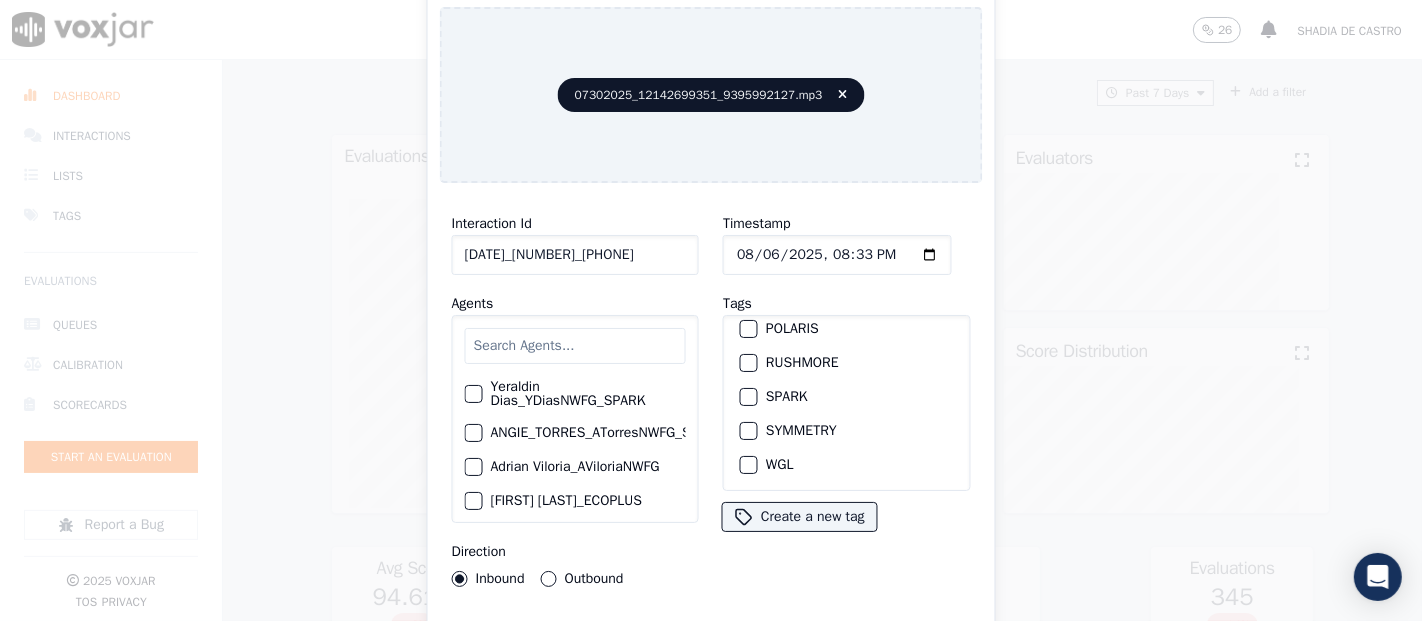 scroll, scrollTop: 0, scrollLeft: 0, axis: both 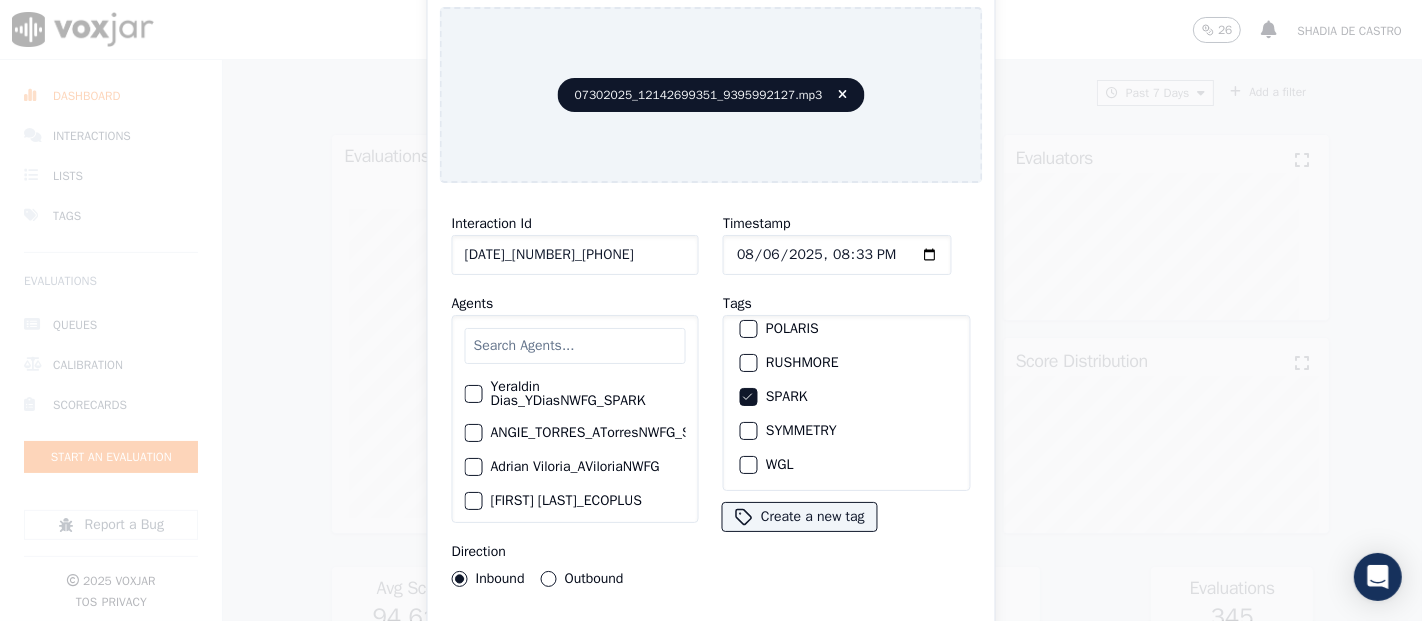 click on "Upload interaction to start evaluation" at bounding box center (711, 641) 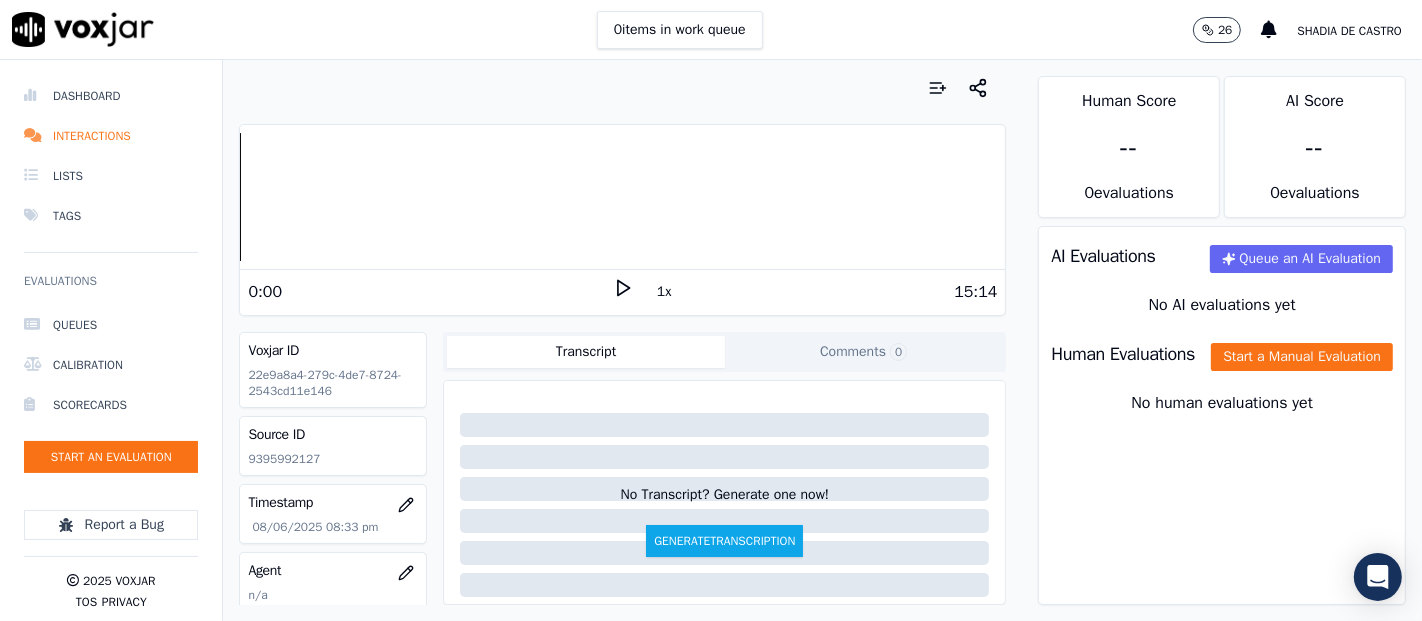 click 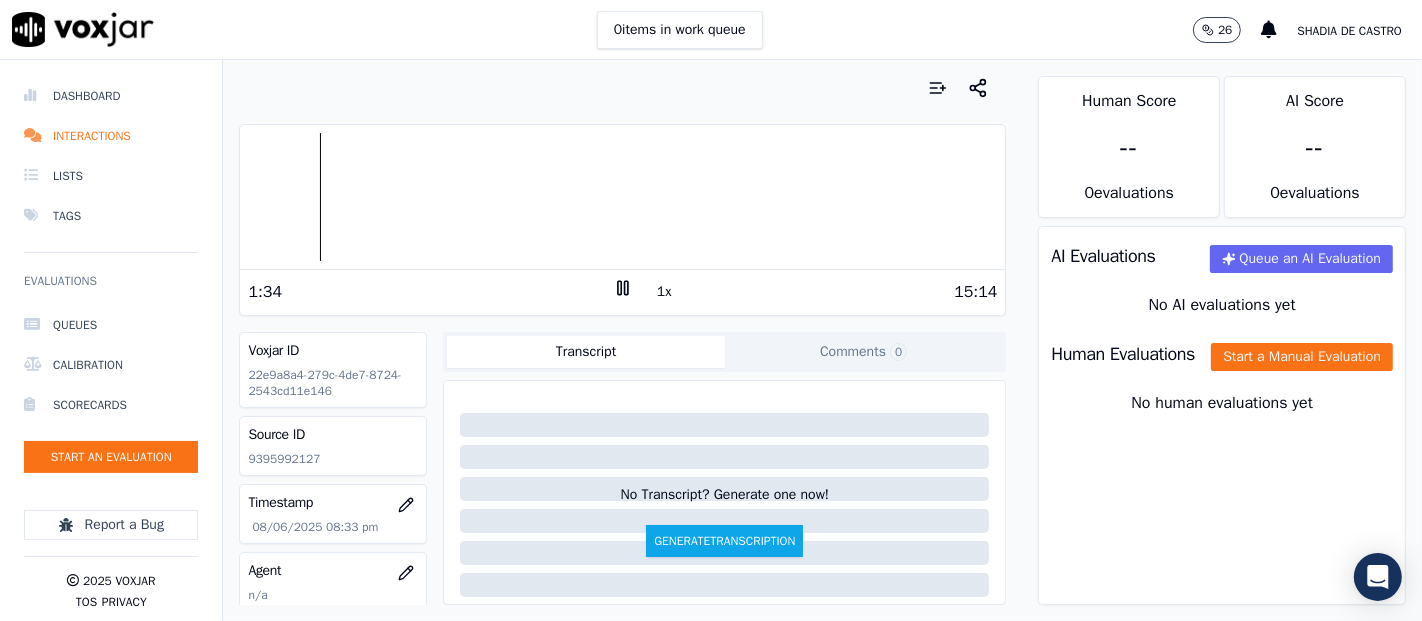 click at bounding box center [622, 197] 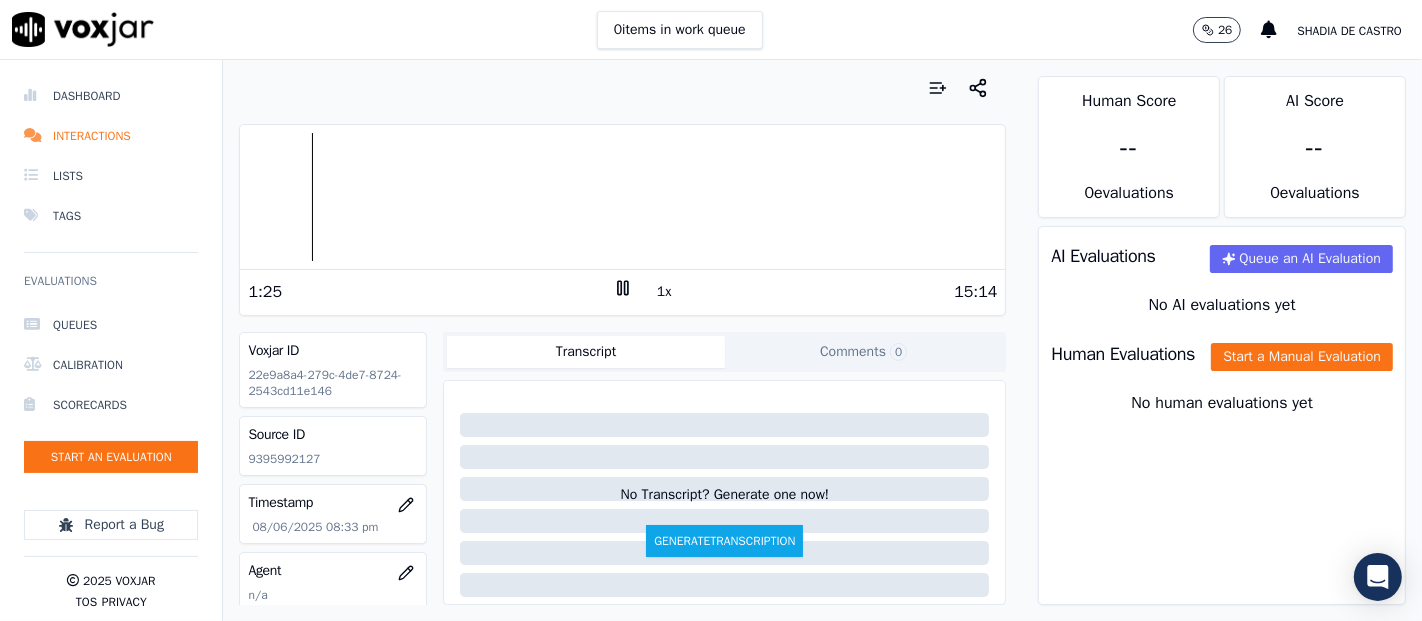 click at bounding box center [622, 197] 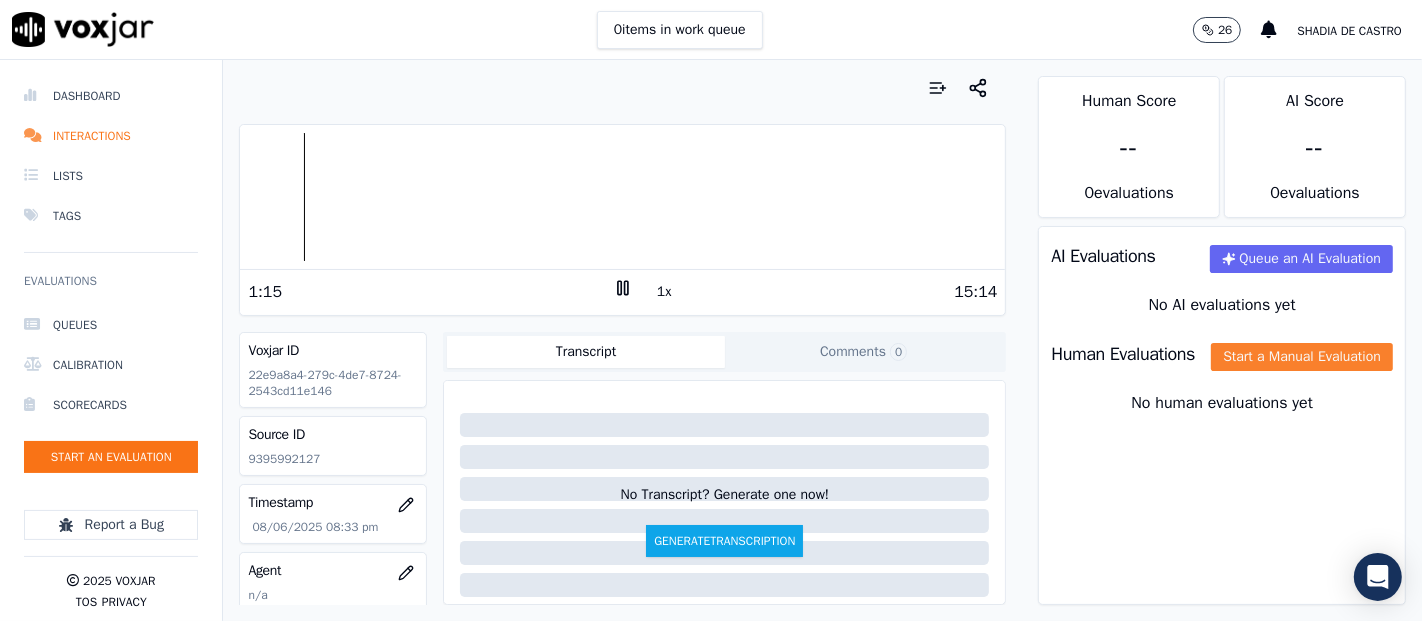 drag, startPoint x: 1115, startPoint y: 393, endPoint x: 1113, endPoint y: 382, distance: 11.18034 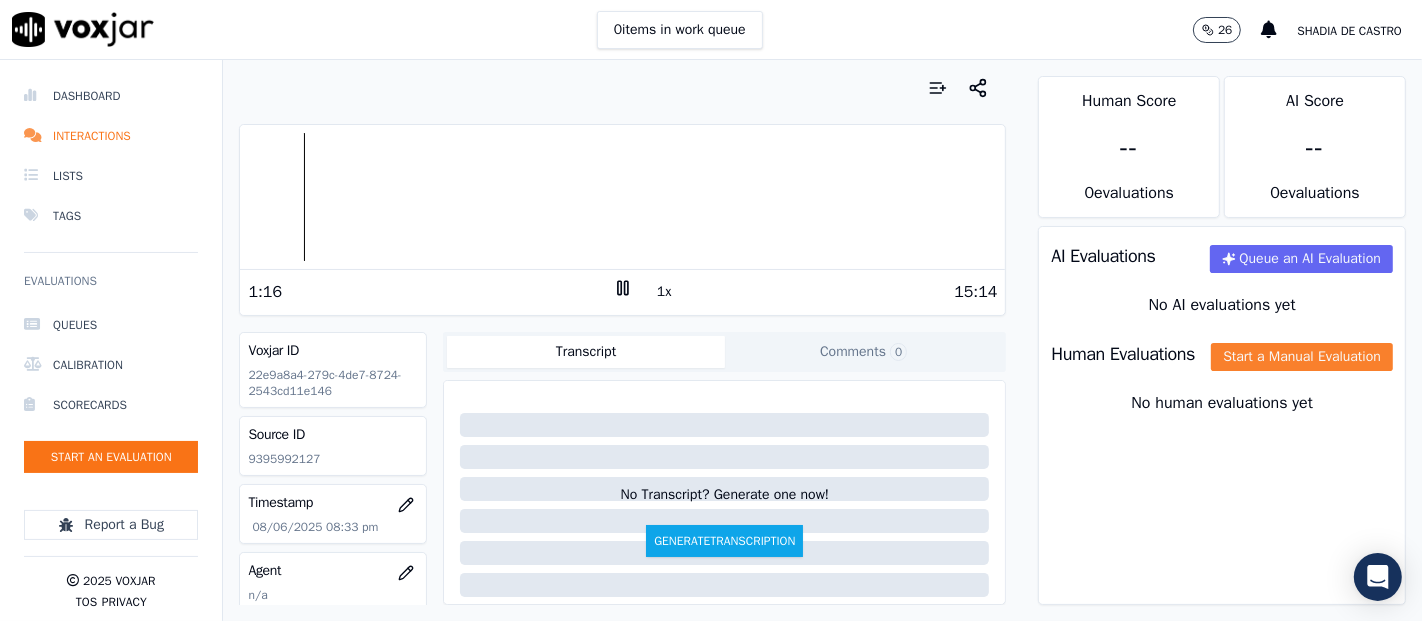 click on "Start a Manual Evaluation" 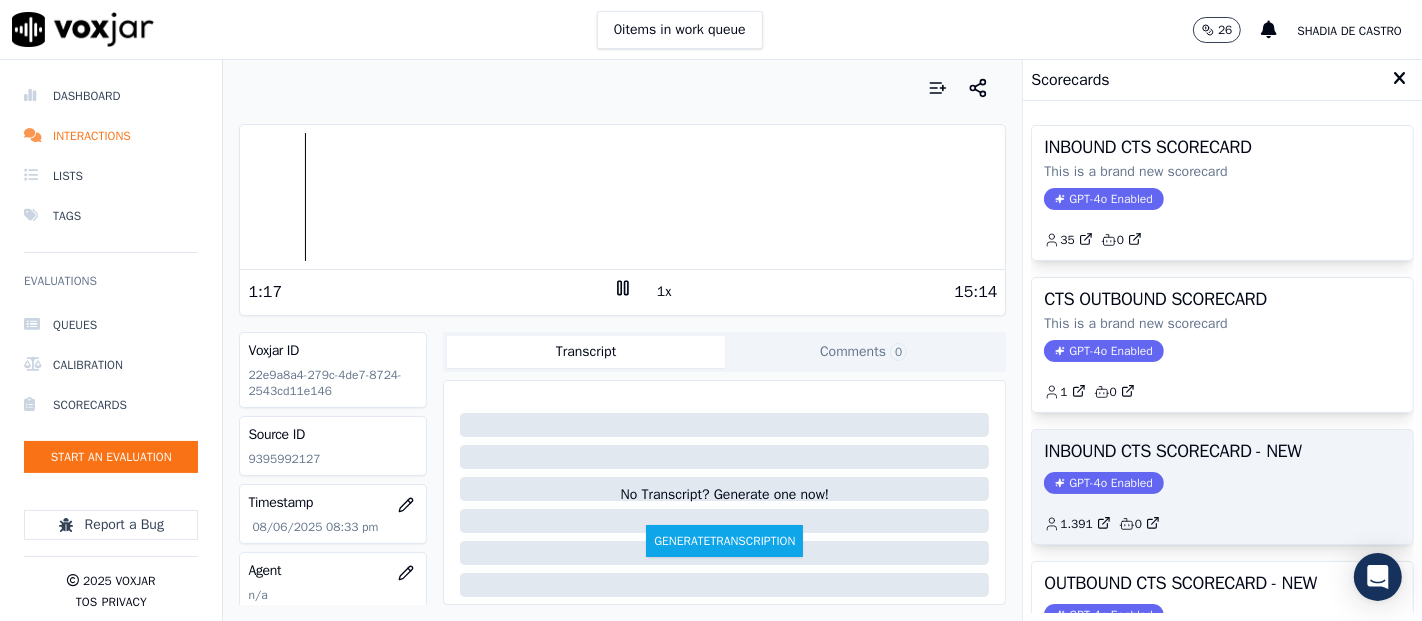 click on "GPT-4o Enabled" 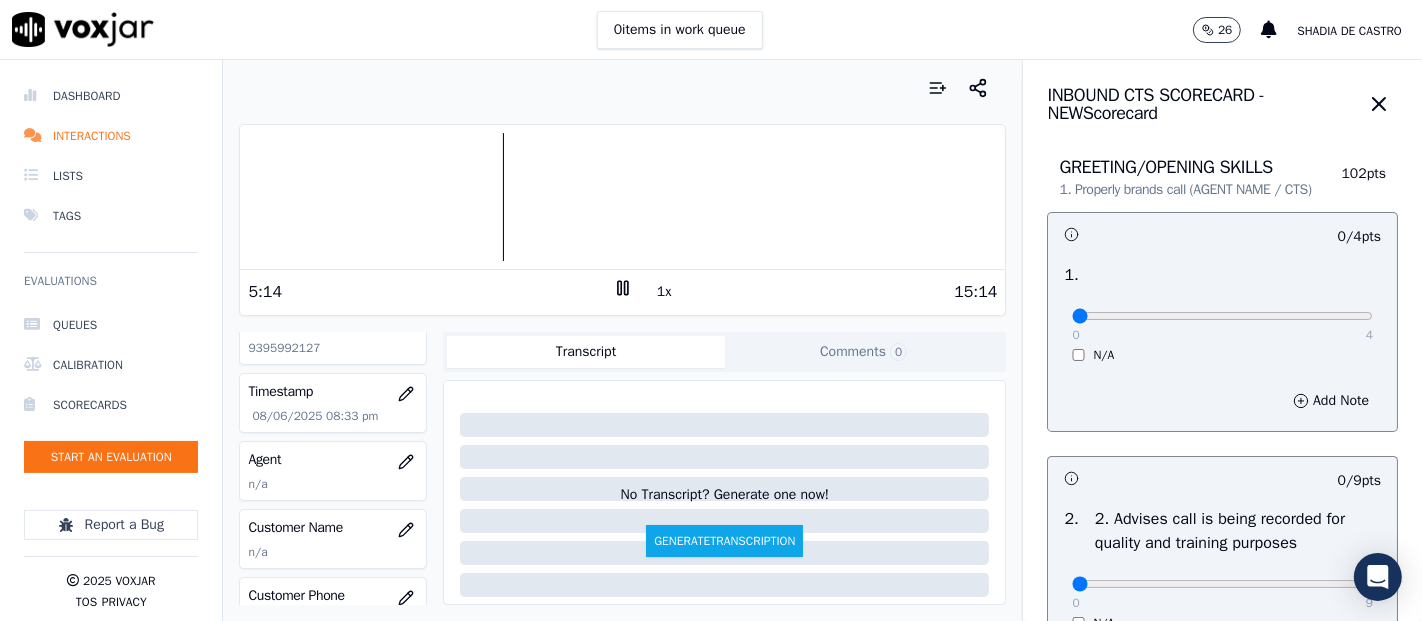 scroll, scrollTop: 222, scrollLeft: 0, axis: vertical 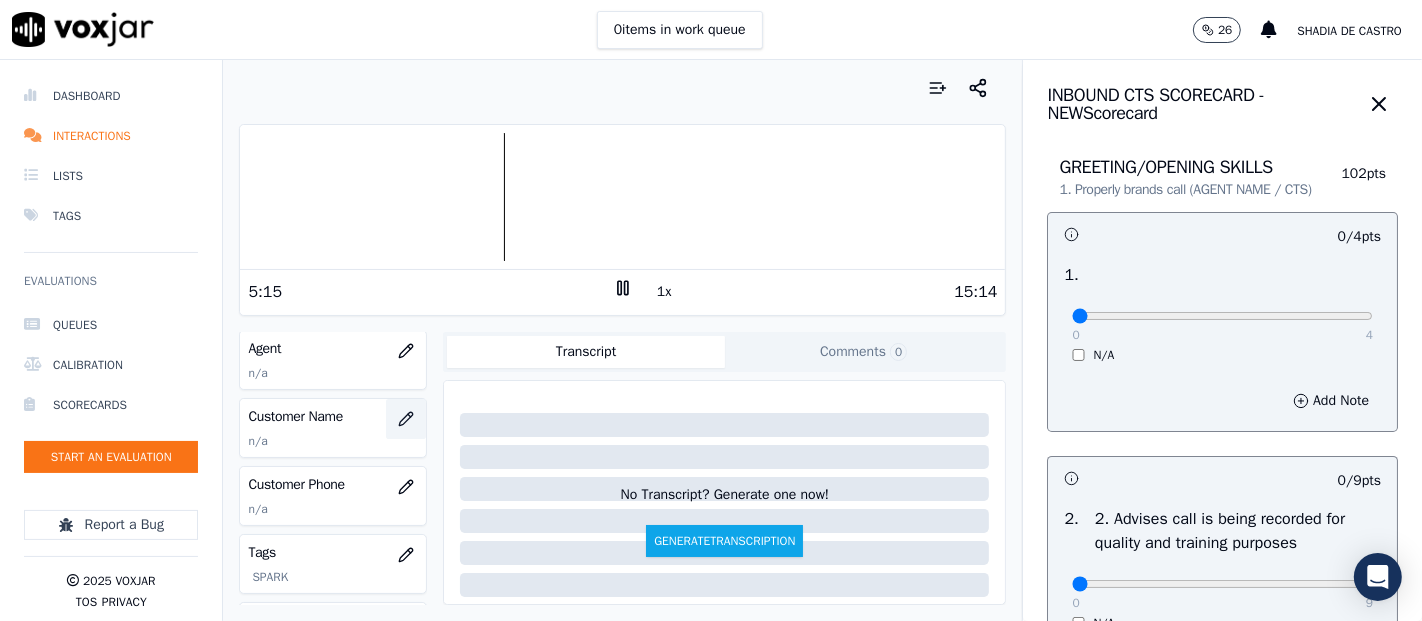 click at bounding box center [406, 419] 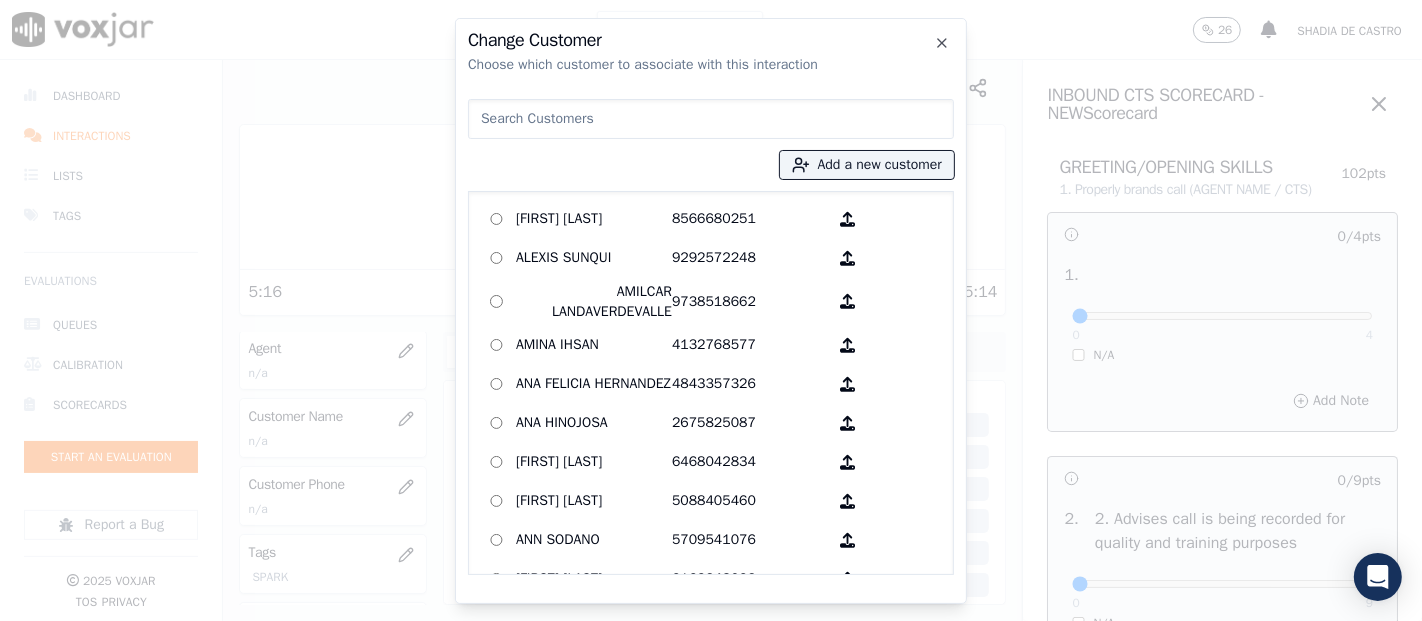 click at bounding box center [711, 119] 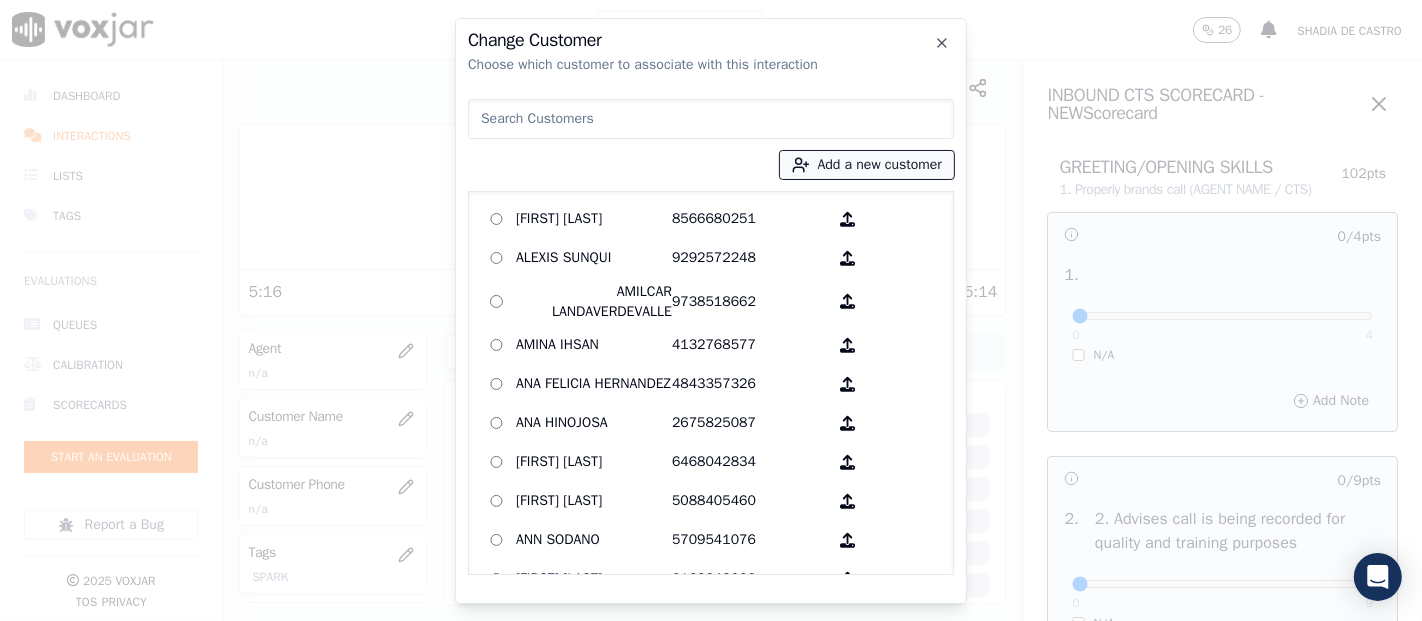 click 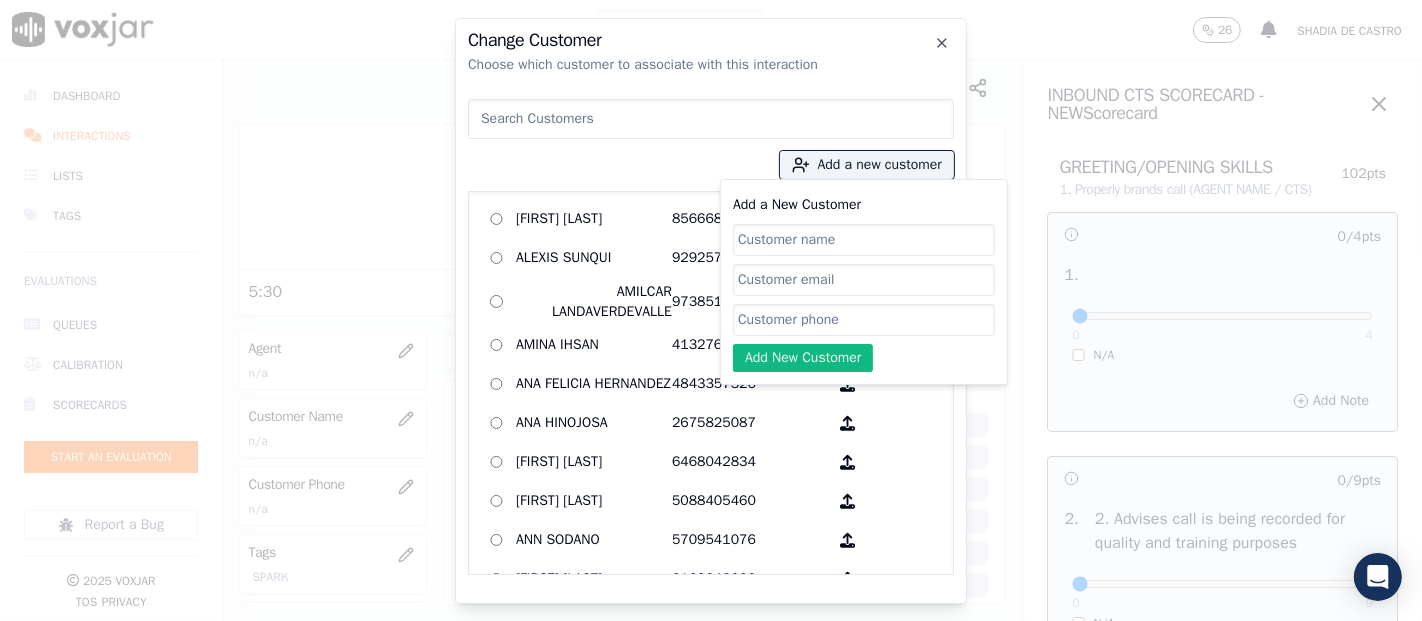 paste on "[FIRST] [LAST] [LAST] [LAST]" 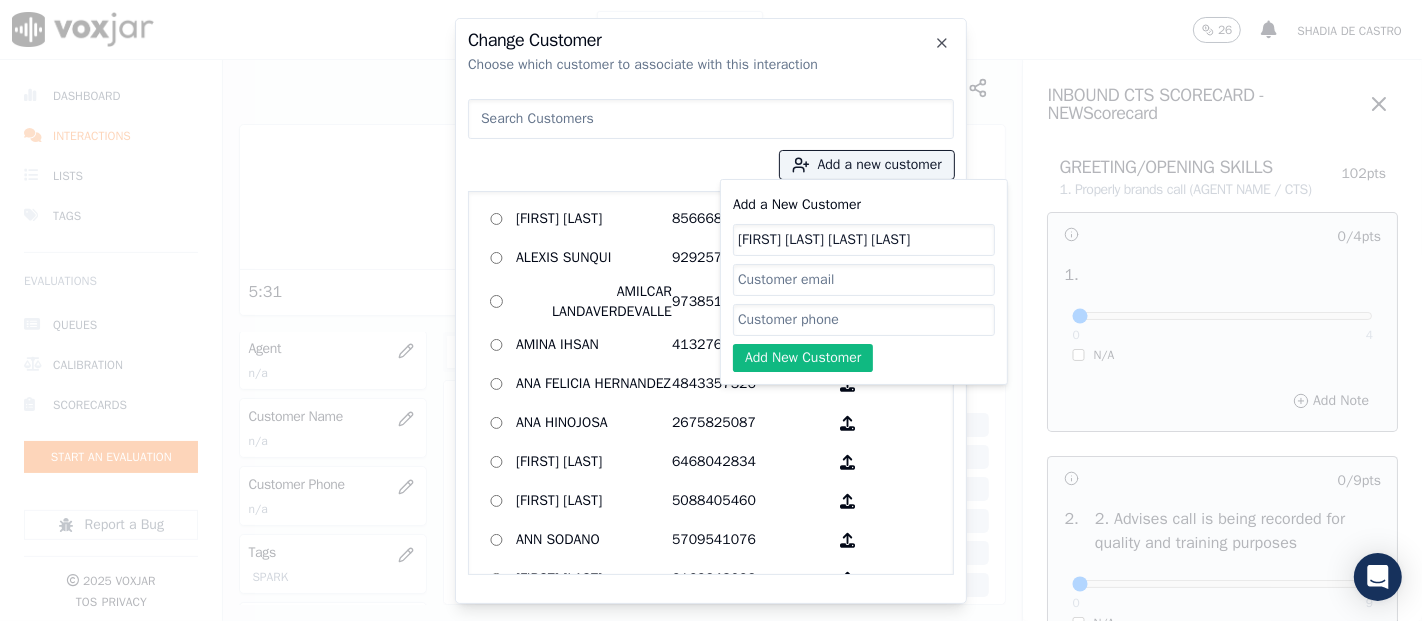 type on "[FIRST] [LAST] [LAST] [LAST]" 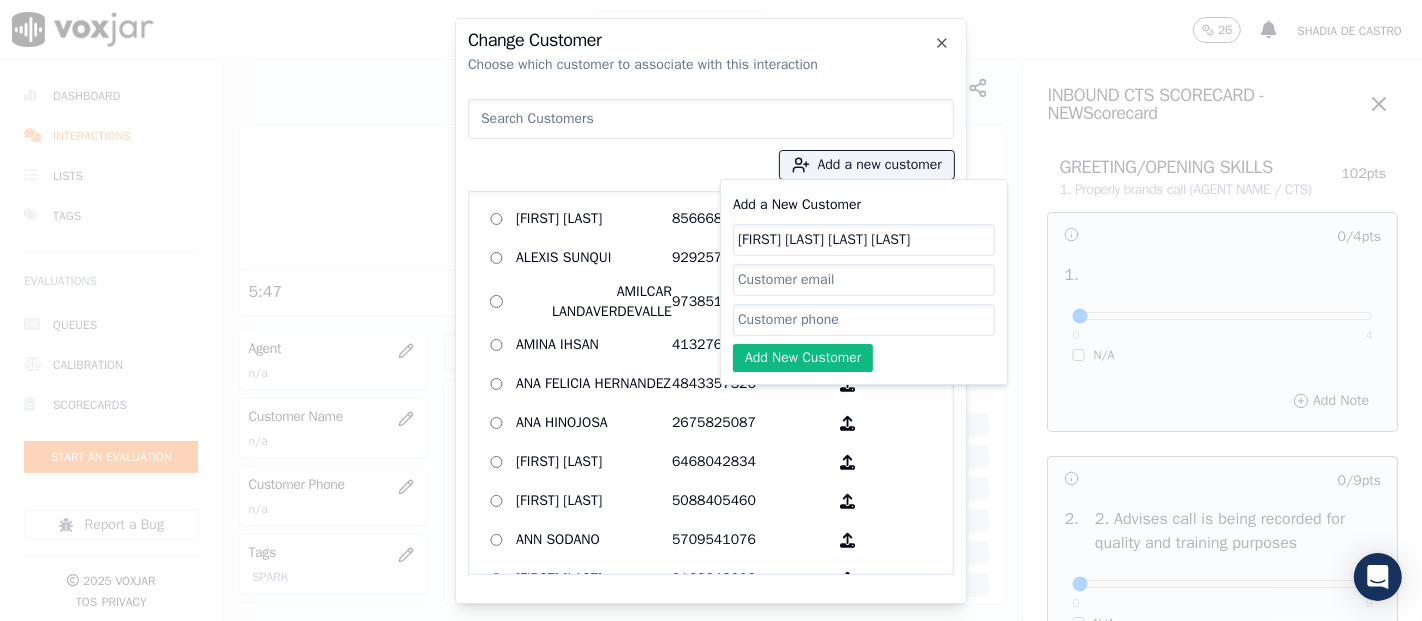 paste on "9395992127" 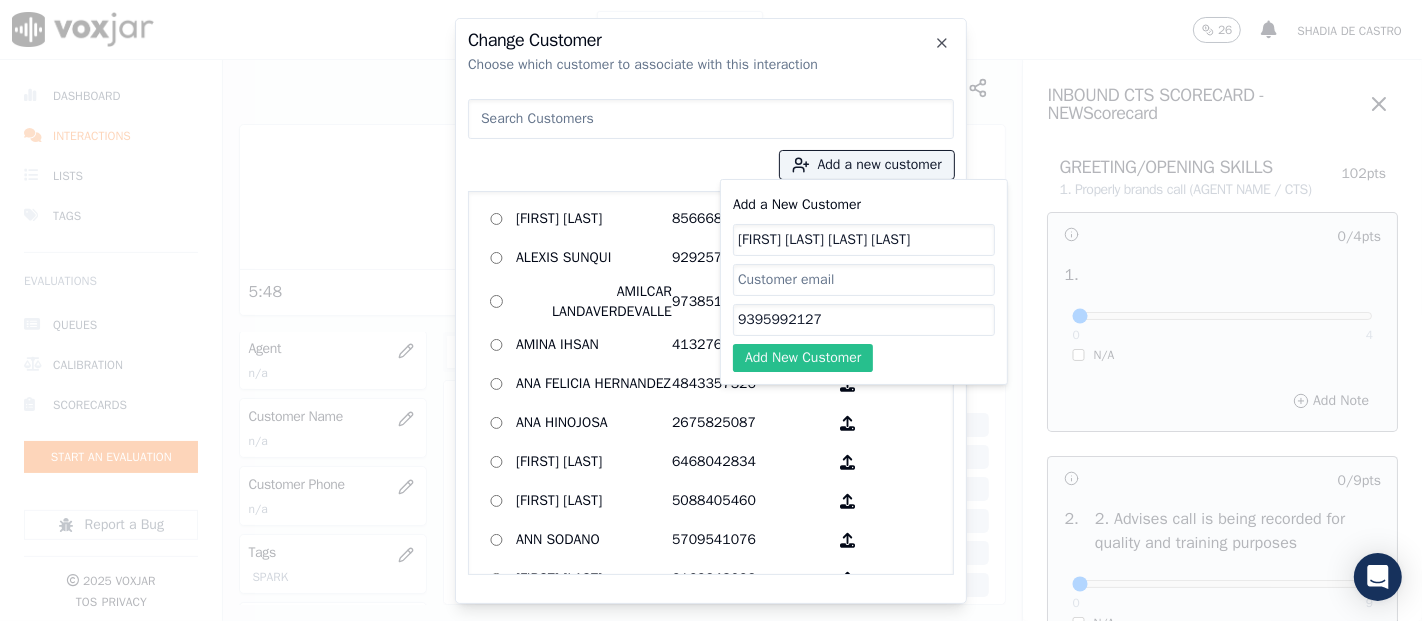 type on "9395992127" 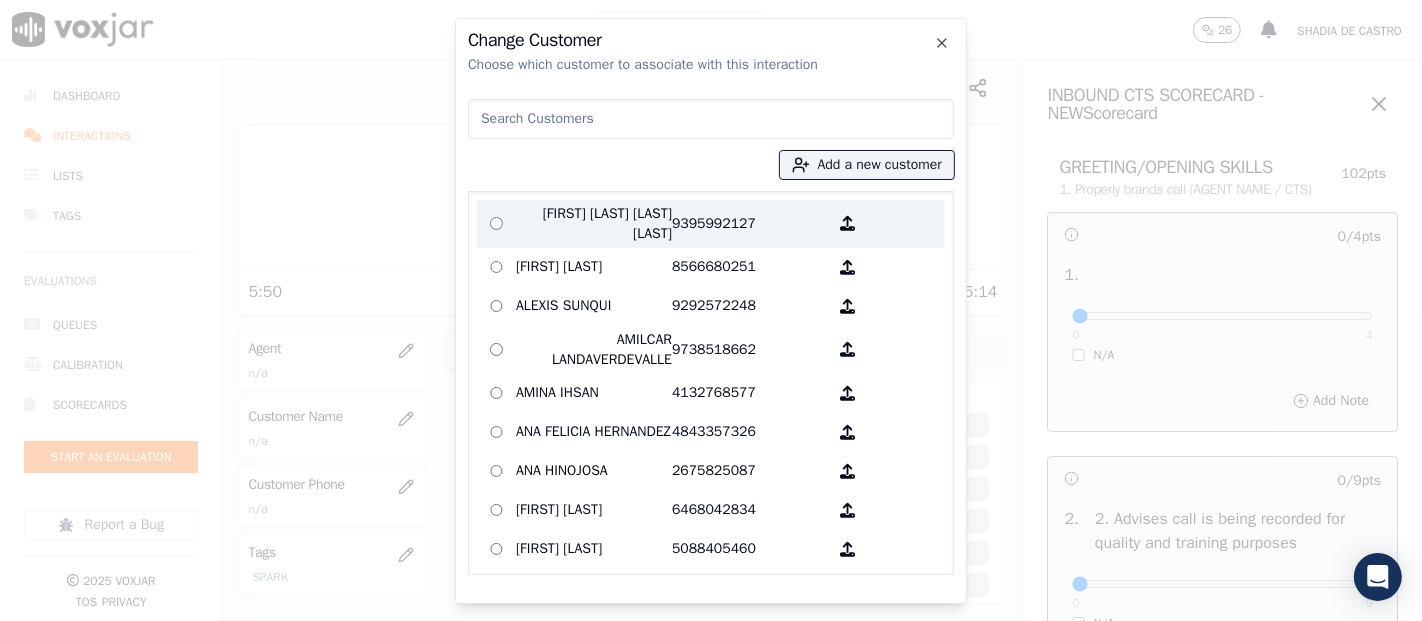 click on "WILLIAN DAVID AYALA ACEVEDO   9395992127" at bounding box center [711, 224] 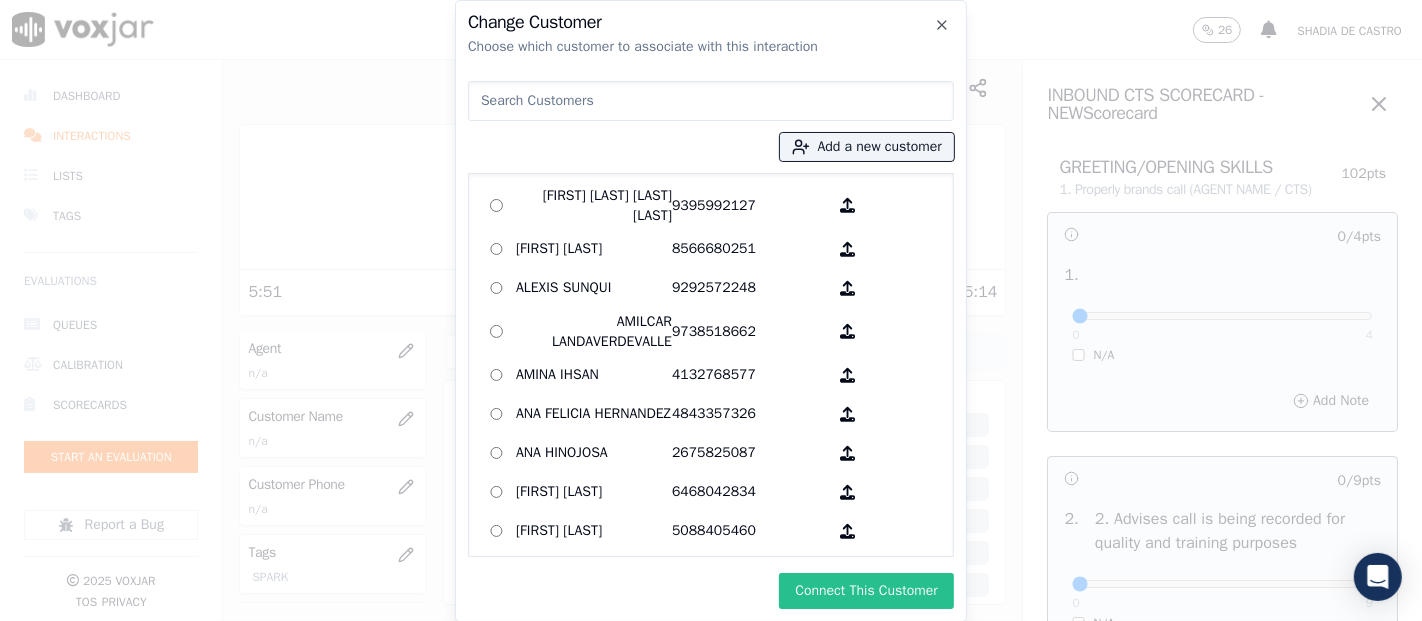 click on "Connect This Customer" at bounding box center [866, 591] 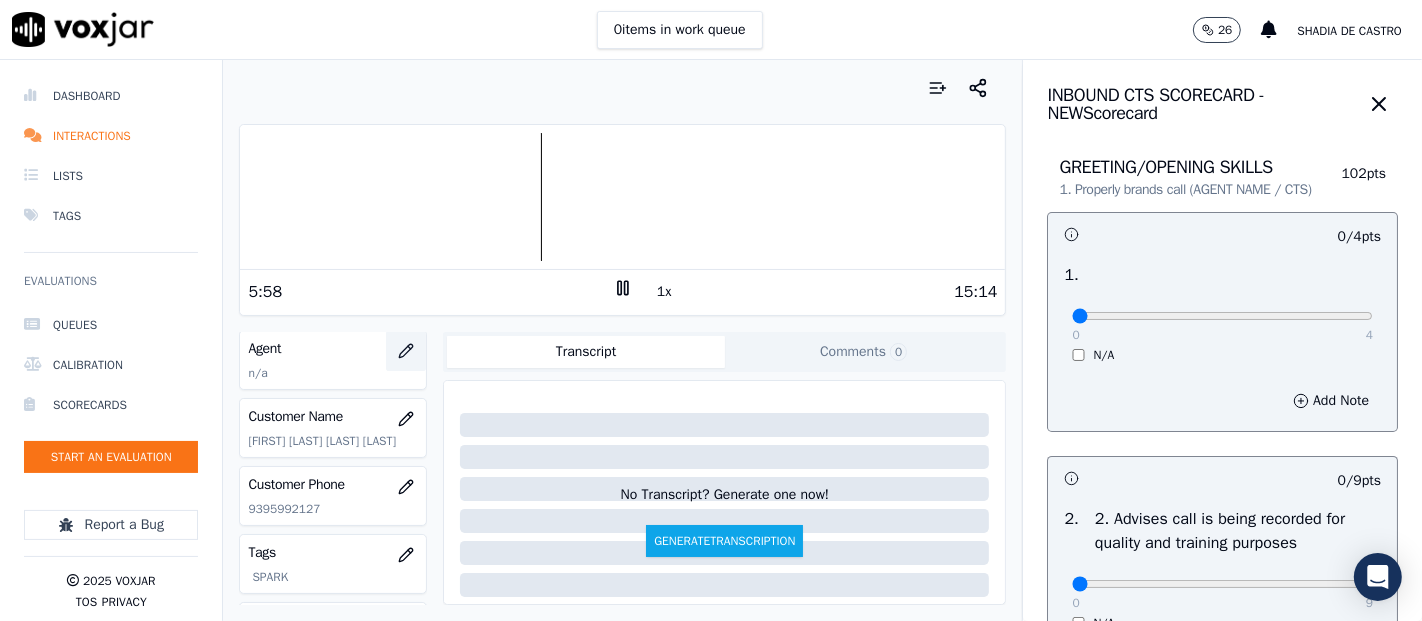 click 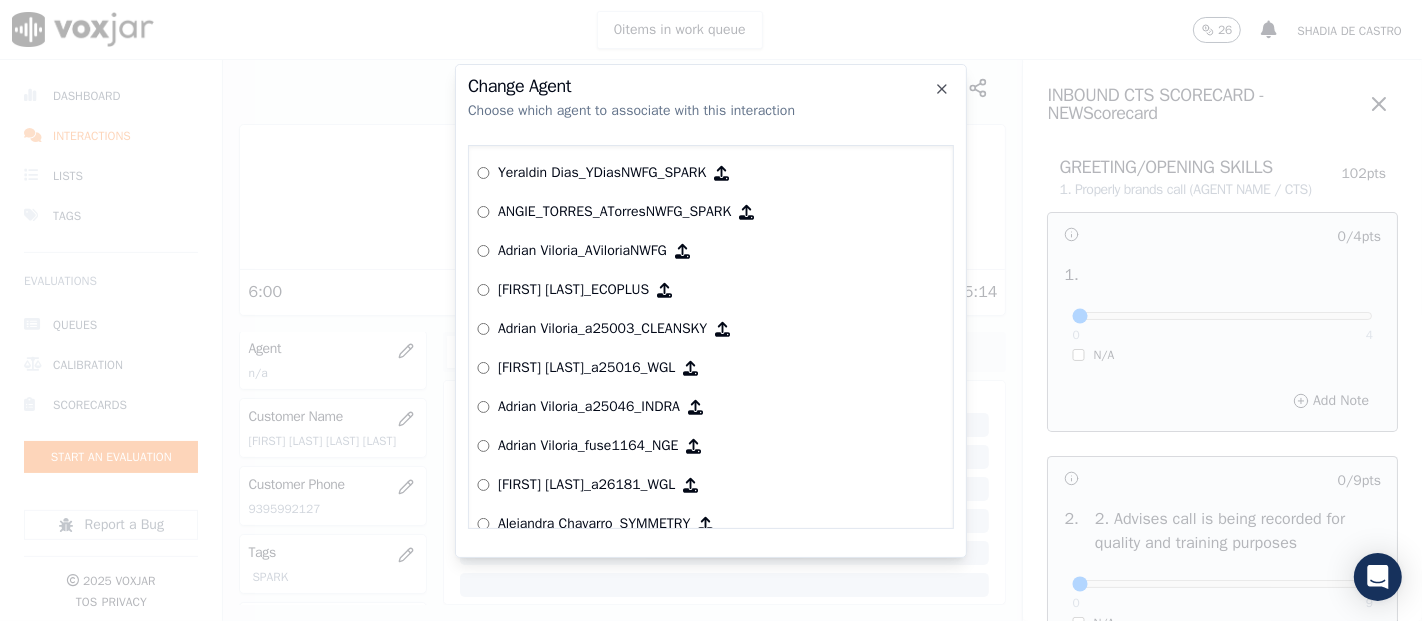 click on "Yeraldin Dias_YDiasNWFG_SPARK" at bounding box center [711, 173] 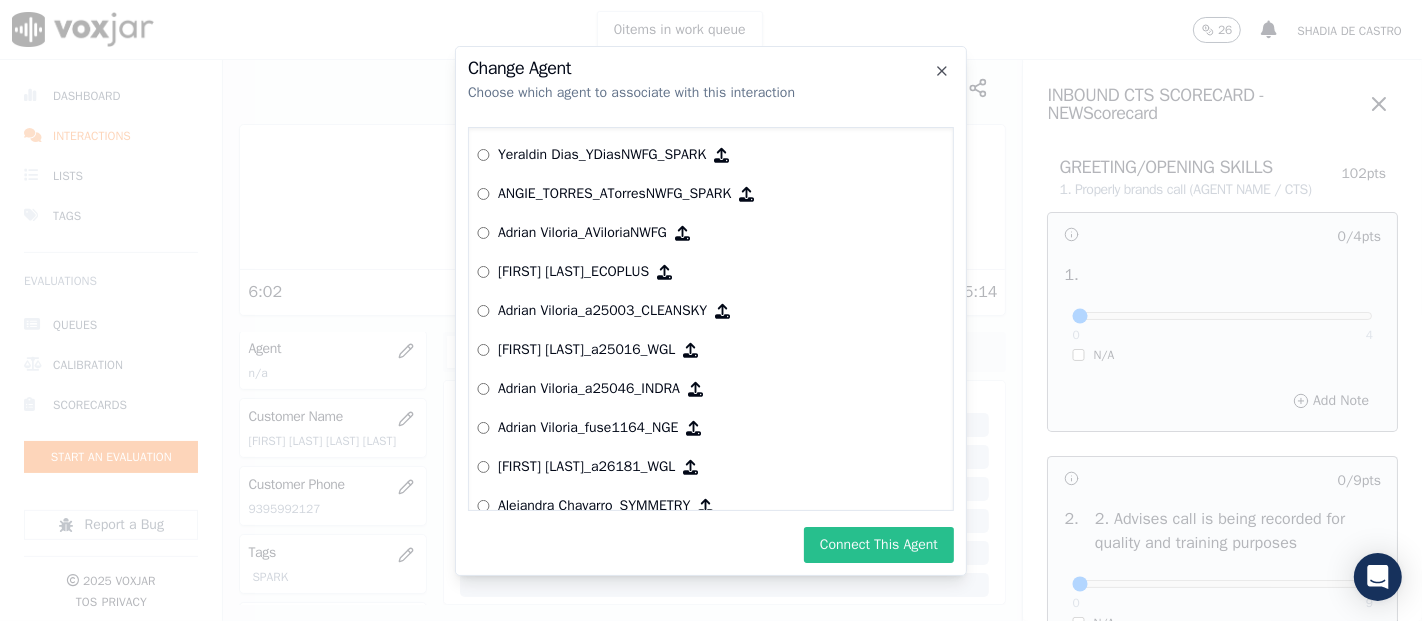 click on "Connect This Agent" at bounding box center [879, 545] 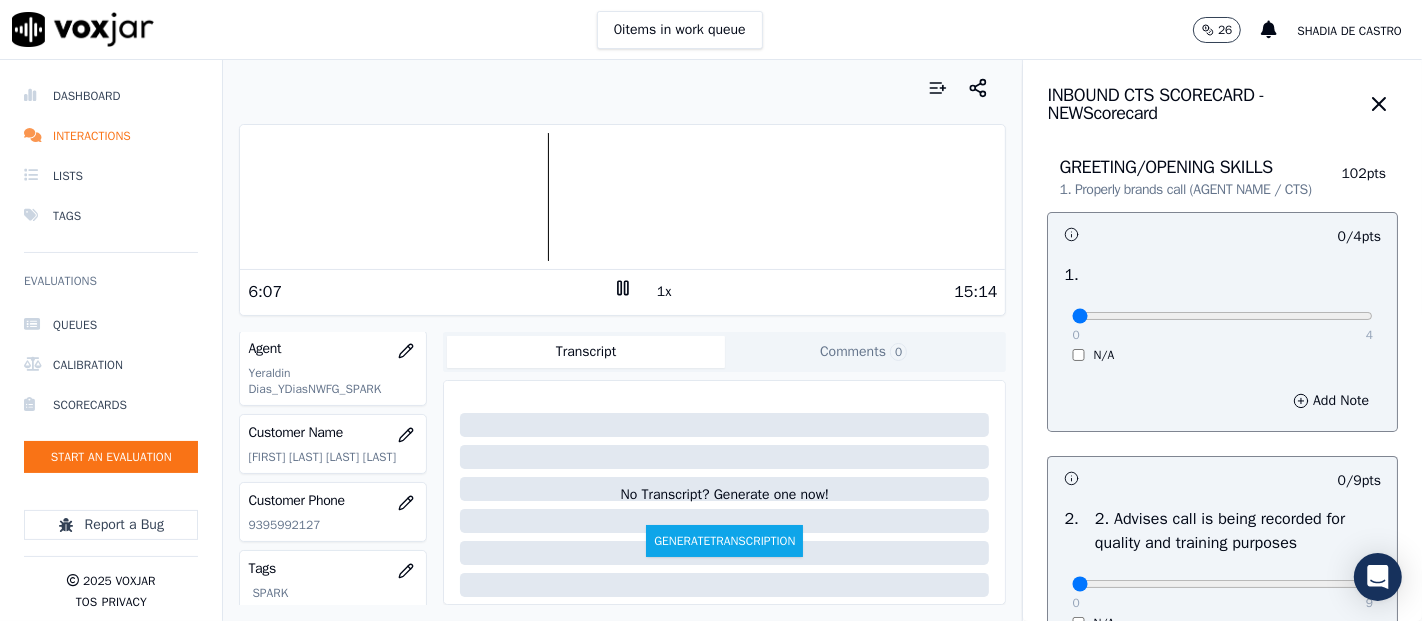 click 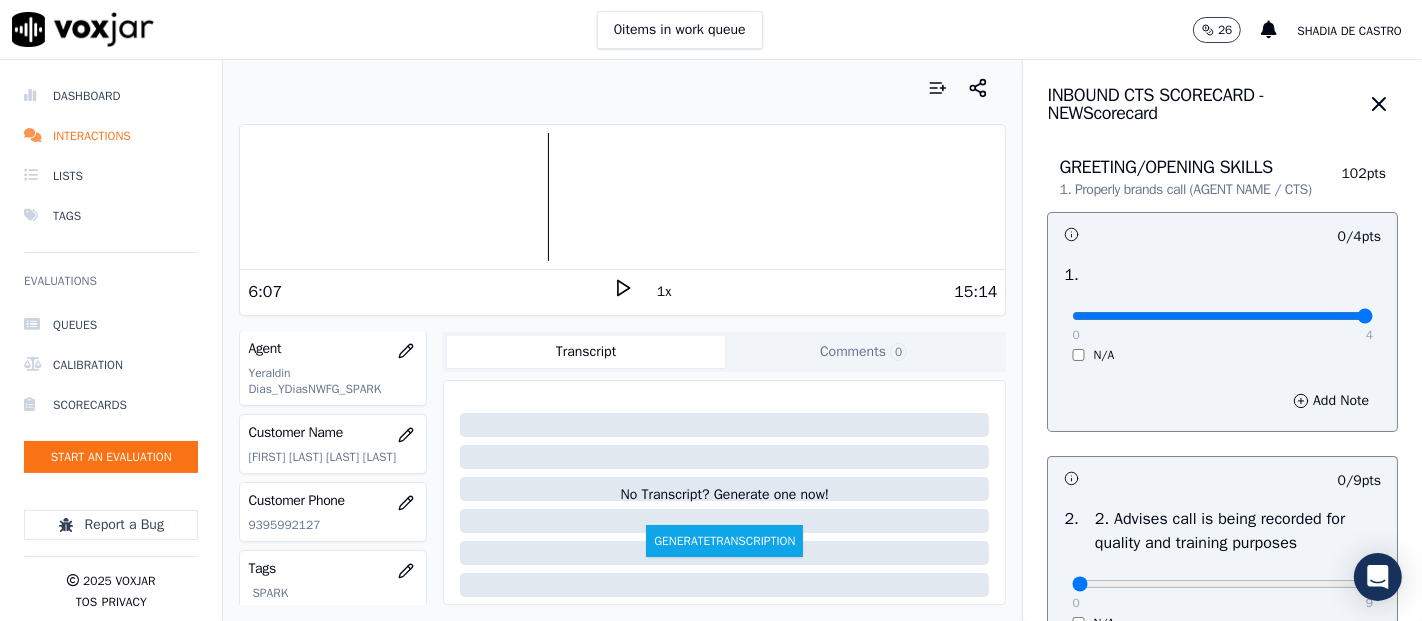 type on "4" 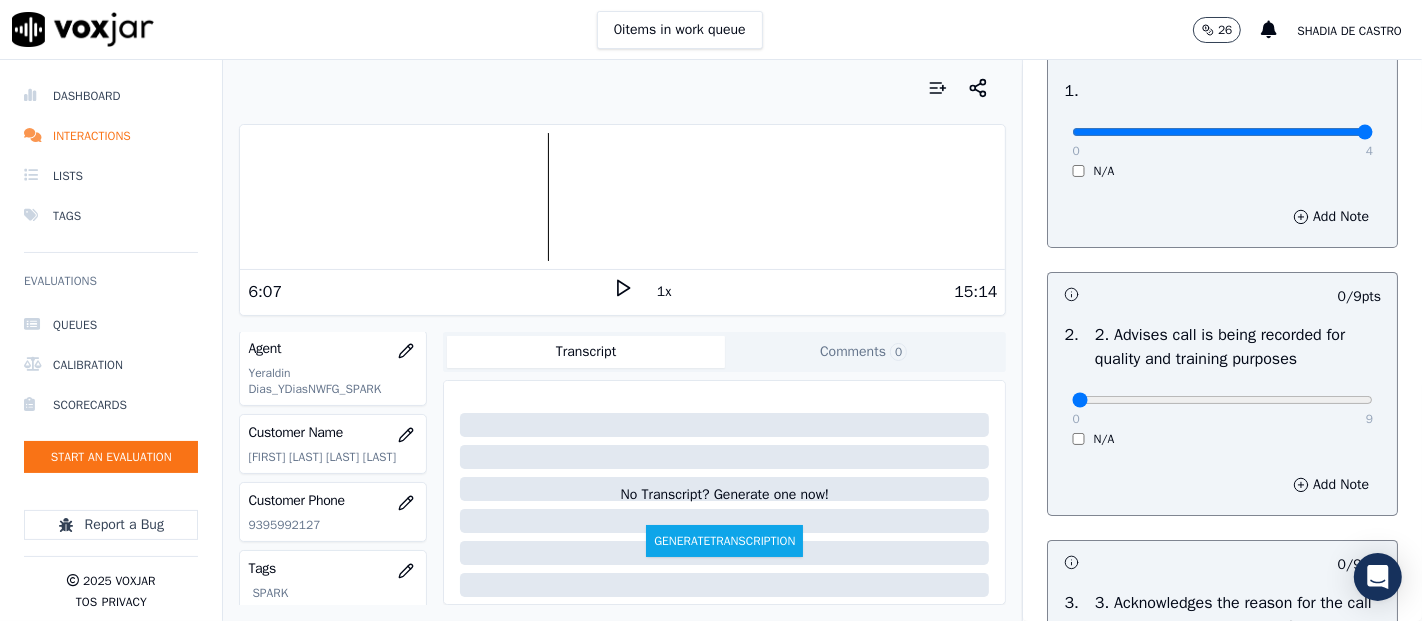 scroll, scrollTop: 333, scrollLeft: 0, axis: vertical 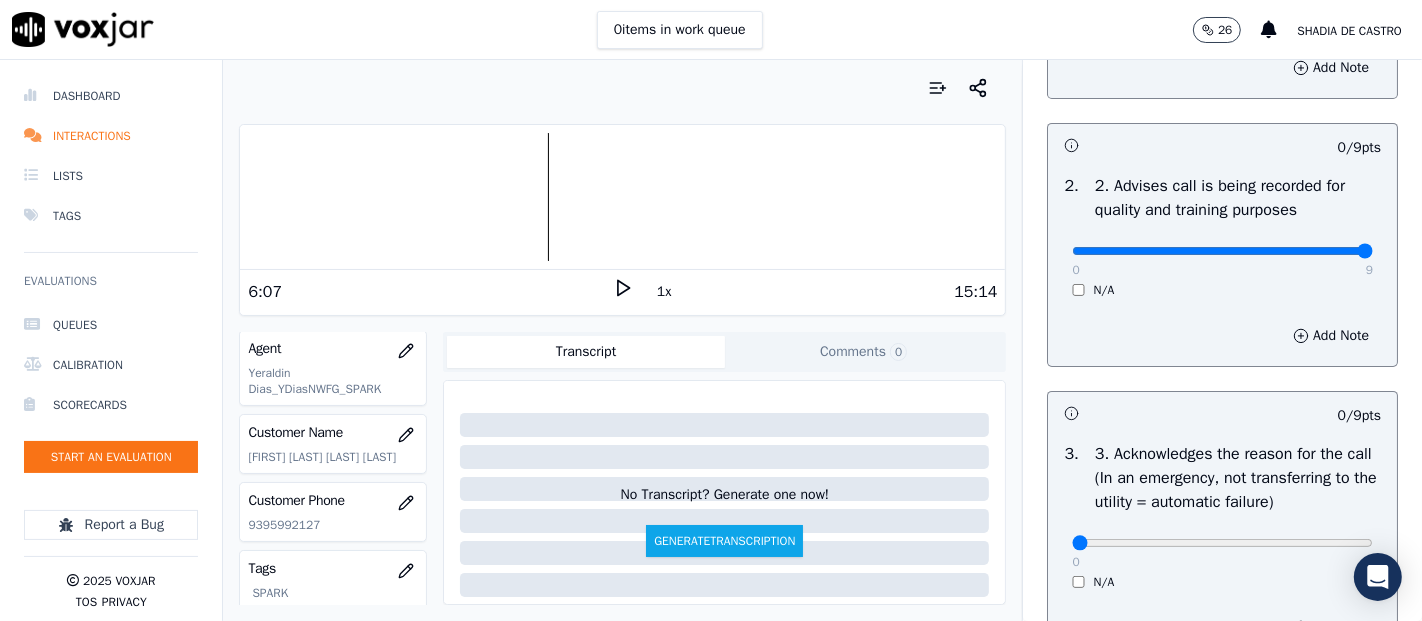 type on "9" 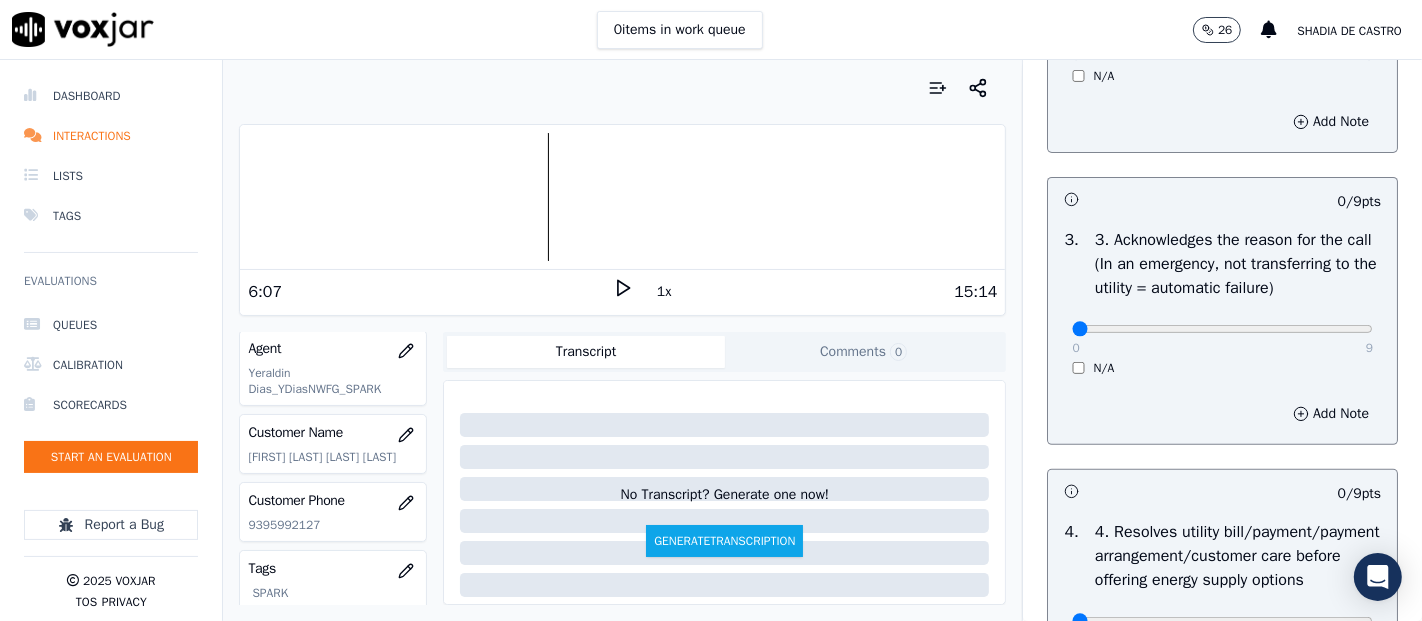 scroll, scrollTop: 555, scrollLeft: 0, axis: vertical 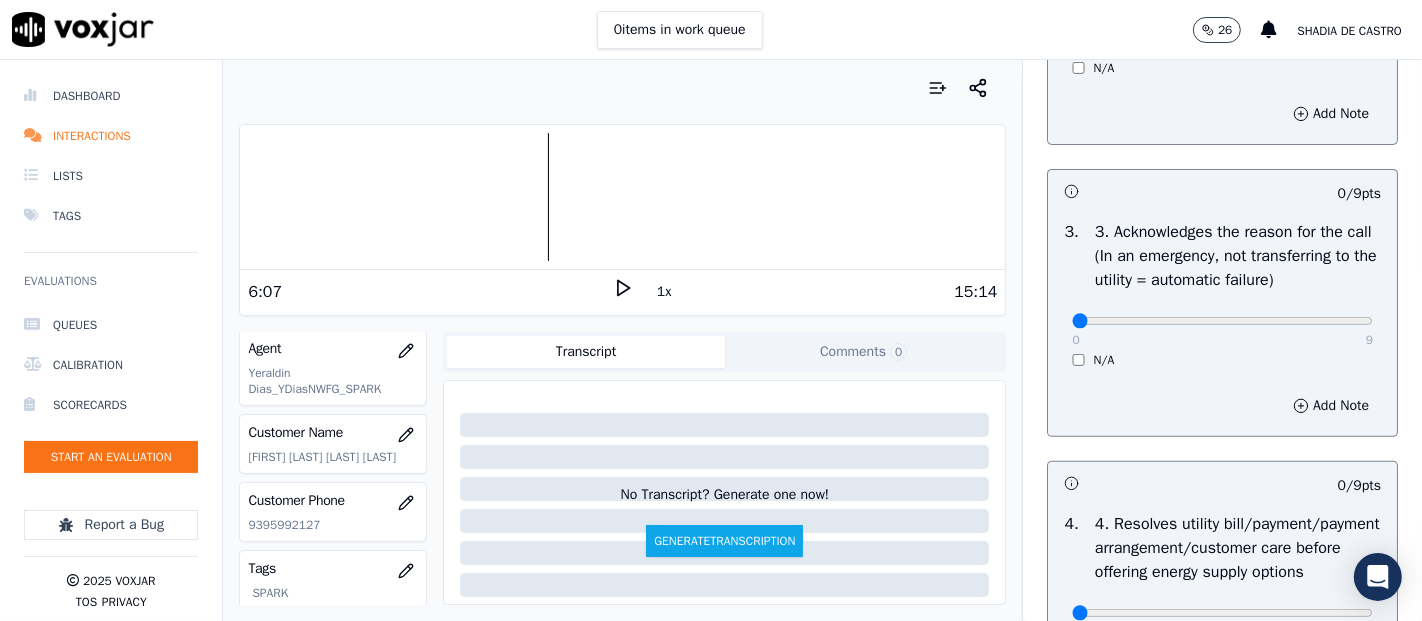 click on "0   9     N/A" at bounding box center [1222, 330] 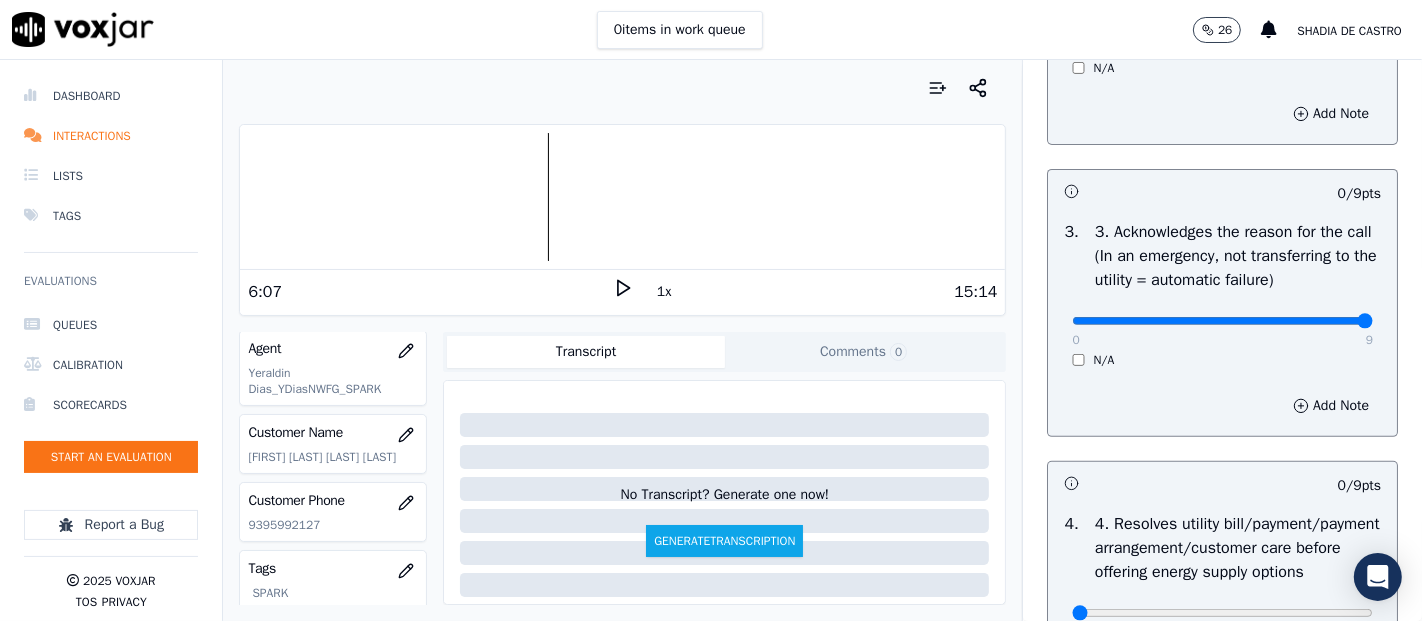 type on "9" 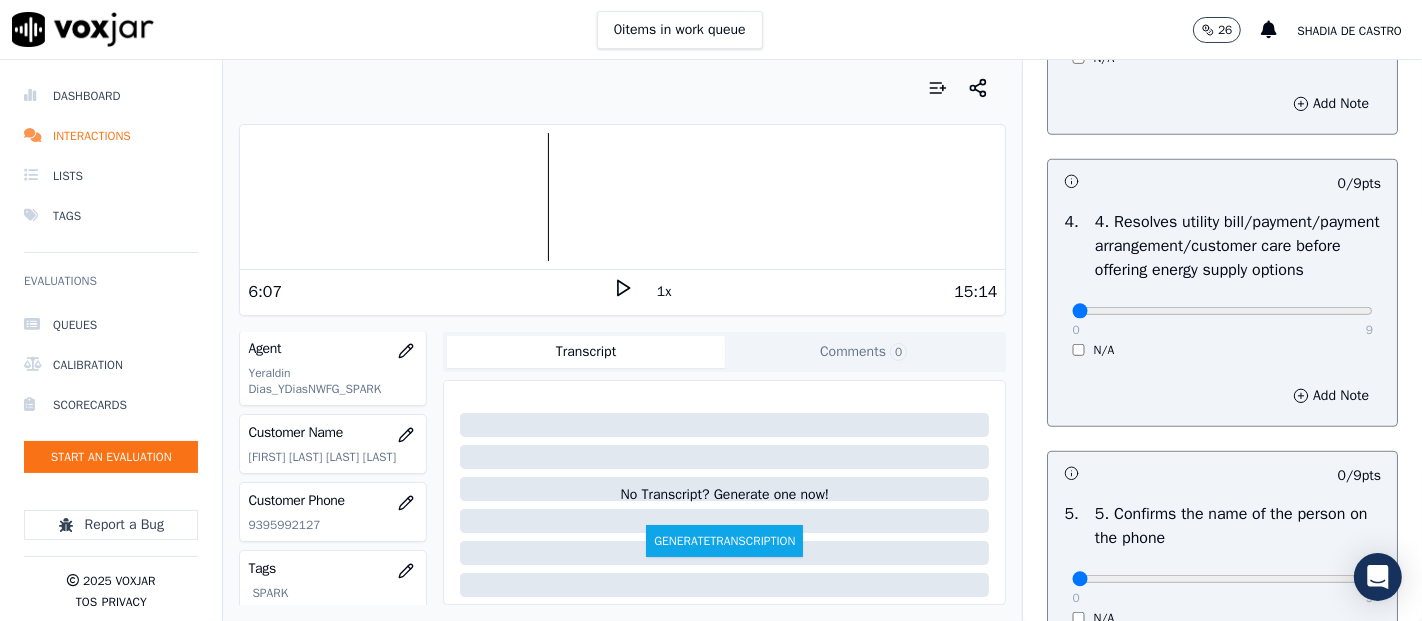 scroll, scrollTop: 888, scrollLeft: 0, axis: vertical 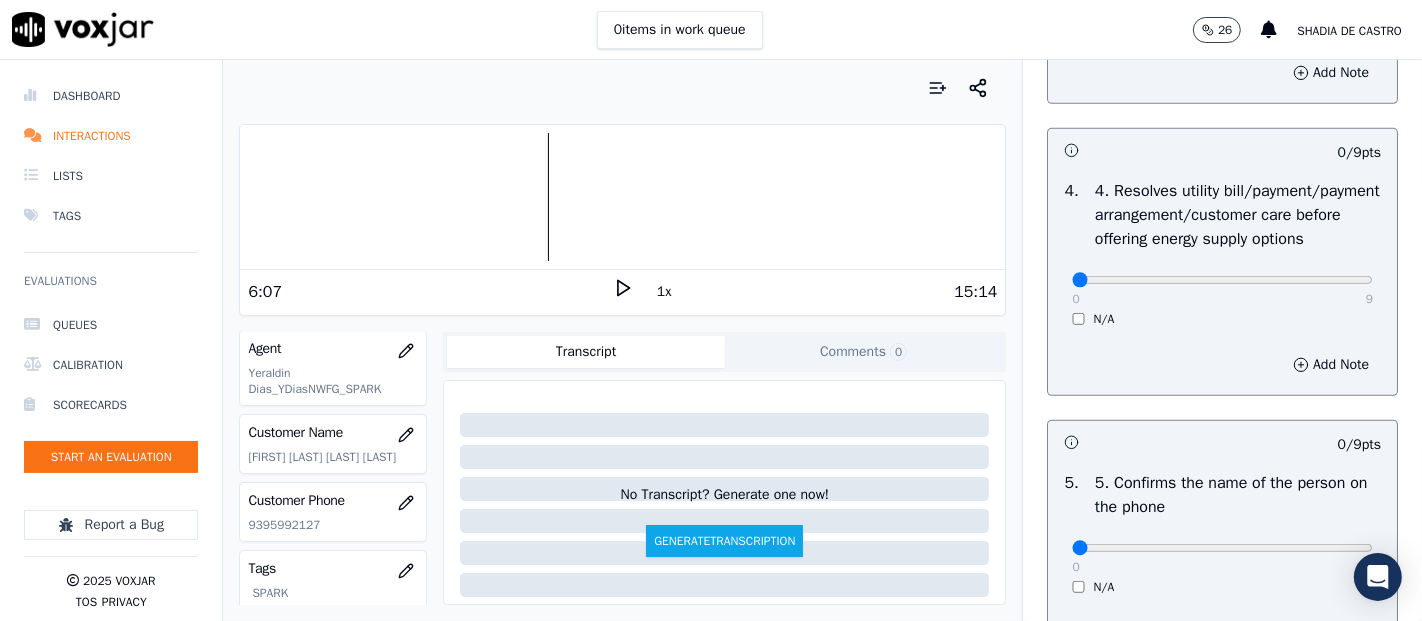 click on "N/A" at bounding box center [1222, 319] 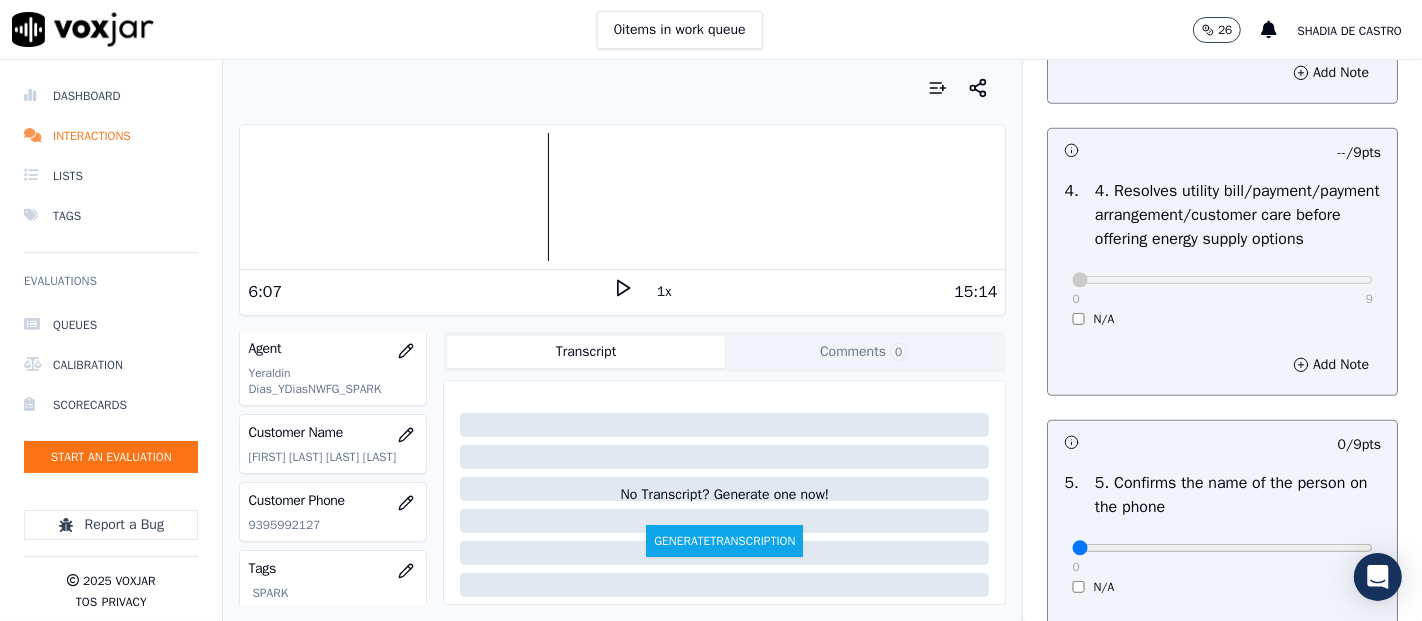 scroll, scrollTop: 1111, scrollLeft: 0, axis: vertical 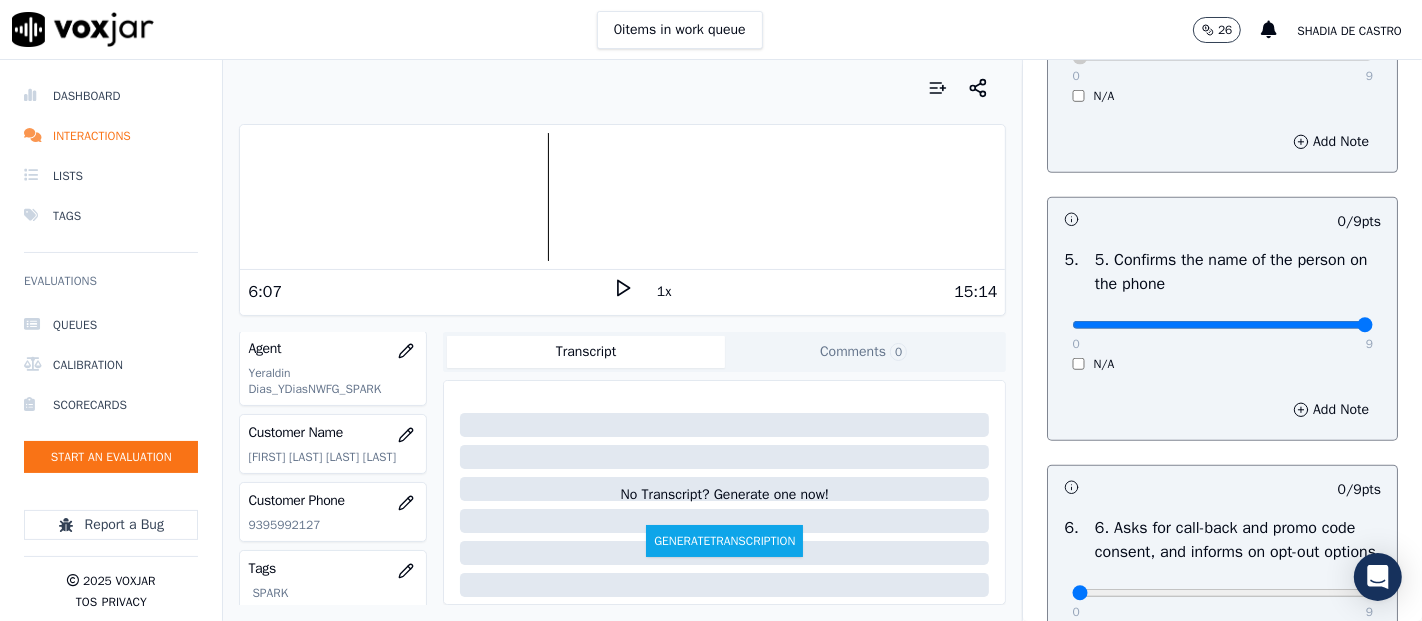 drag, startPoint x: 1326, startPoint y: 394, endPoint x: 1331, endPoint y: 404, distance: 11.18034 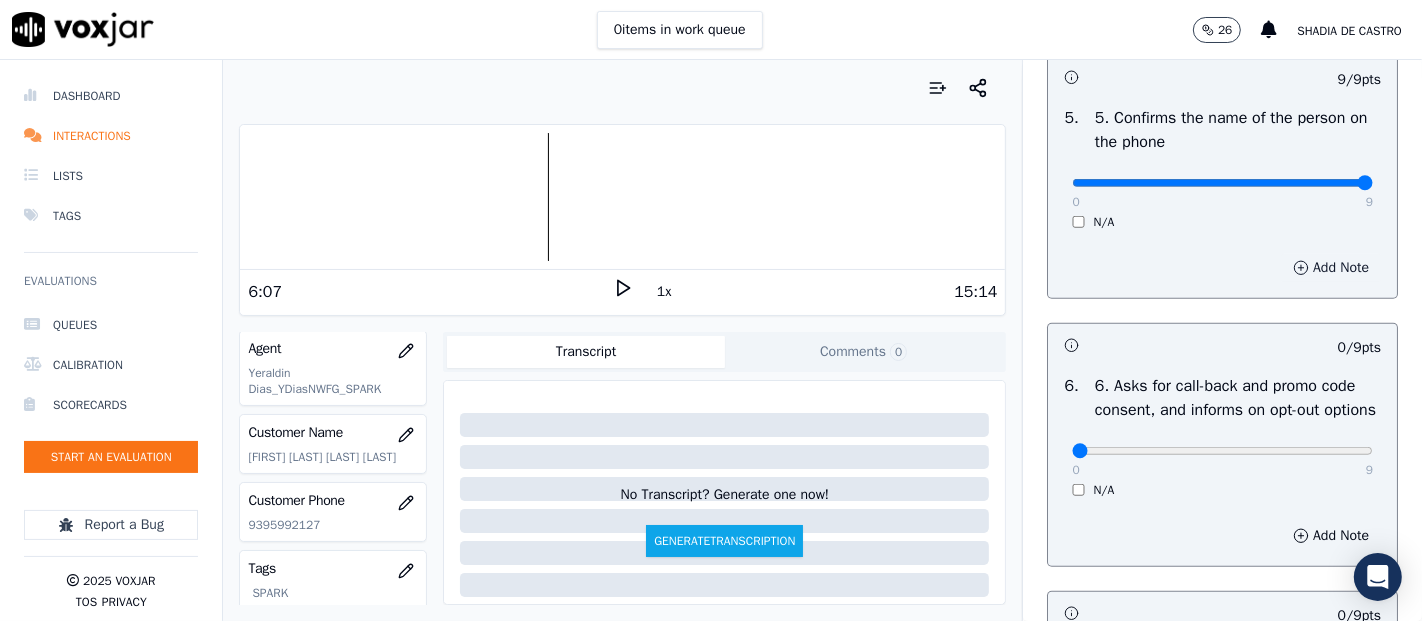 scroll, scrollTop: 1333, scrollLeft: 0, axis: vertical 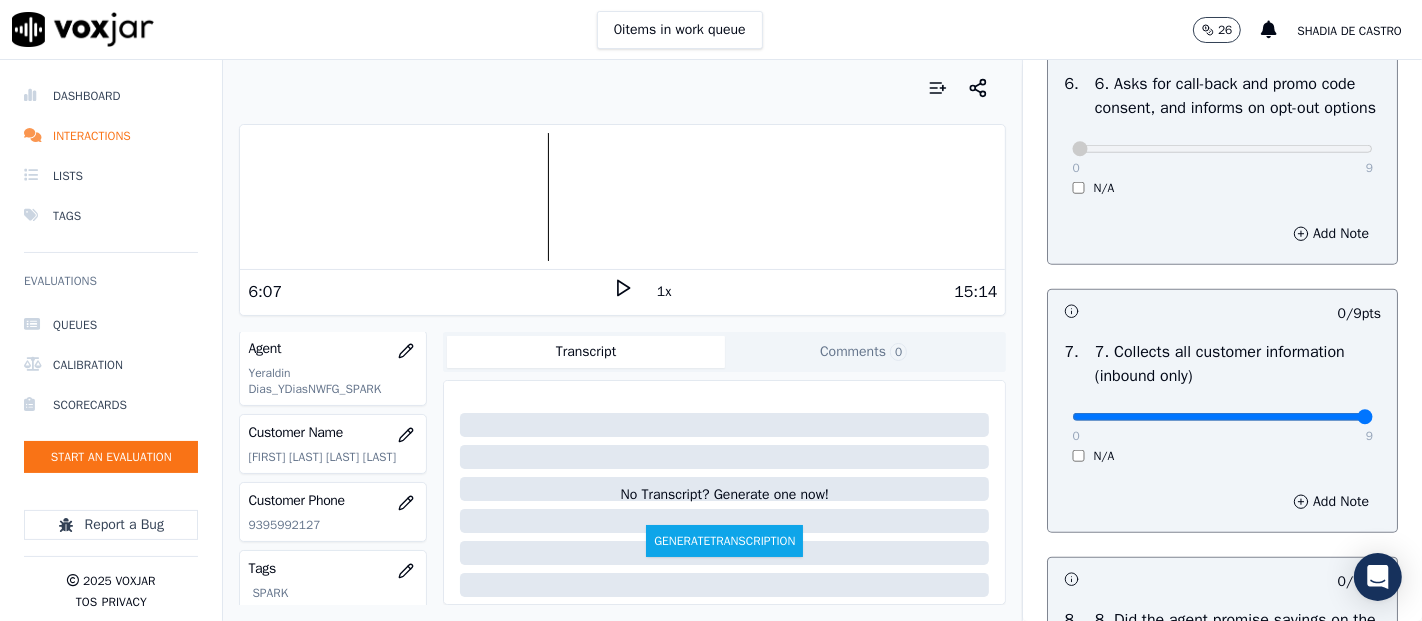 type on "9" 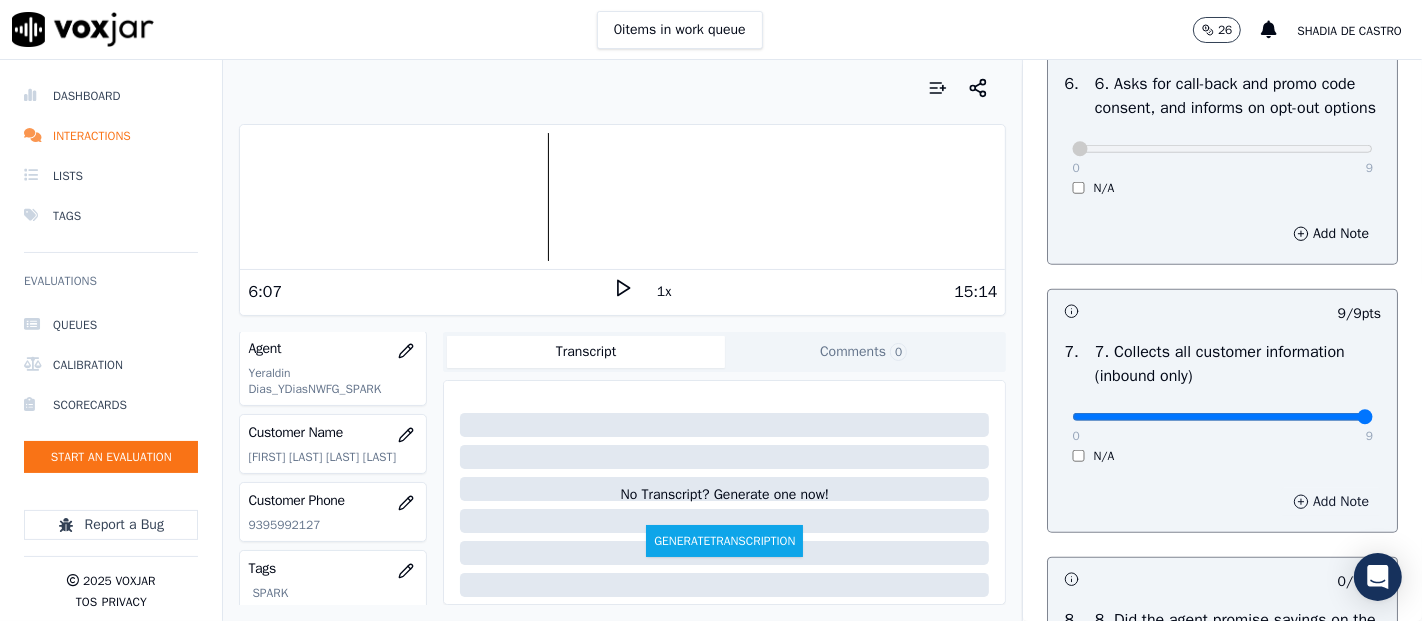 scroll, scrollTop: 1888, scrollLeft: 0, axis: vertical 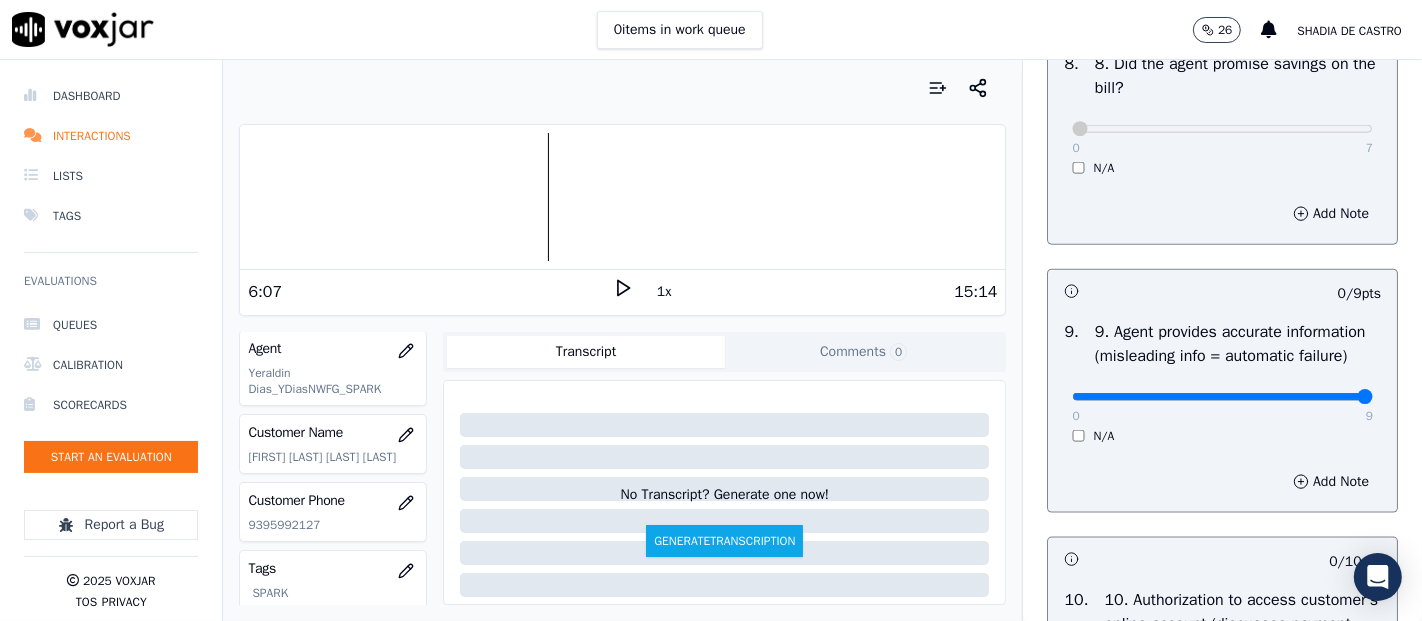 type on "9" 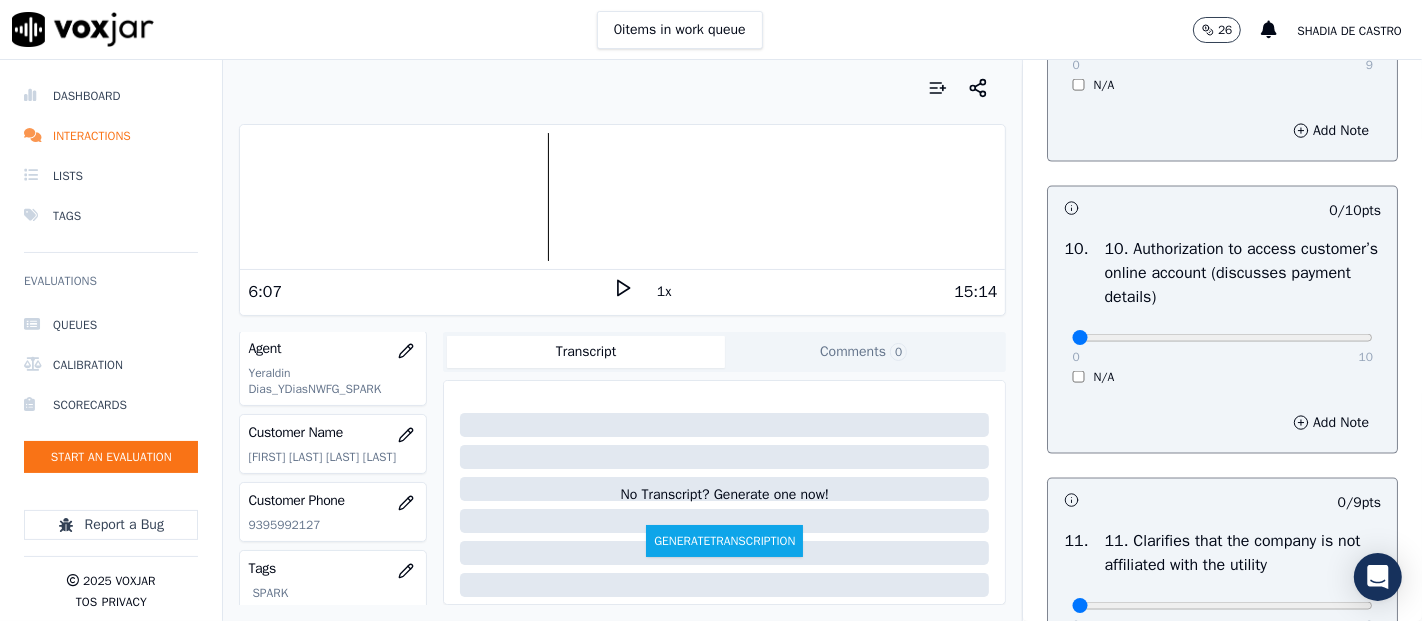 scroll, scrollTop: 2555, scrollLeft: 0, axis: vertical 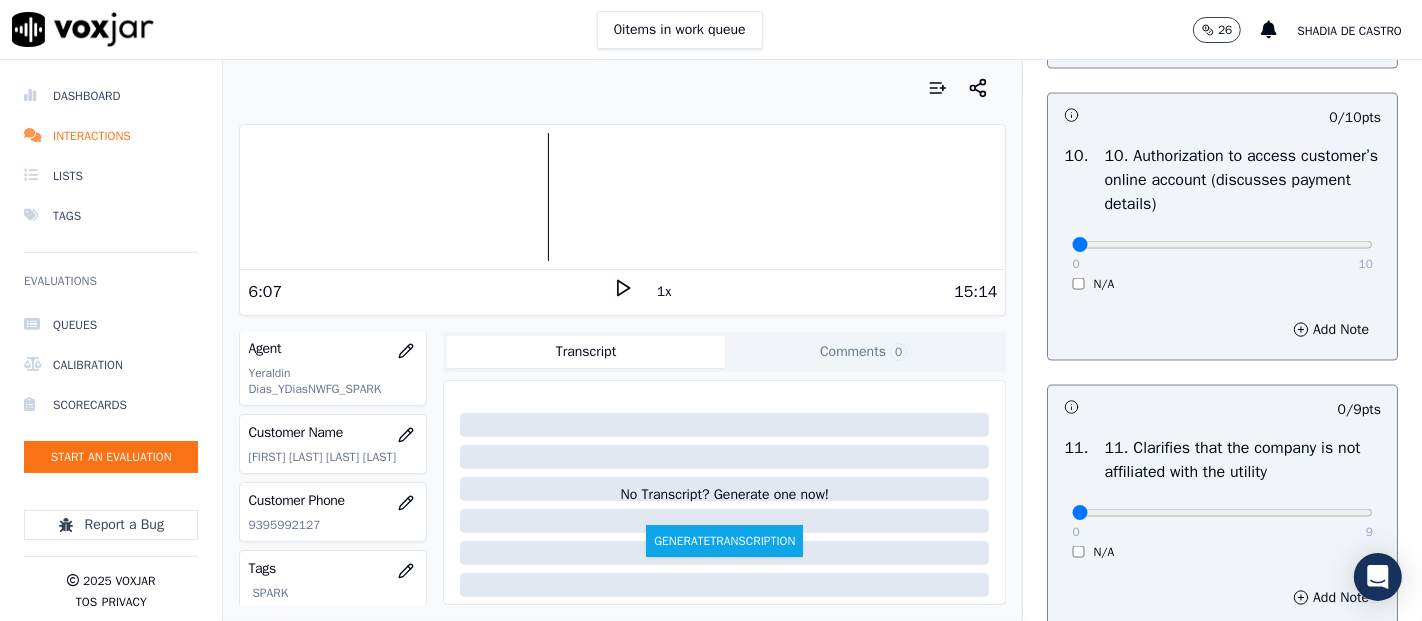 click on "10 .   10. Authorization to access customer’s online account (discusses payment details)     0   10     N/A" at bounding box center (1222, 218) 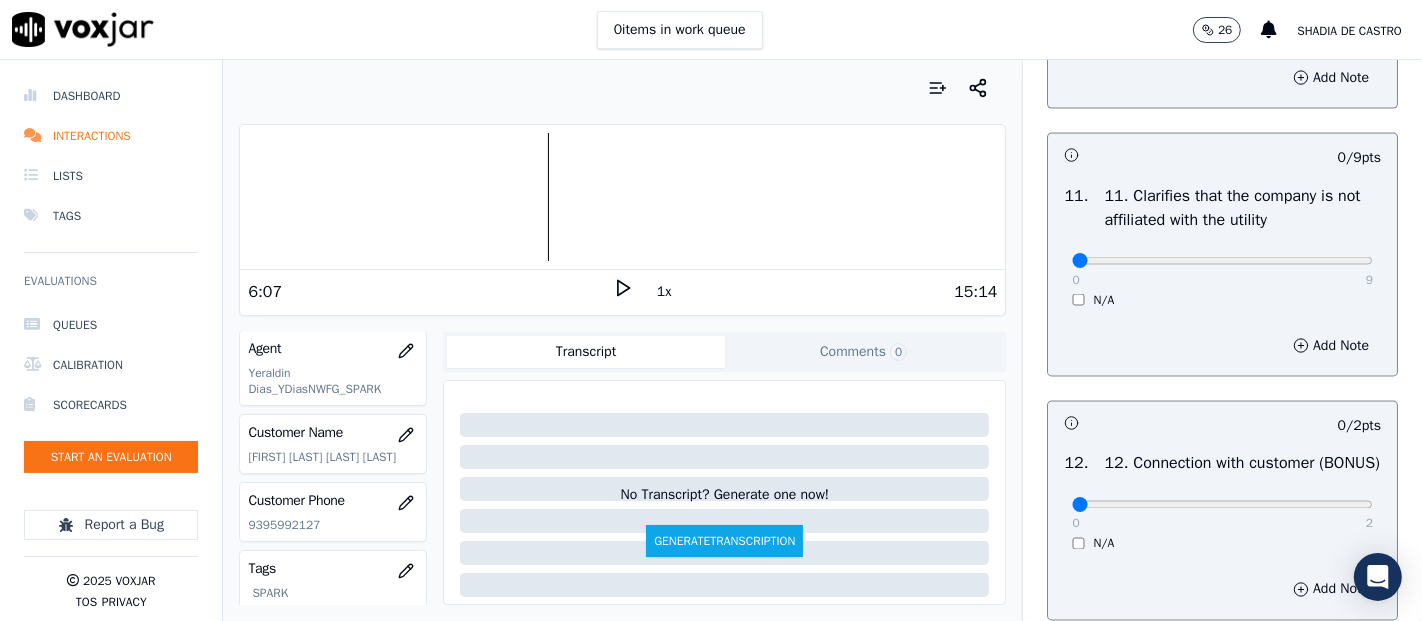 scroll, scrollTop: 2777, scrollLeft: 0, axis: vertical 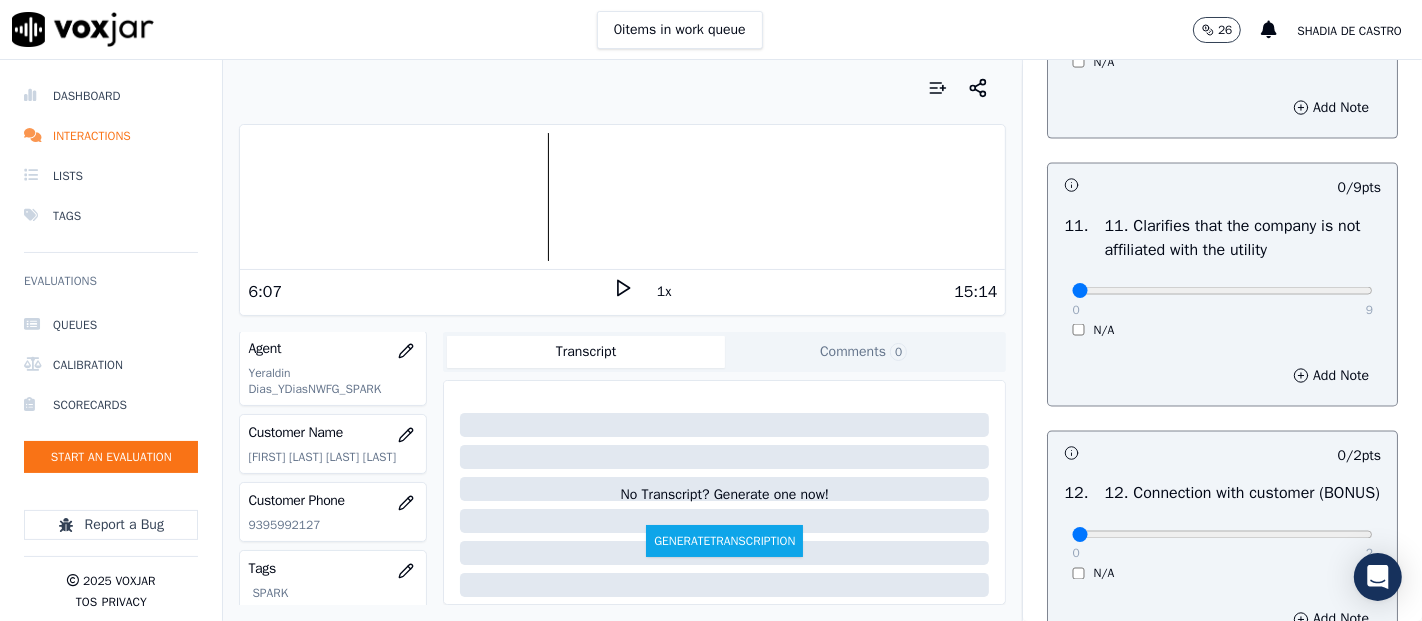 click on "0   9" at bounding box center [1222, 290] 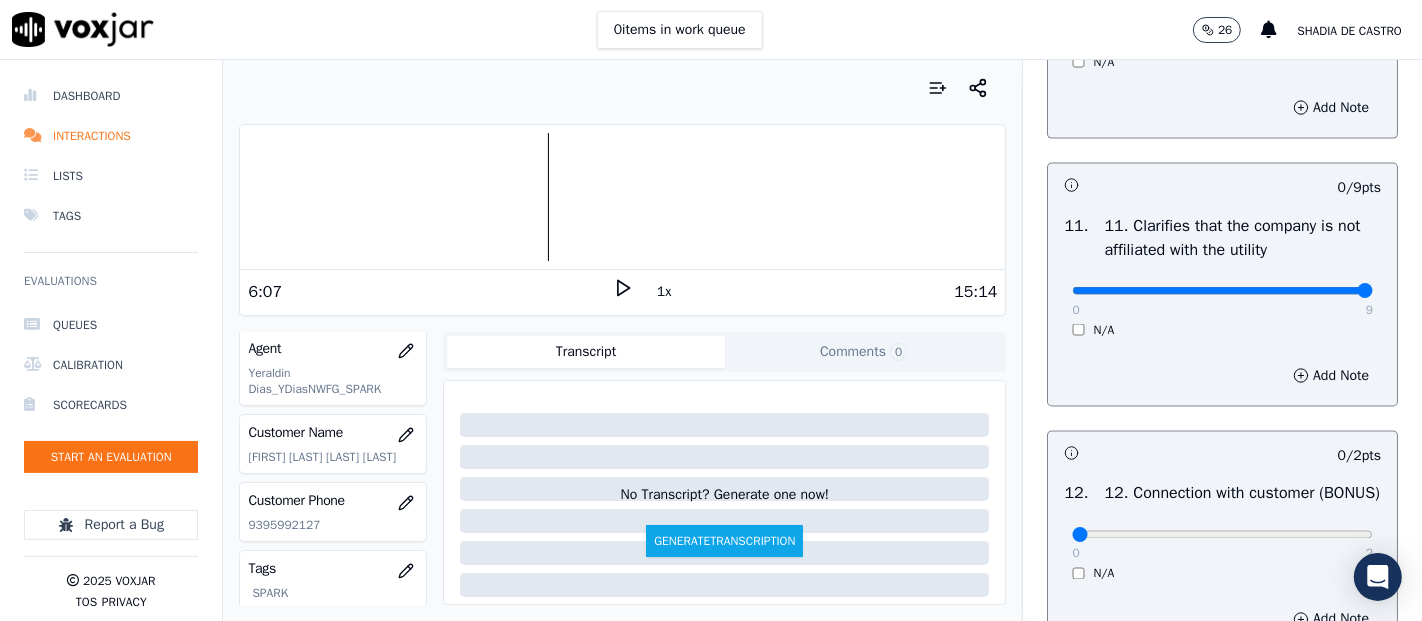type on "9" 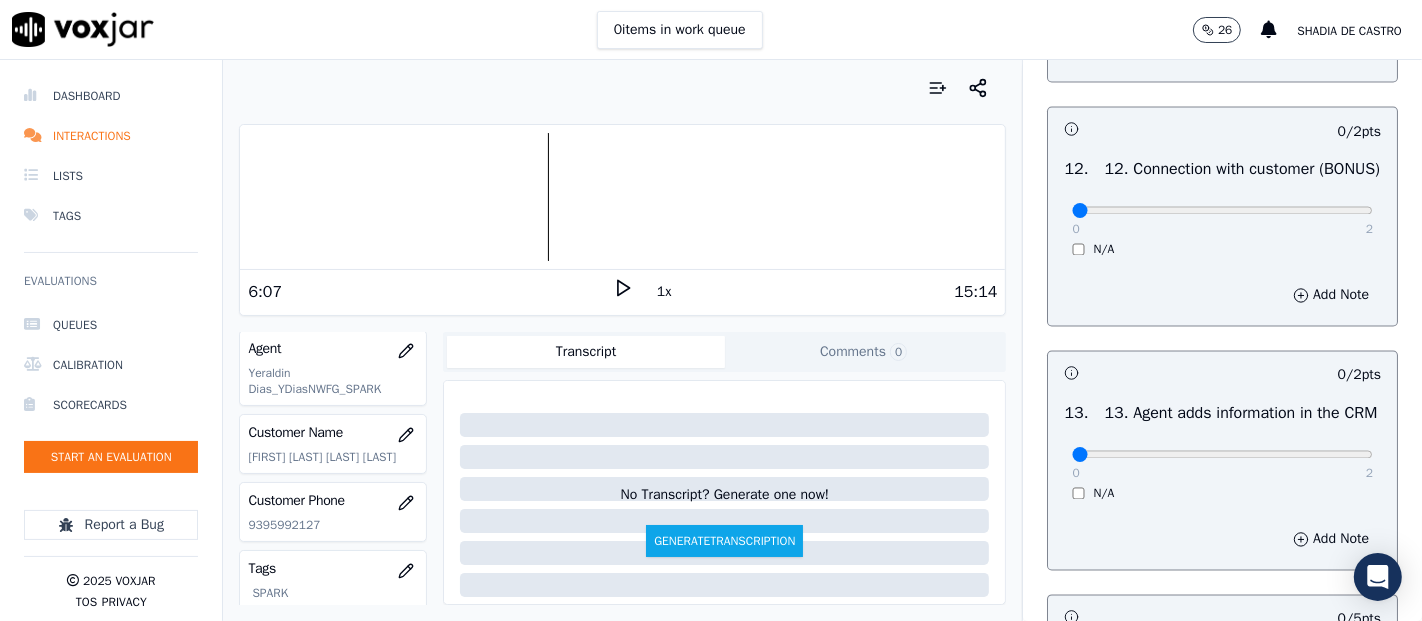 scroll, scrollTop: 3111, scrollLeft: 0, axis: vertical 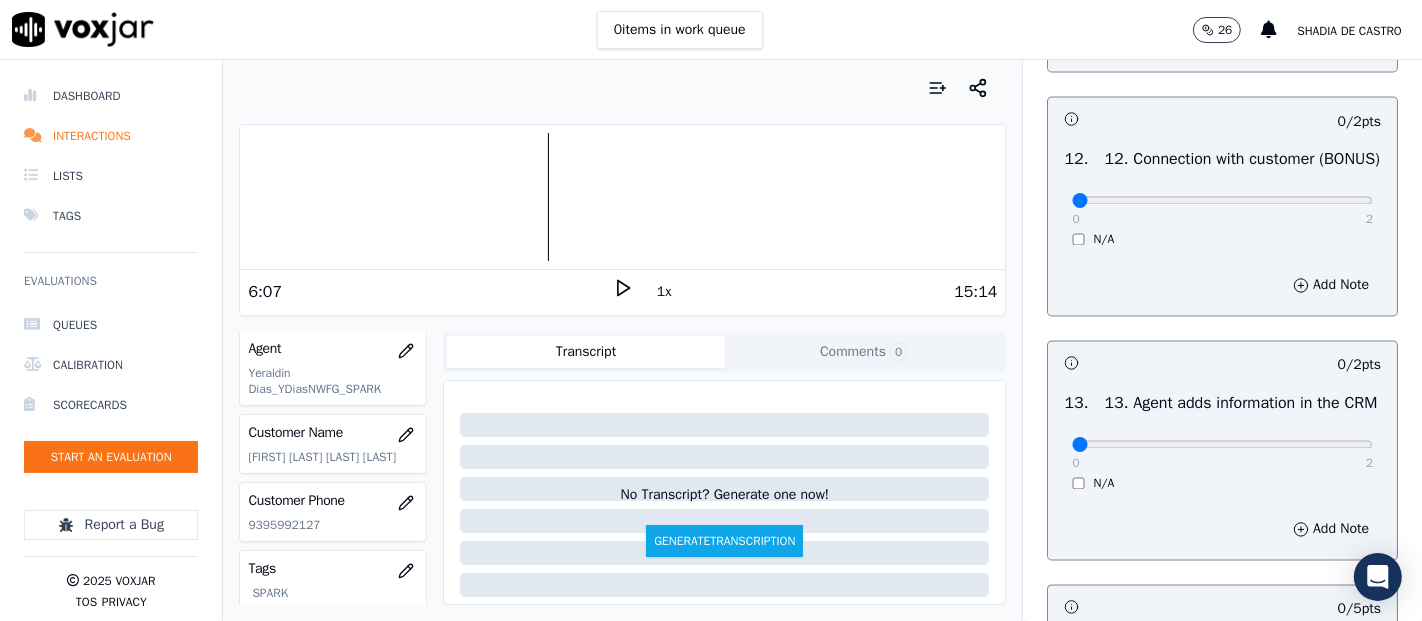 click on "0   2" at bounding box center (1222, 200) 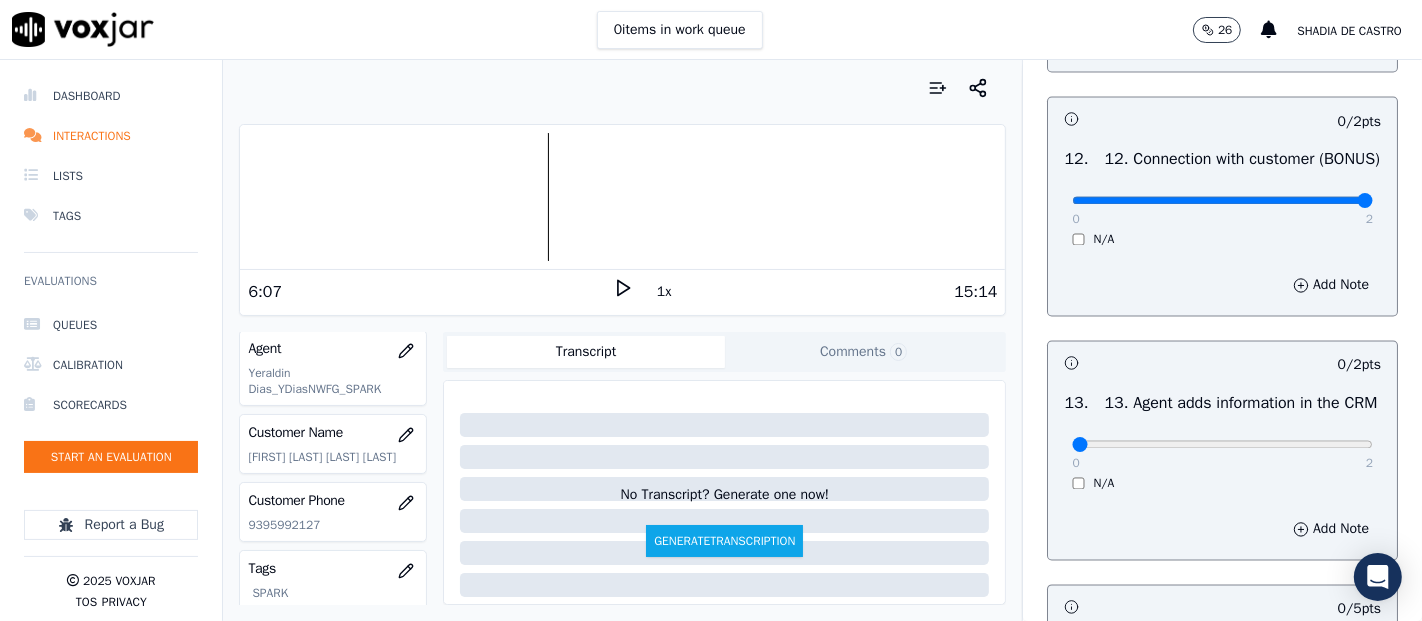 type on "2" 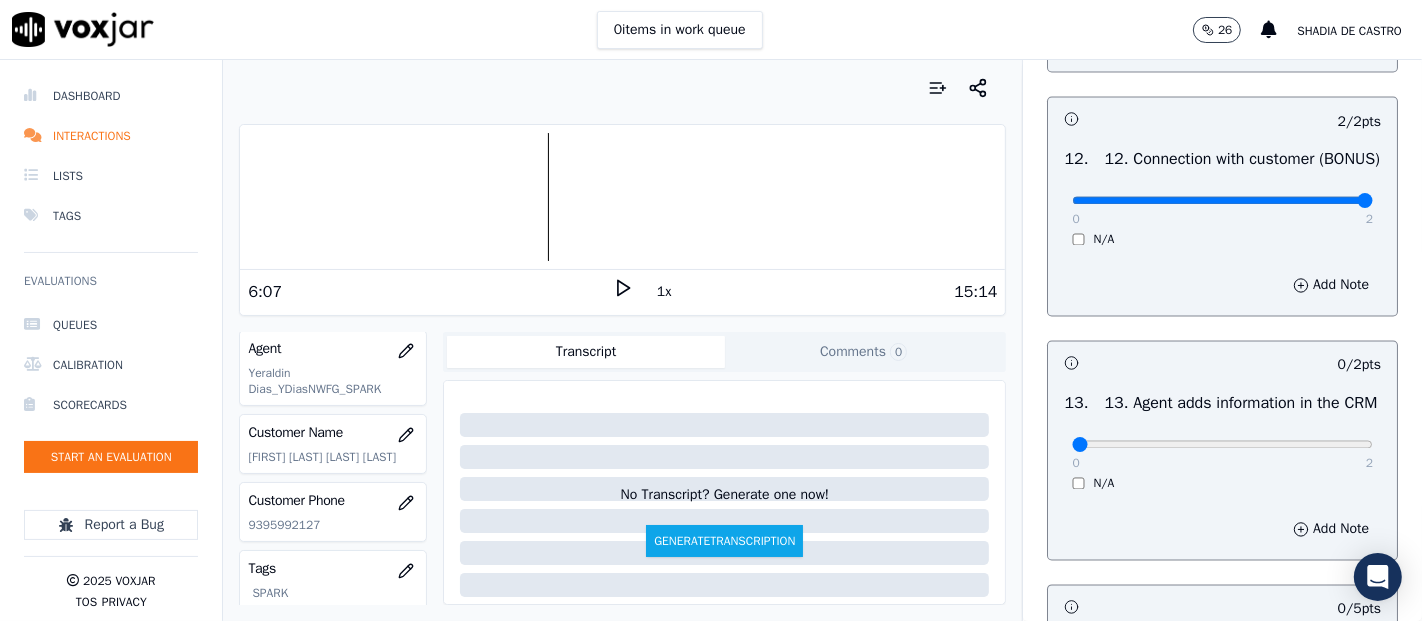 scroll, scrollTop: 3333, scrollLeft: 0, axis: vertical 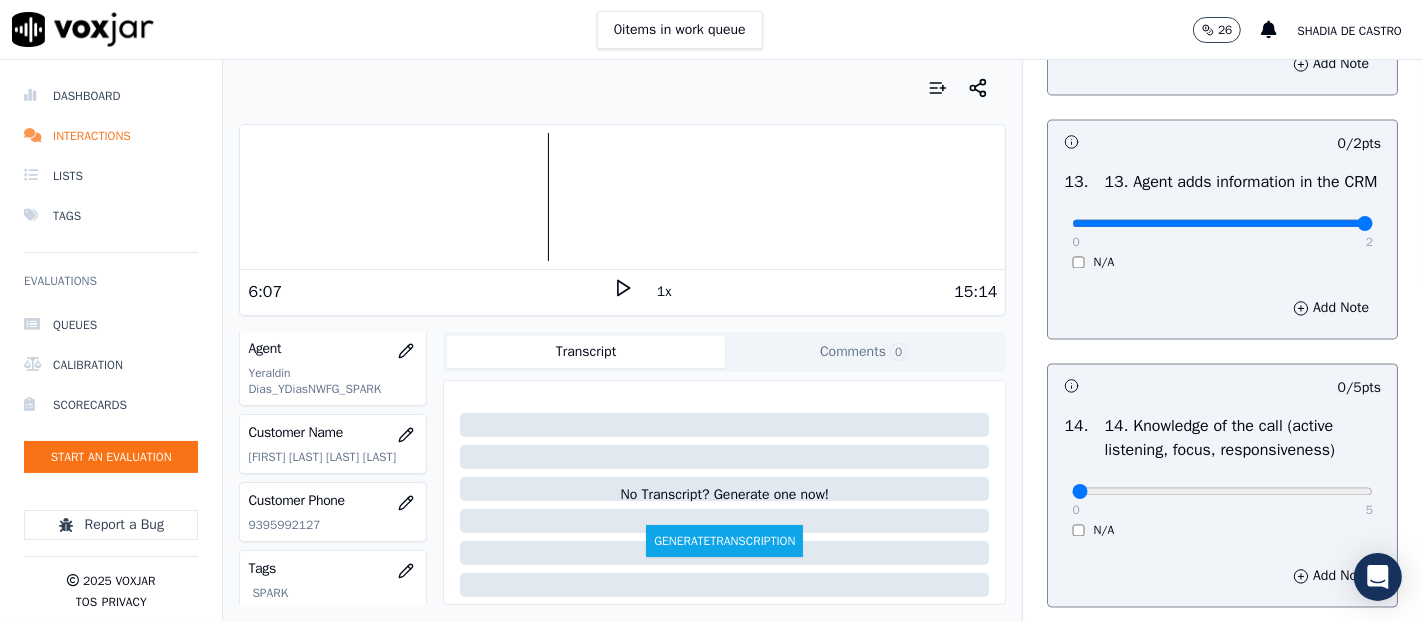 type on "2" 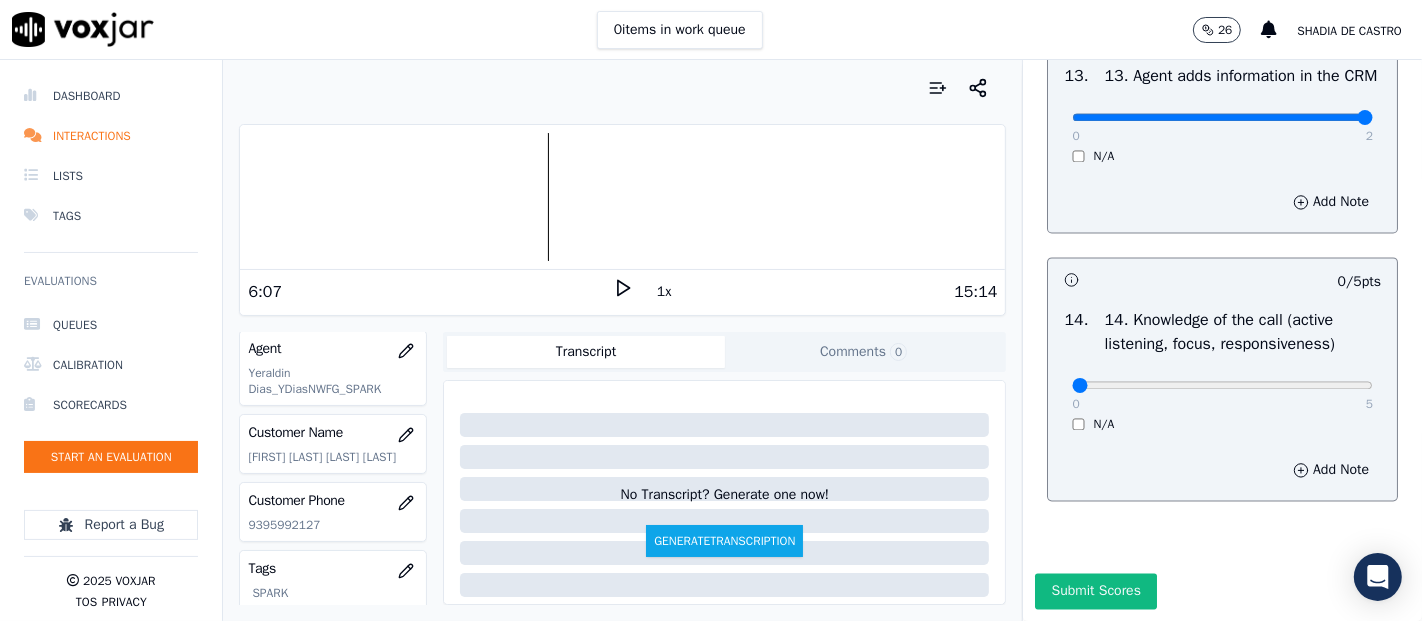 scroll, scrollTop: 3644, scrollLeft: 0, axis: vertical 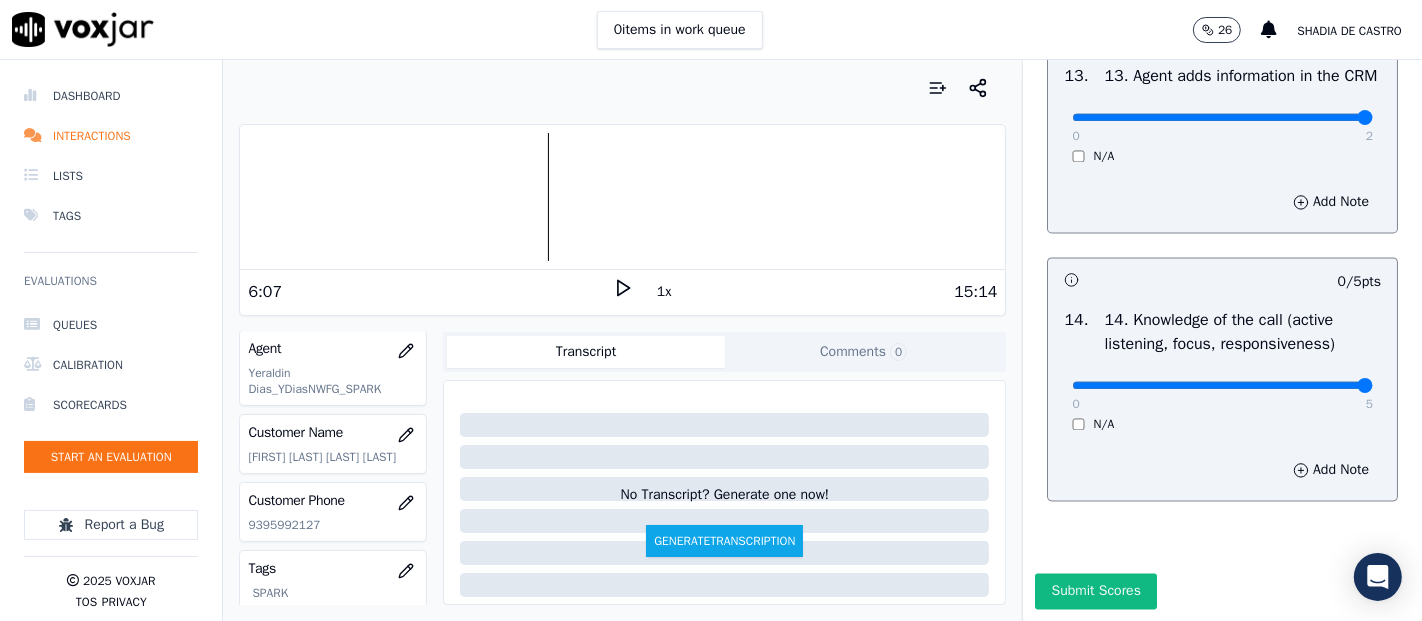 type on "5" 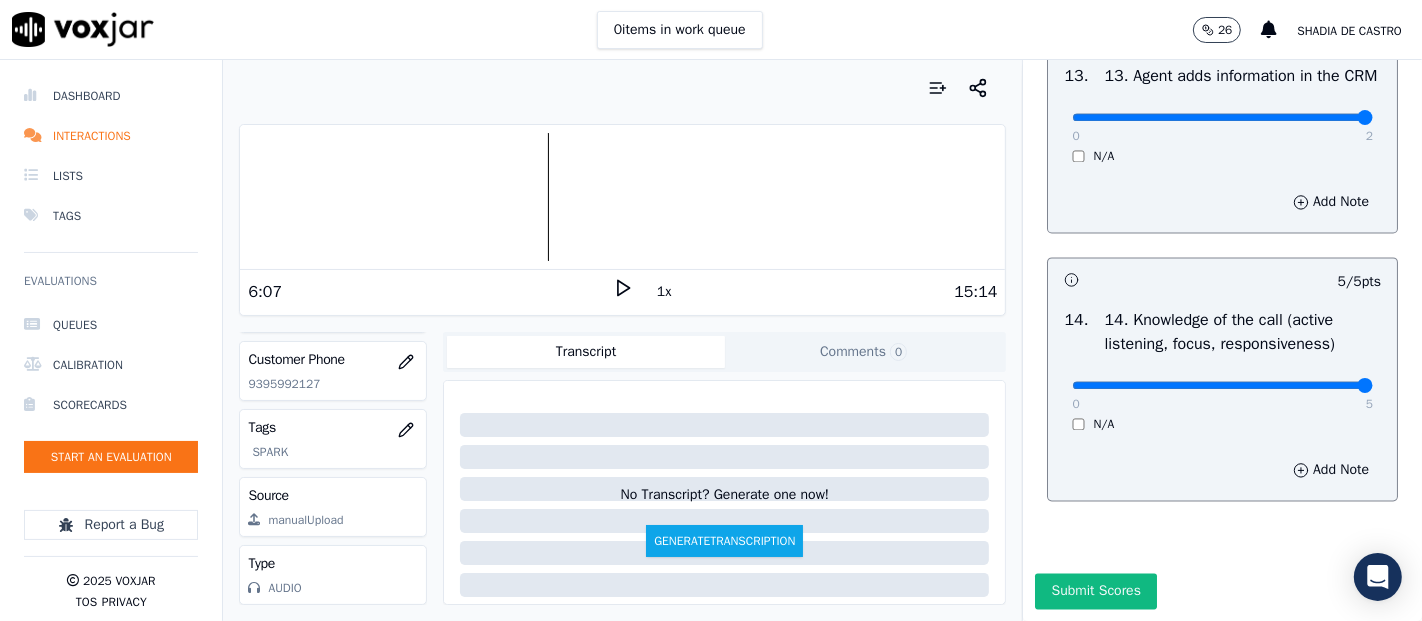 scroll, scrollTop: 424, scrollLeft: 0, axis: vertical 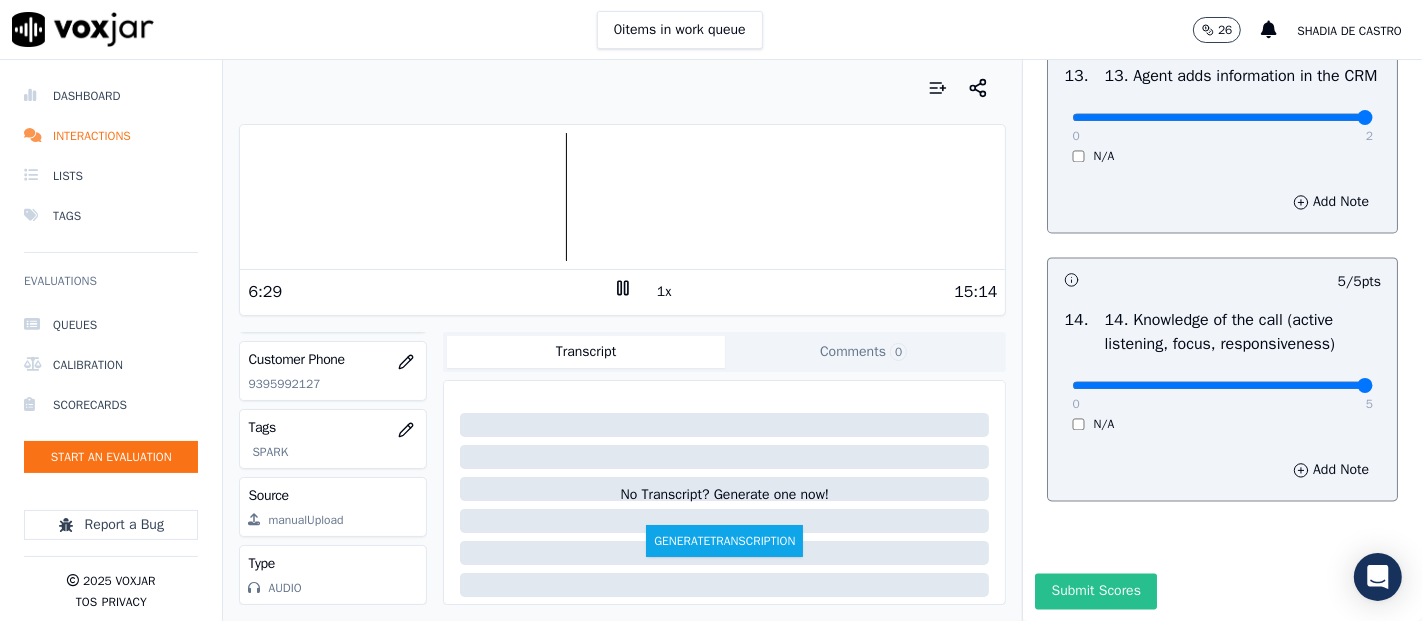 click on "Submit Scores" at bounding box center [1095, 591] 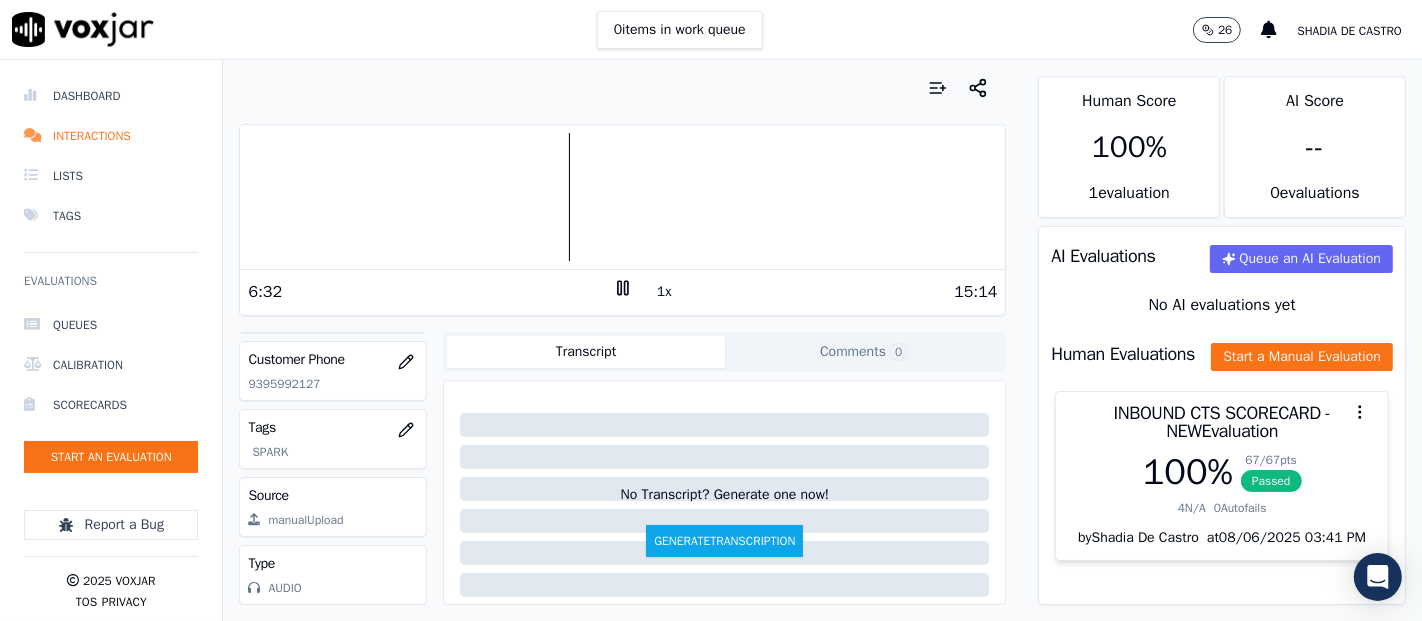 click 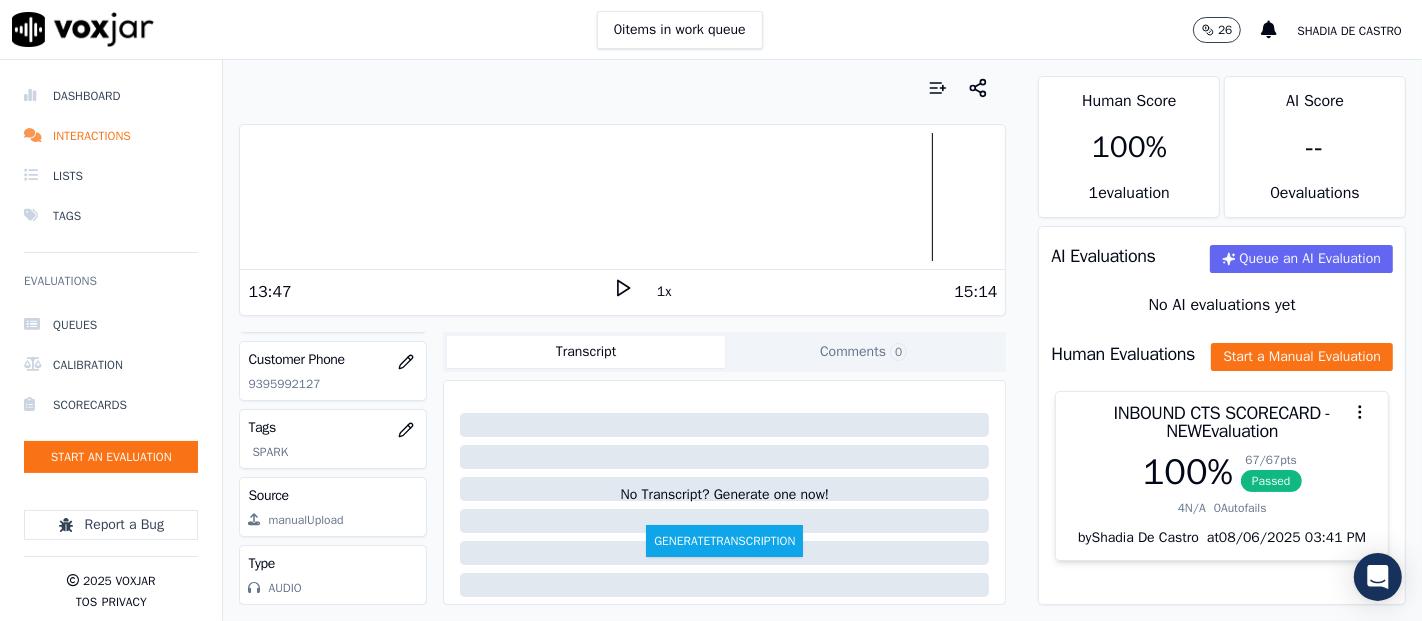 click at bounding box center (622, 197) 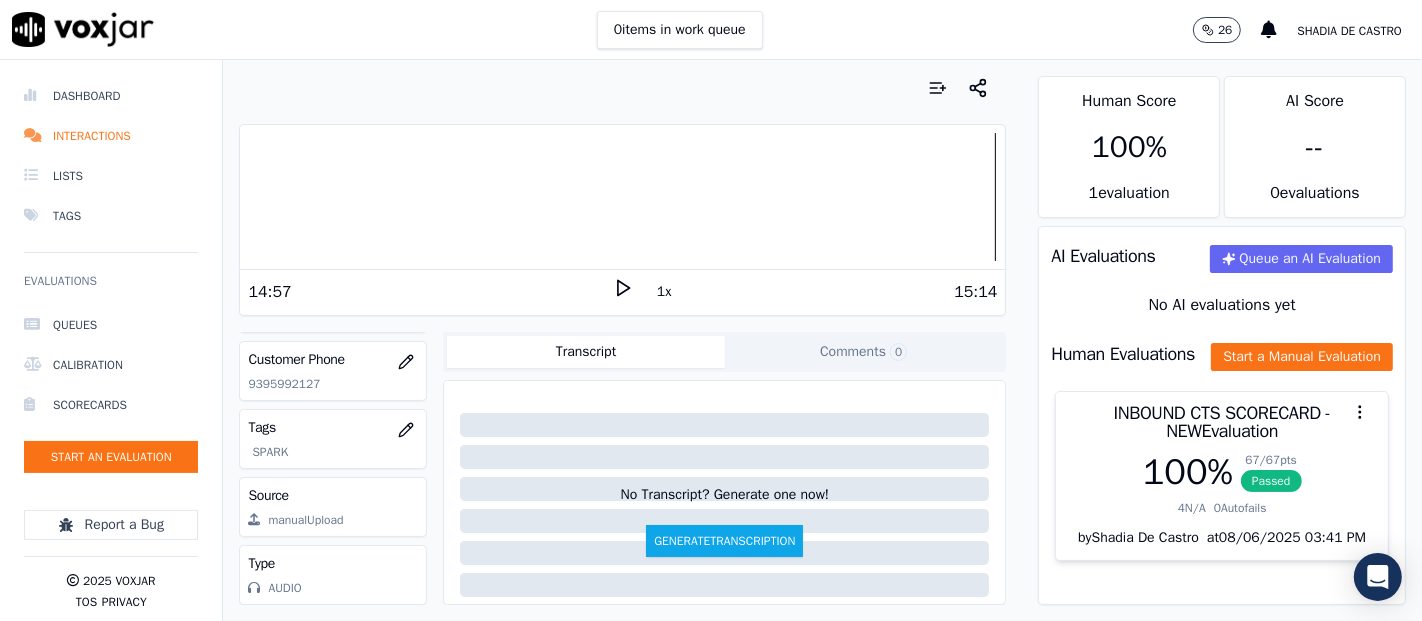 click on "Your browser does not support the audio element.   14:57     1x   15:14   Voxjar ID   22e9a8a4-279c-4de7-8724-2543cd11e146   Source ID   9395992127   Timestamp
08/06/2025 08:33 pm     Agent
Yeraldin Dias_YDiasNWFG_SPARK     Customer Name     WILLIAN DAVID AYALA ACEVEDO     Customer Phone     9395992127     Tags
SPARK     Source     manualUpload   Type     AUDIO       Transcript   Comments  0   No Transcript? Generate one now!   Generate  Transcription         Add Comment" at bounding box center [622, 340] 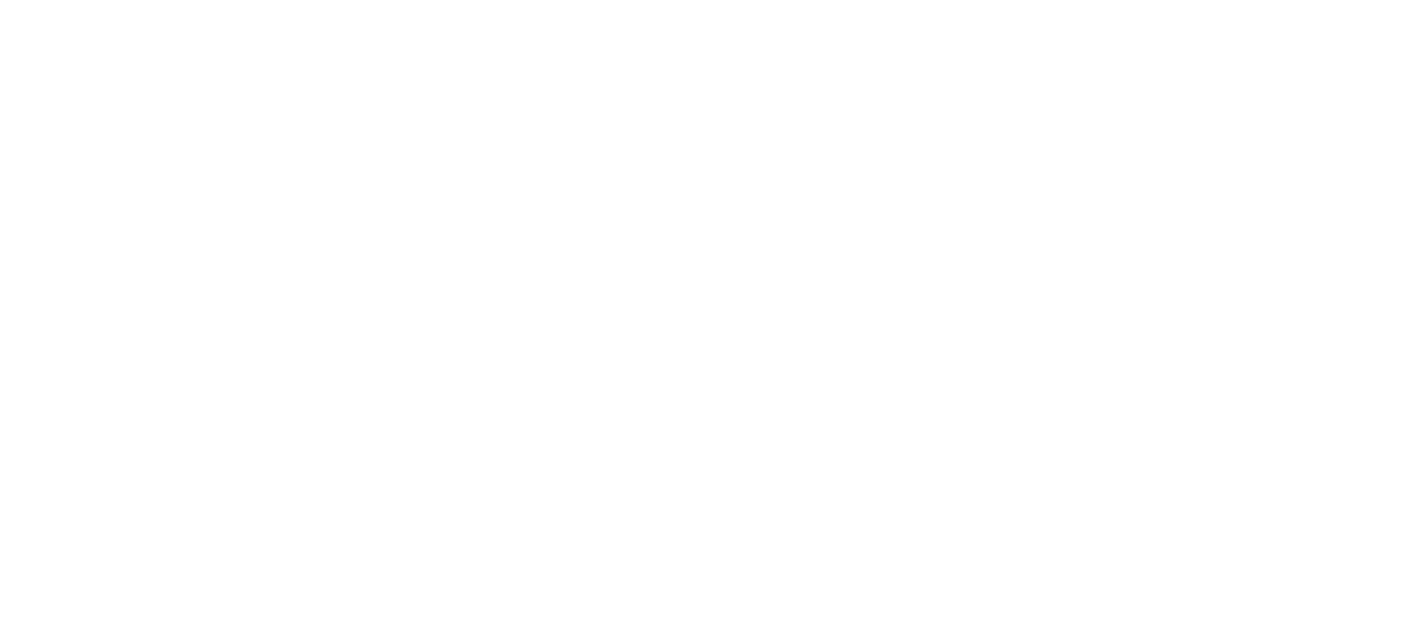 scroll, scrollTop: 0, scrollLeft: 0, axis: both 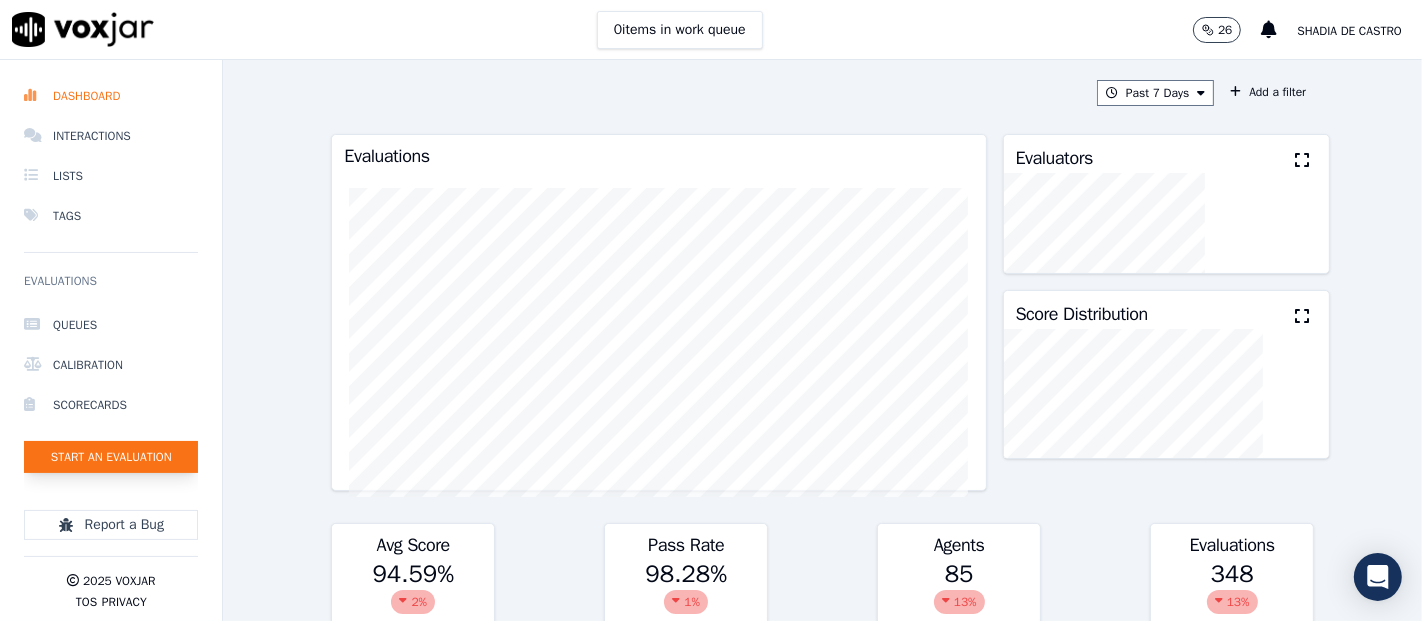click on "Start an Evaluation" 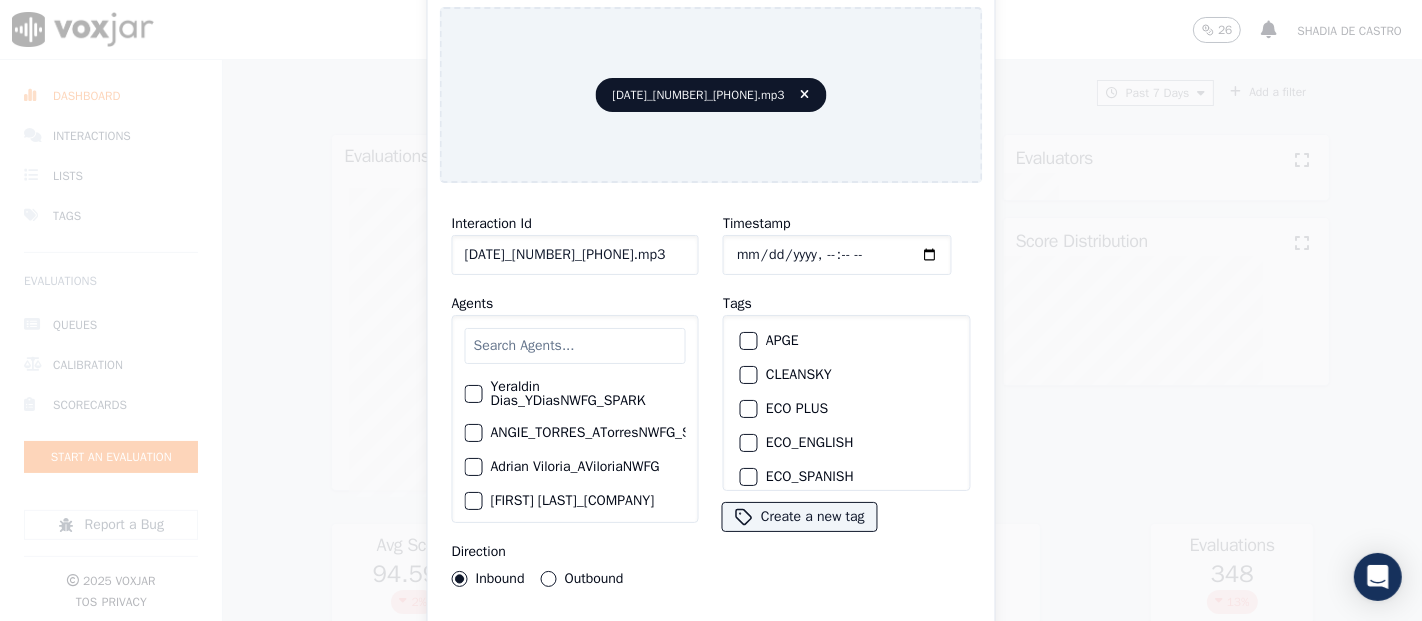 click on "[DATE]_[NUMBER]_[PHONE].mp3" 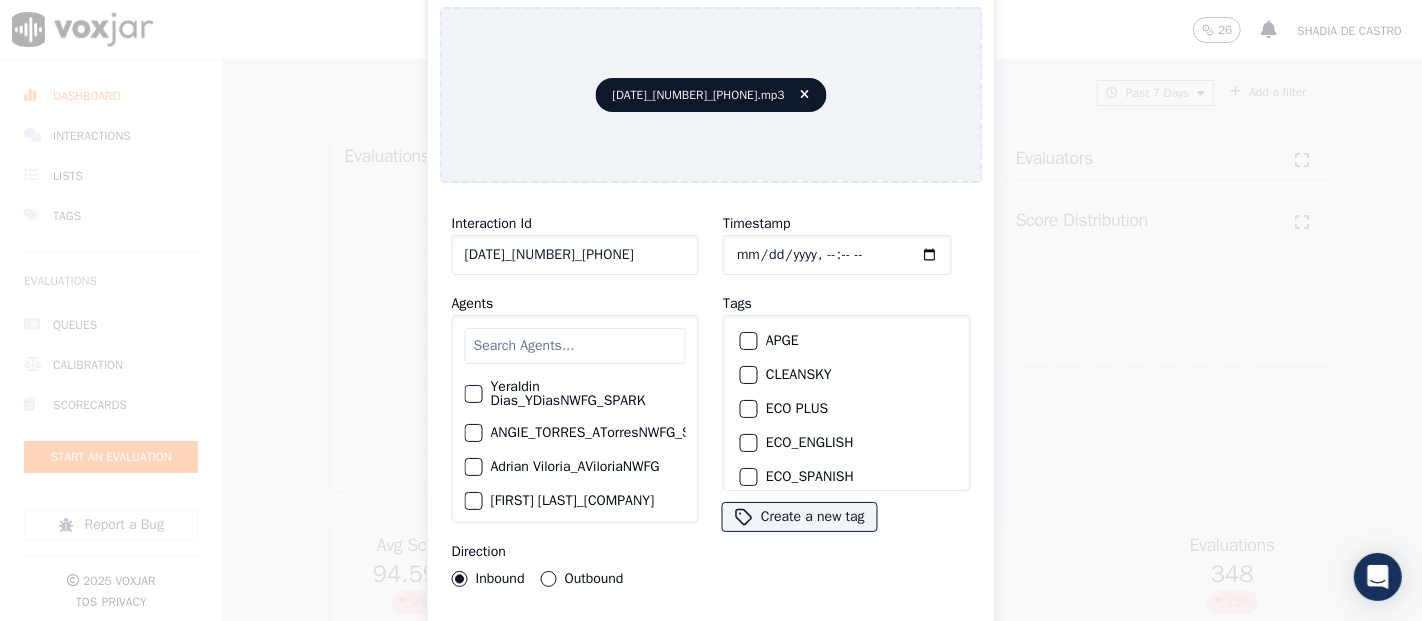 scroll, scrollTop: 0, scrollLeft: 16, axis: horizontal 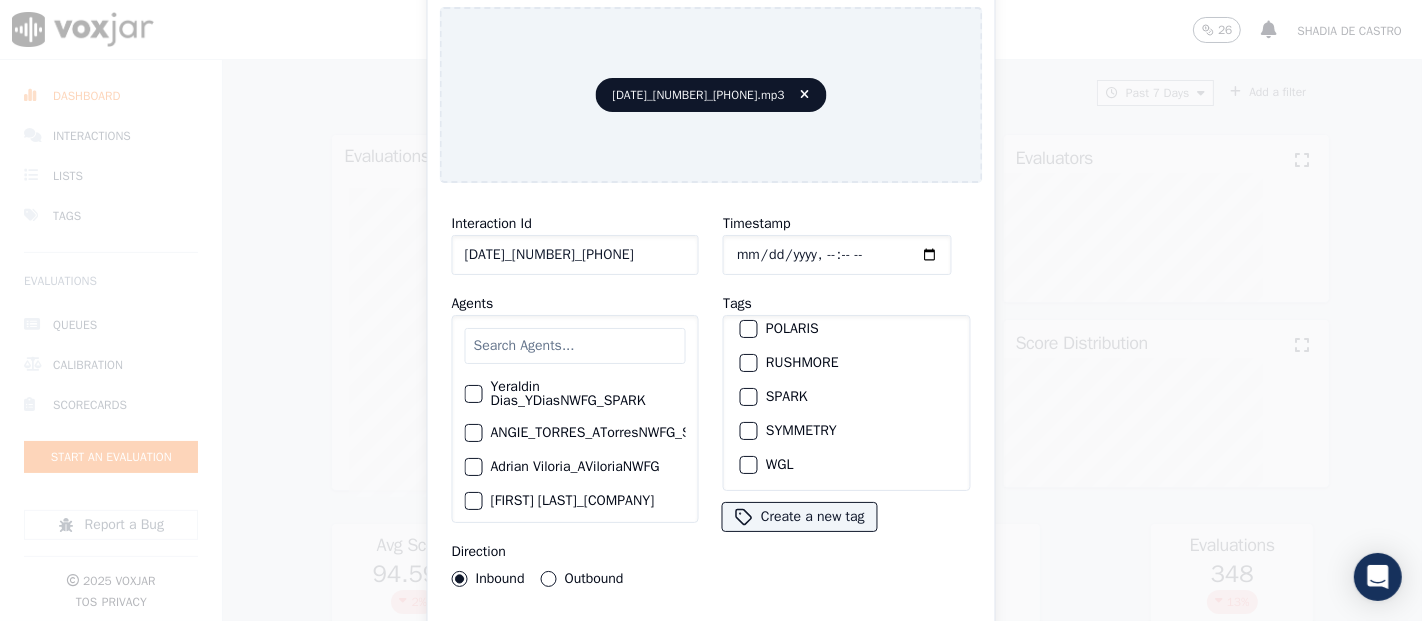 type on "[DATE]_[NUMBER]_[PHONE]" 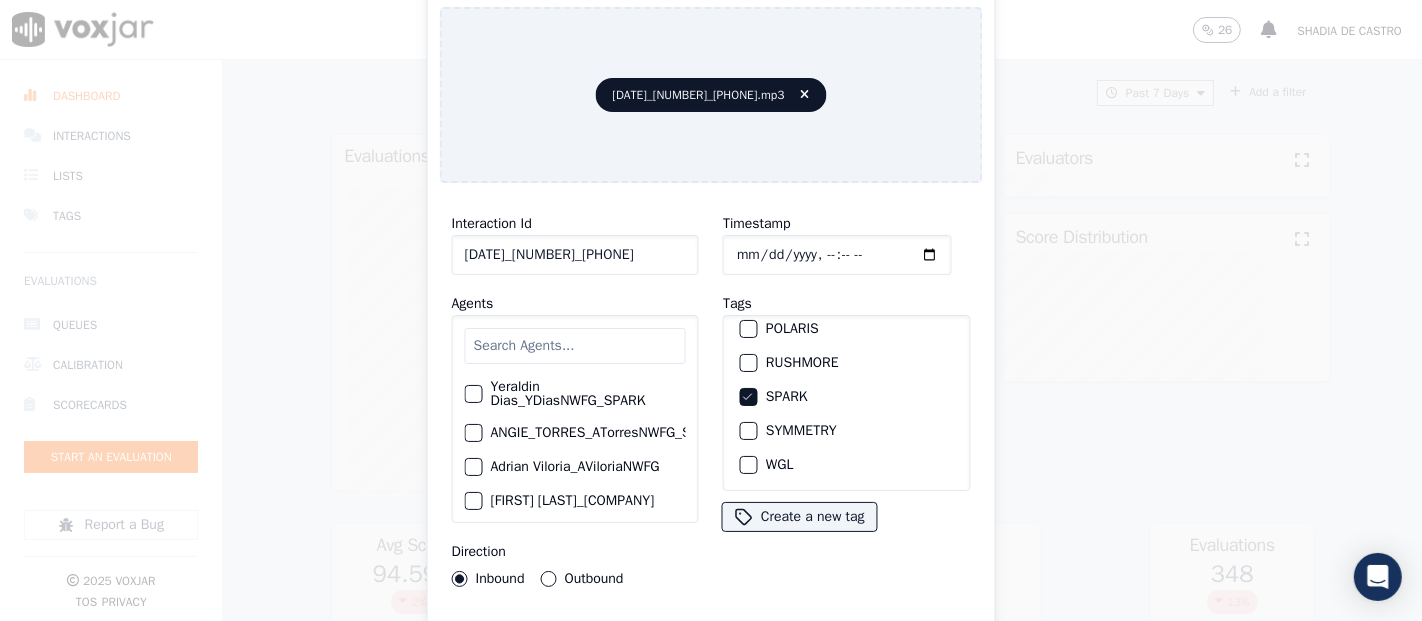 click on "Upload interaction to start evaluation" at bounding box center (711, 641) 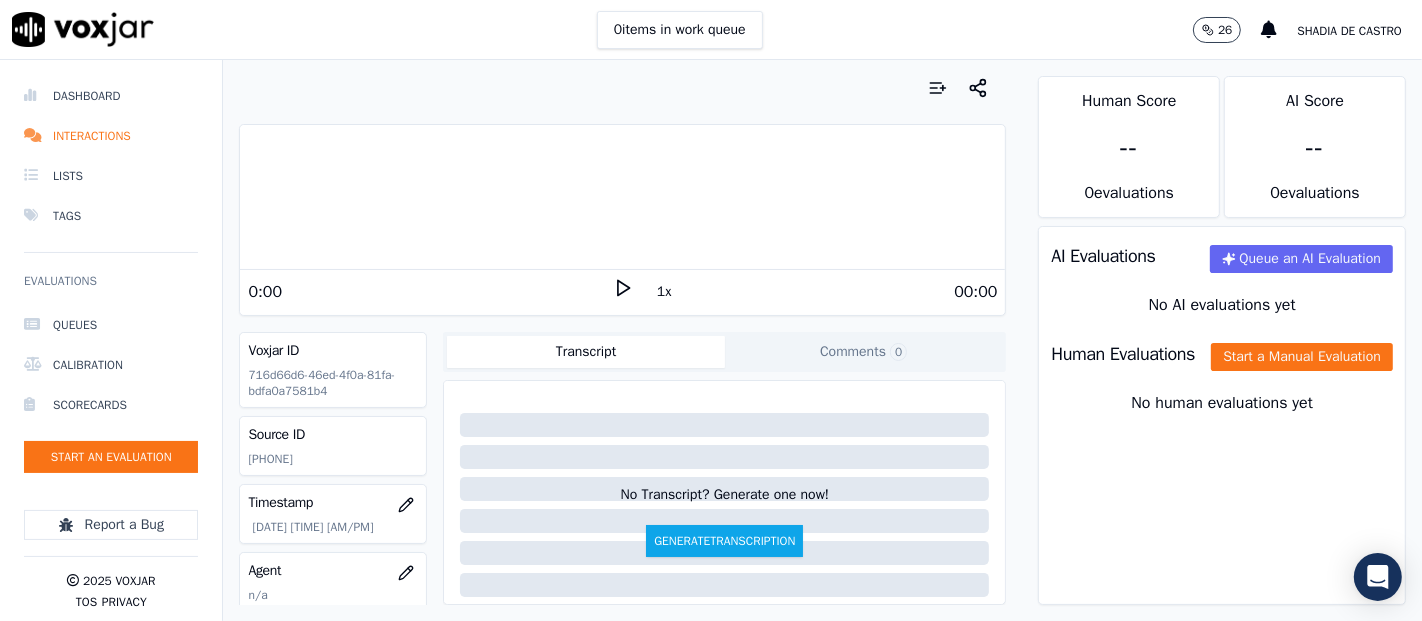 click 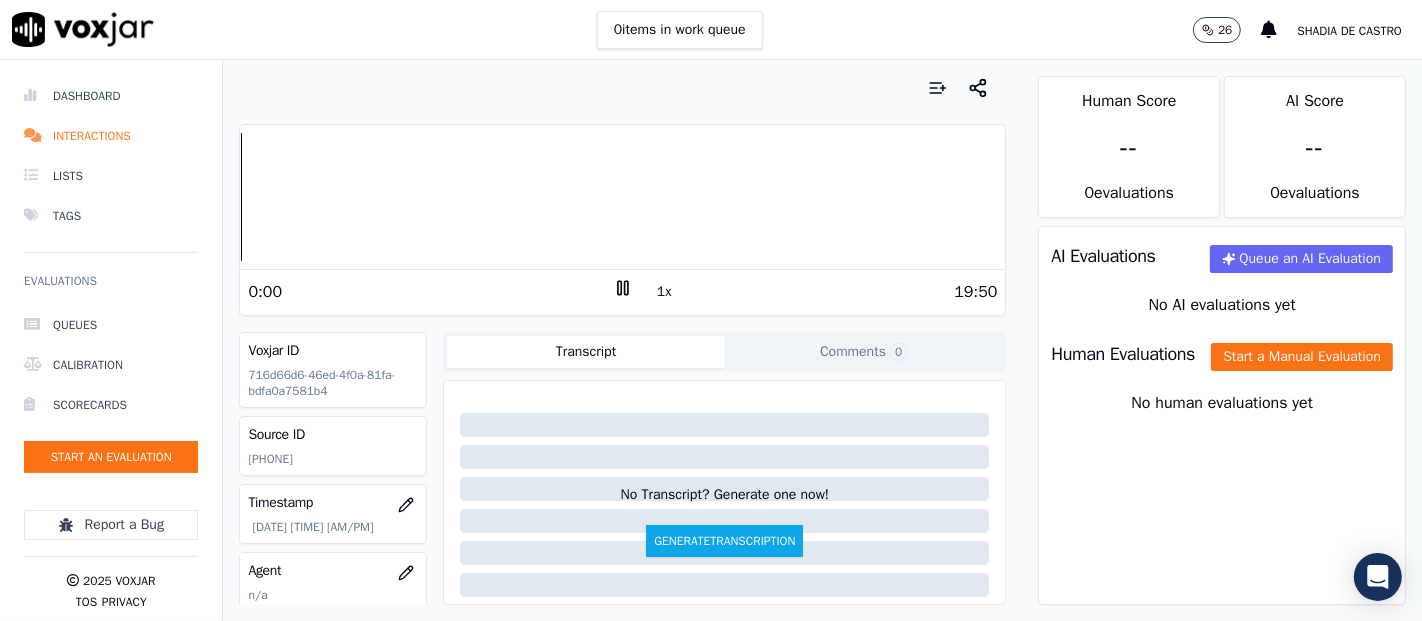 click 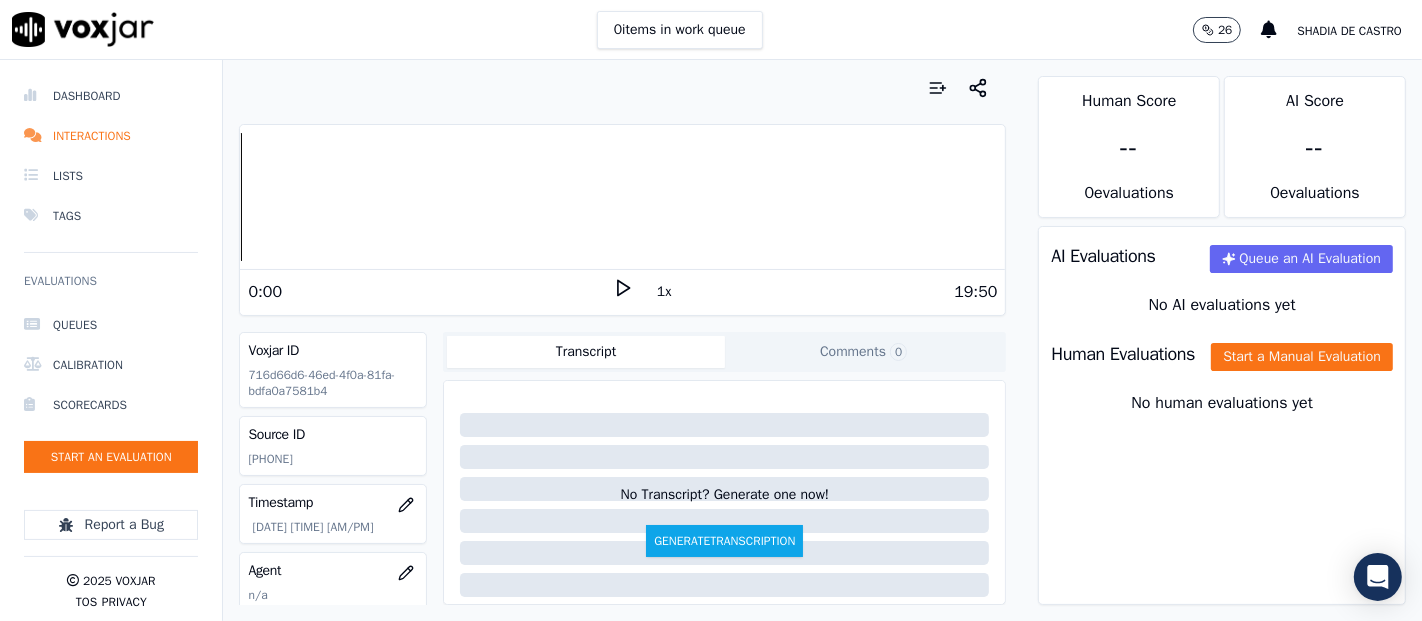 click 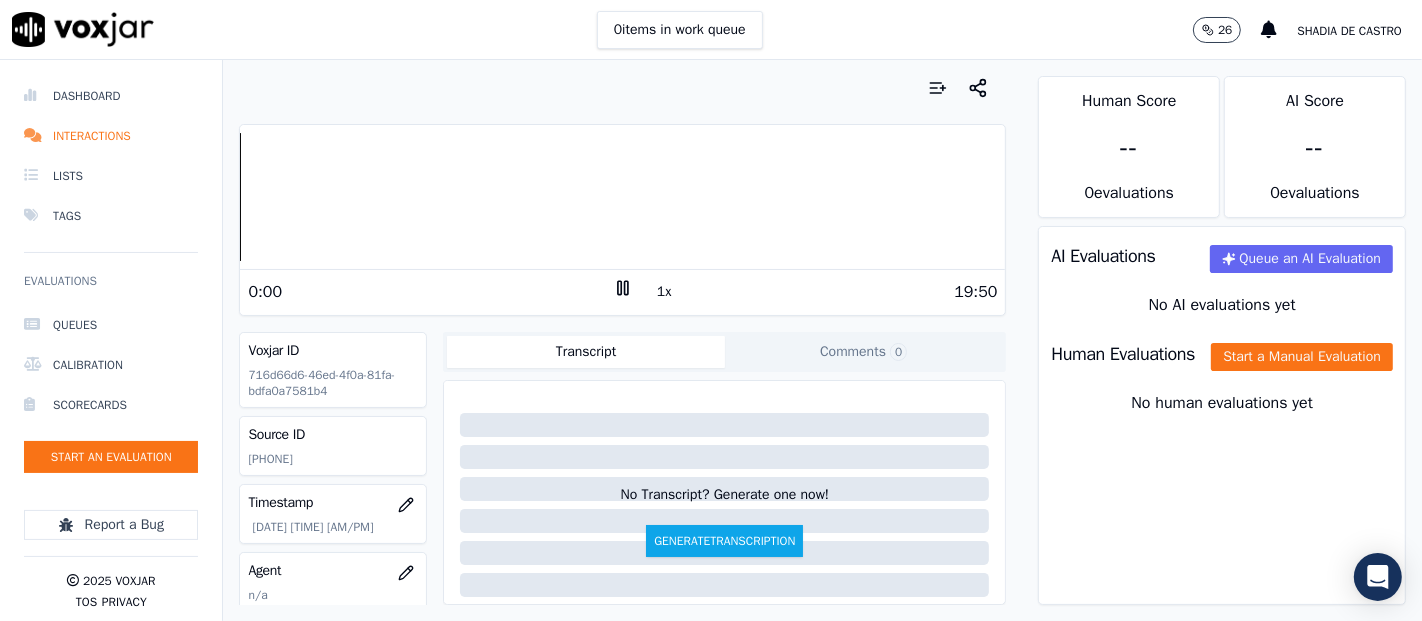 click on "Dashboard   Interactions   Lists   Tags       Evaluations     Queues   Calibration   Scorecards   Start an Evaluation
Report a Bug       2025   Voxjar   TOS   Privacy             Your browser does not support the audio element.   0:00     1x   19:50   Voxjar ID   716d66d6-46ed-4f0a-81fa-bdfa0a7581b4   Source ID   6096866537   Timestamp
08/06/2025 08:47 pm     Agent
n/a     Customer Name     n/a     Customer Phone     n/a     Tags
SPARK     Source     manualUpload   Type     AUDIO       Transcript   Comments  0   No Transcript? Generate one now!   Generate  Transcription         Add Comment   Scores   Transcript   Metadata   Comments         Human Score   --   0  evaluation s   AI Score   --   0  evaluation s     AI Evaluations
Queue an AI Evaluation   No AI evaluations yet   Human Evaluations   Start a Manual Evaluation   No human evaluations yet" at bounding box center (711, 340) 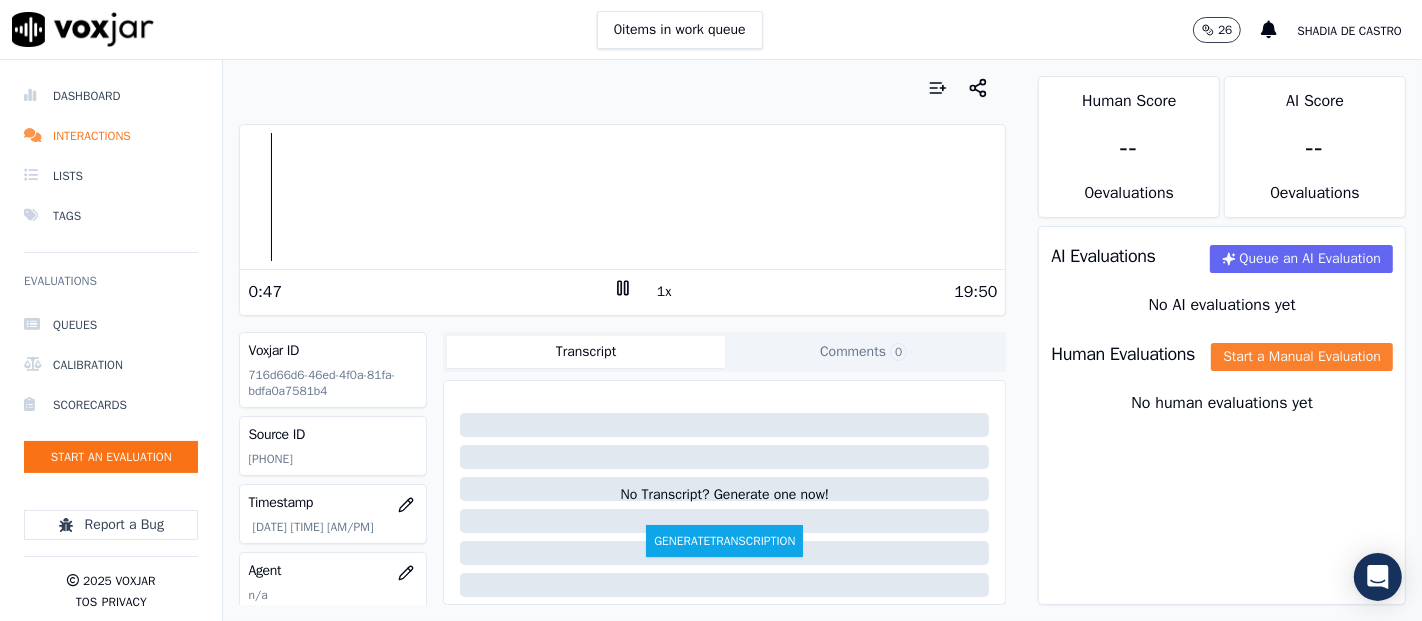 click on "Start a Manual Evaluation" 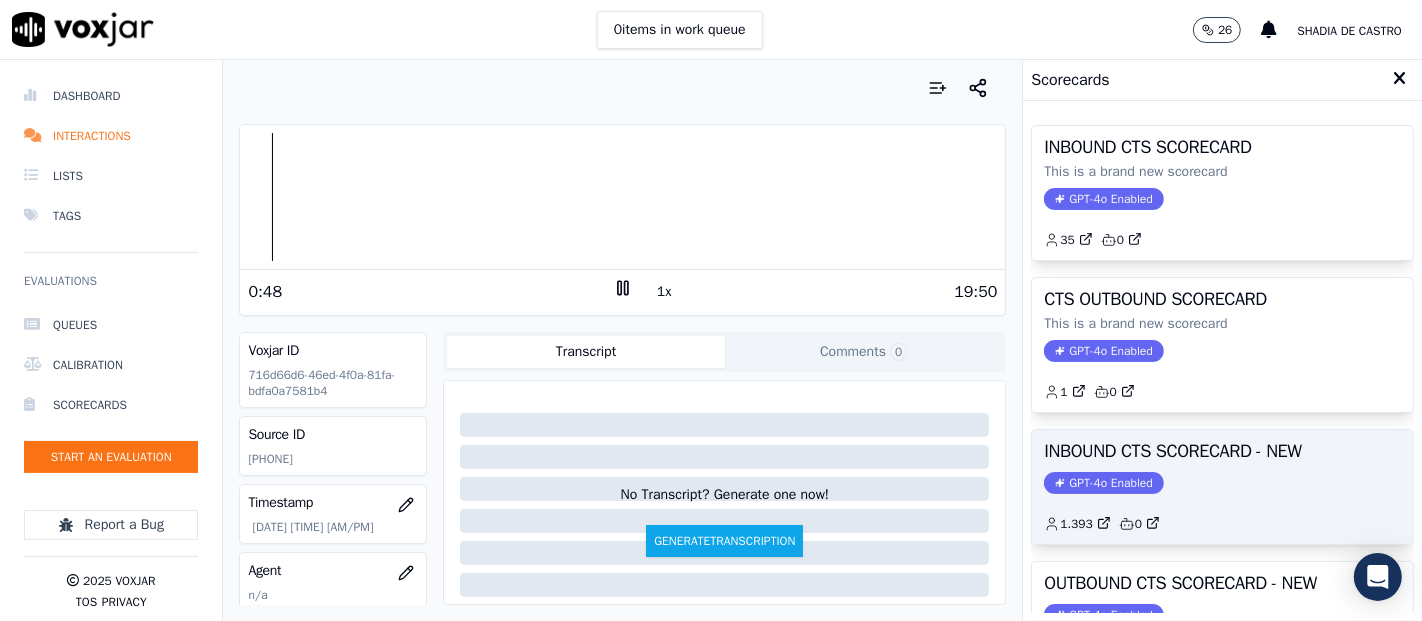 click on "GPT-4o Enabled" 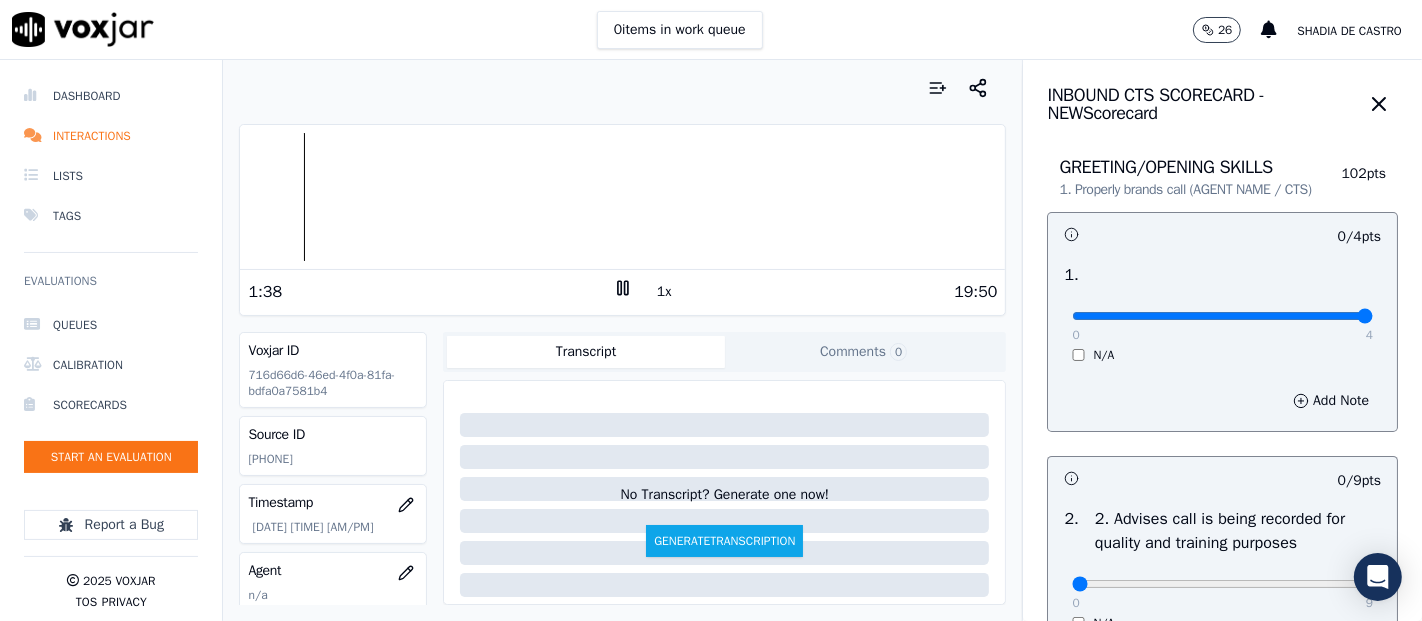 type on "4" 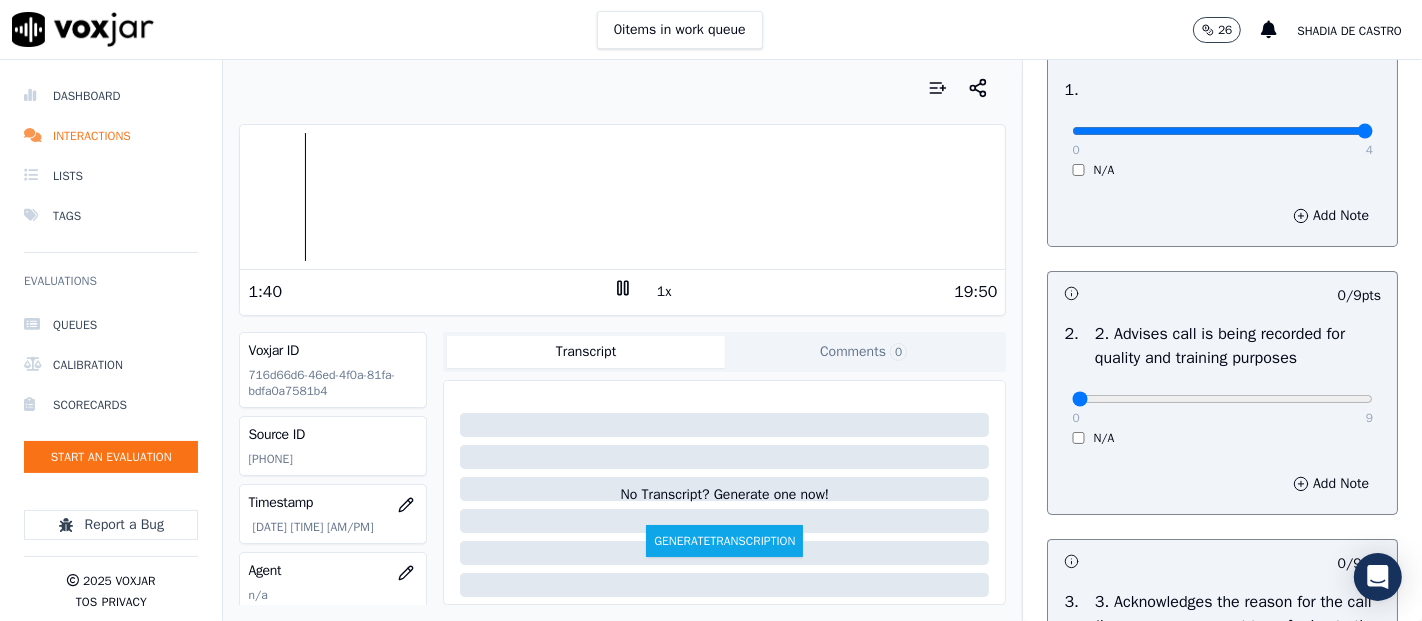 scroll, scrollTop: 222, scrollLeft: 0, axis: vertical 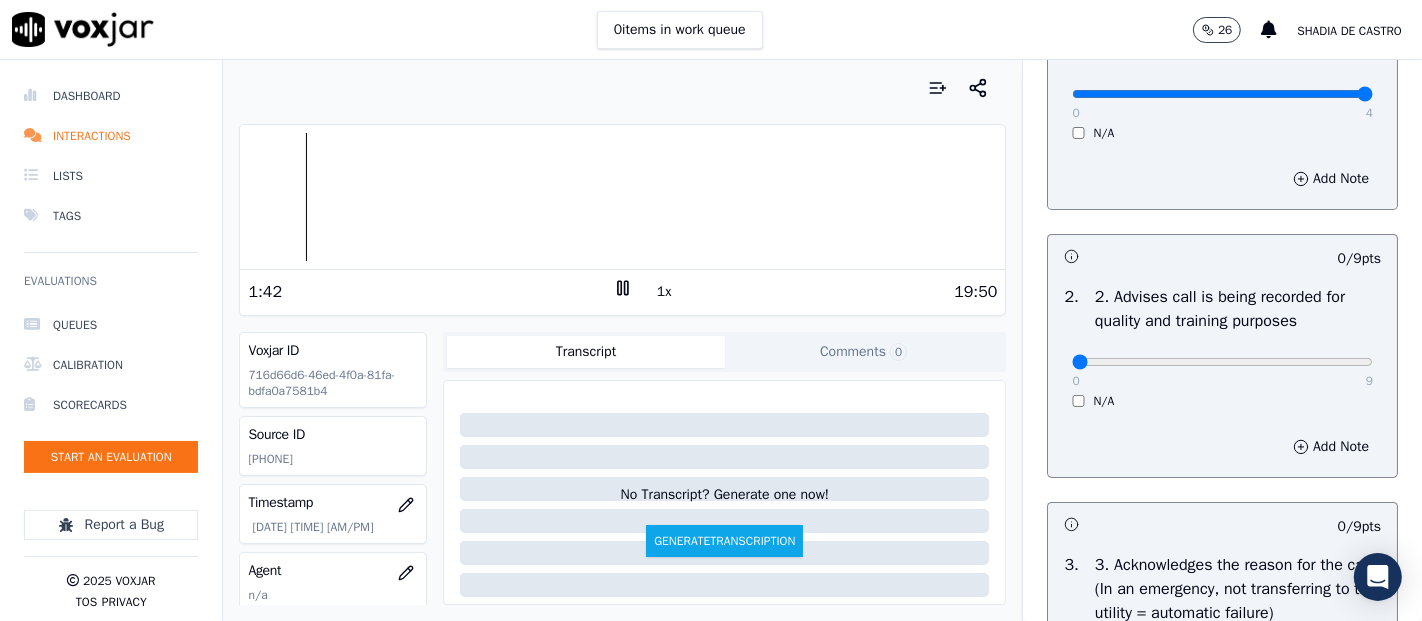 click at bounding box center (622, 197) 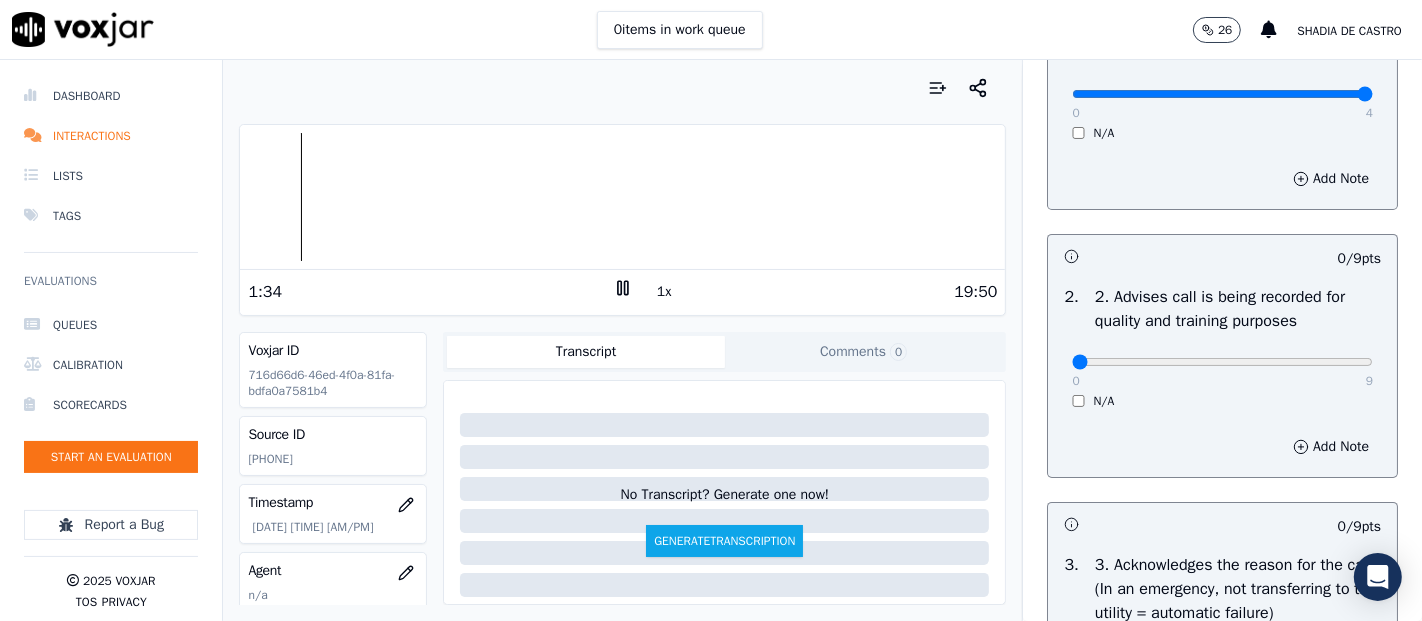 click at bounding box center [622, 197] 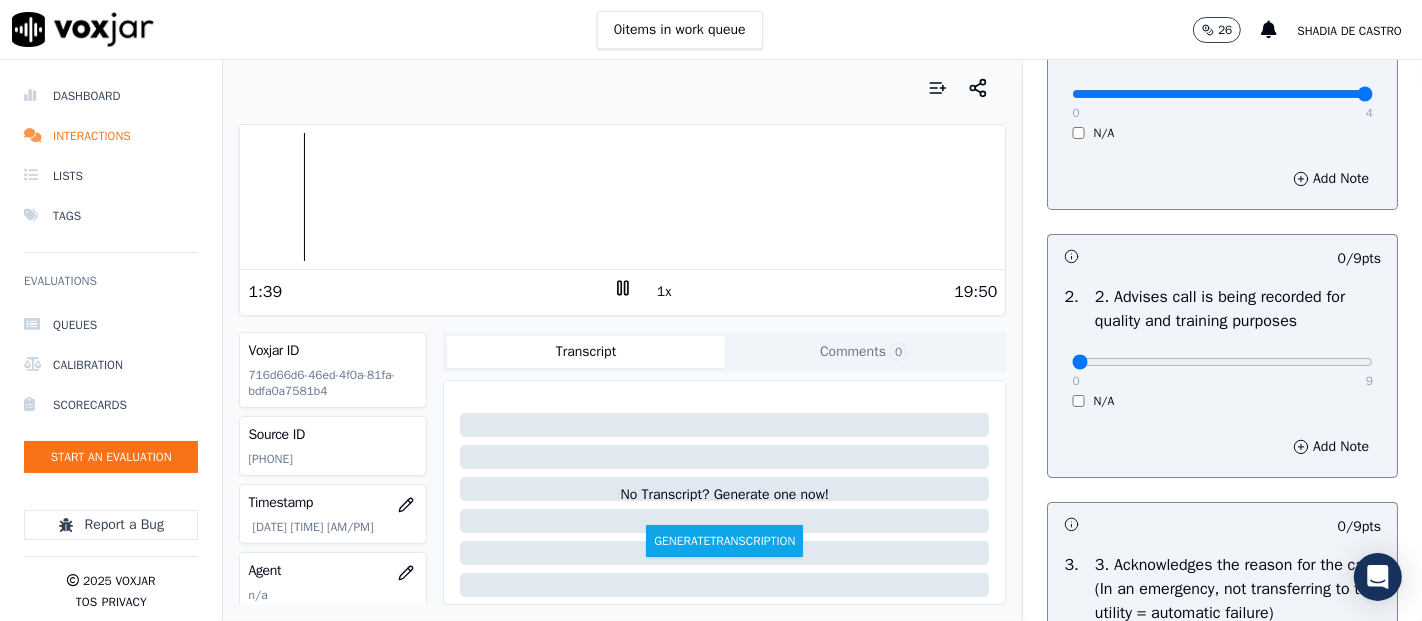 click at bounding box center [622, 197] 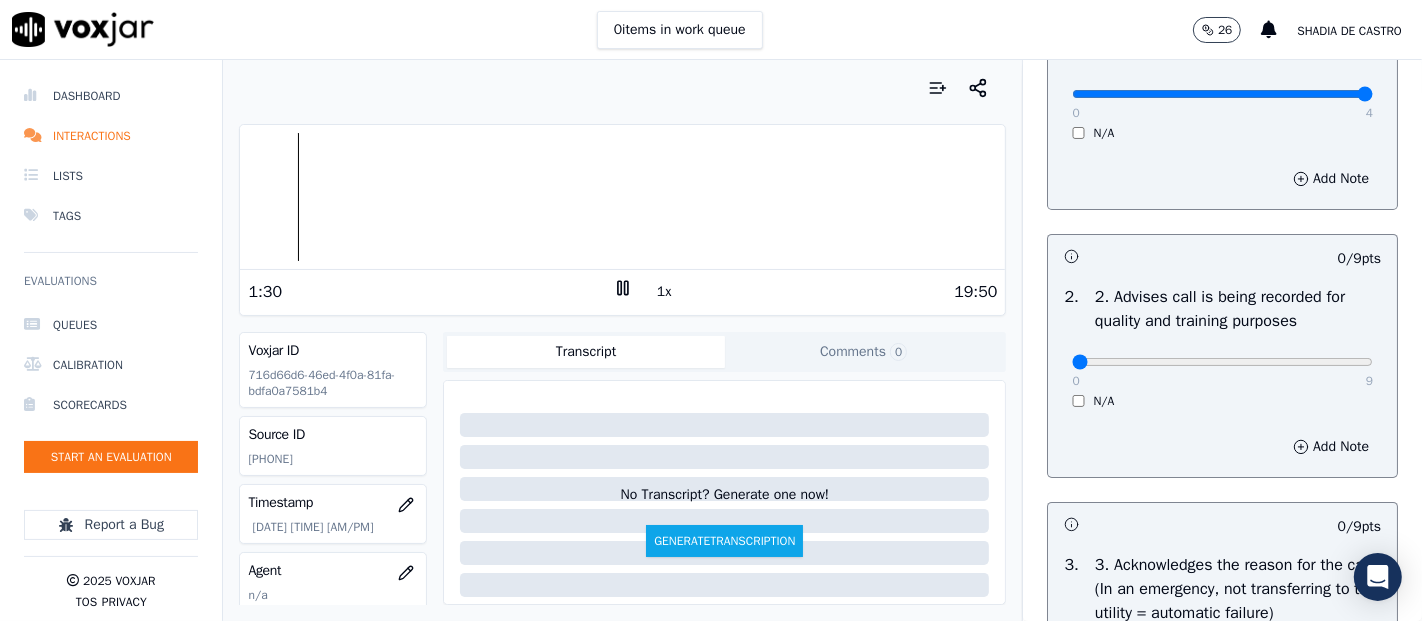 click at bounding box center [622, 197] 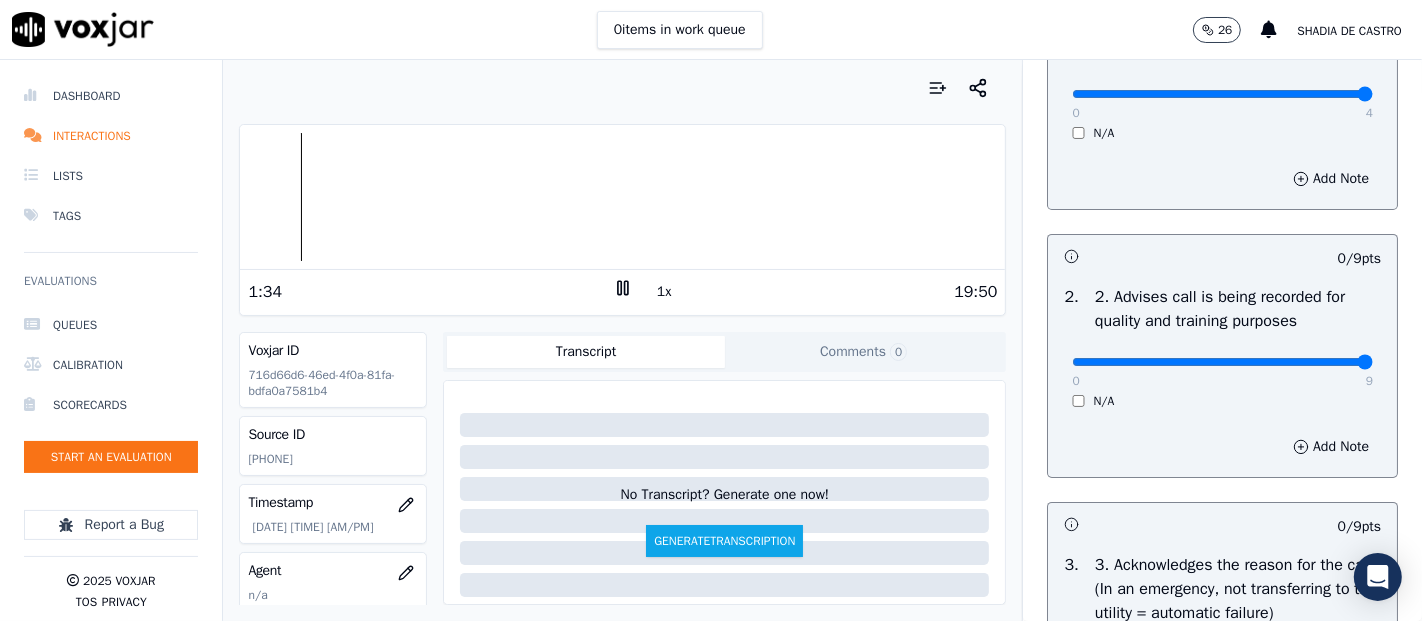click at bounding box center [1222, 94] 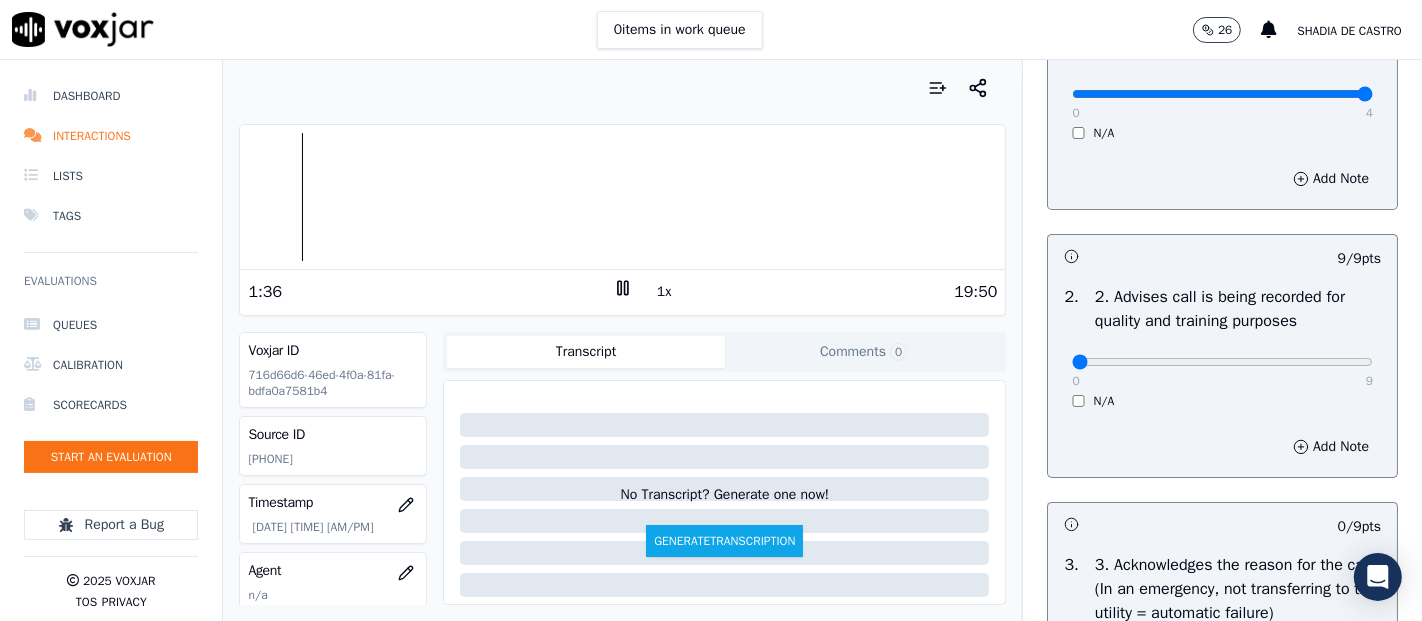 type on "0" 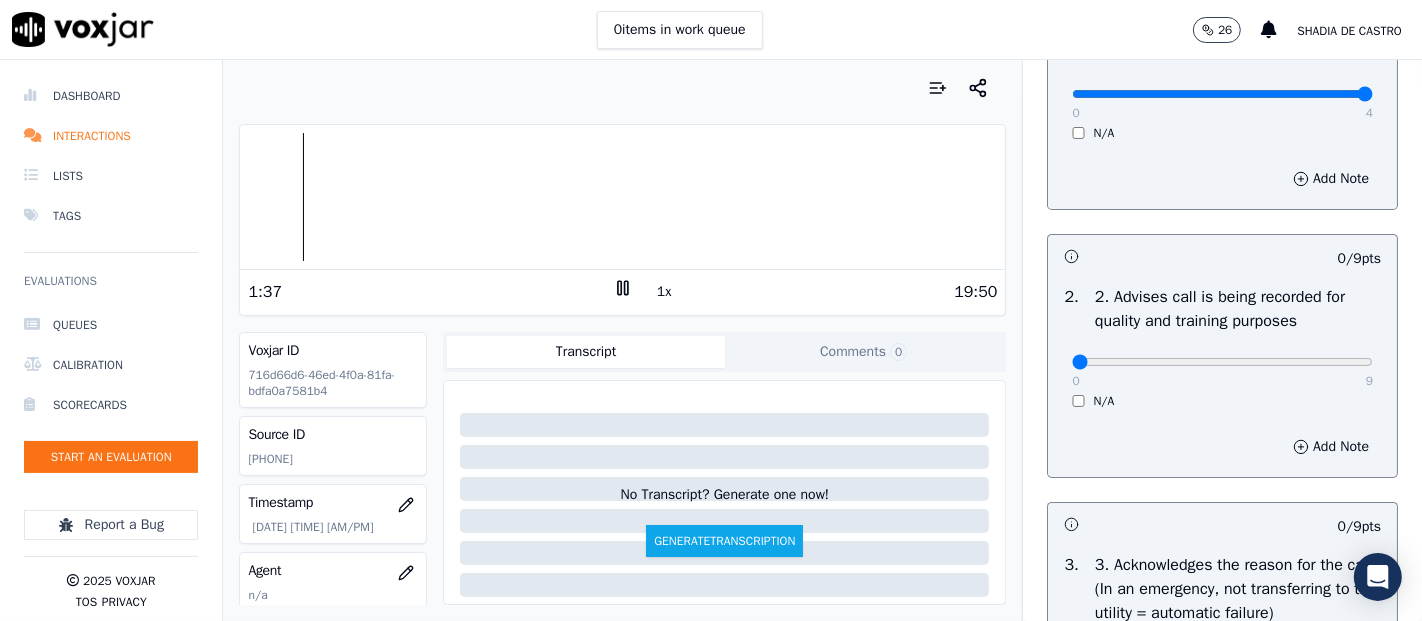 click on "N/A" at bounding box center (1222, 401) 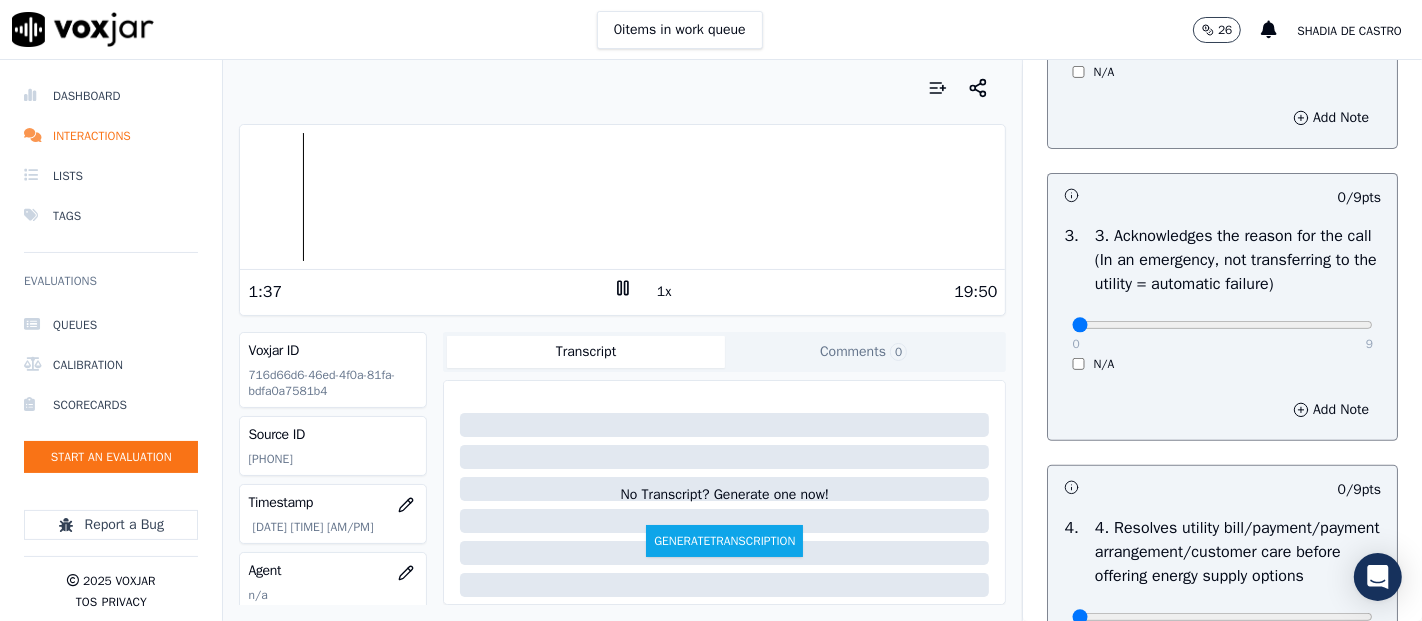 scroll, scrollTop: 555, scrollLeft: 0, axis: vertical 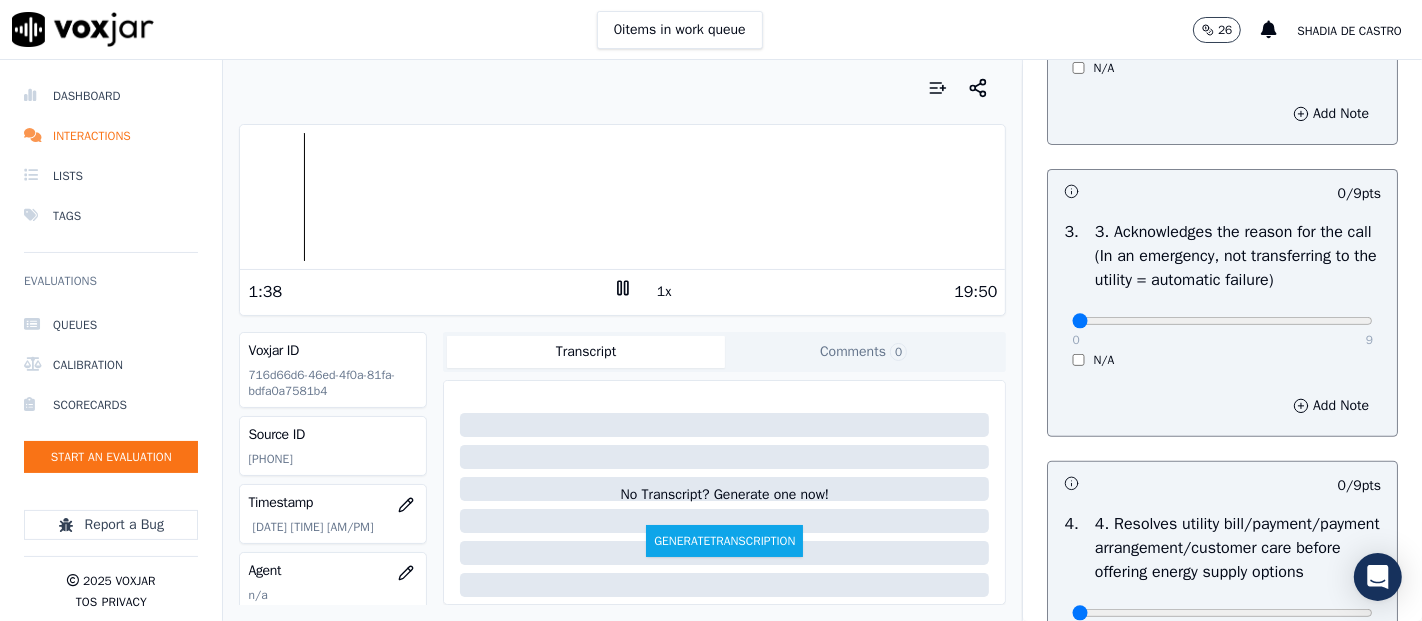 click on "0   9     N/A" at bounding box center [1222, 330] 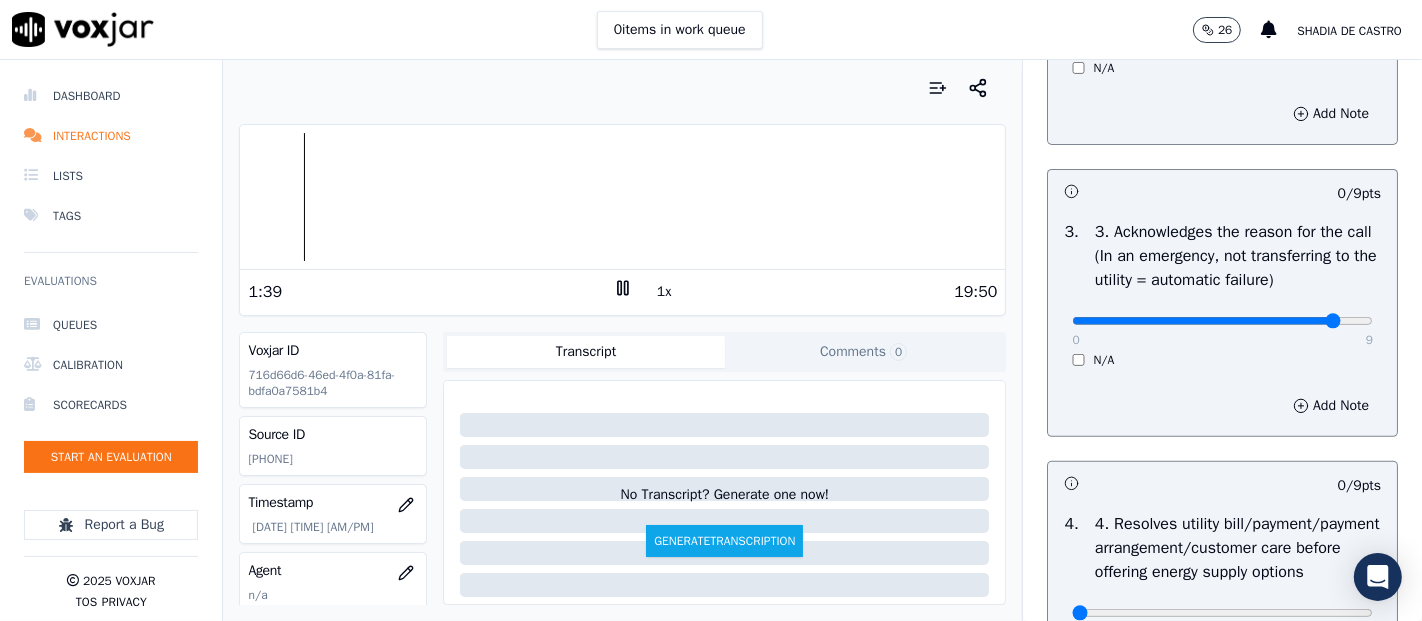 click at bounding box center (1222, -239) 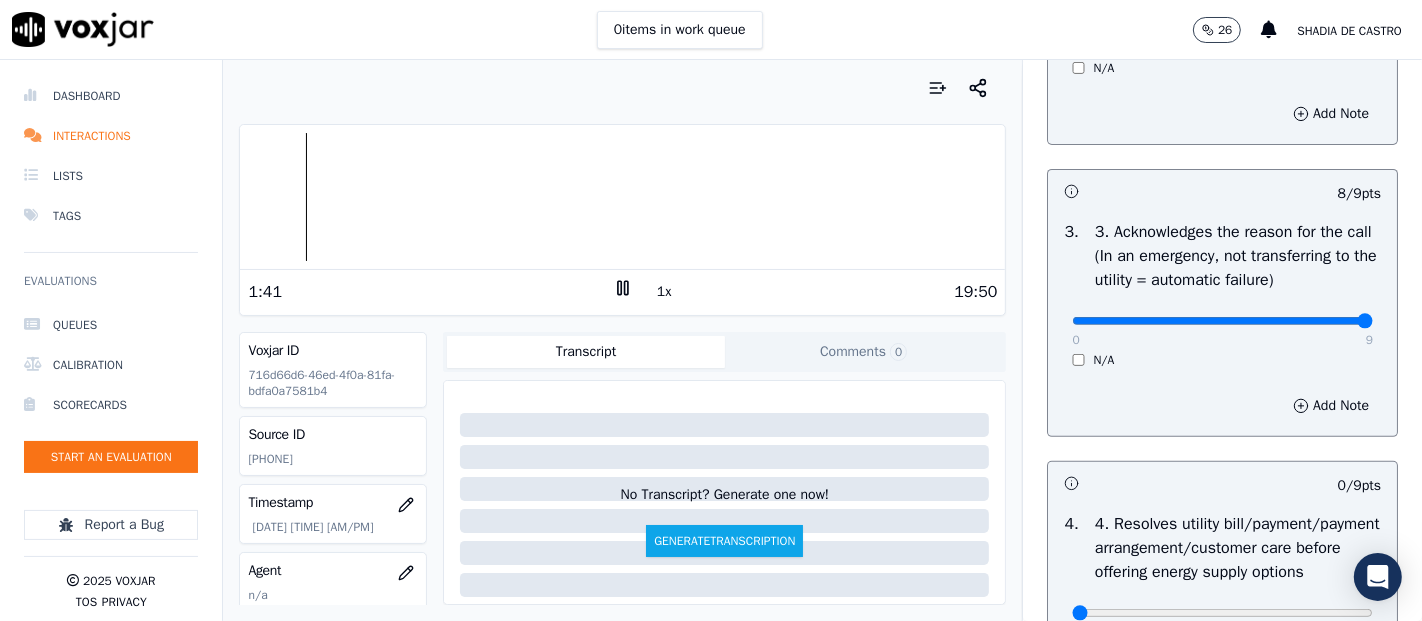 type on "9" 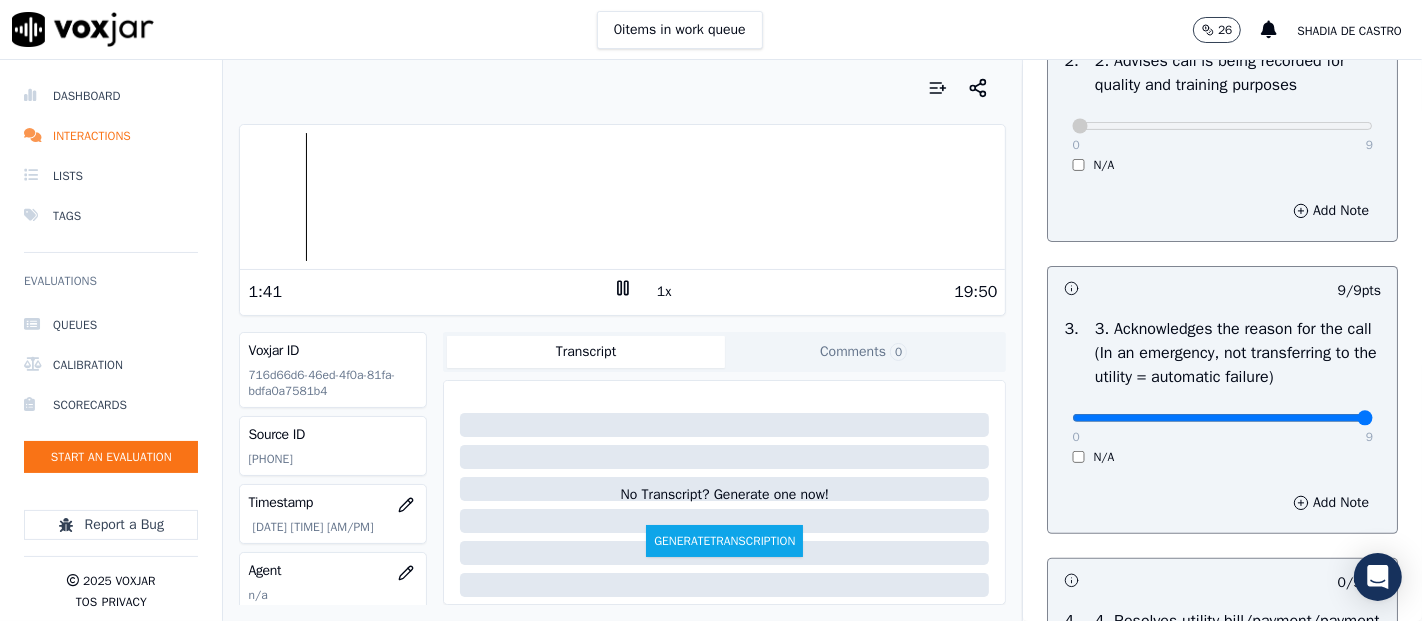 scroll, scrollTop: 333, scrollLeft: 0, axis: vertical 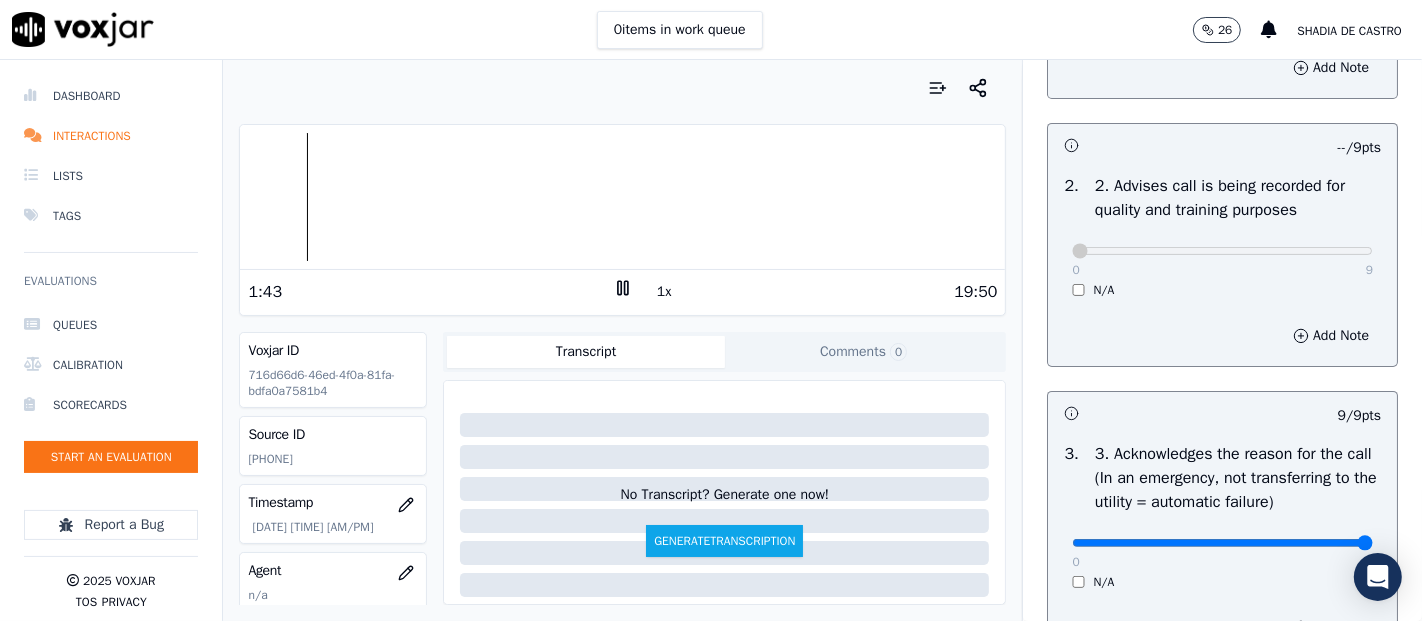 click on "N/A" at bounding box center (1222, 290) 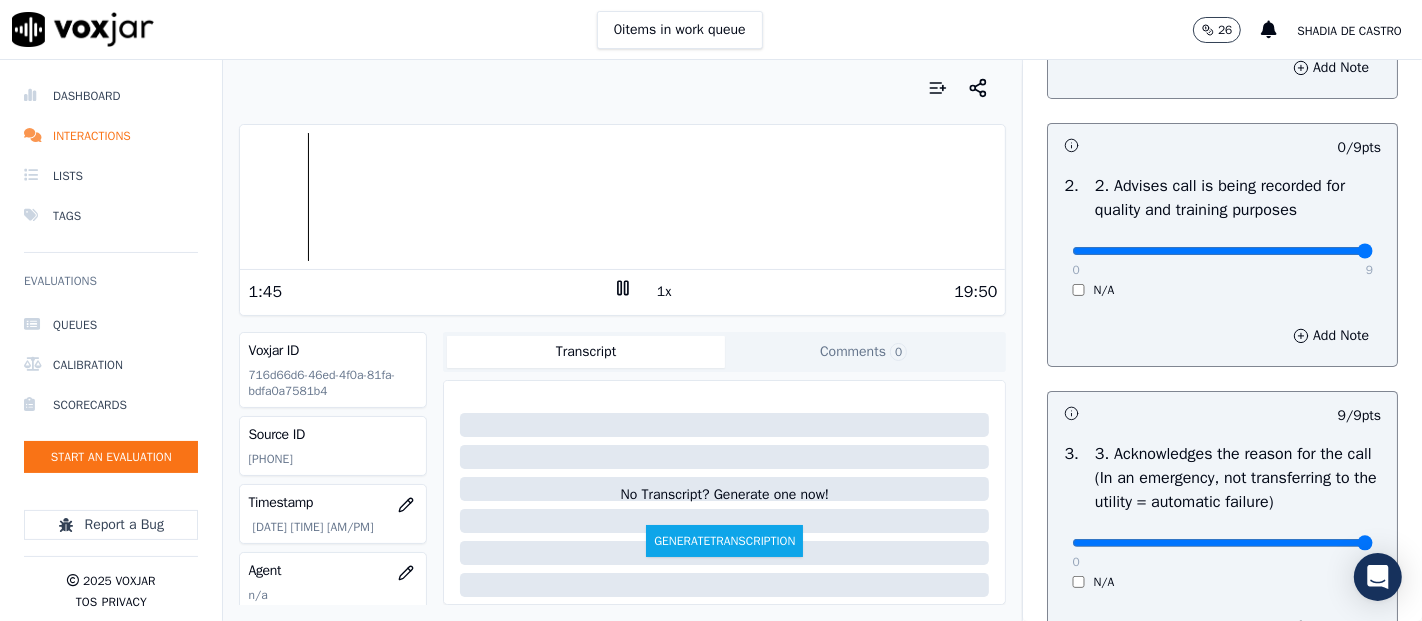 type on "9" 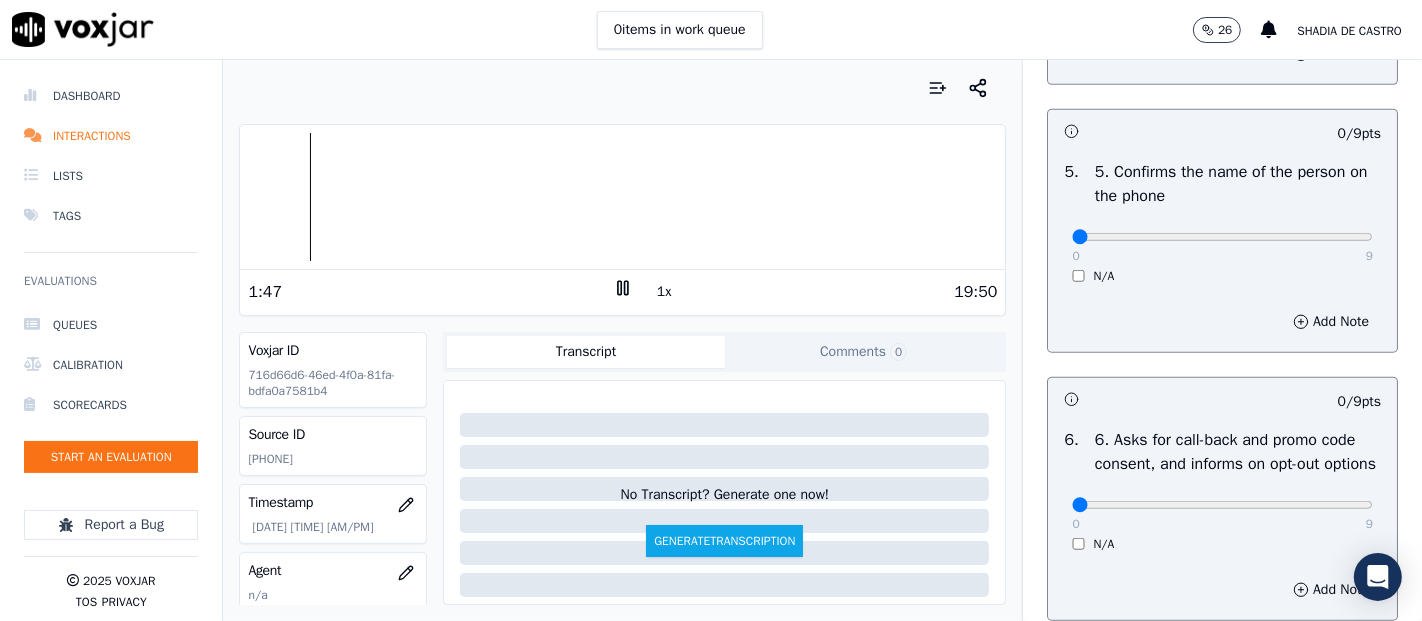 scroll, scrollTop: 1333, scrollLeft: 0, axis: vertical 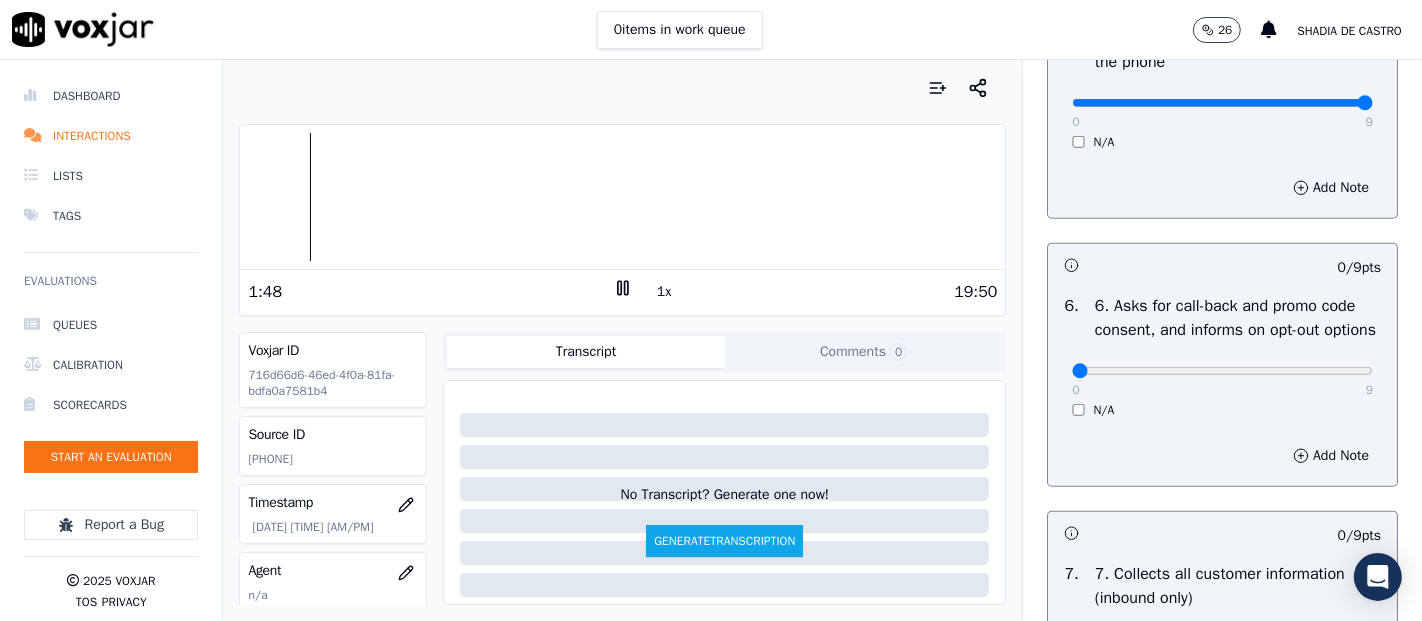 type on "9" 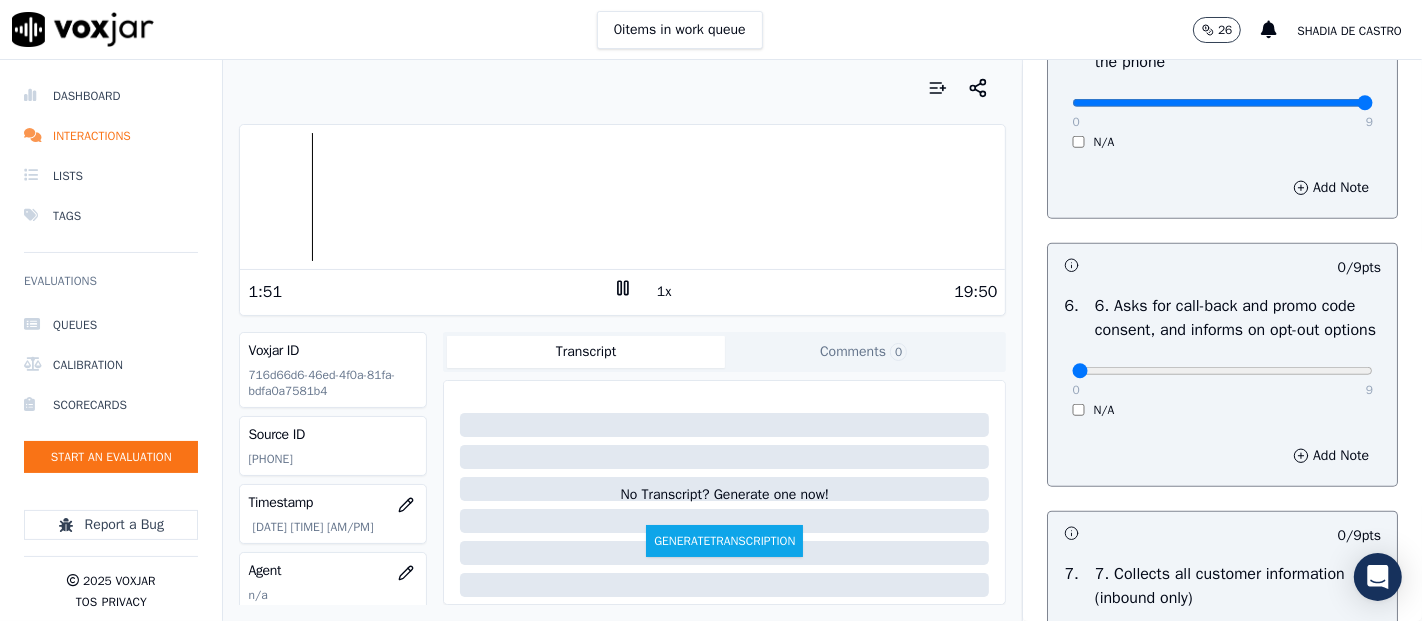 click on "0   9     N/A" at bounding box center [1222, 380] 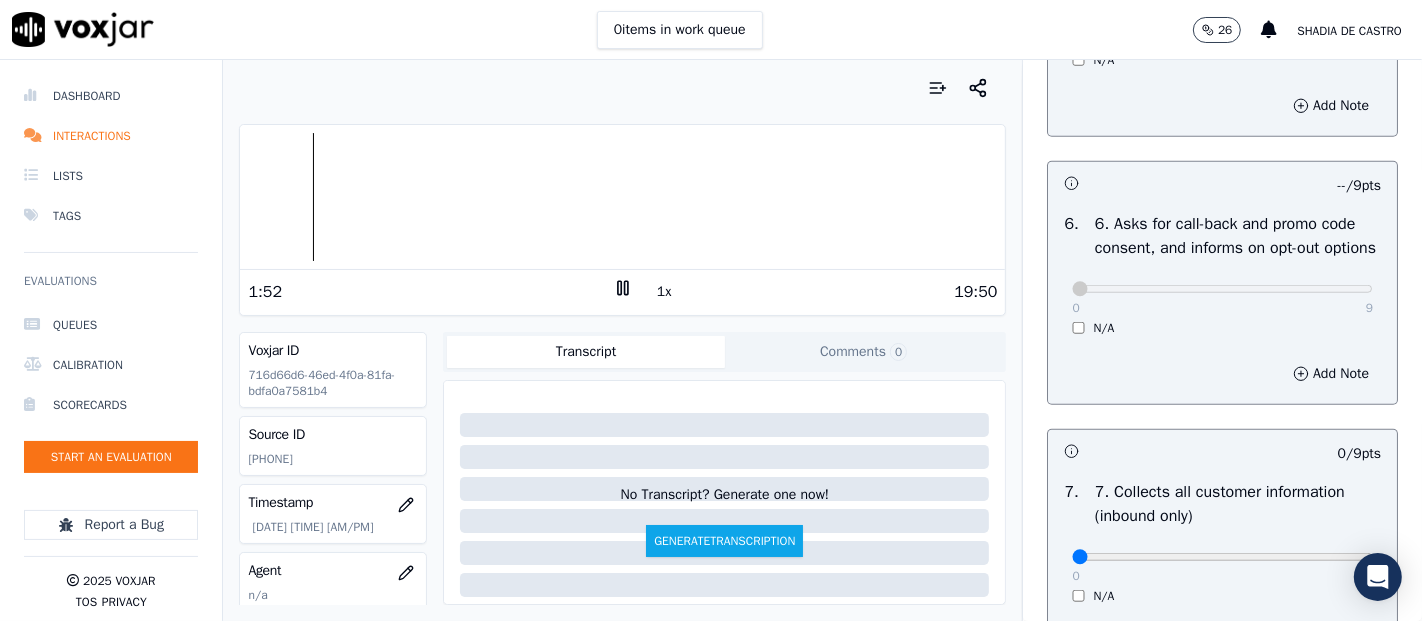 scroll, scrollTop: 1555, scrollLeft: 0, axis: vertical 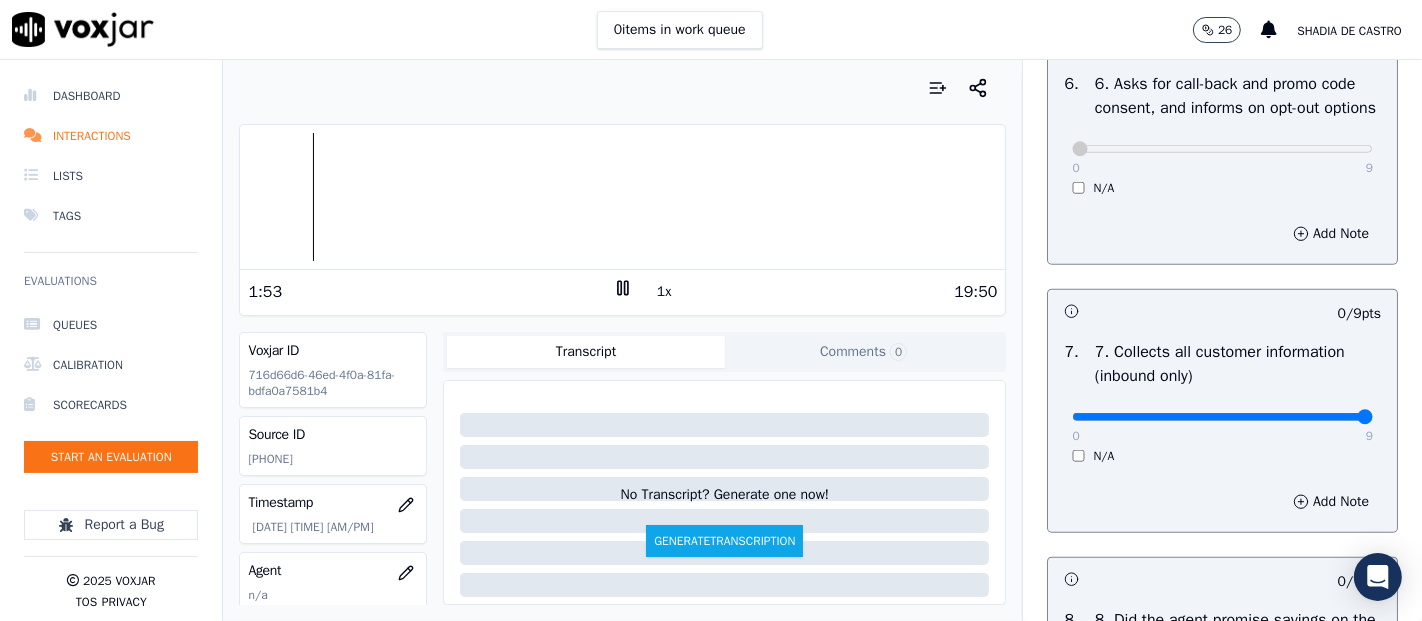 type on "9" 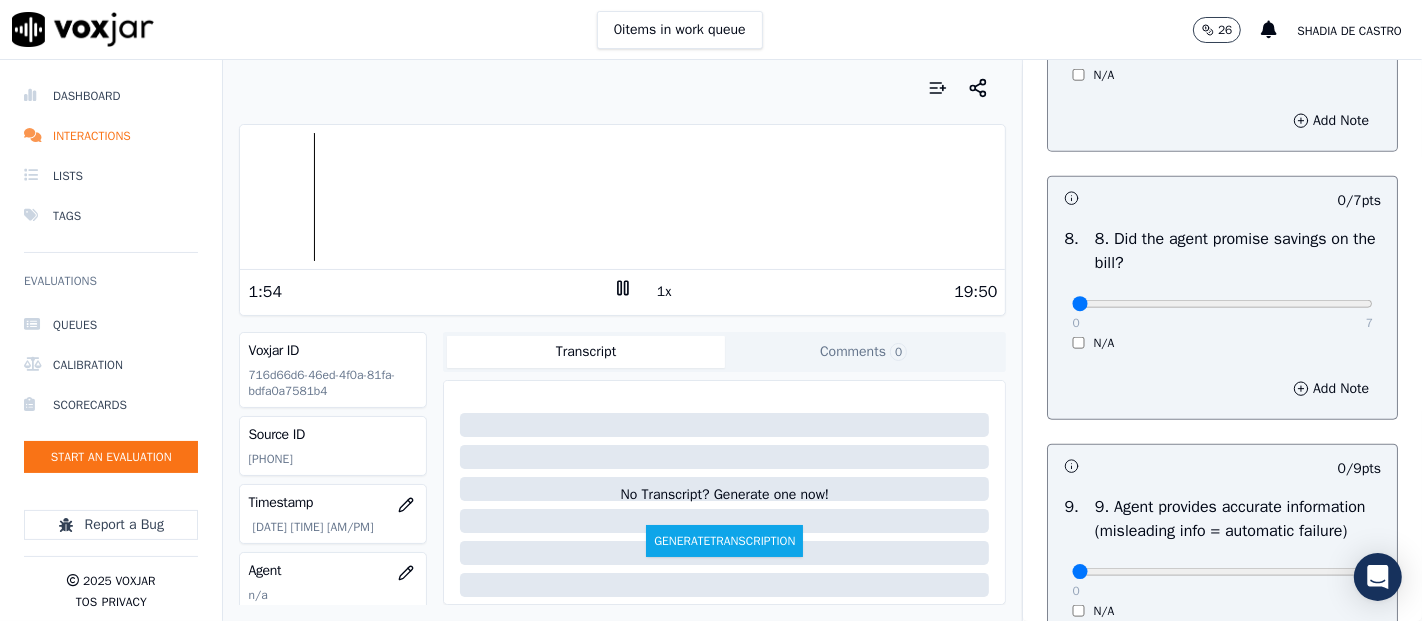 scroll, scrollTop: 1888, scrollLeft: 0, axis: vertical 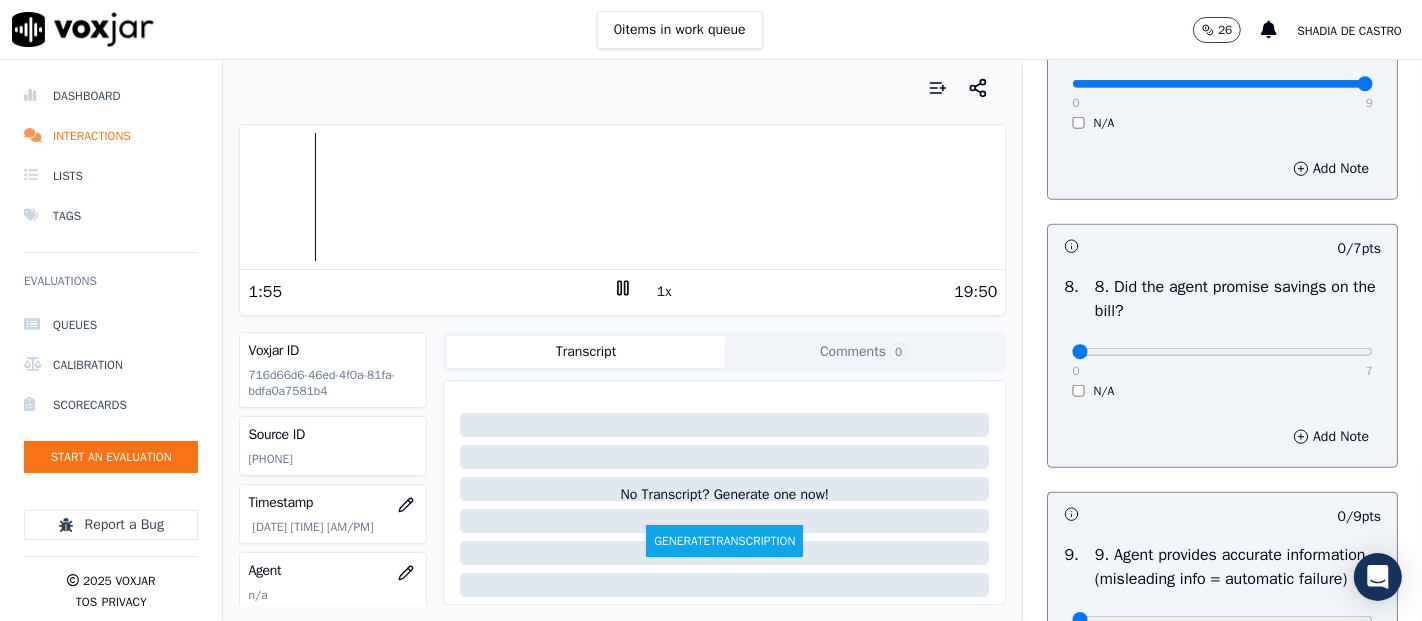 click on "N/A" at bounding box center (1222, 391) 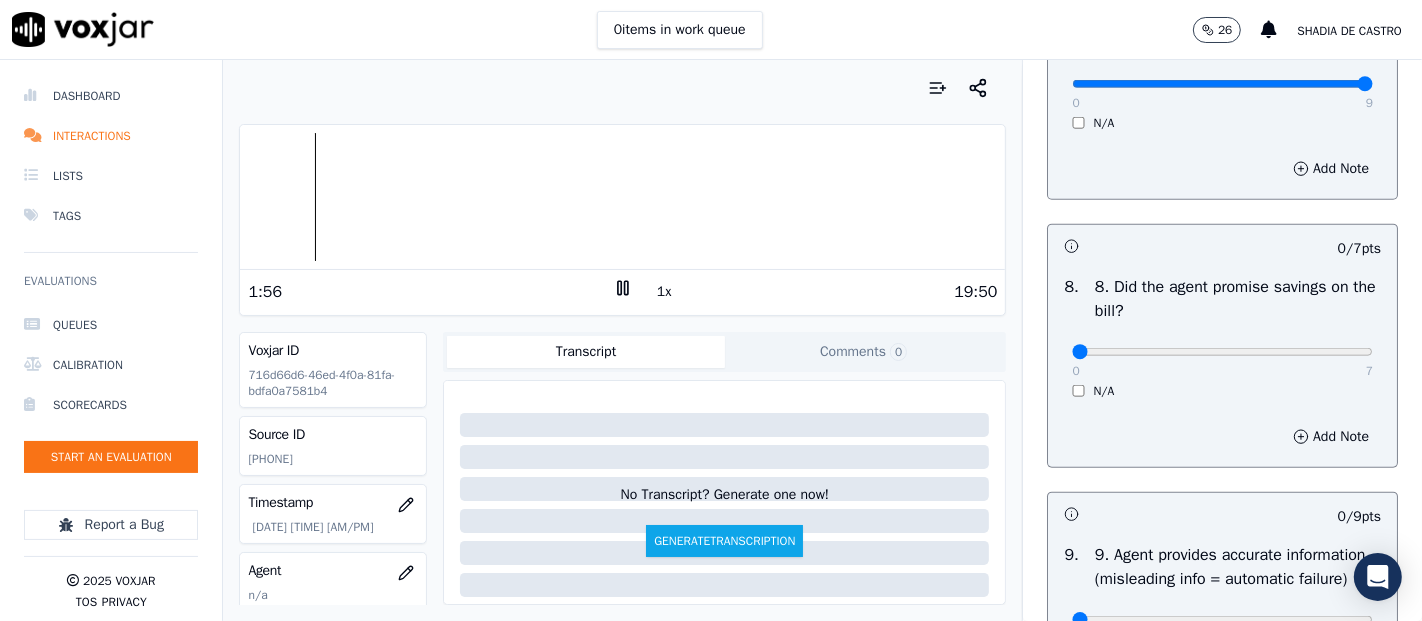 click on "0   7     N/A" at bounding box center [1222, 361] 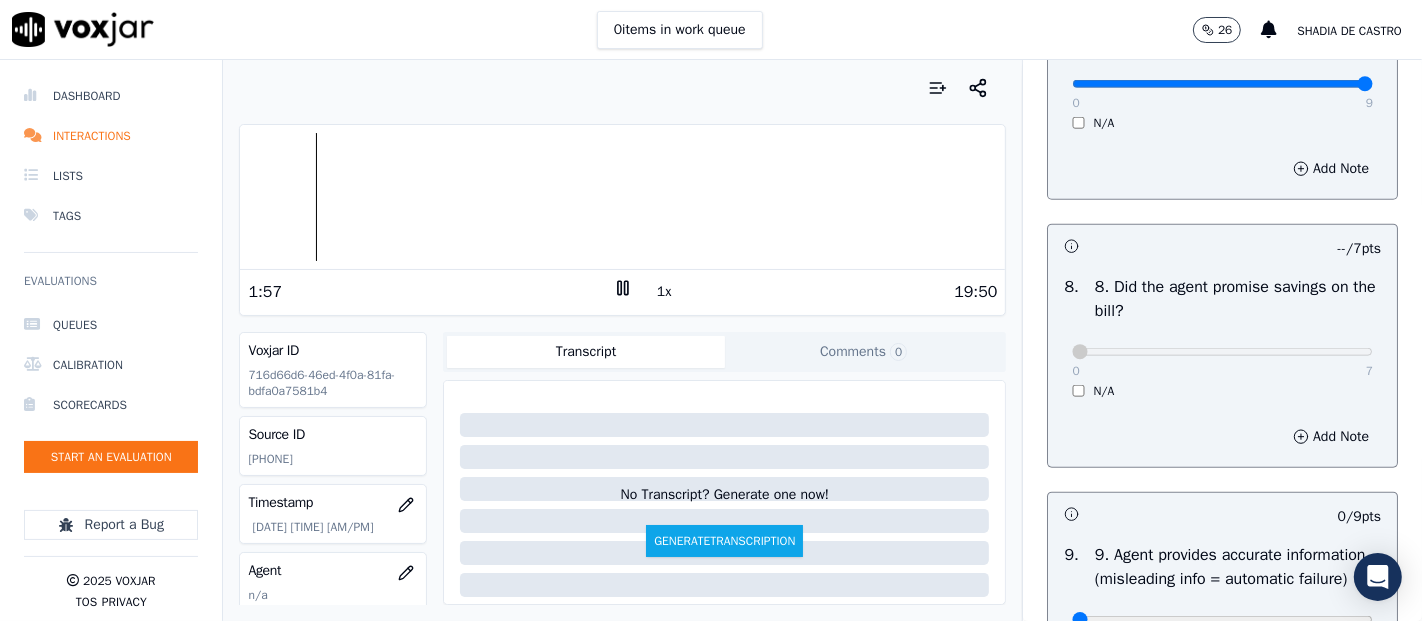 scroll, scrollTop: 2111, scrollLeft: 0, axis: vertical 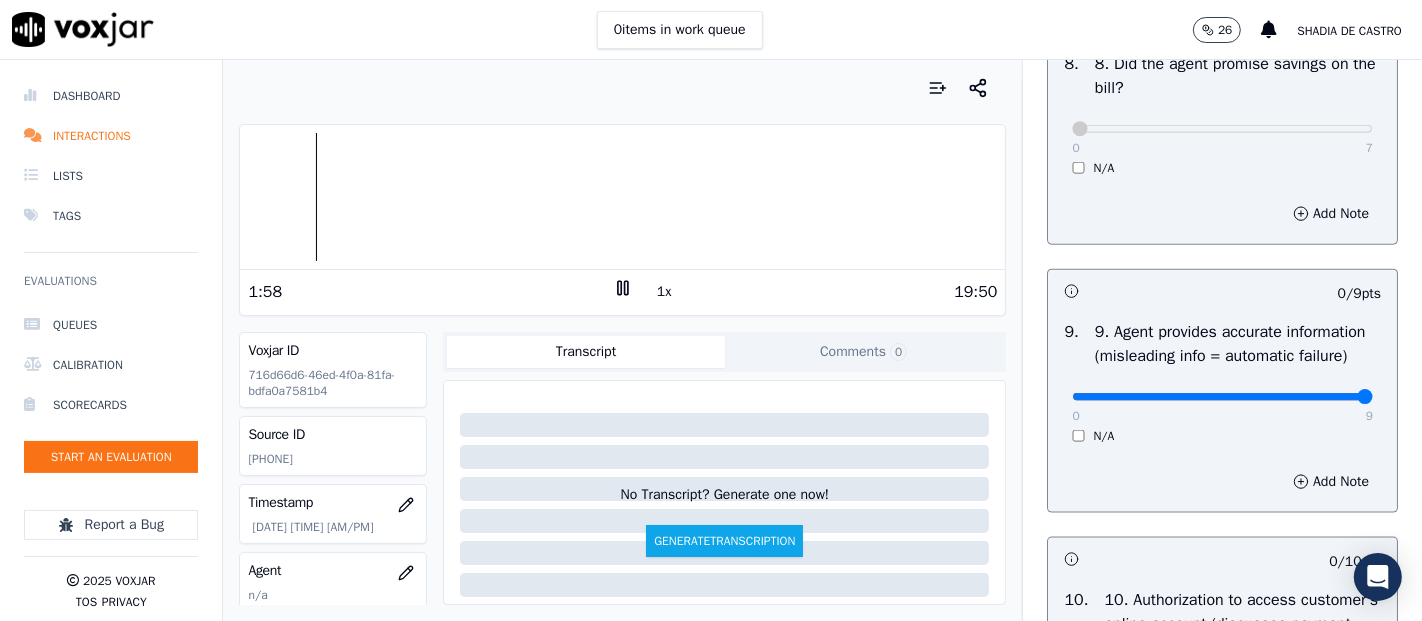 type on "9" 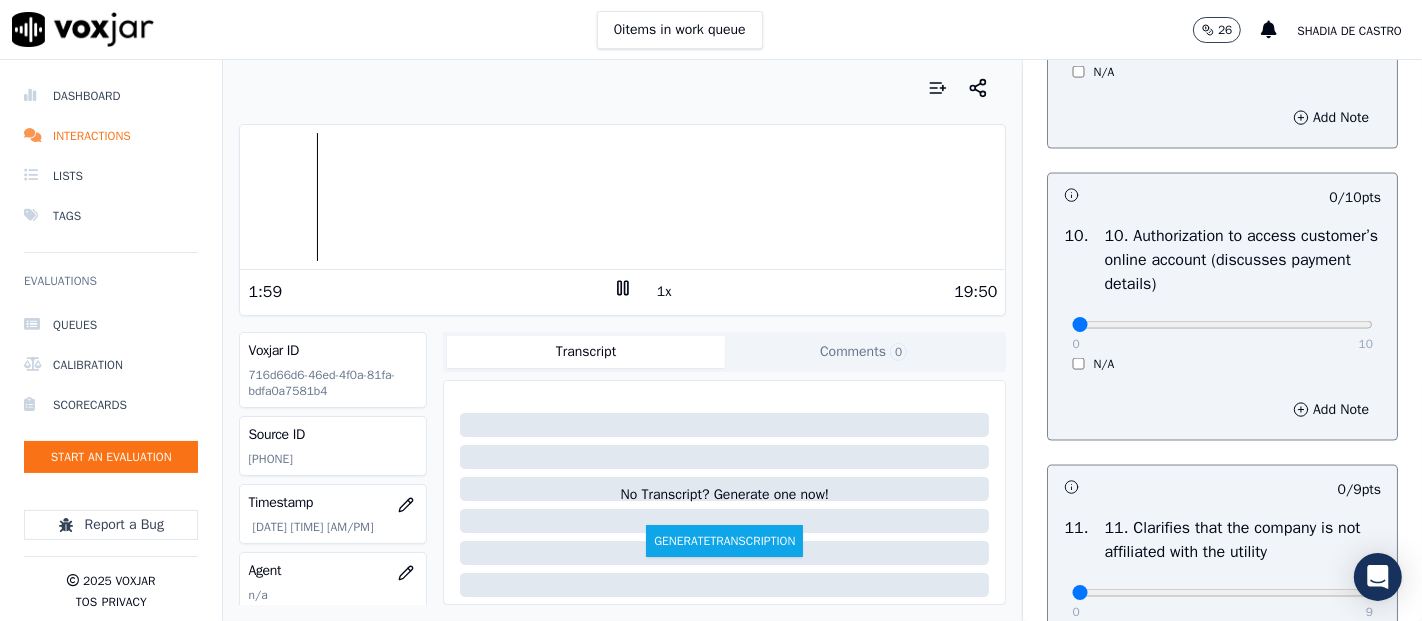 scroll, scrollTop: 2555, scrollLeft: 0, axis: vertical 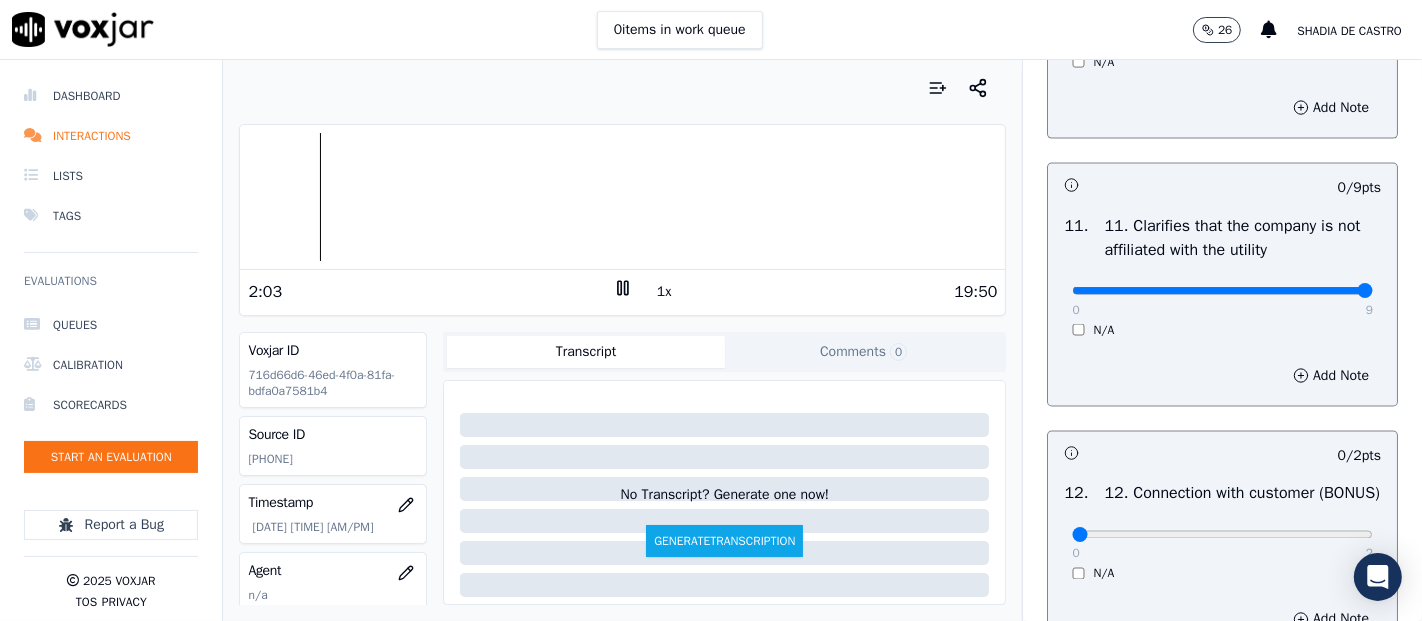 type on "9" 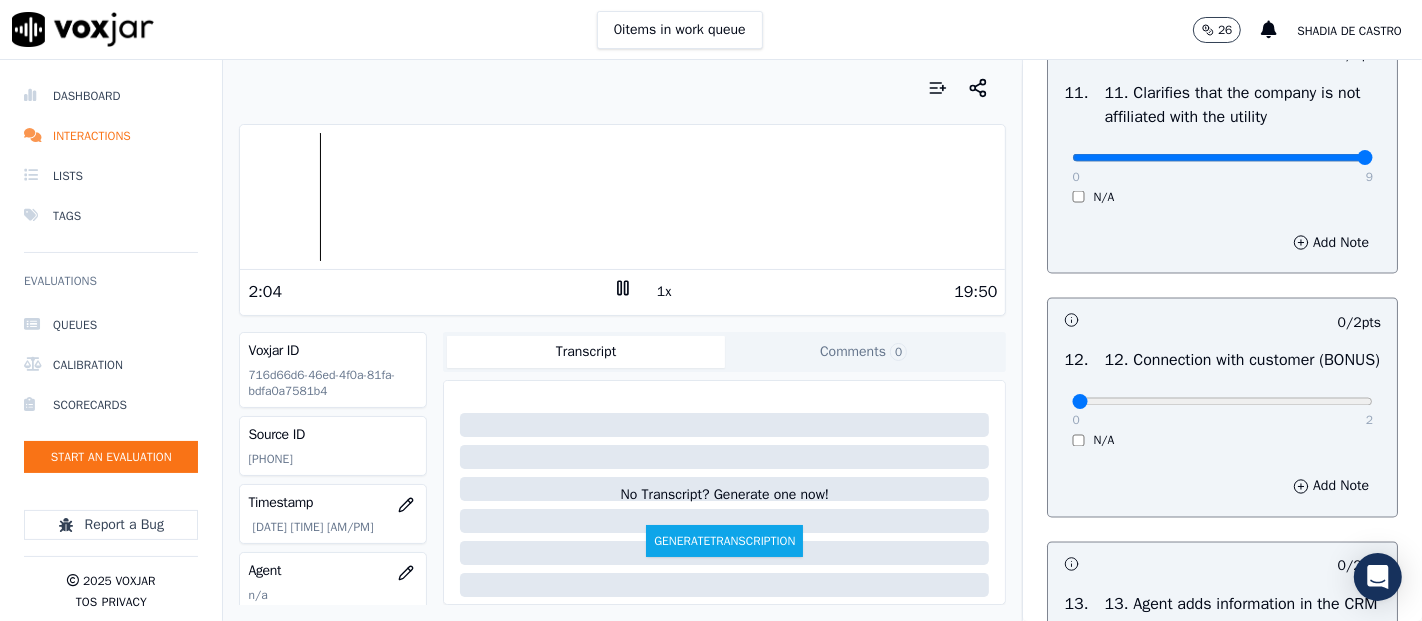 scroll, scrollTop: 3000, scrollLeft: 0, axis: vertical 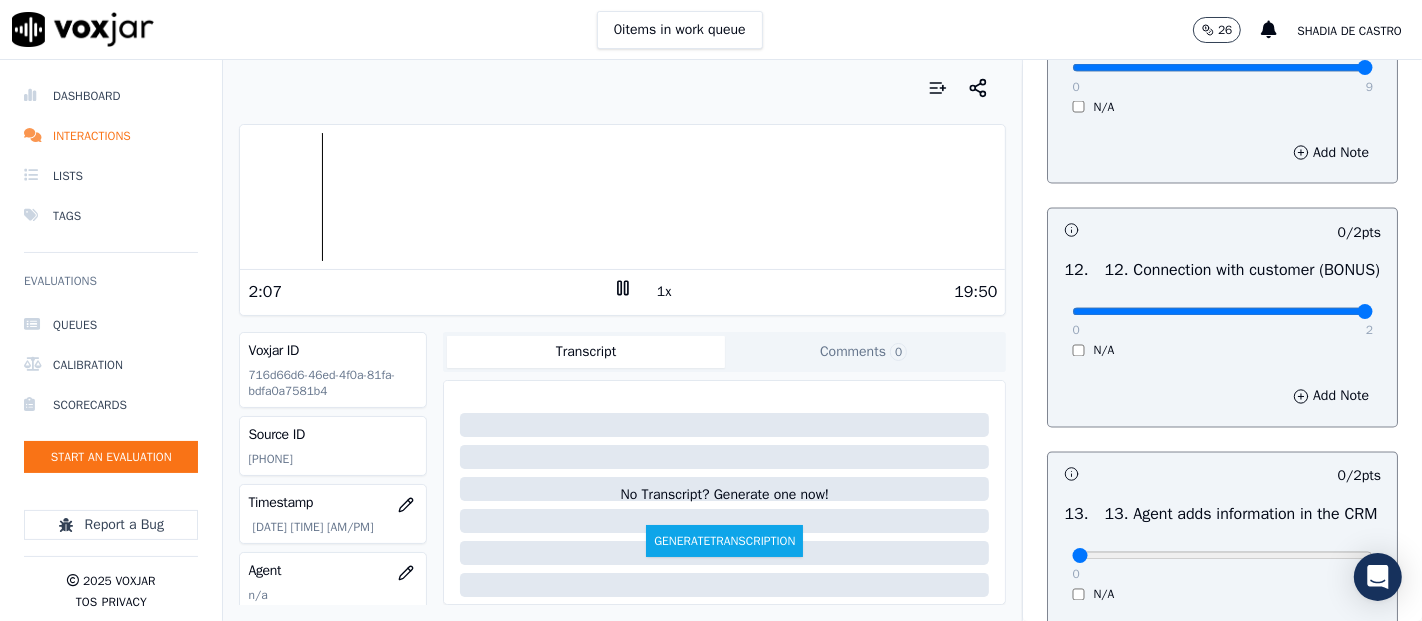 type on "2" 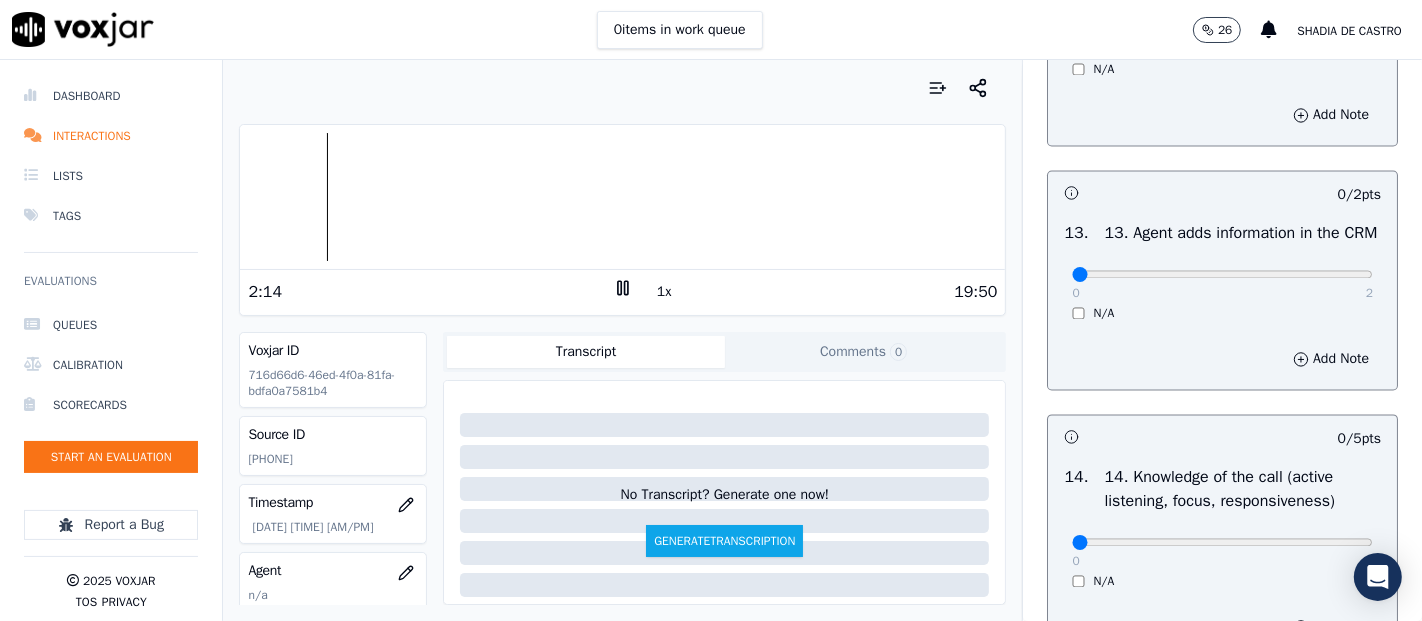 scroll, scrollTop: 3333, scrollLeft: 0, axis: vertical 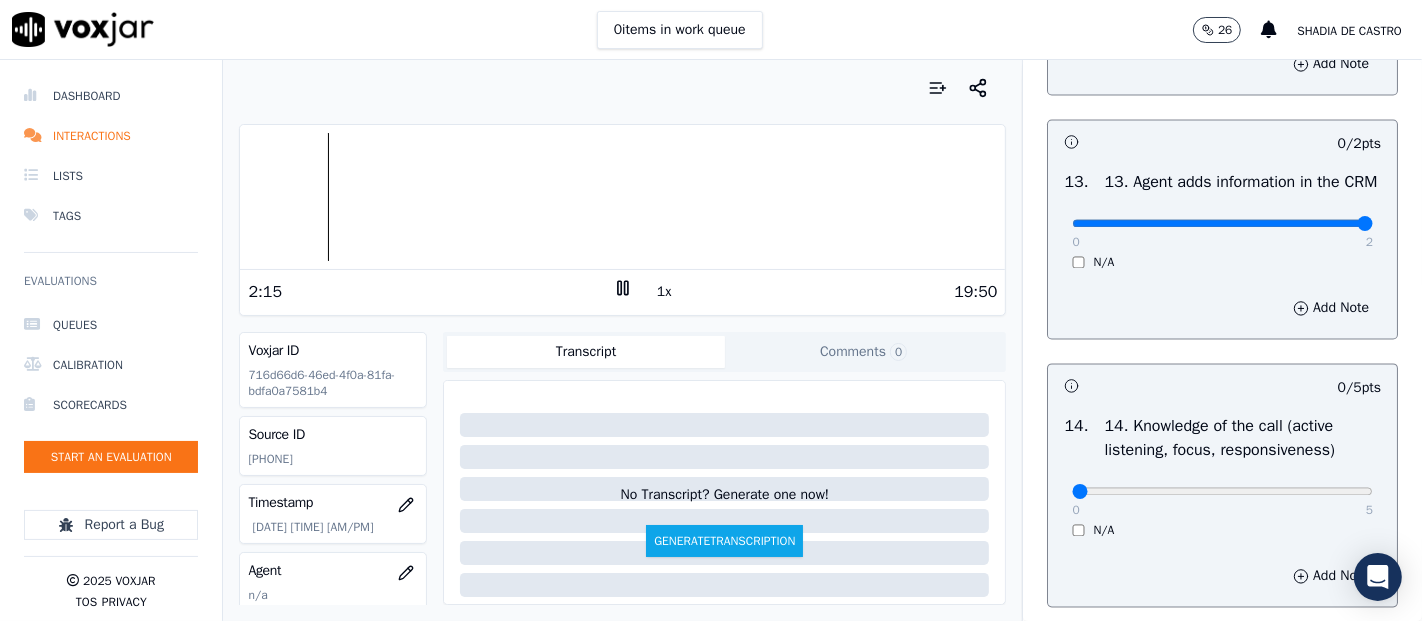 type on "2" 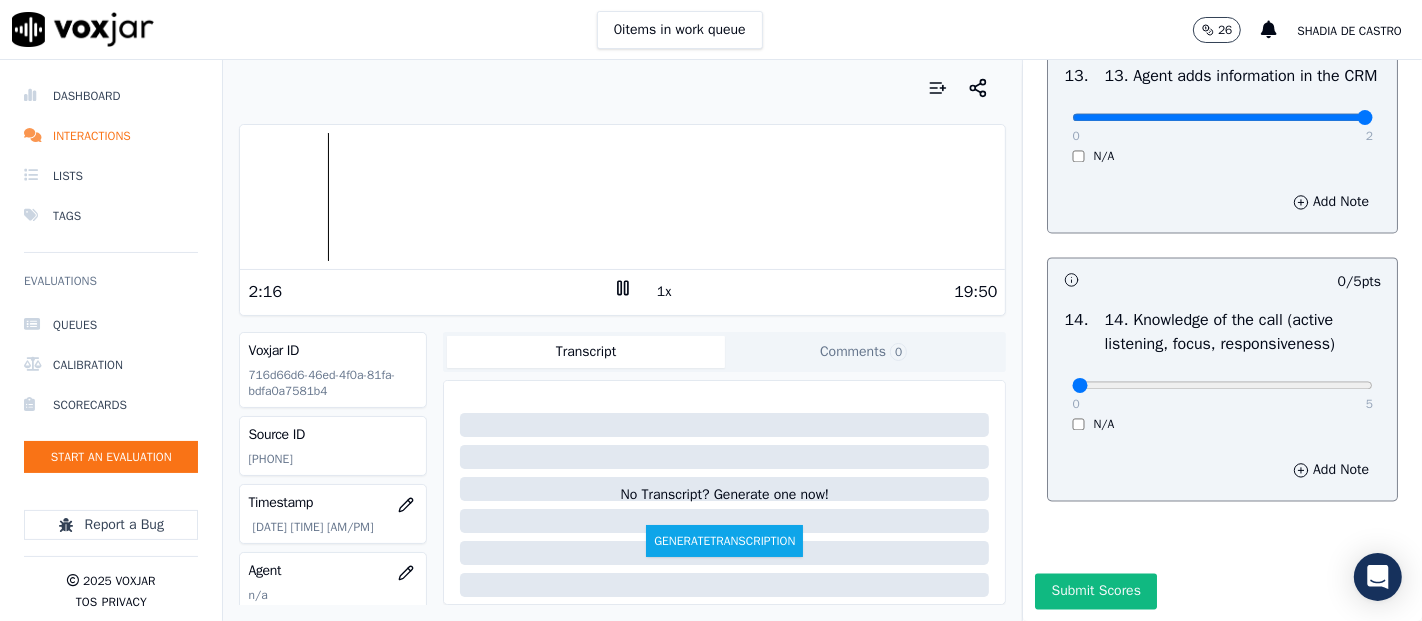 scroll, scrollTop: 3555, scrollLeft: 0, axis: vertical 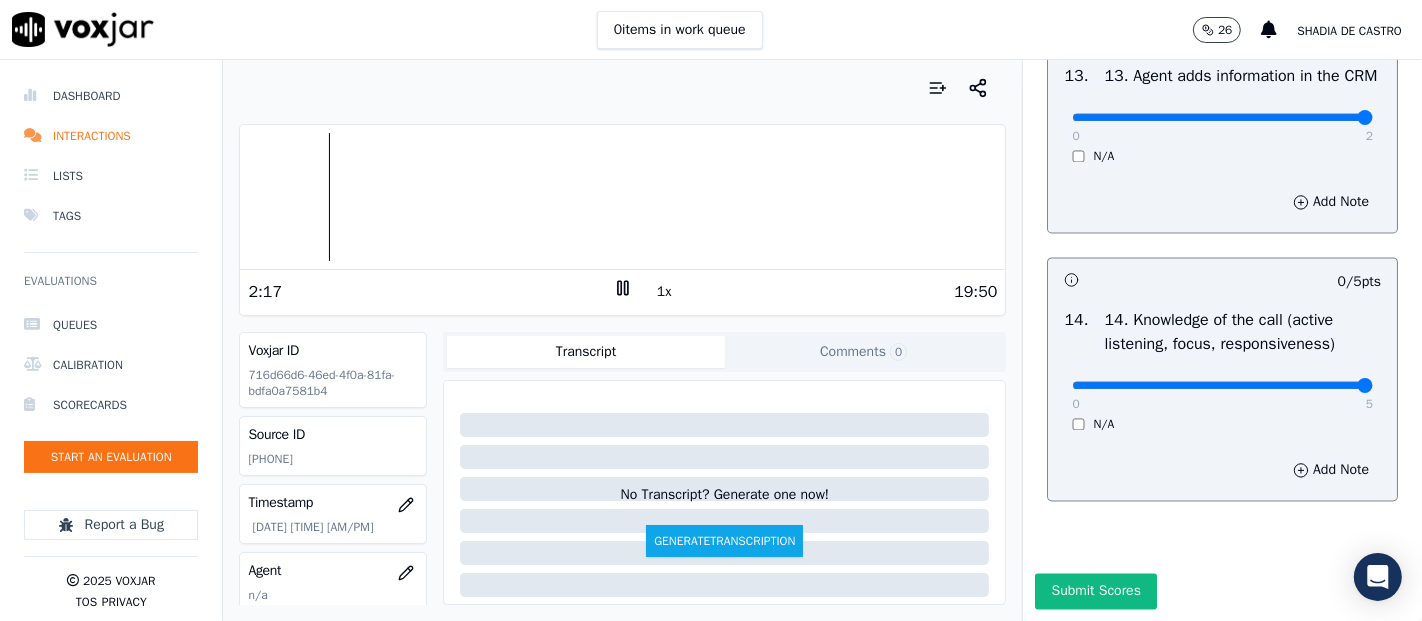 drag, startPoint x: 1311, startPoint y: 422, endPoint x: 1286, endPoint y: 415, distance: 25.96151 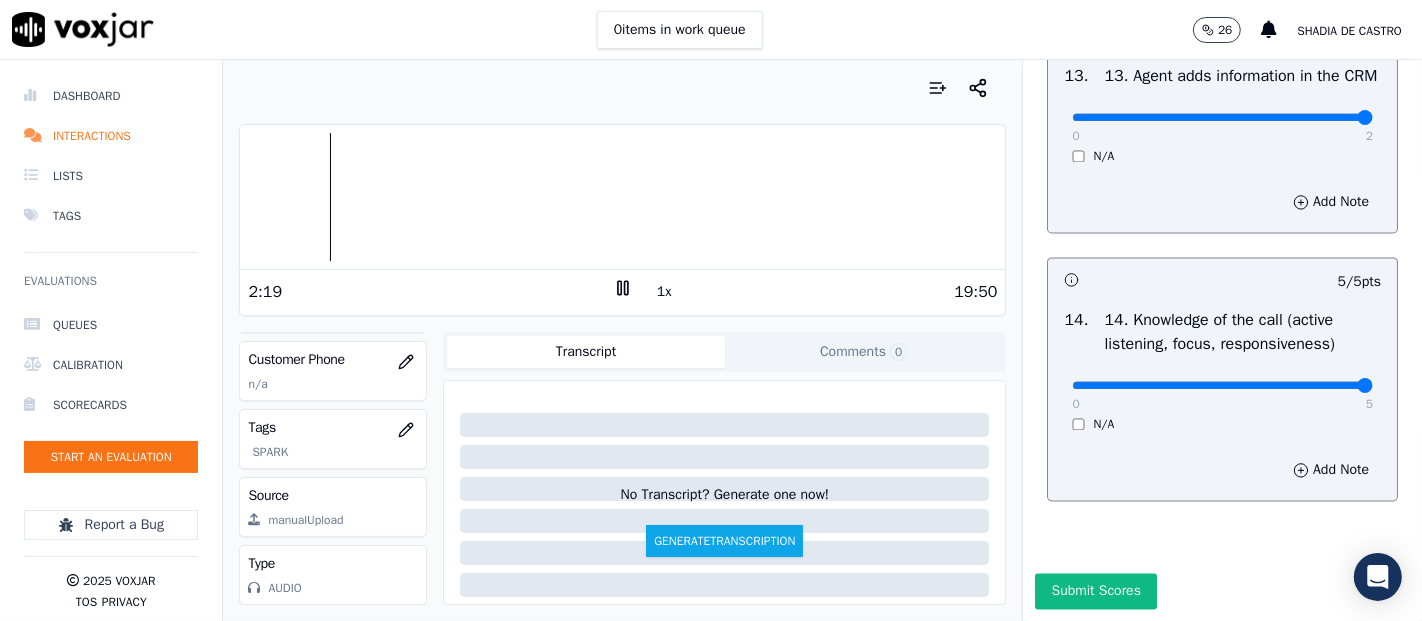 scroll, scrollTop: 281, scrollLeft: 0, axis: vertical 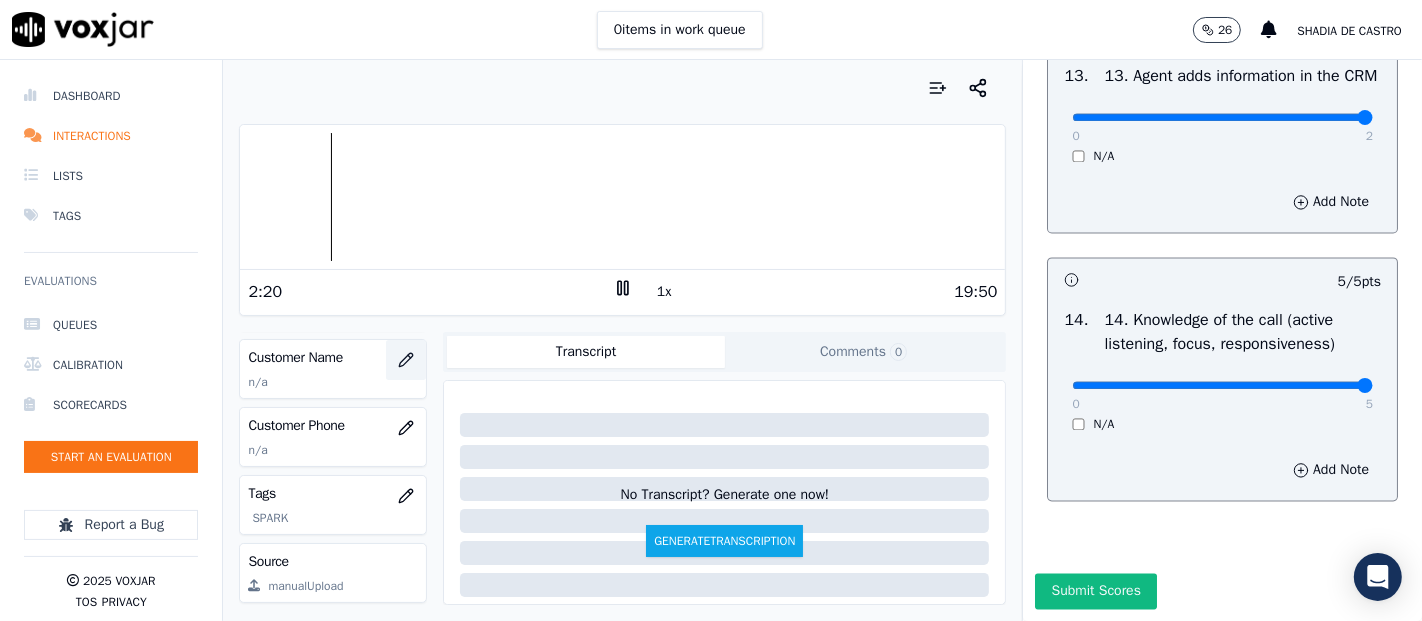 click 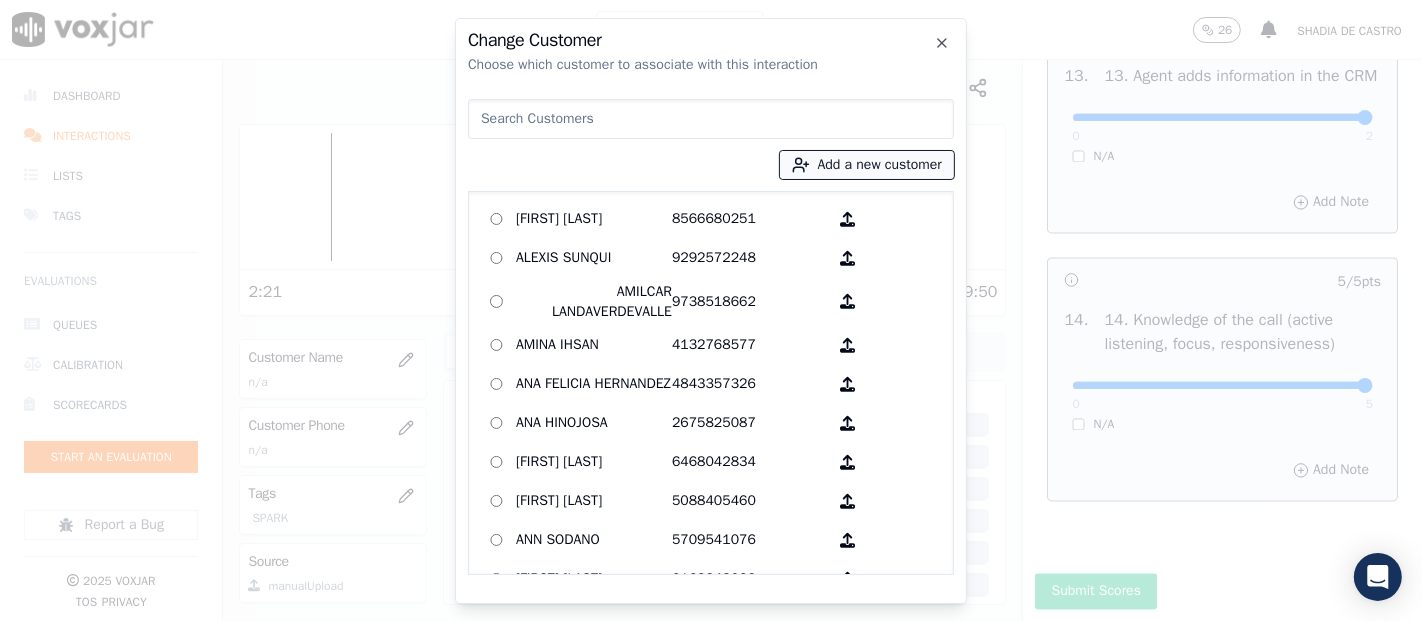 click on "Add a new customer" at bounding box center [867, 165] 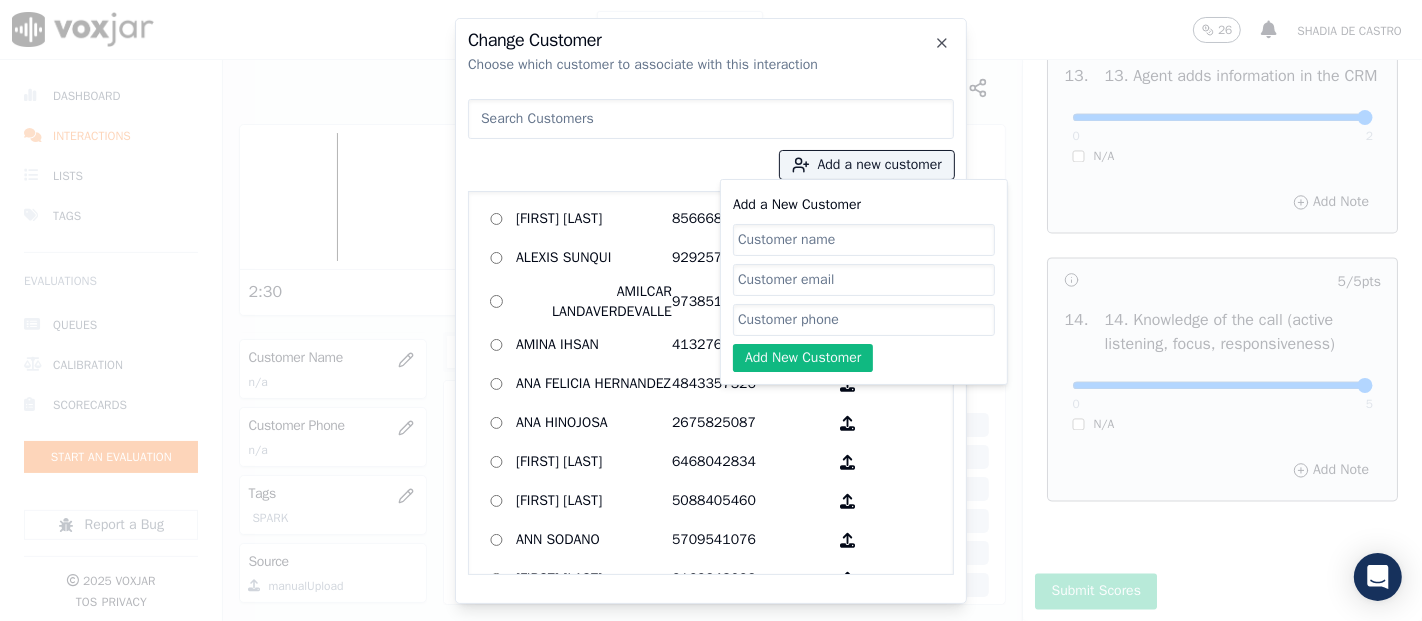 paste on "ELIZABETH gomez GALVAN" 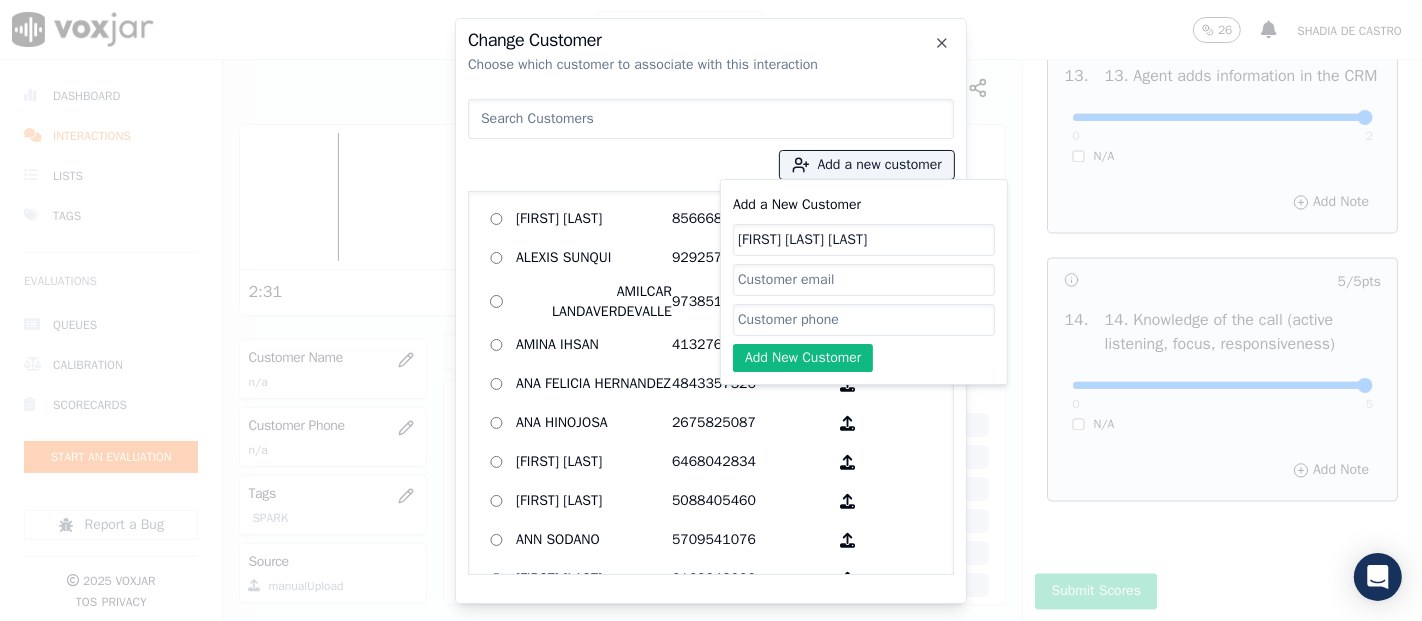 click on "Add a New Customer" 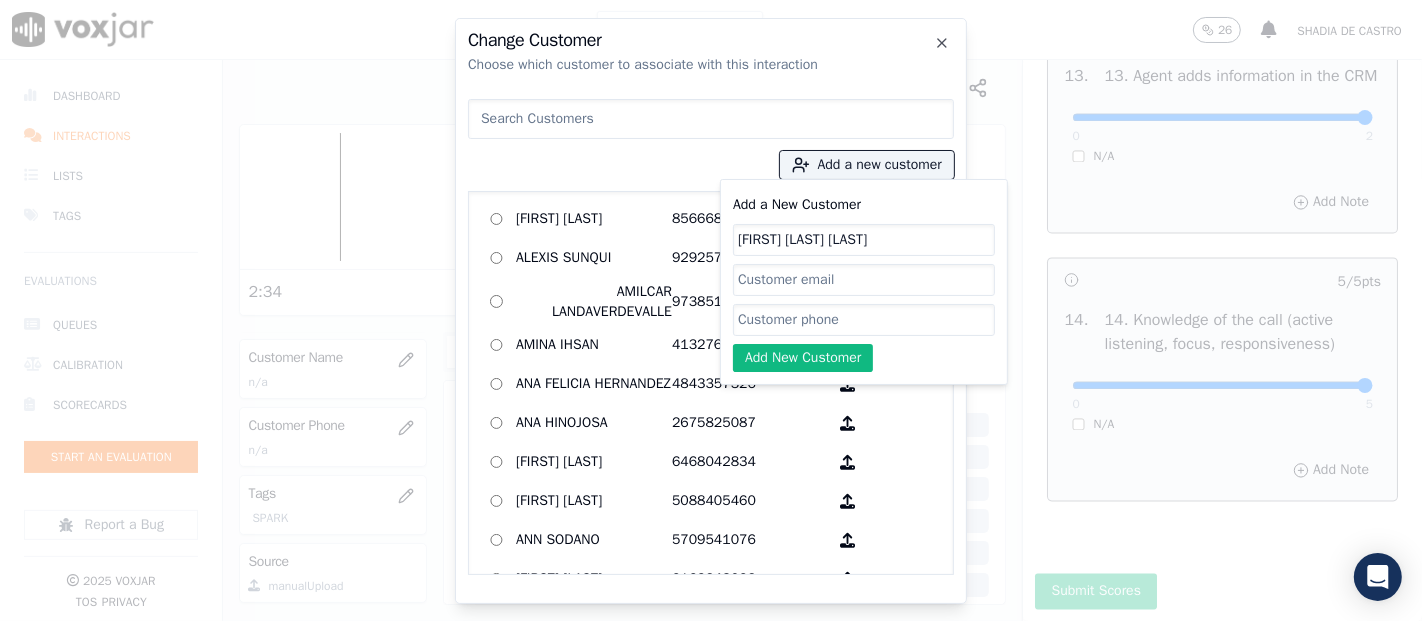 click on "ELIZABETH gomez GALVAN" 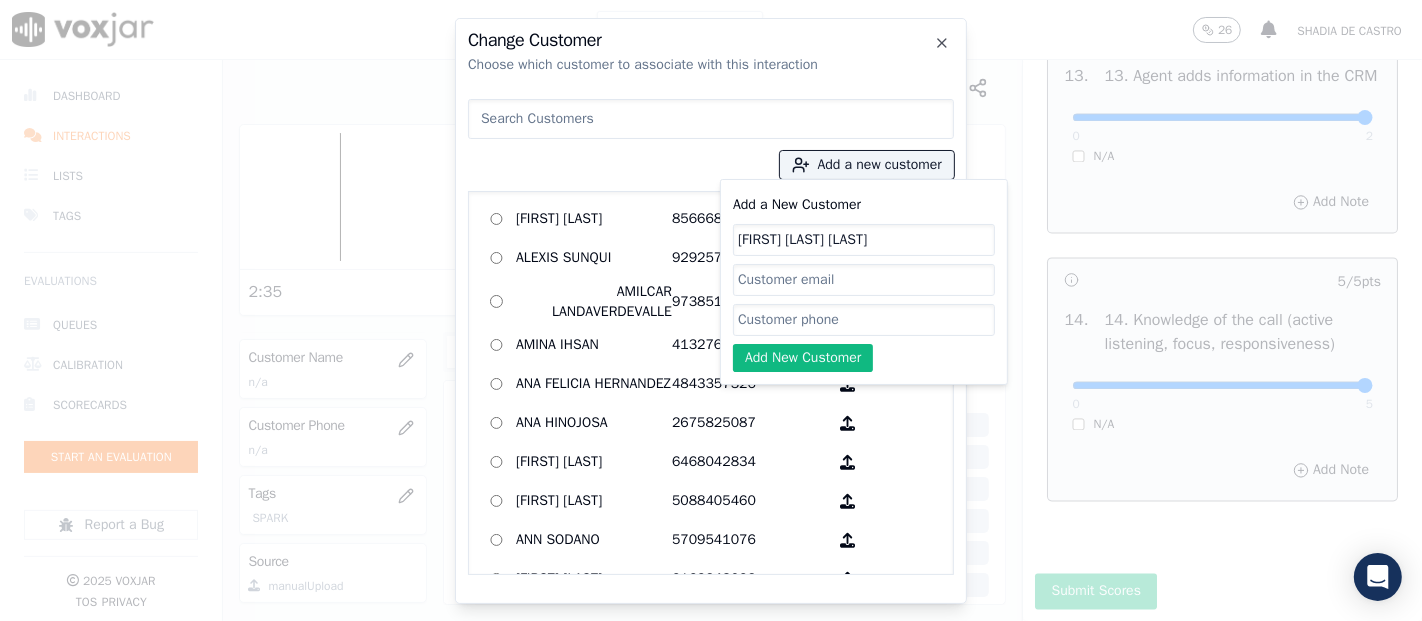 click on "ELIZABETH gomez GALVAN" 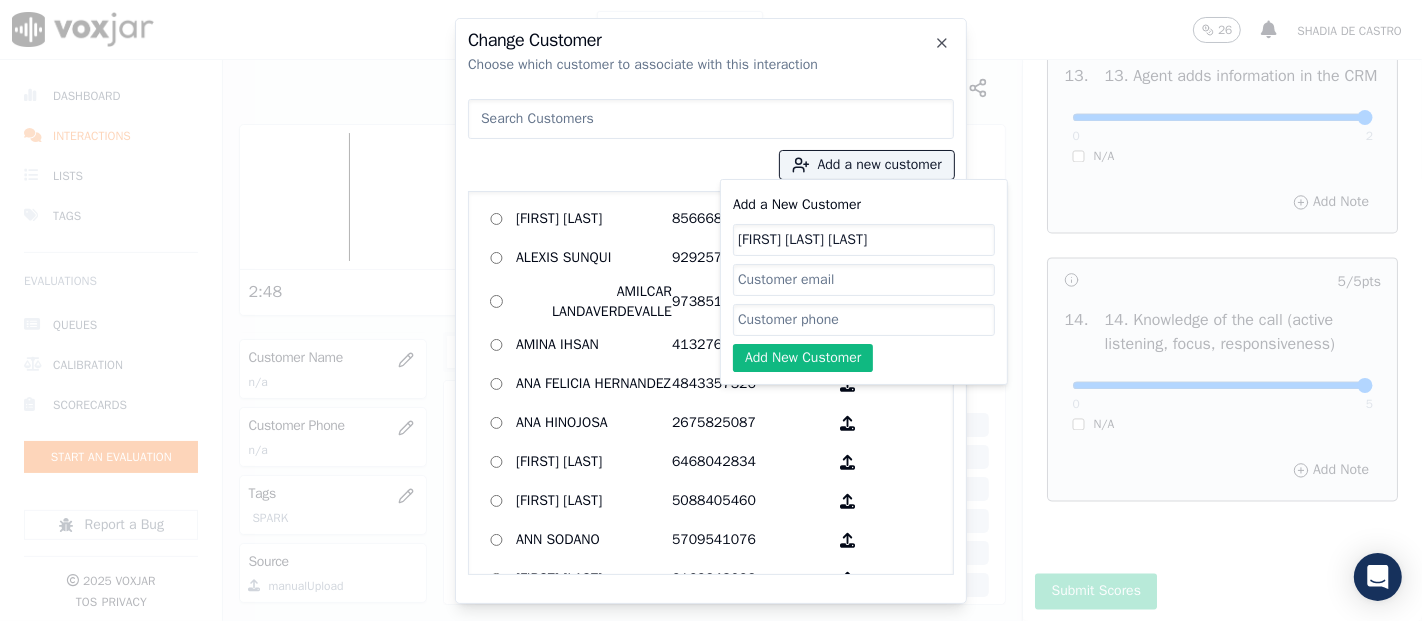 type on "[FIRST] [LAST] [LAST]" 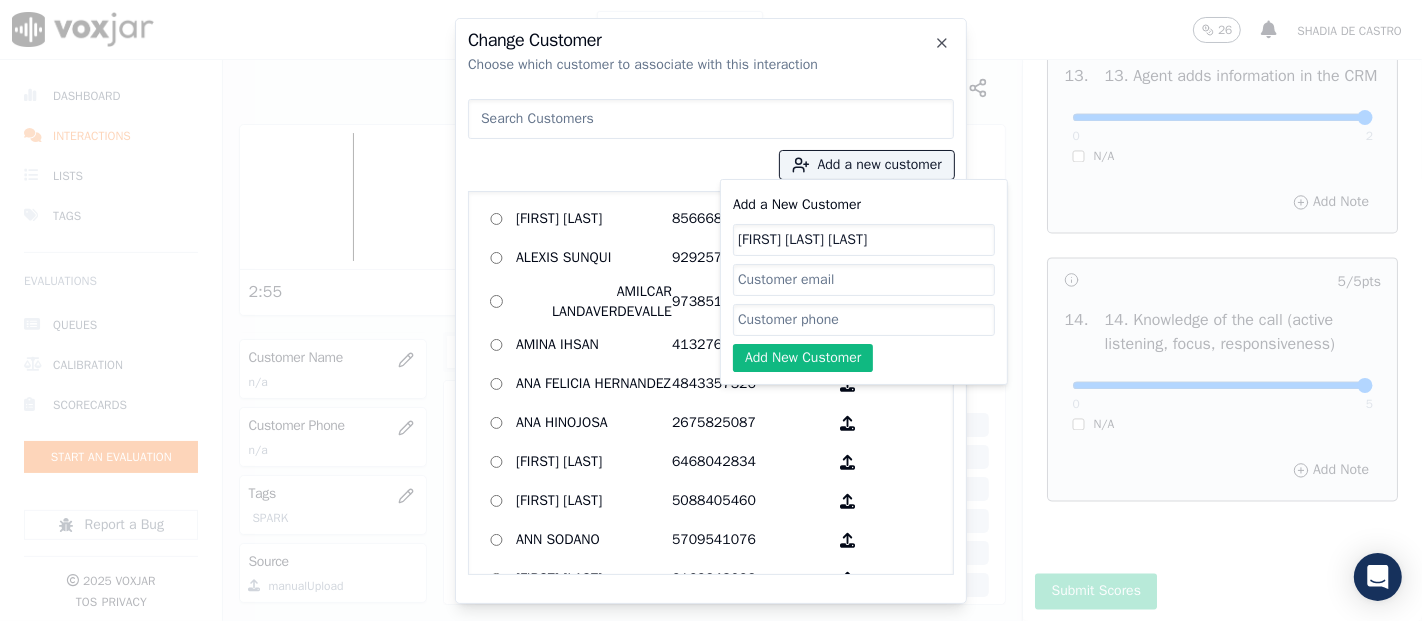 paste on "[PHONE]" 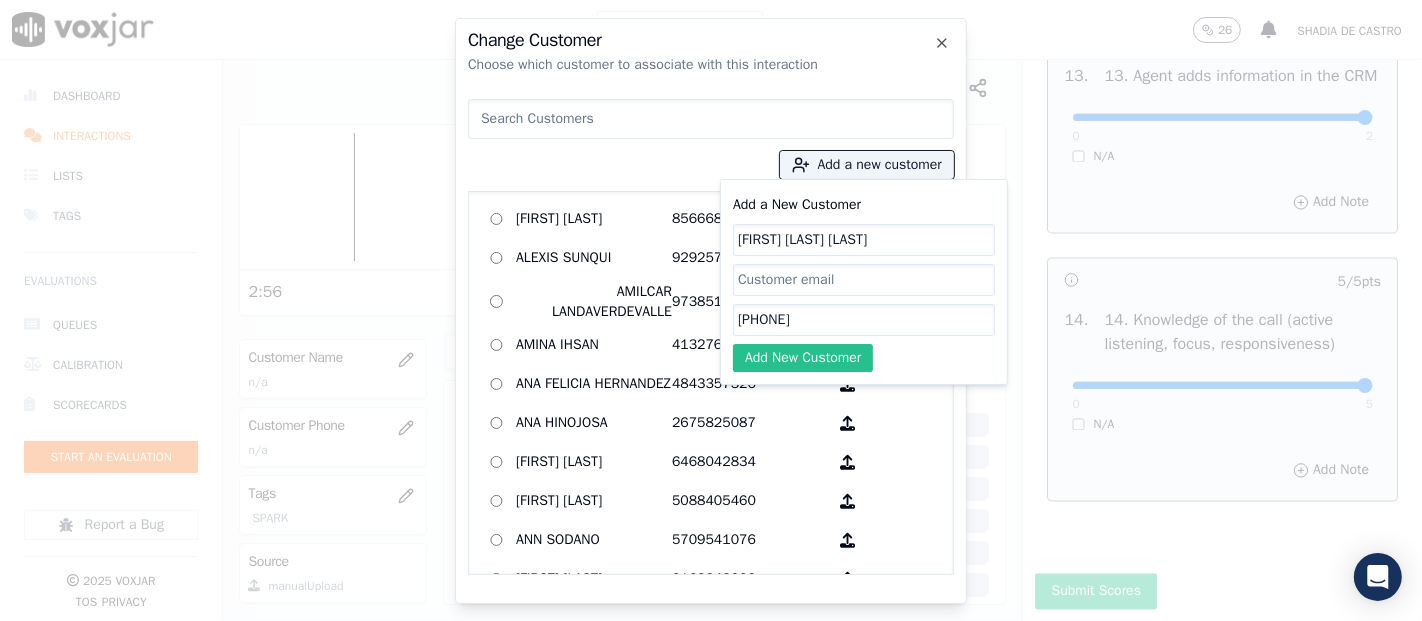 type on "[PHONE]" 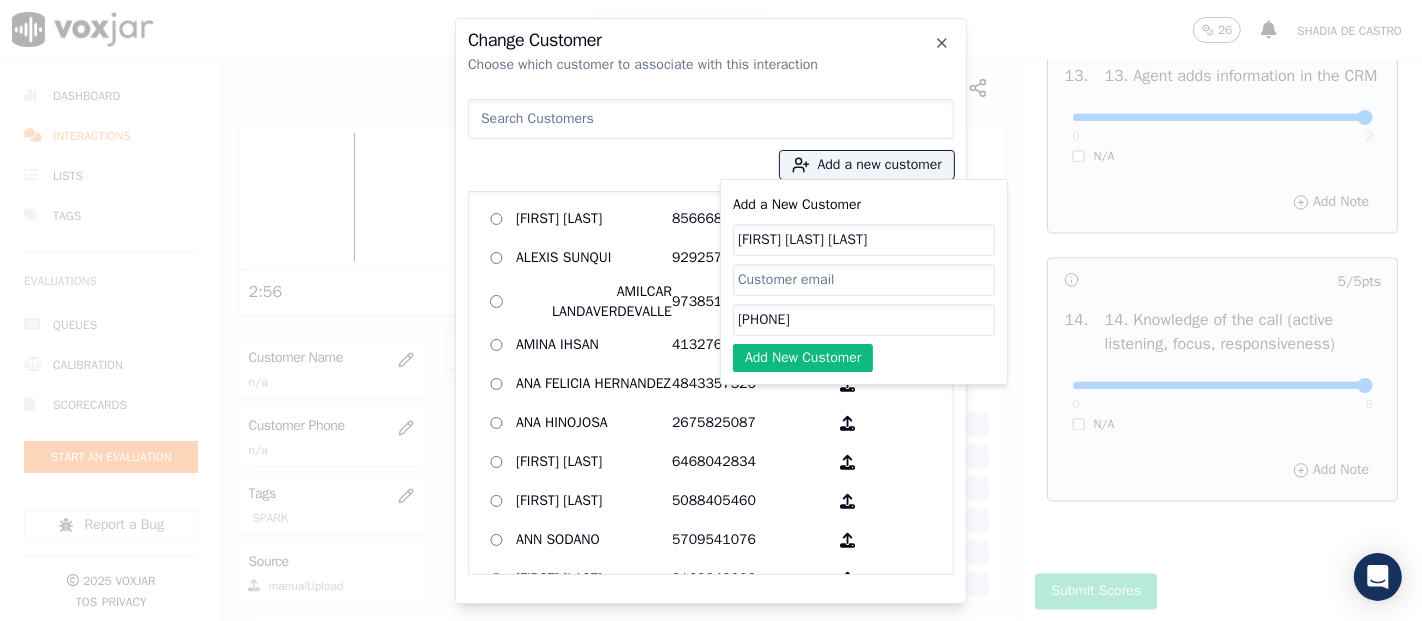 click on "Add New Customer" 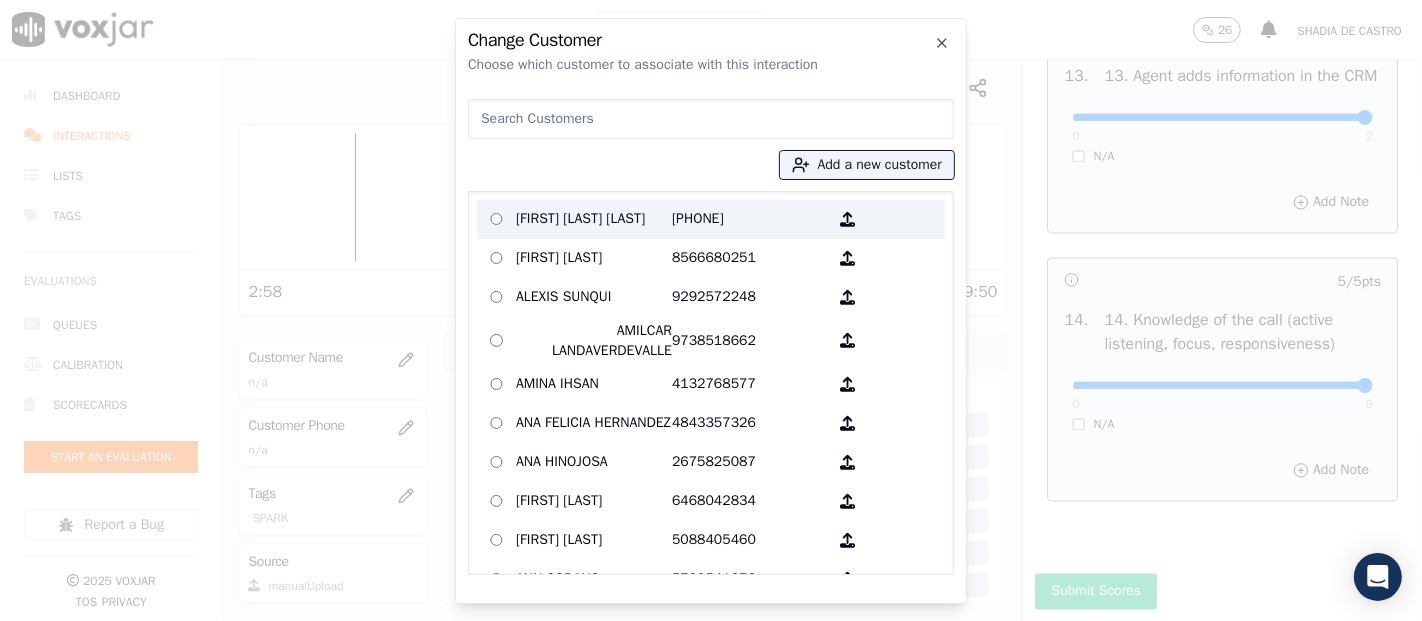 click on "[FIRST] [LAST] [LAST]" at bounding box center [594, 219] 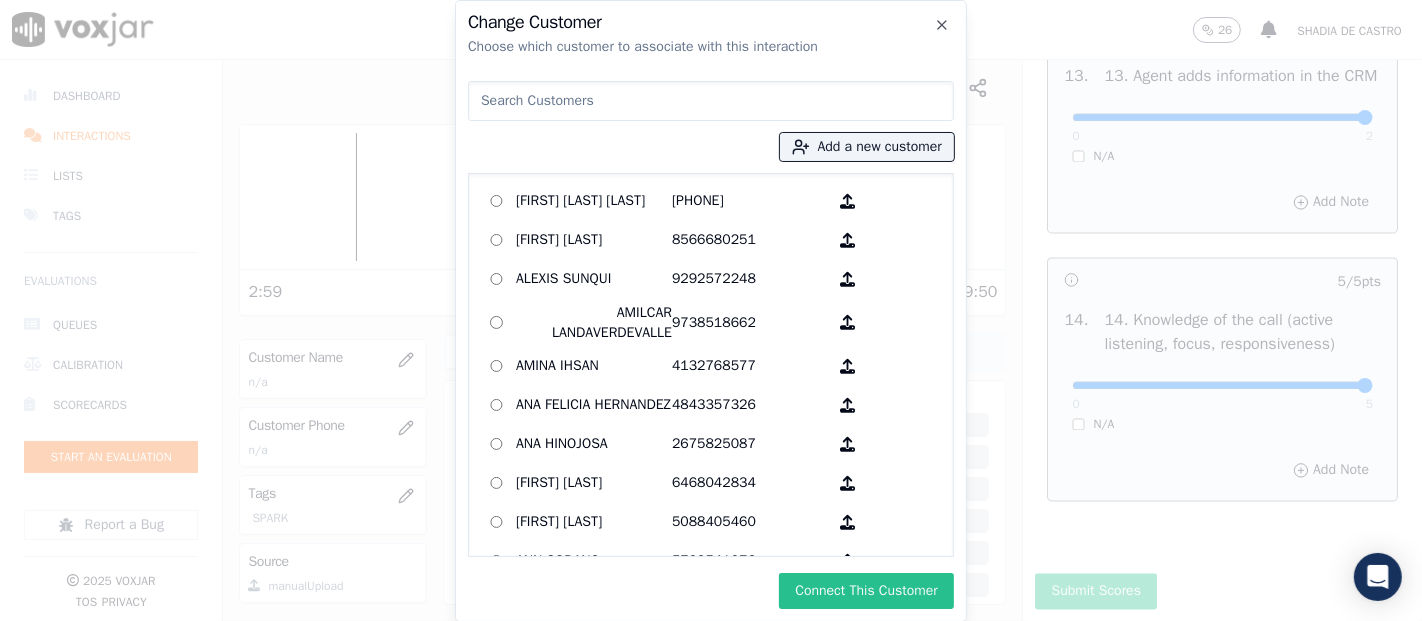 click on "Connect This Customer" at bounding box center (866, 591) 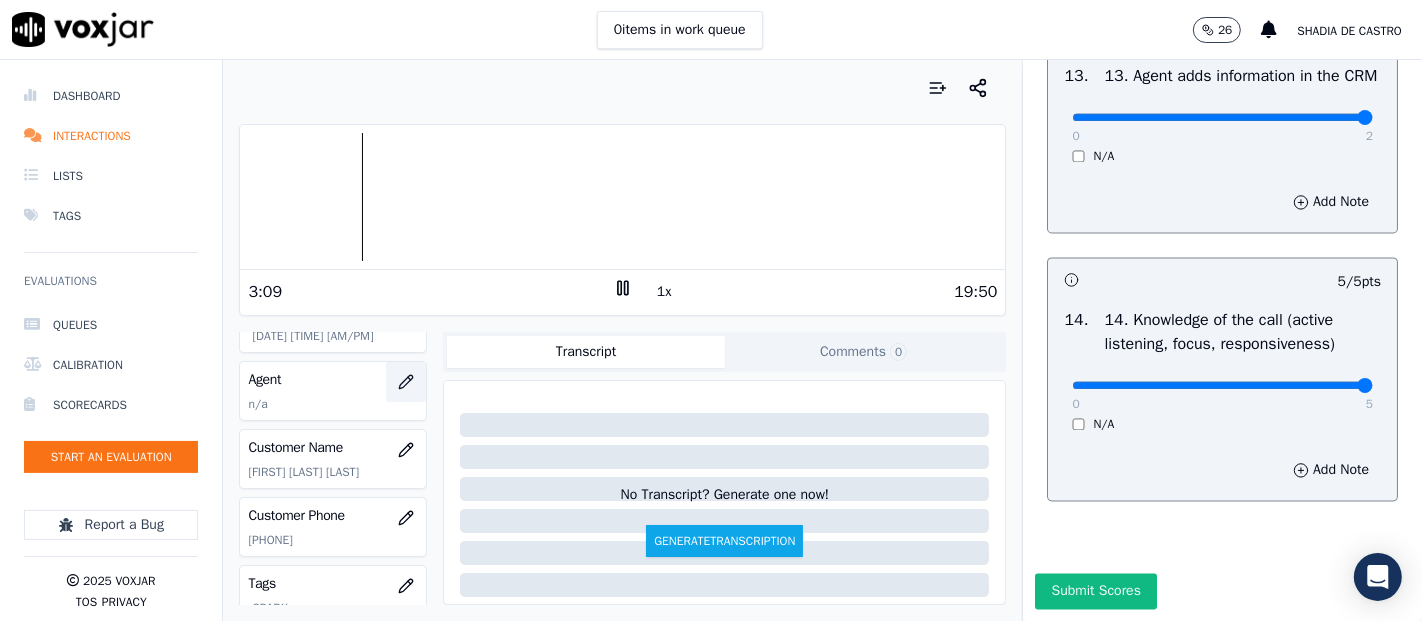 scroll, scrollTop: 170, scrollLeft: 0, axis: vertical 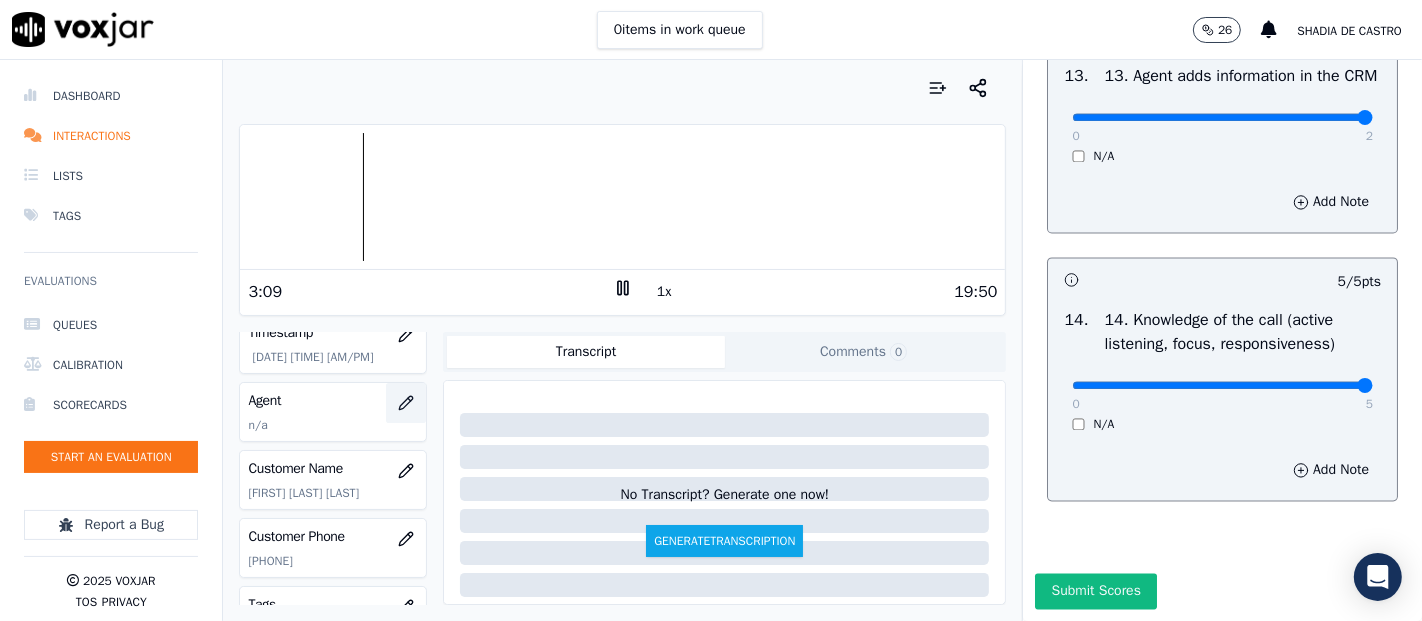 click at bounding box center [406, 403] 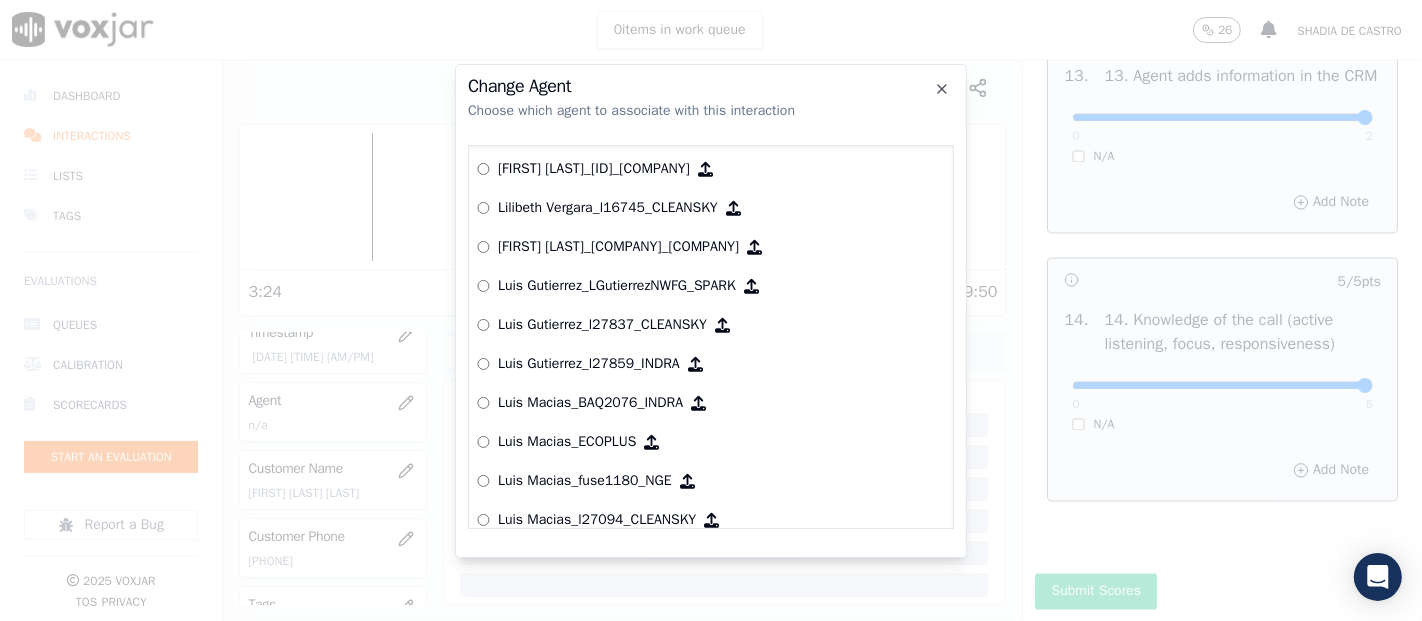 scroll, scrollTop: 6434, scrollLeft: 0, axis: vertical 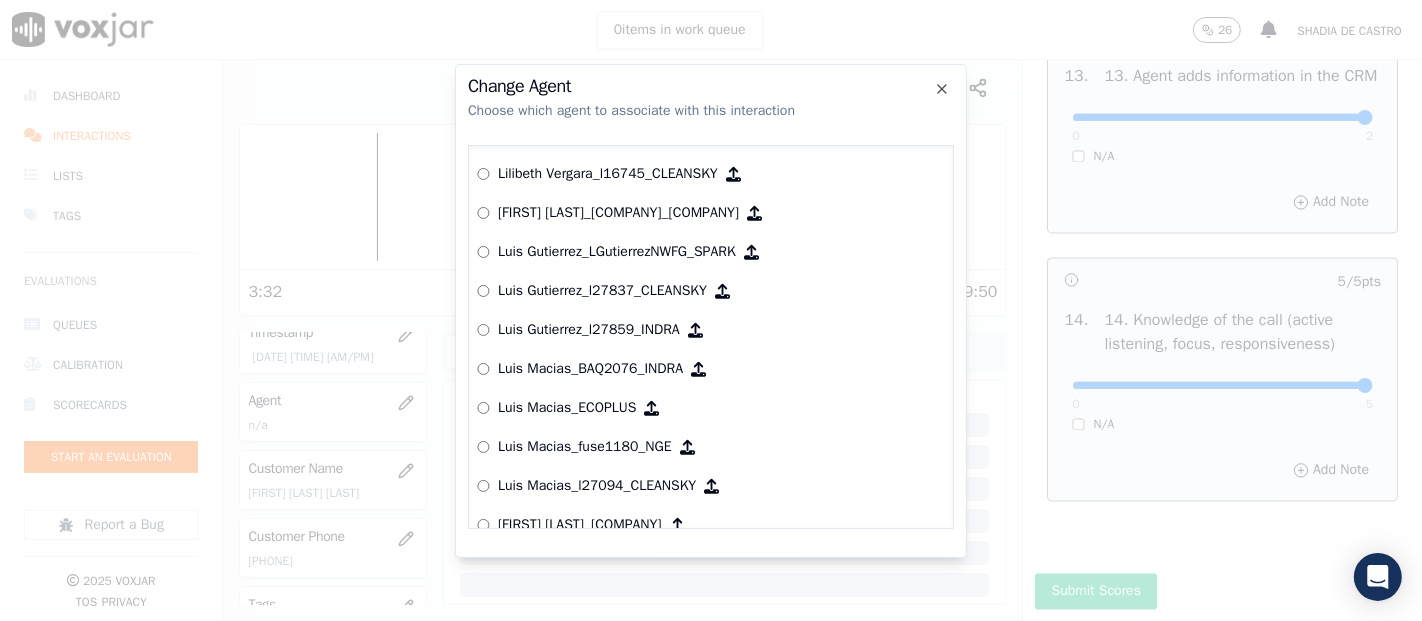 click on "Luis Gutierrez_LGutierrezNWFG_SPARK" at bounding box center (617, 252) 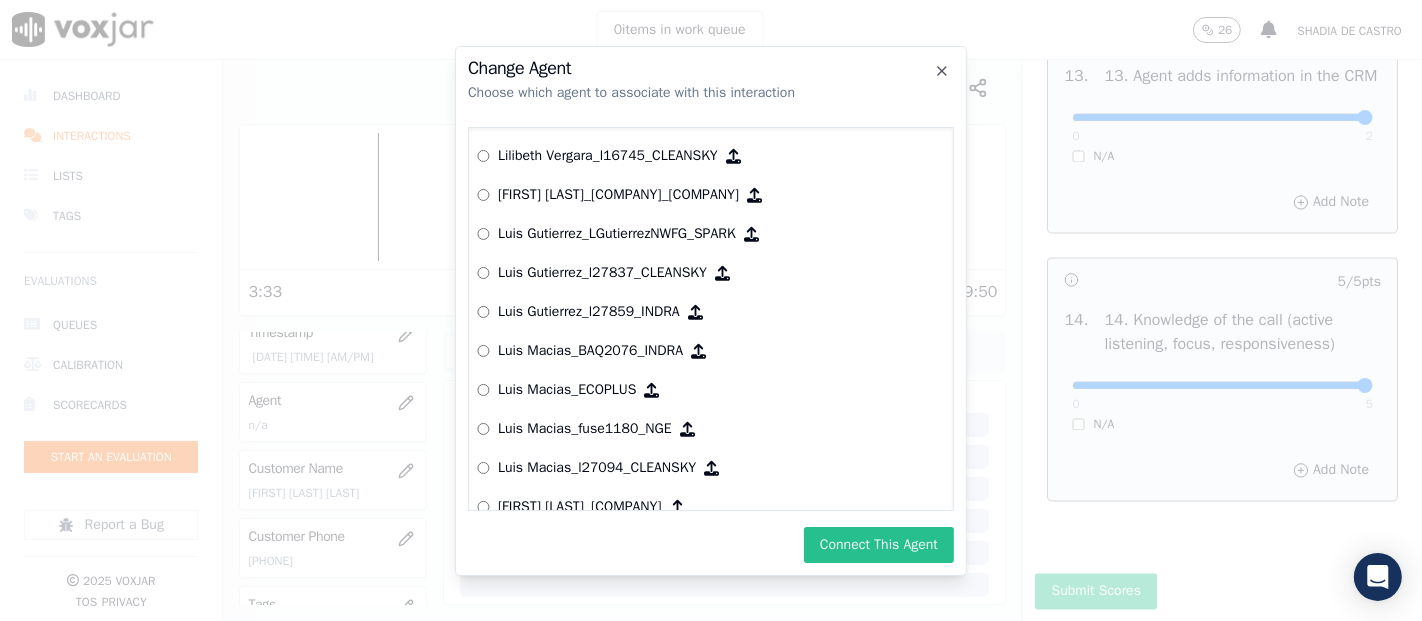 click on "Connect This Agent" at bounding box center [879, 545] 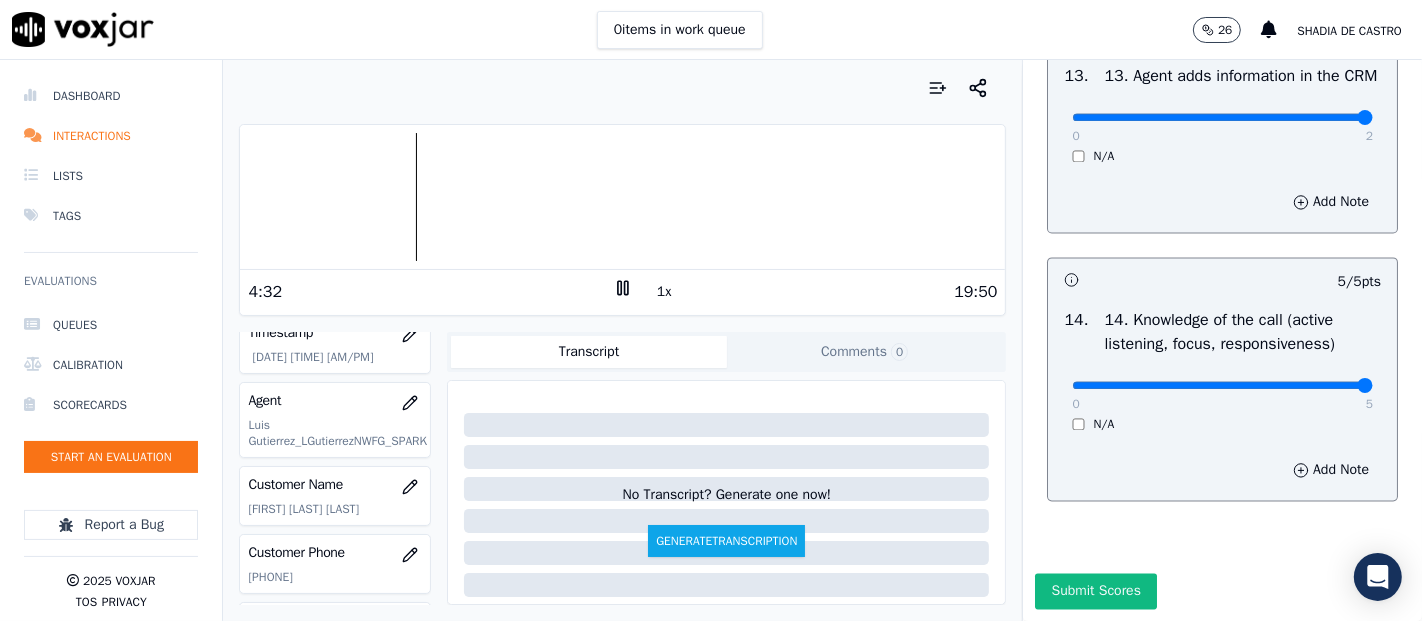 scroll, scrollTop: 111, scrollLeft: 0, axis: vertical 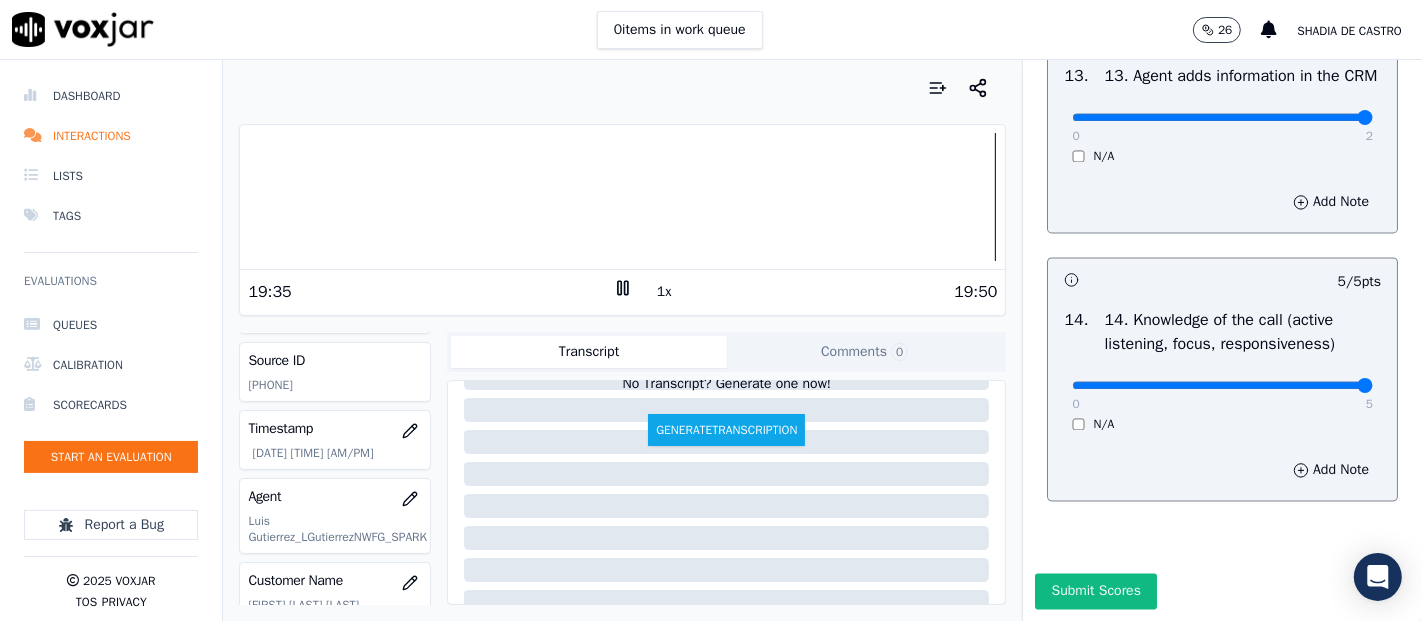 click at bounding box center [622, 197] 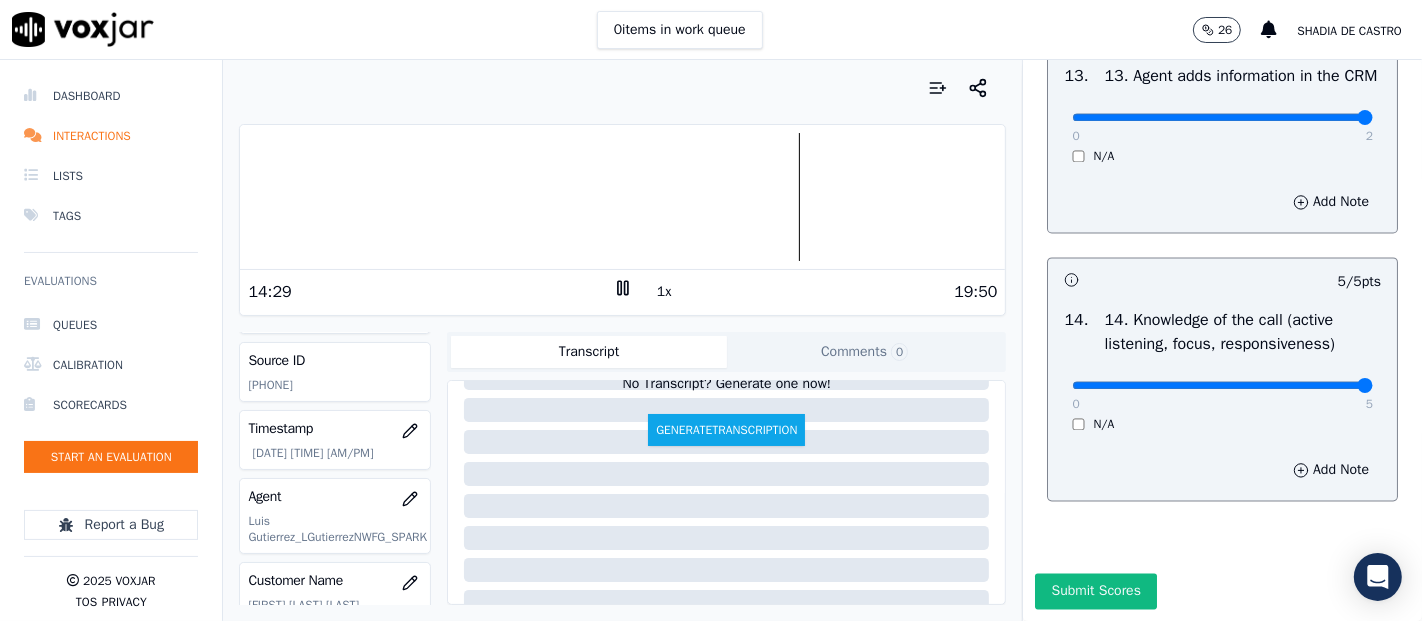 click at bounding box center (622, 197) 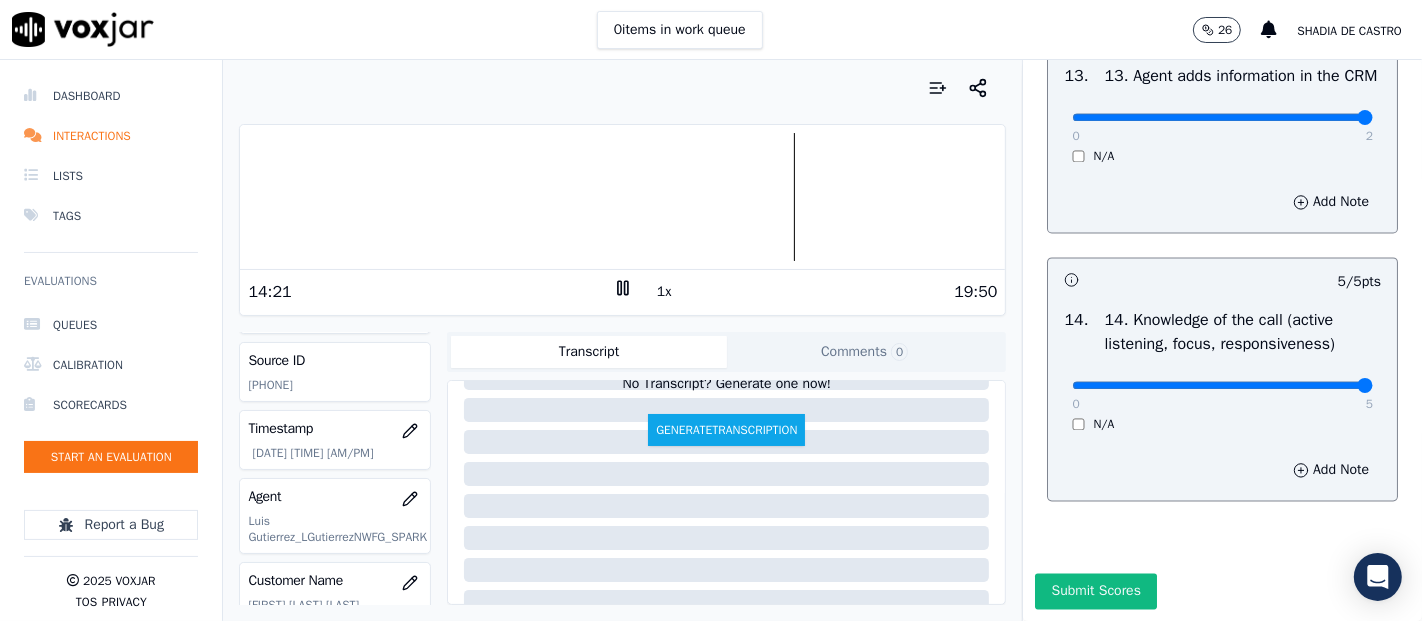 click at bounding box center (622, 197) 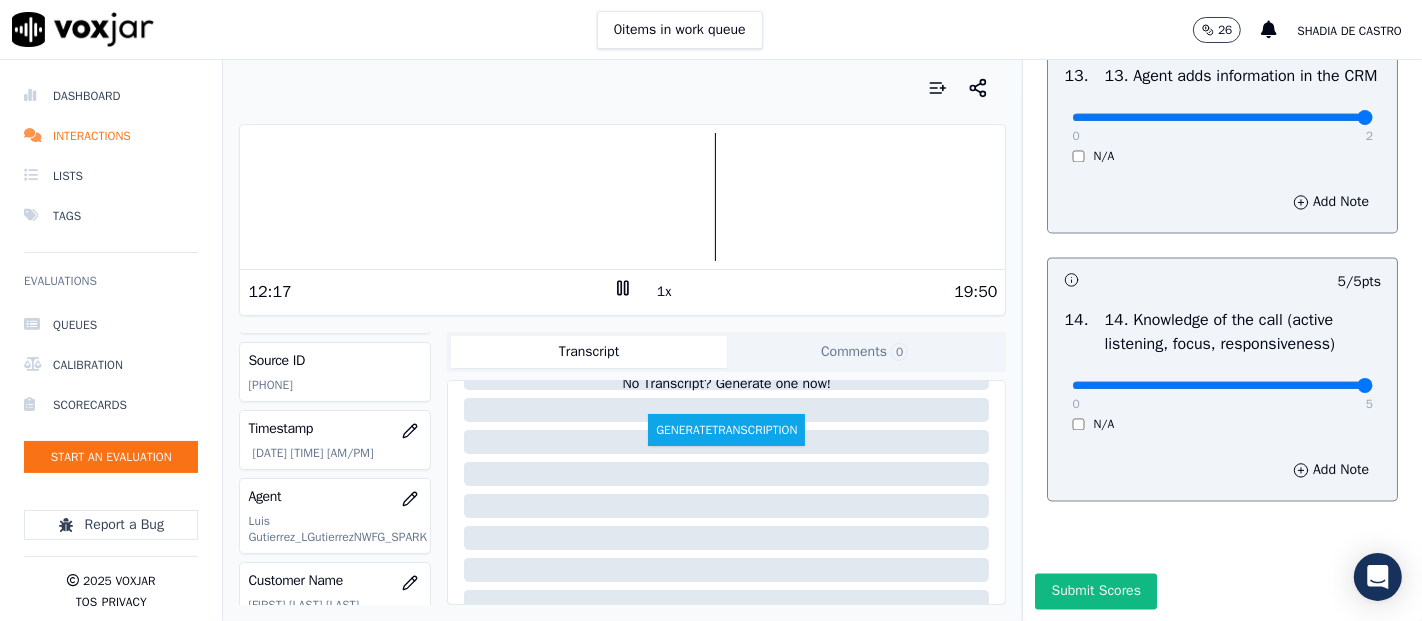 click at bounding box center (622, 197) 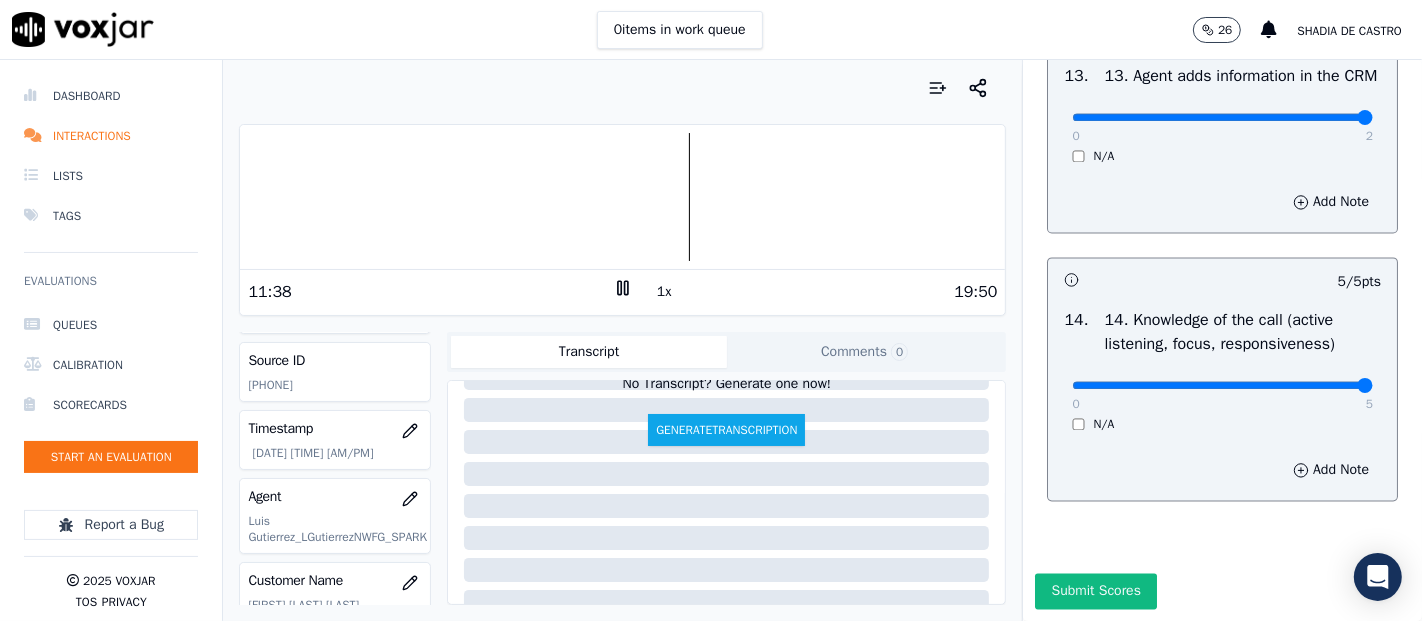 click at bounding box center [622, 197] 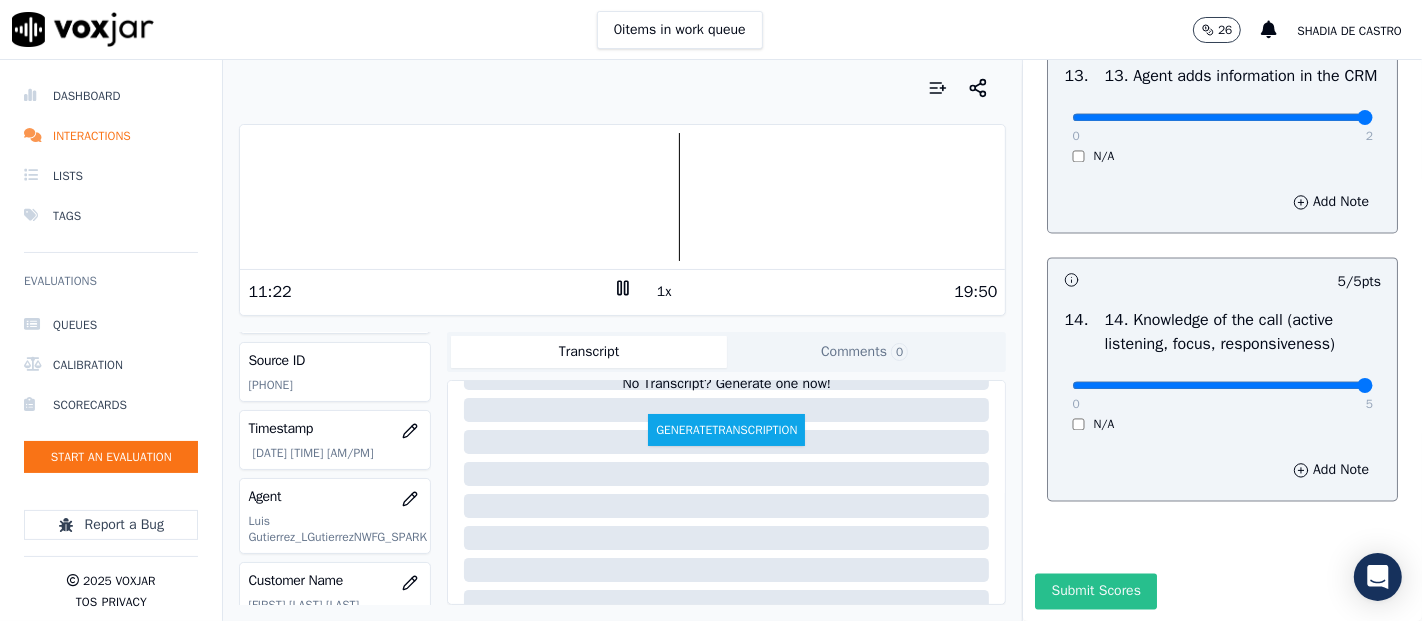 click on "Submit Scores" at bounding box center [1095, 591] 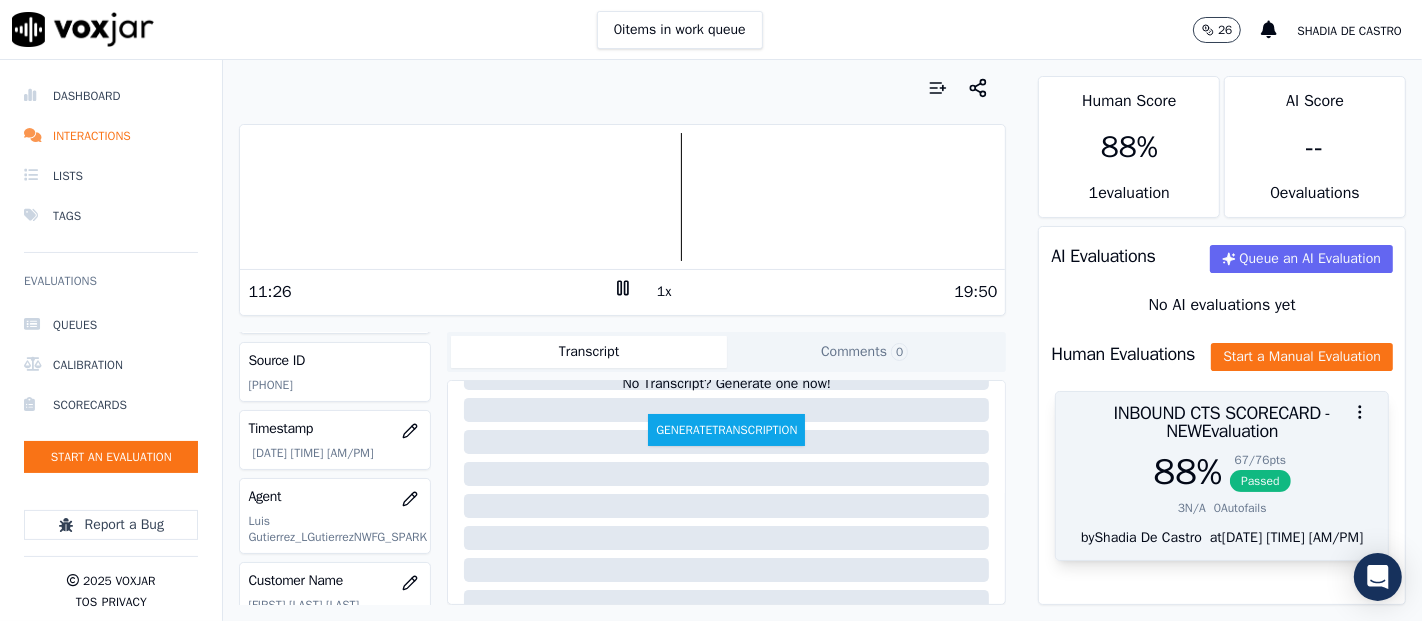 click on "67 / 76  pts" at bounding box center [1260, 460] 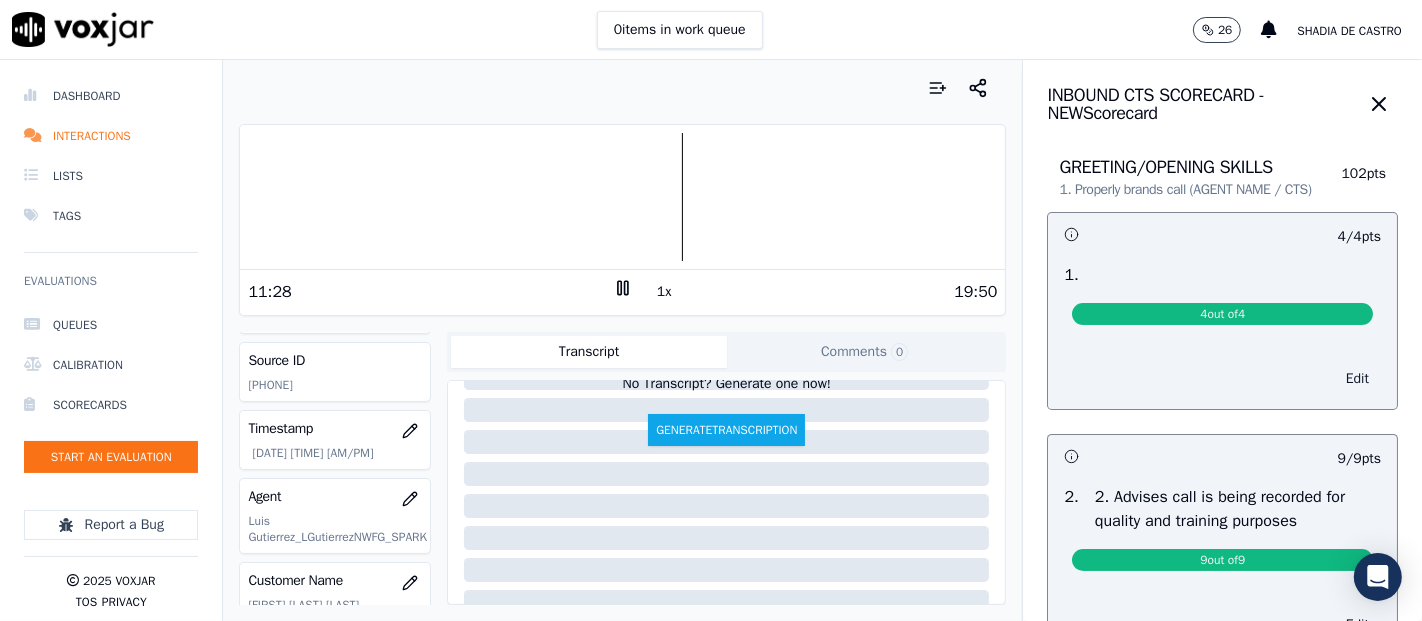 click on "Edit" at bounding box center (1357, 379) 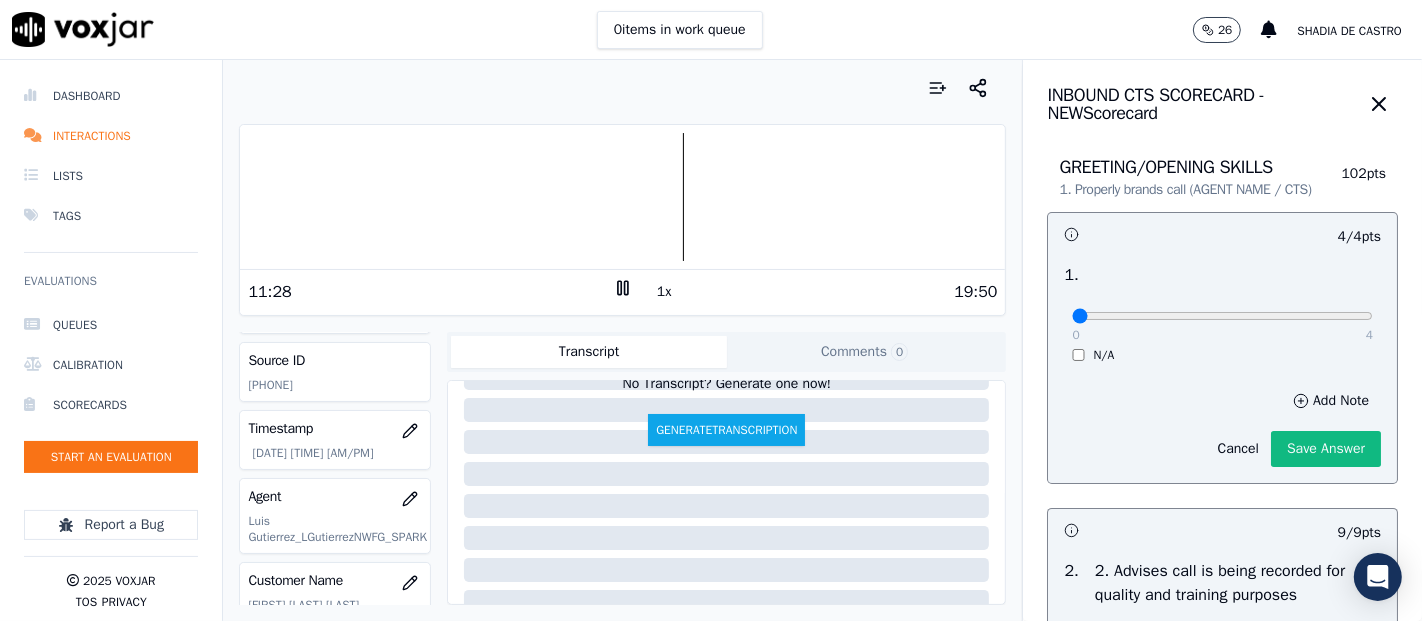 click on "0   4" at bounding box center (1222, 315) 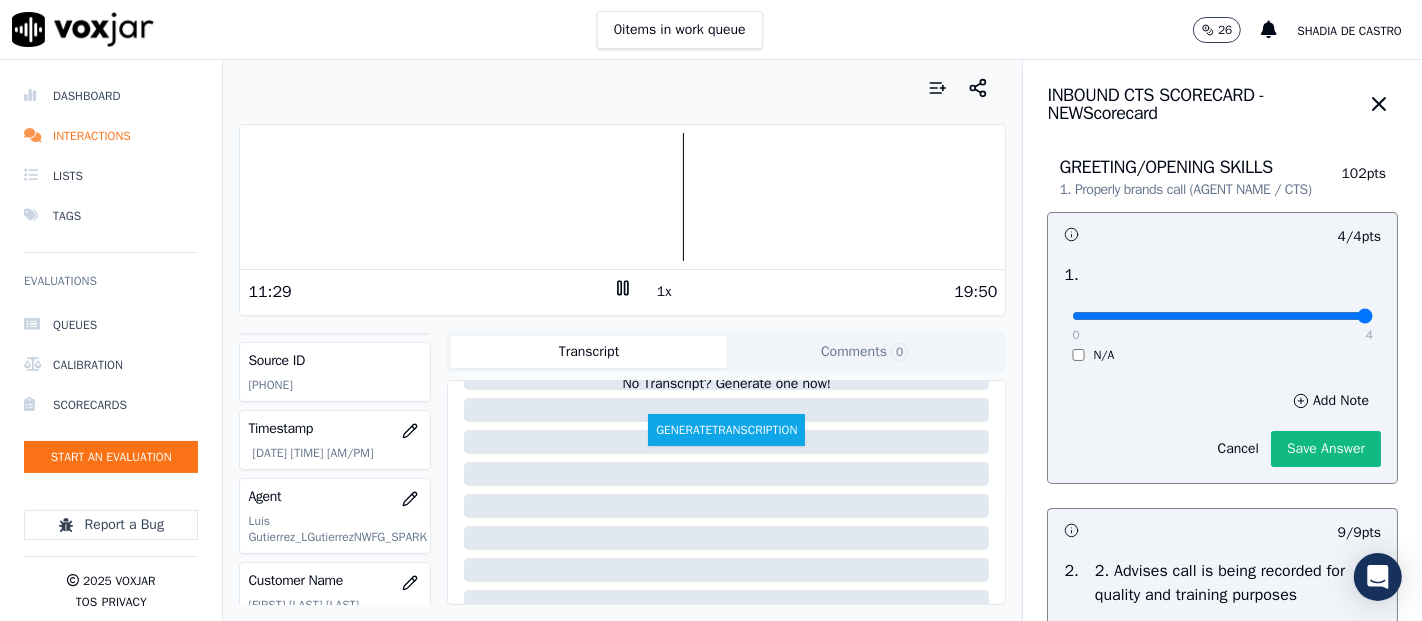 type on "4" 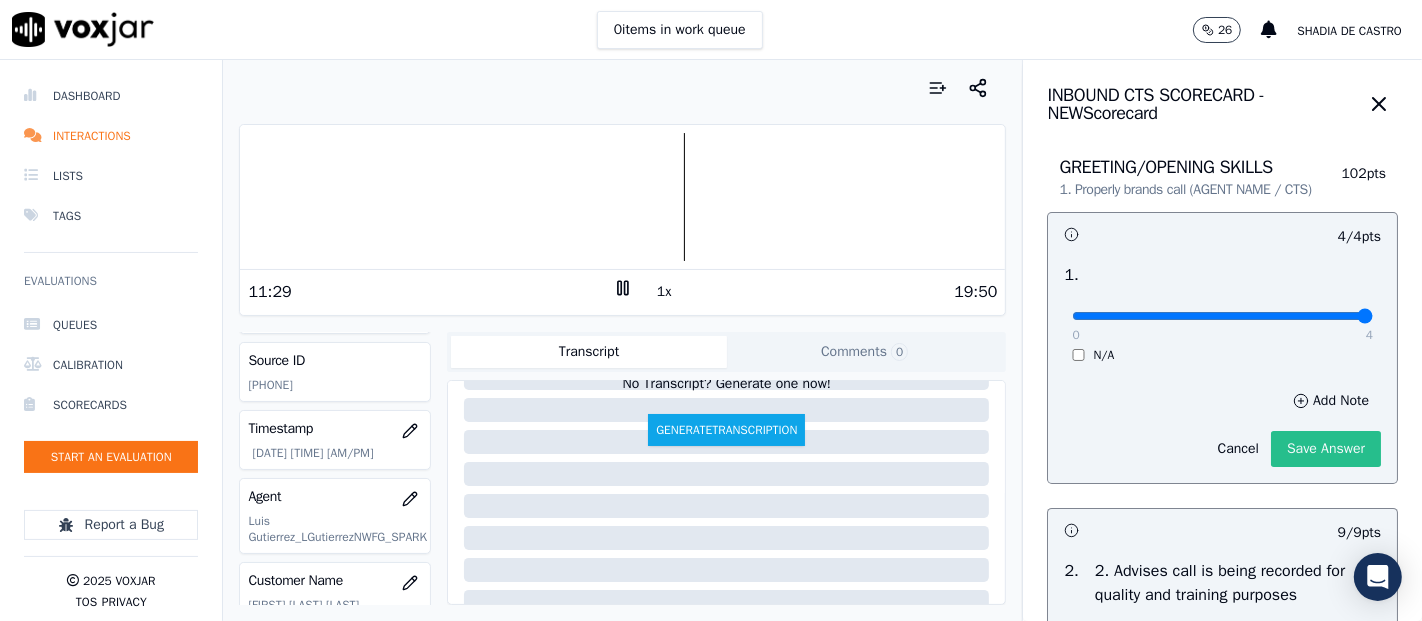 click on "Save Answer" 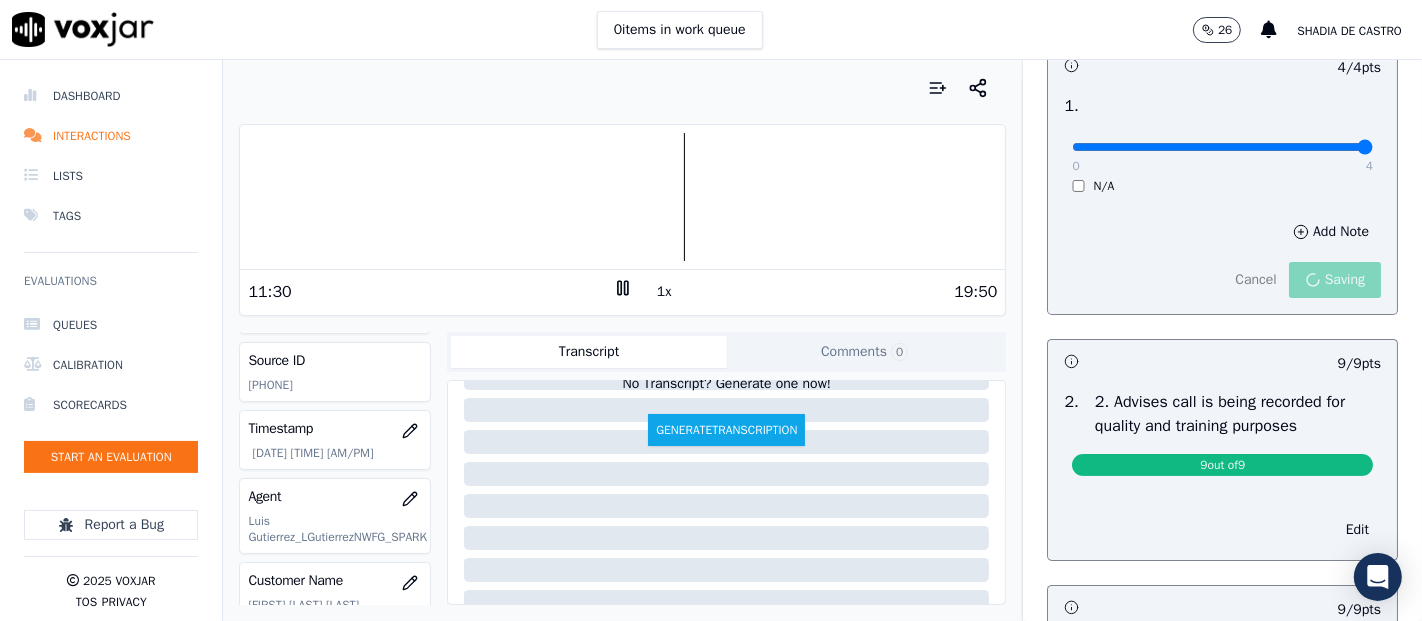 scroll, scrollTop: 222, scrollLeft: 0, axis: vertical 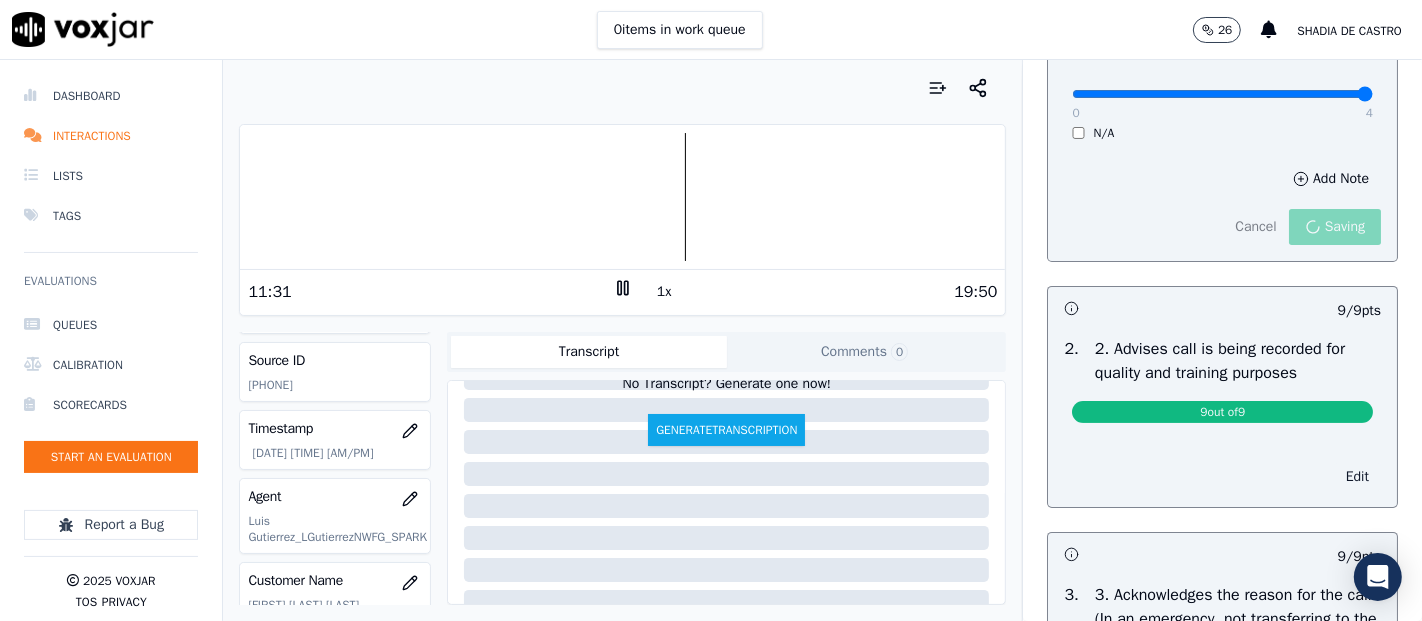 click on "Edit" at bounding box center [1357, 477] 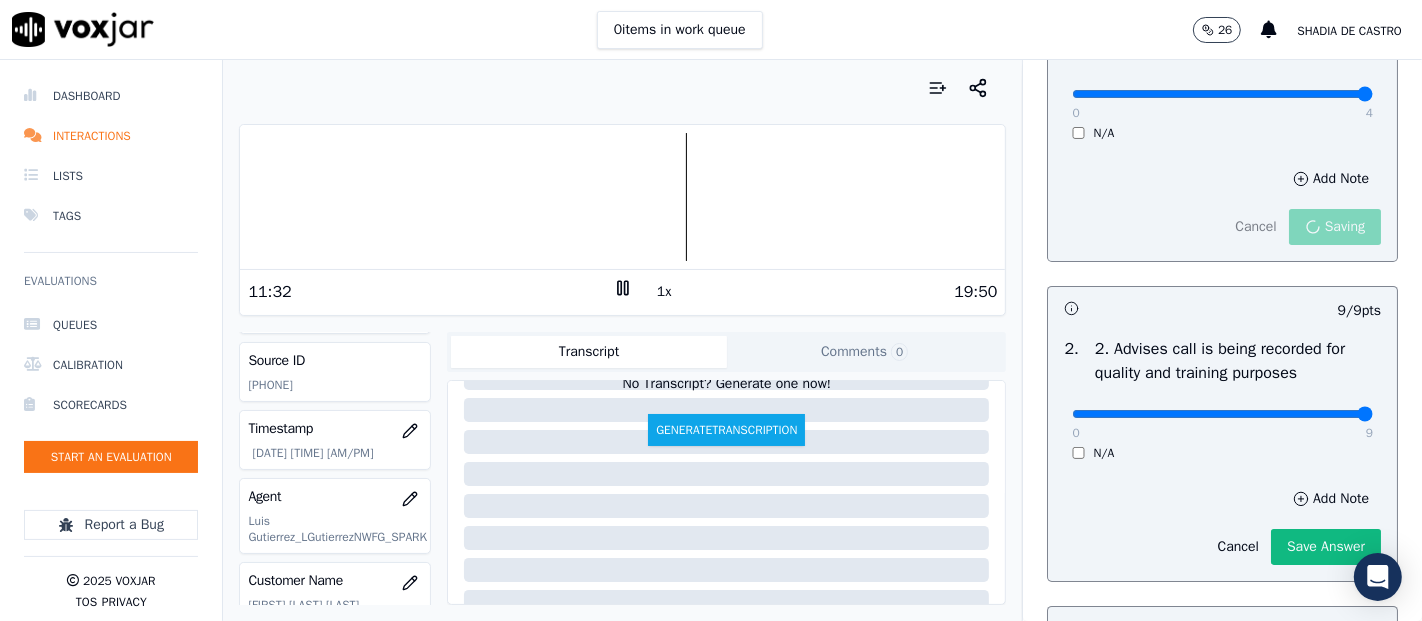 type on "9" 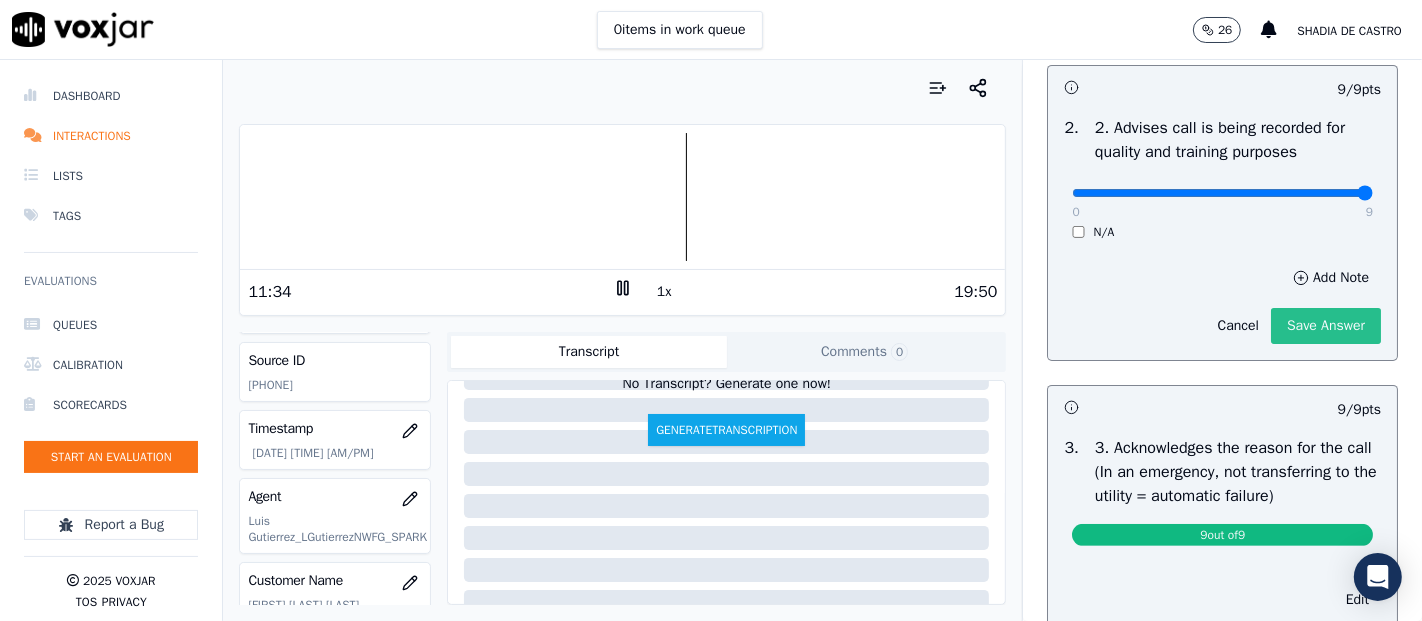 click on "Save Answer" 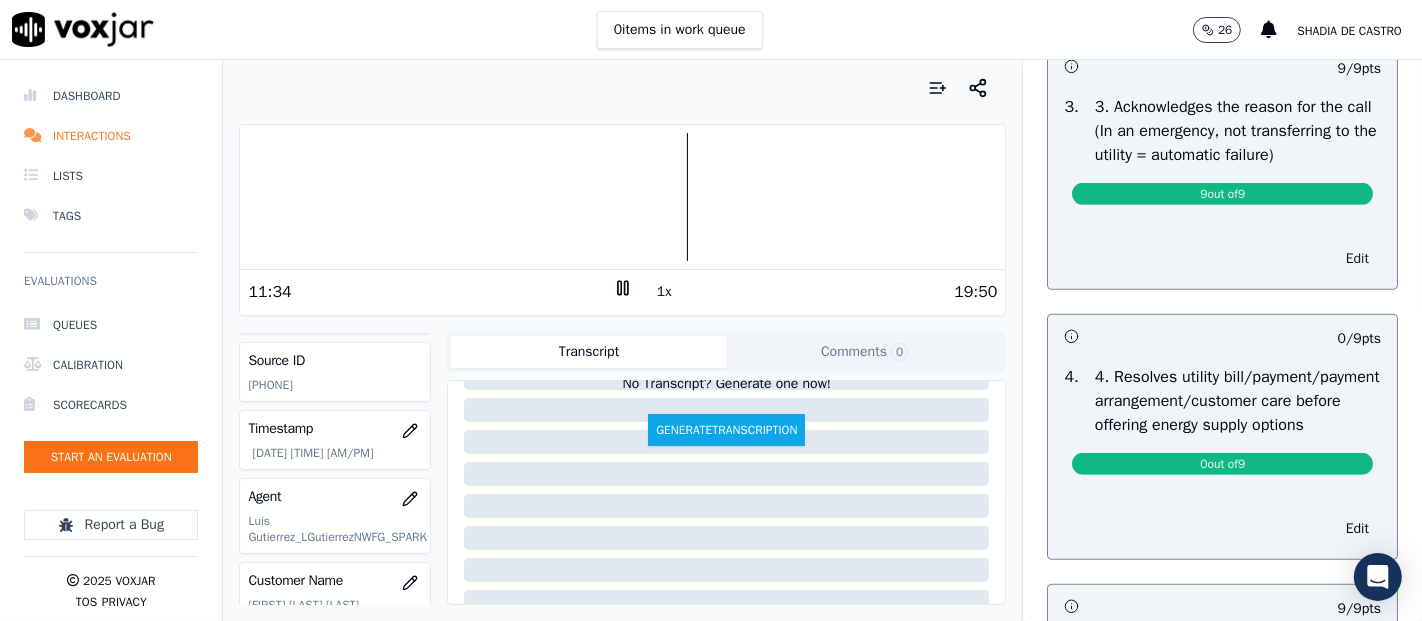 scroll, scrollTop: 760, scrollLeft: 0, axis: vertical 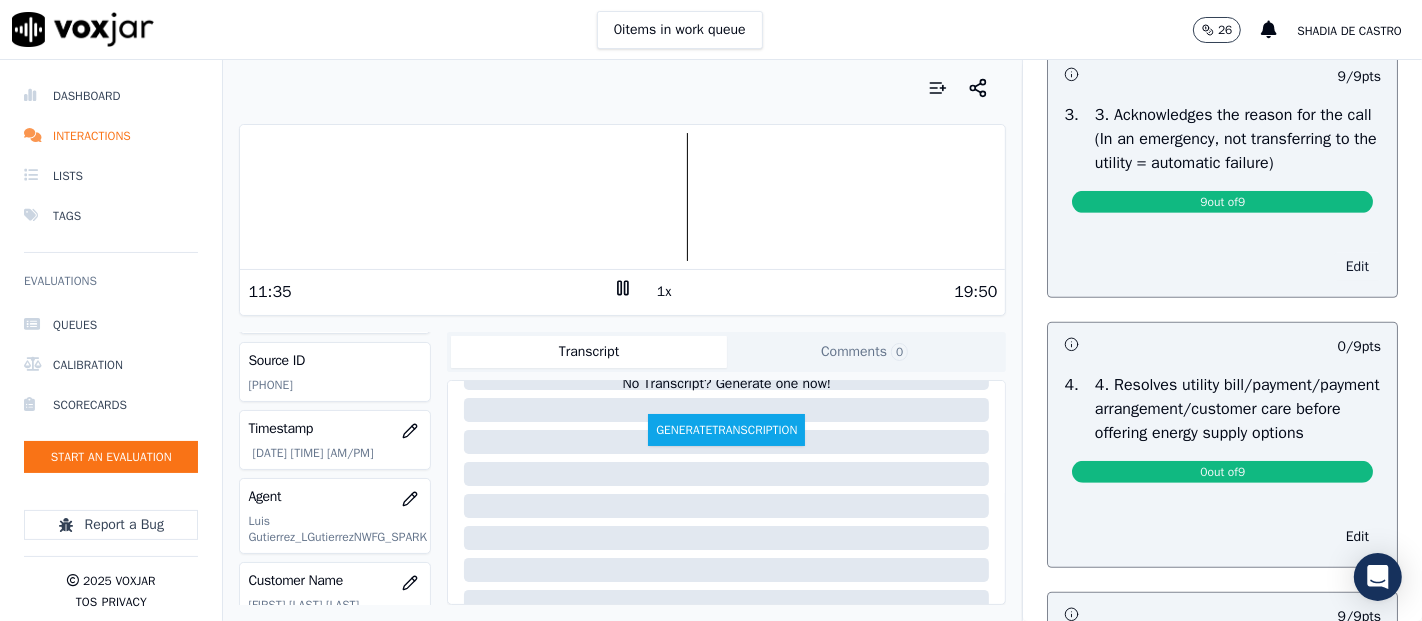 click on "Edit" at bounding box center (1357, 267) 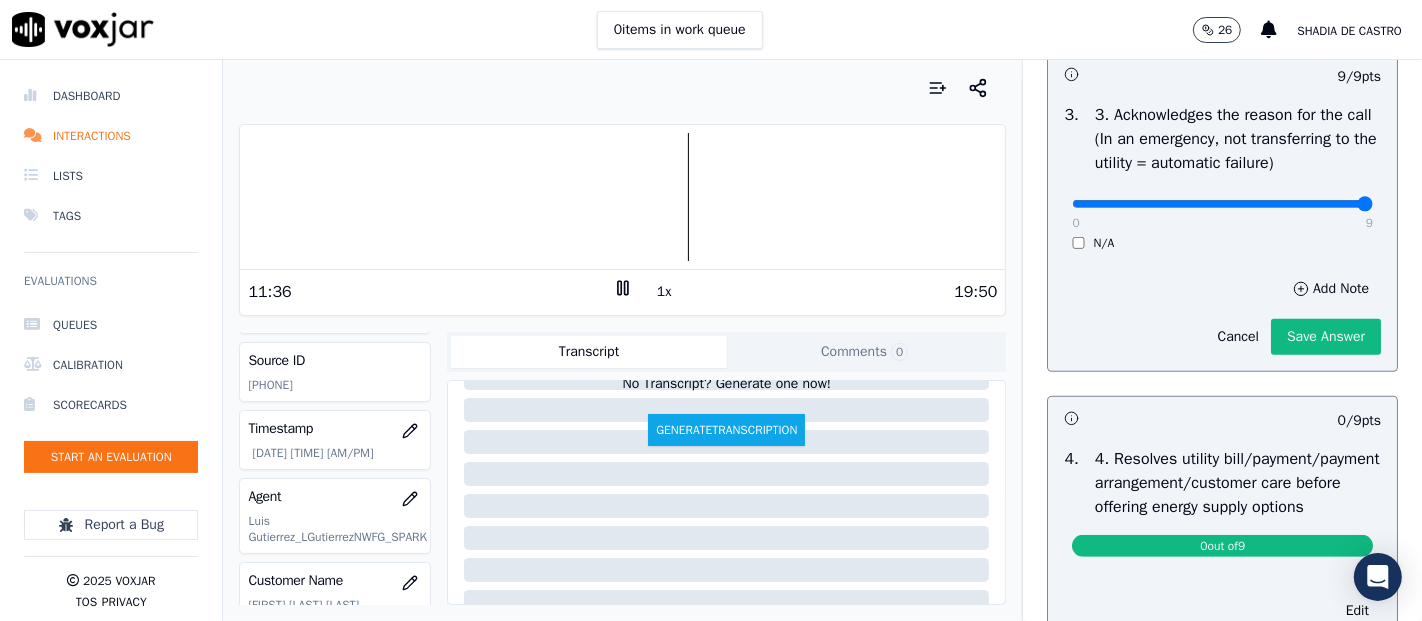 type on "9" 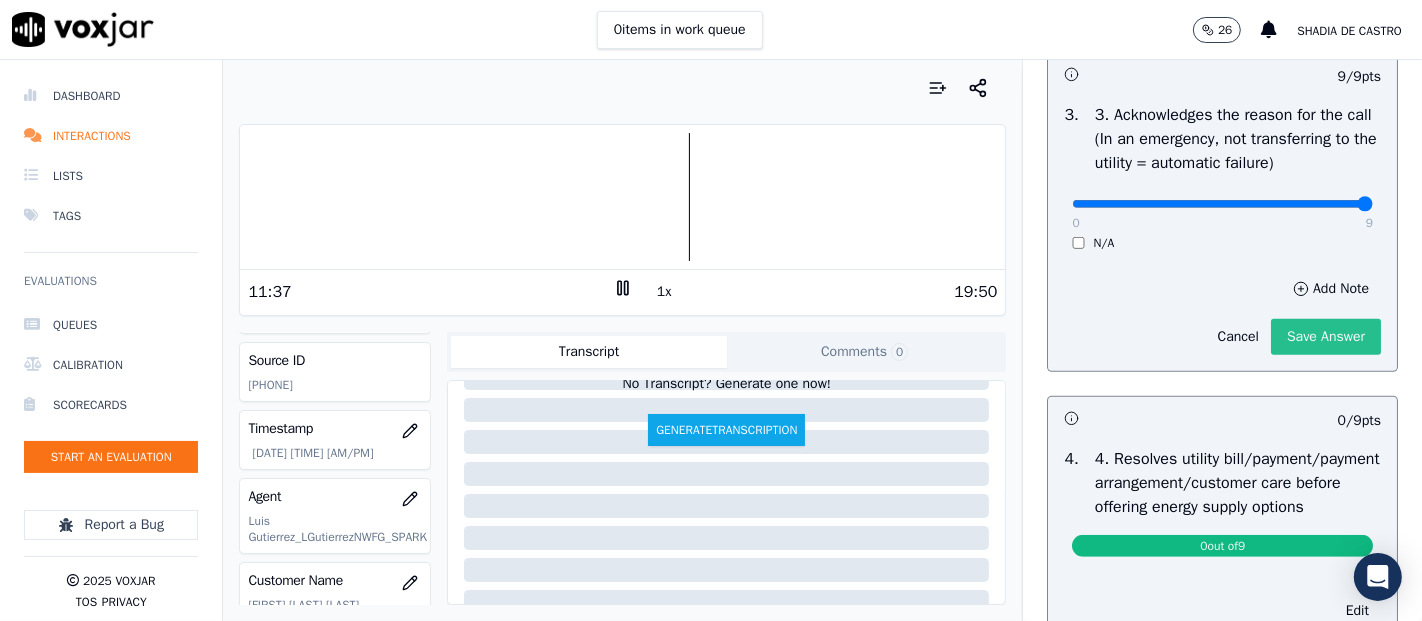 click on "Save Answer" 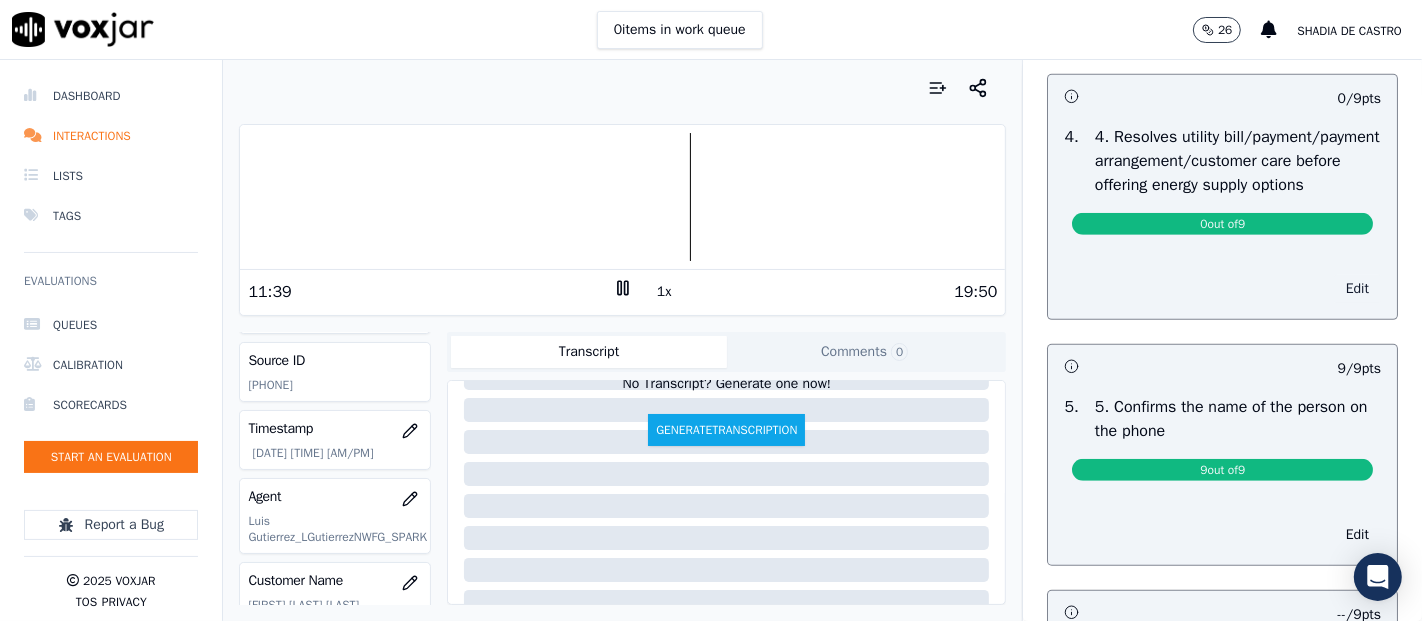 scroll, scrollTop: 937, scrollLeft: 0, axis: vertical 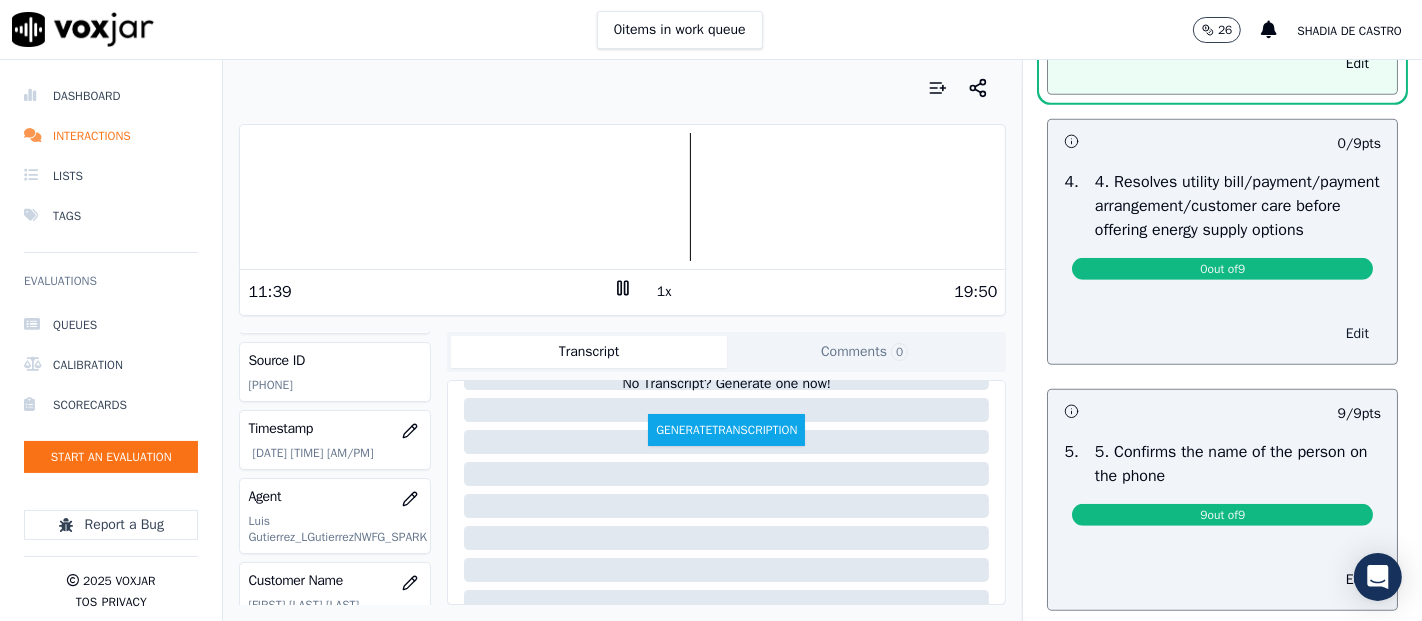 click on "Edit" at bounding box center [1357, 334] 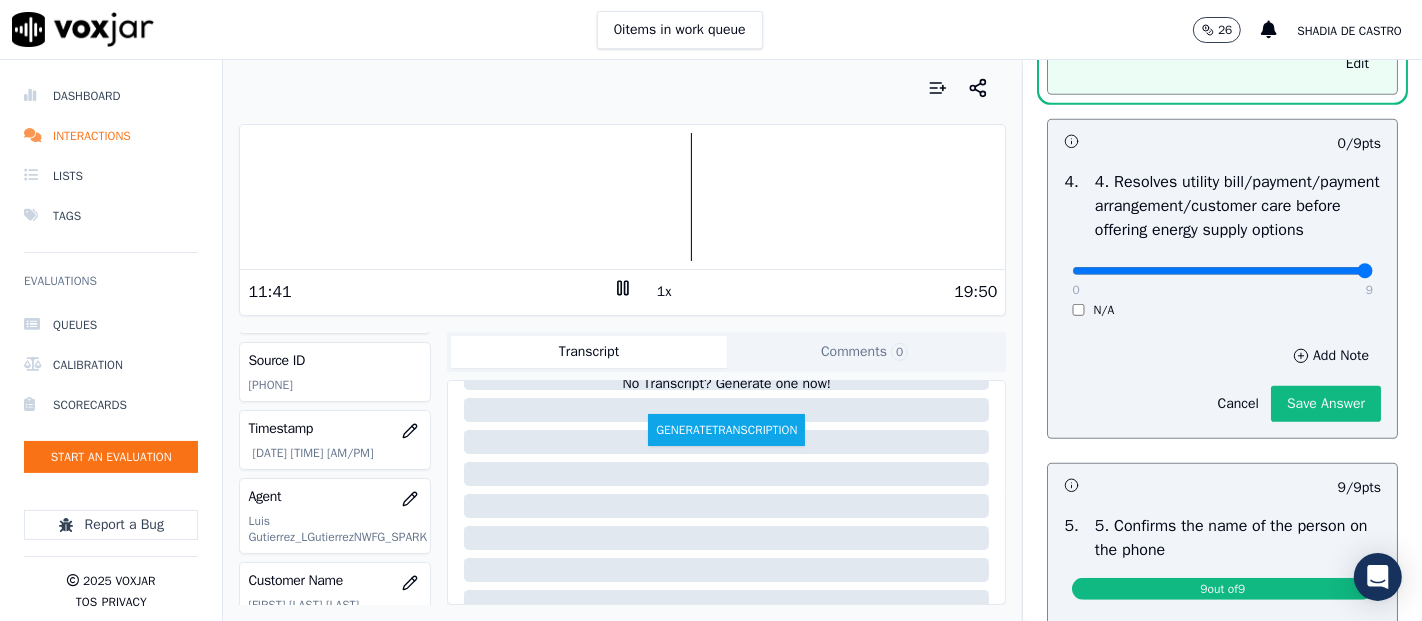 type on "9" 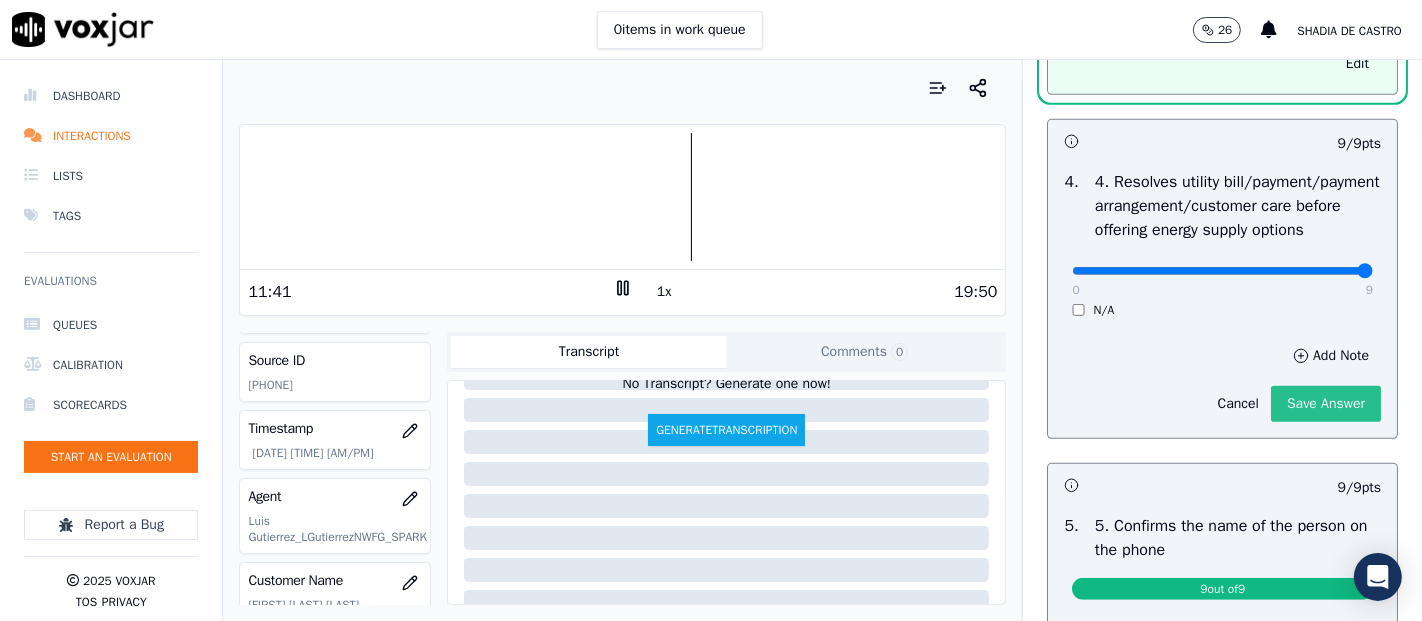 click on "Save Answer" 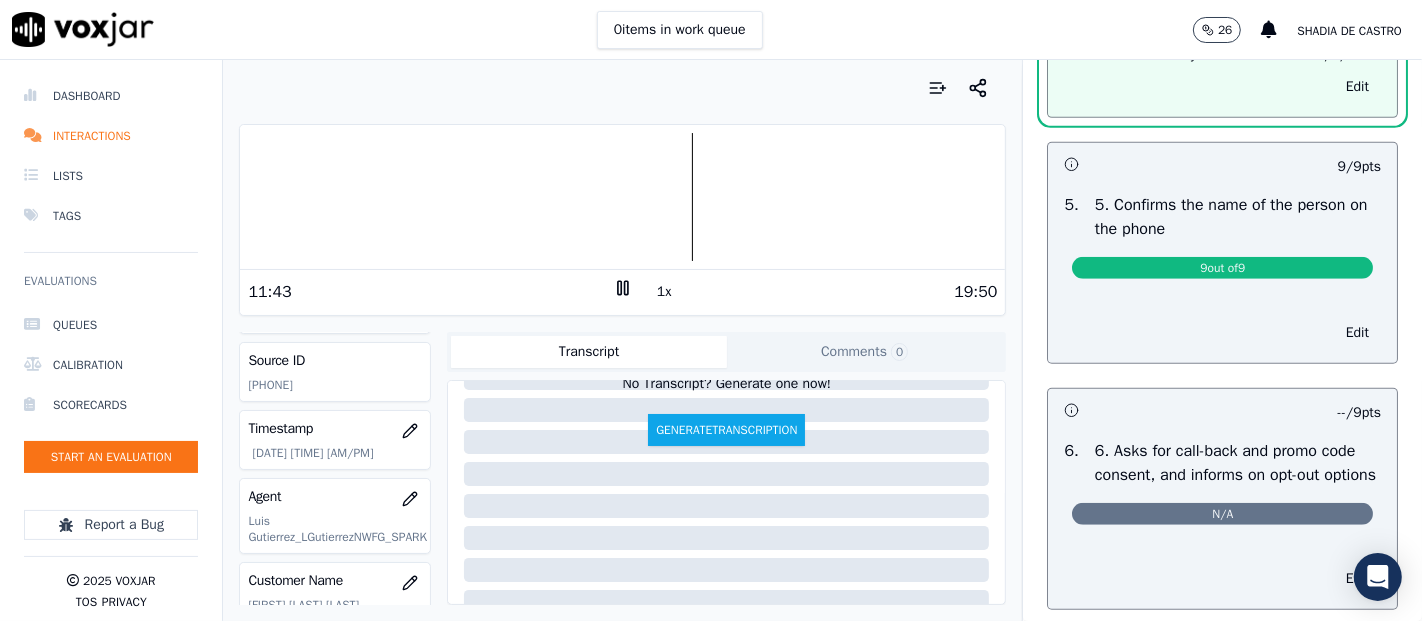 scroll, scrollTop: 1159, scrollLeft: 0, axis: vertical 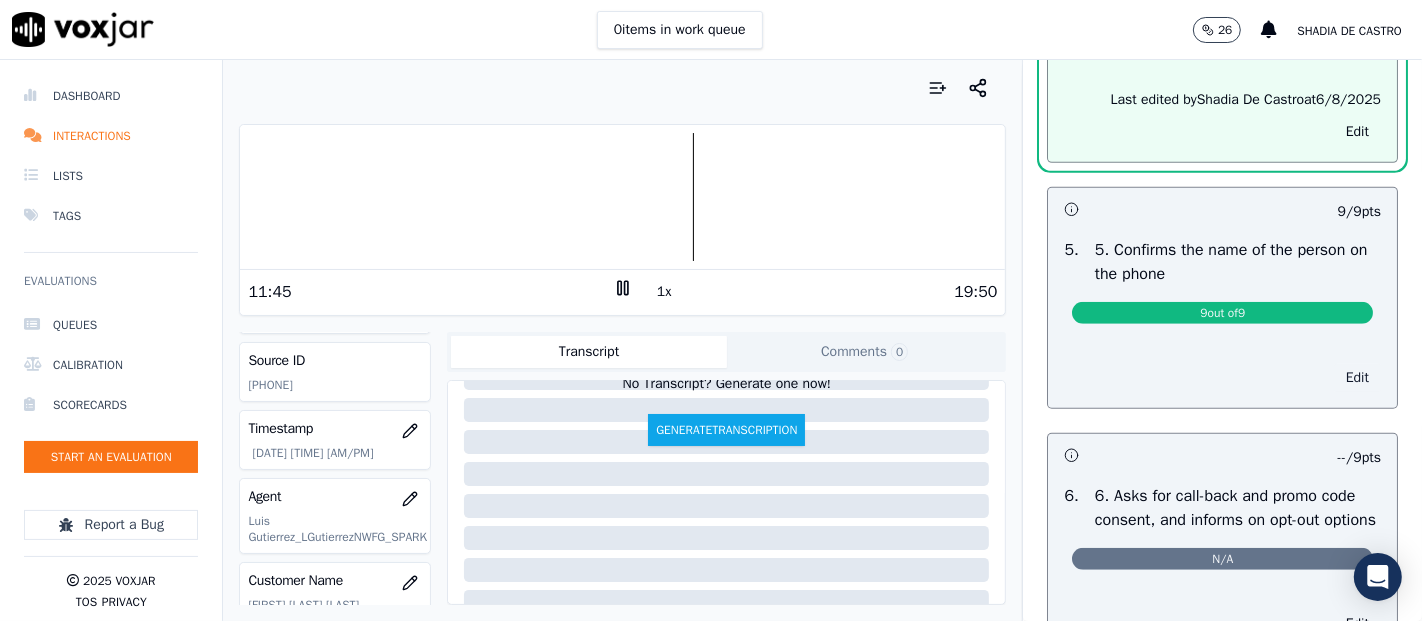 click on "Edit" at bounding box center (1357, 378) 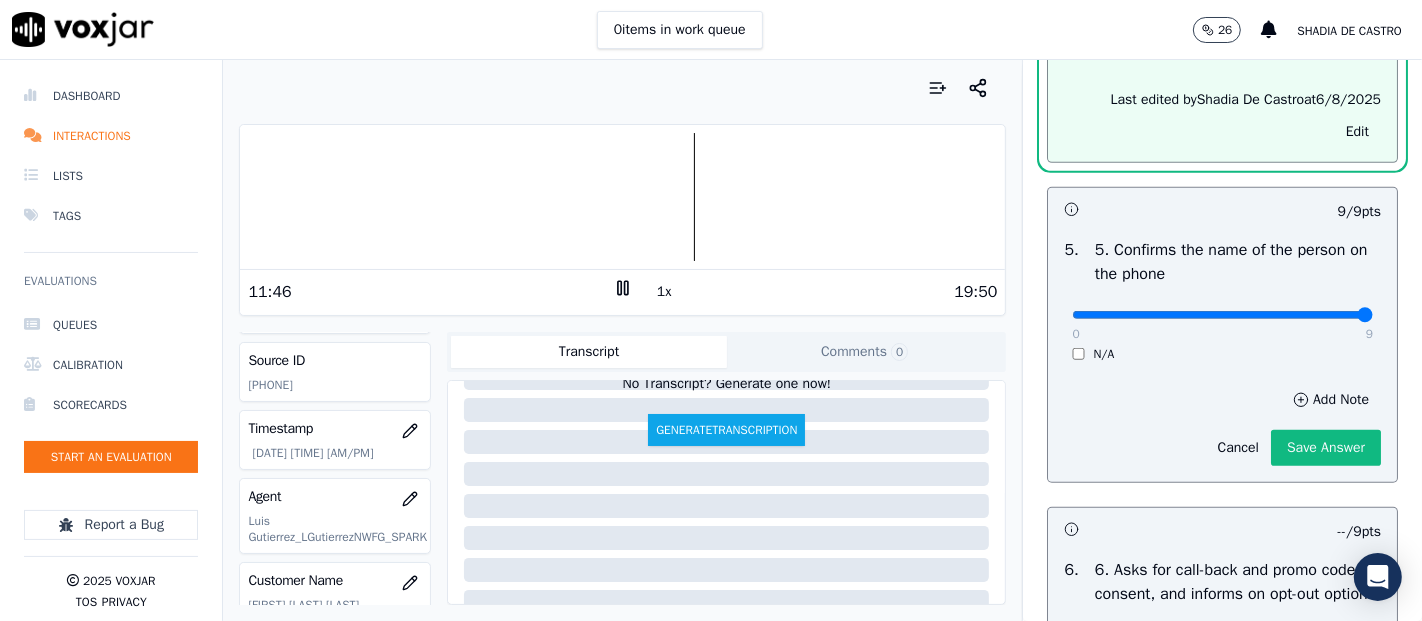 drag, startPoint x: 1320, startPoint y: 375, endPoint x: 1297, endPoint y: 487, distance: 114.33722 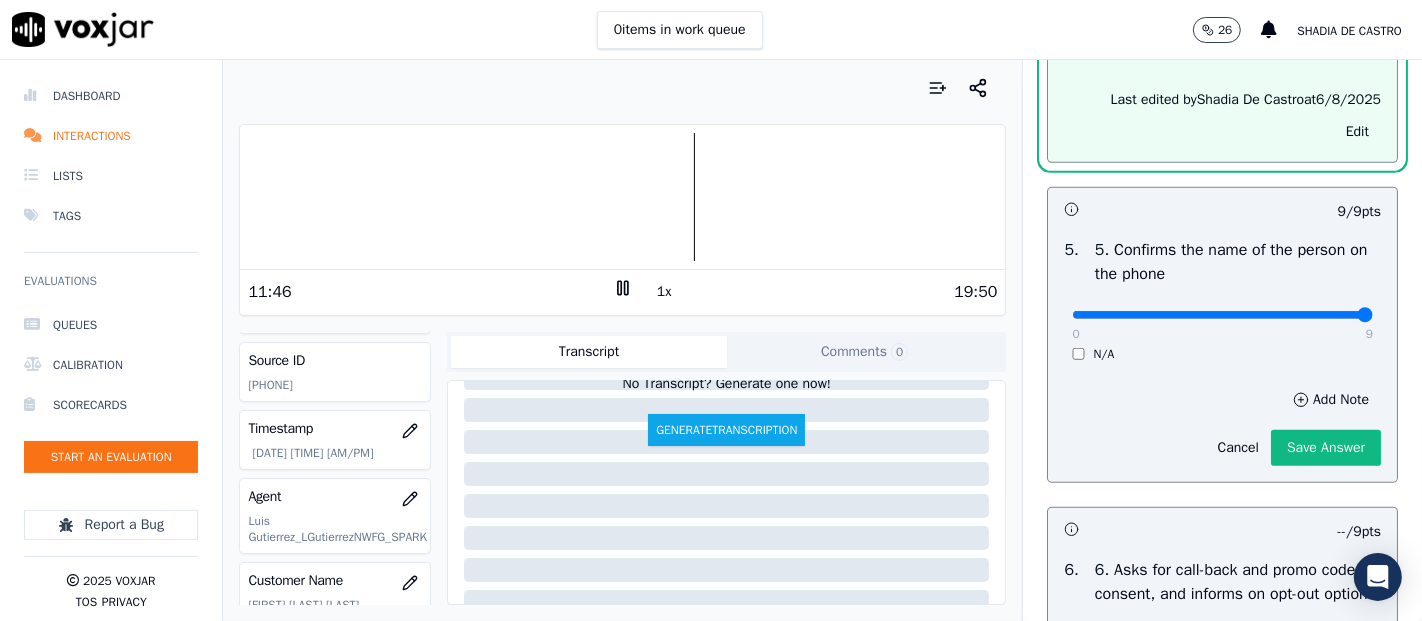 click on "Save Answer" 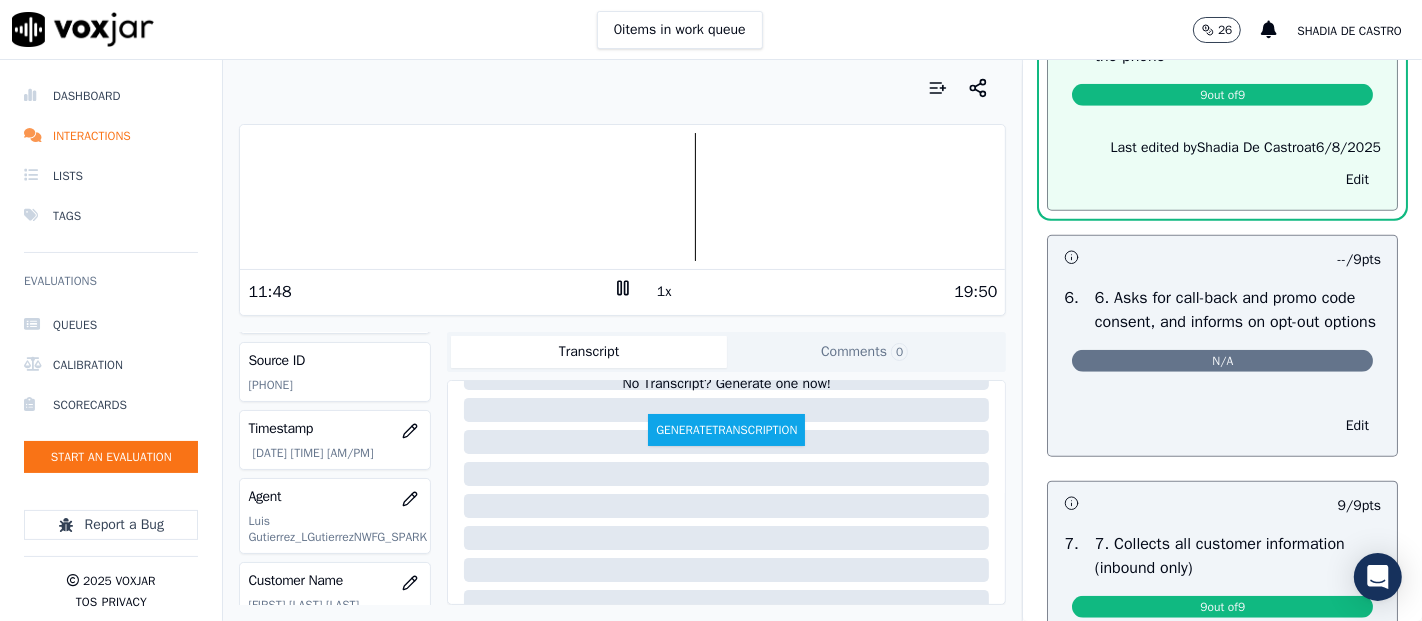 scroll, scrollTop: 1447, scrollLeft: 0, axis: vertical 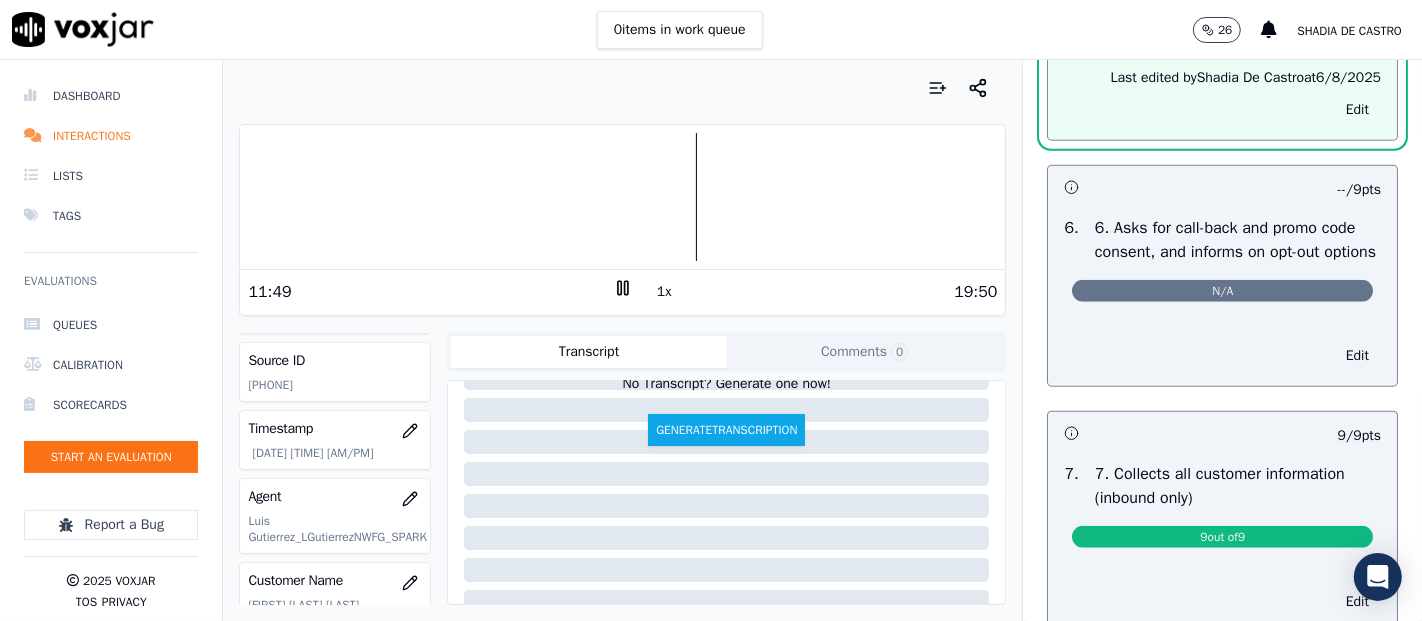 click on "Edit" at bounding box center (1357, 356) 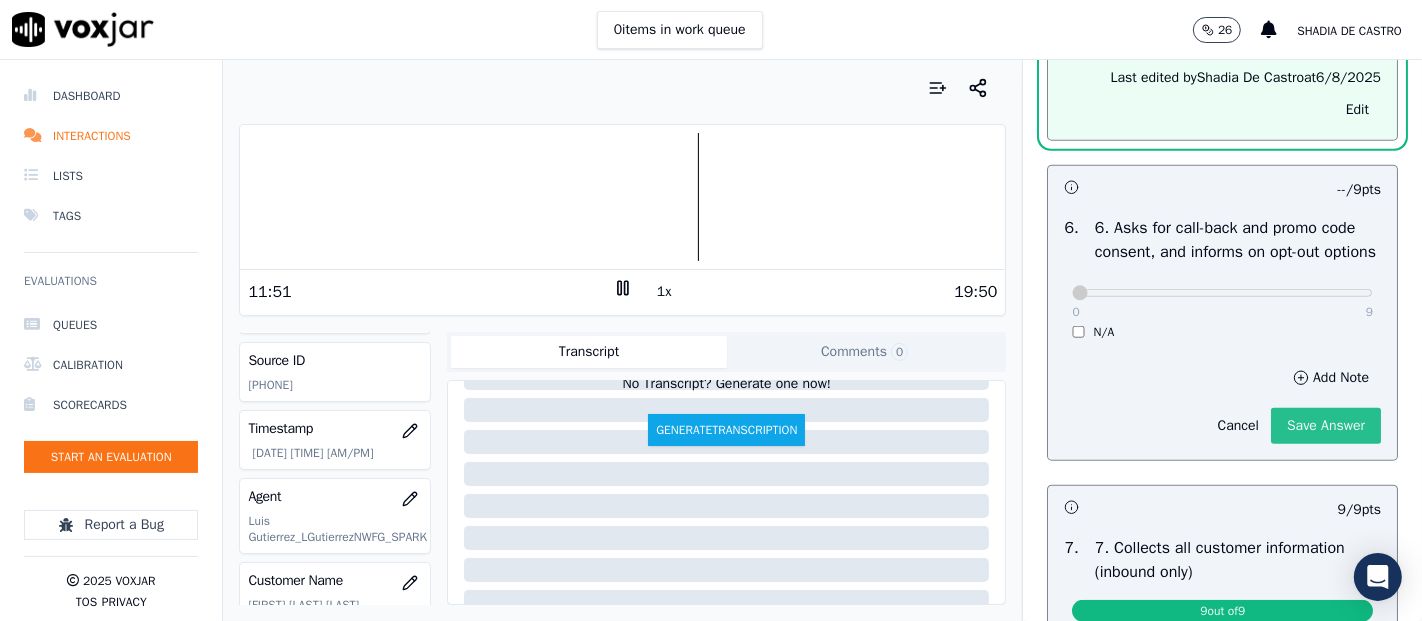 click on "Cancel   Save Answer" 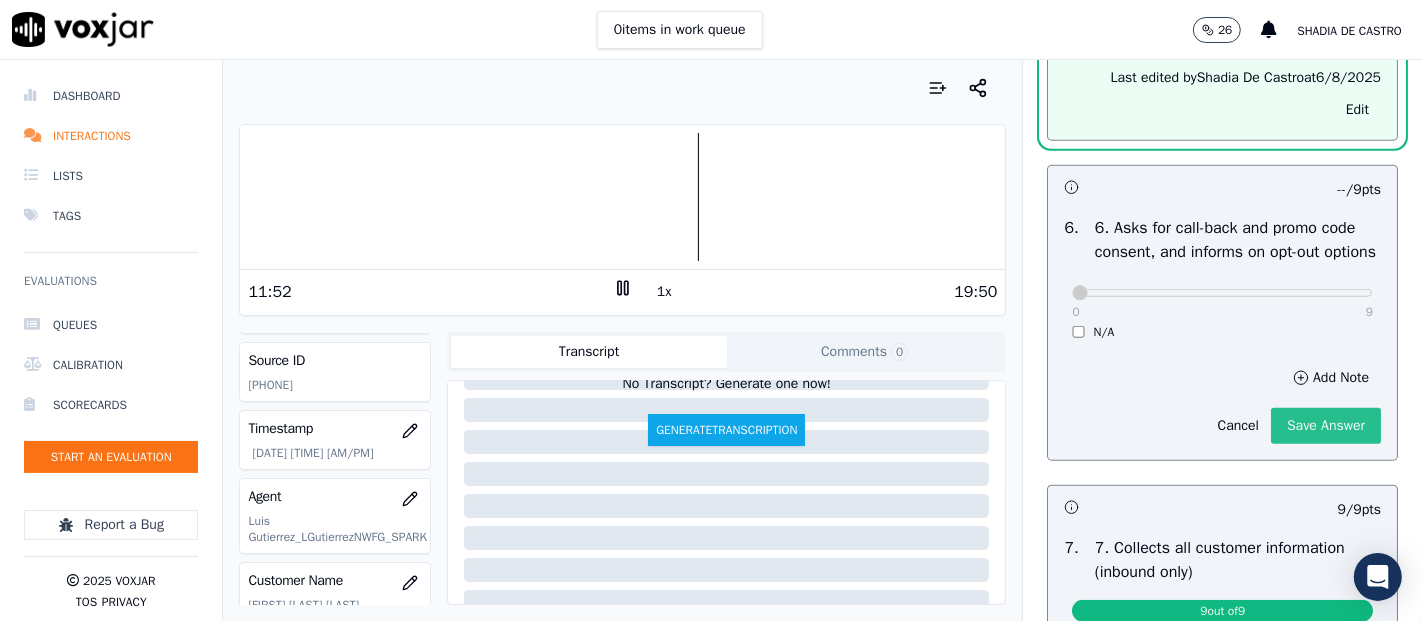 click on "Save Answer" 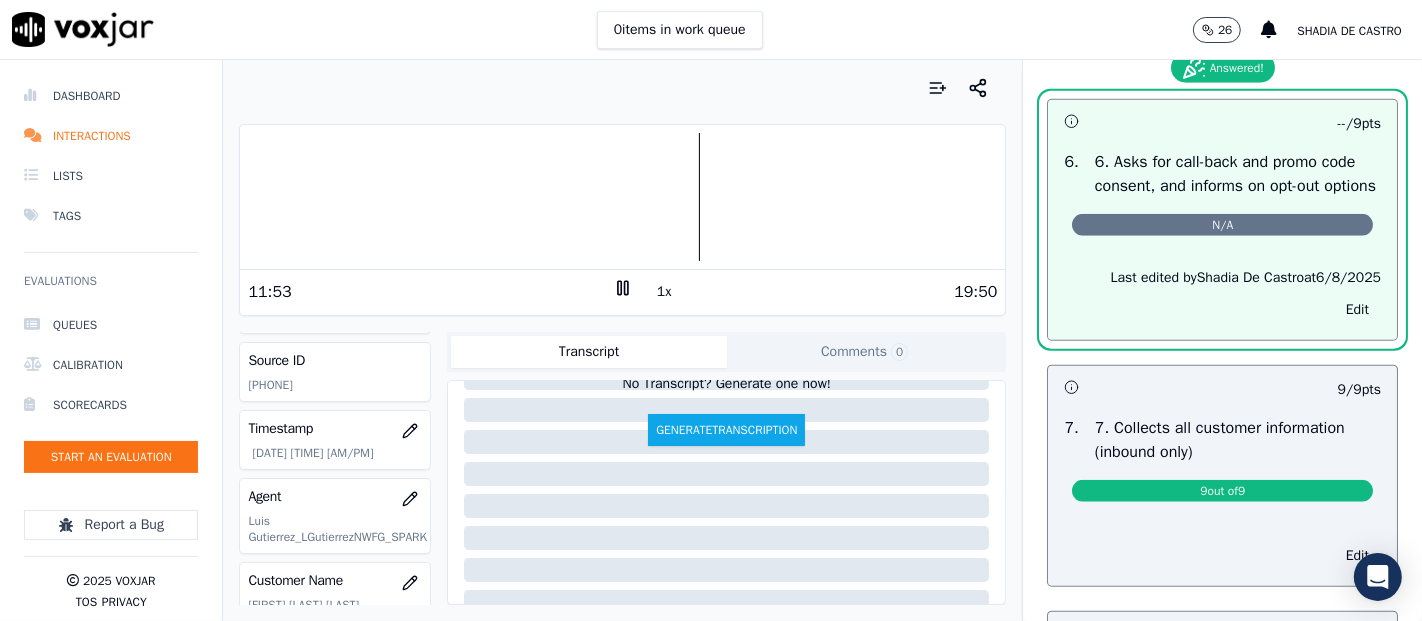 scroll, scrollTop: 1624, scrollLeft: 0, axis: vertical 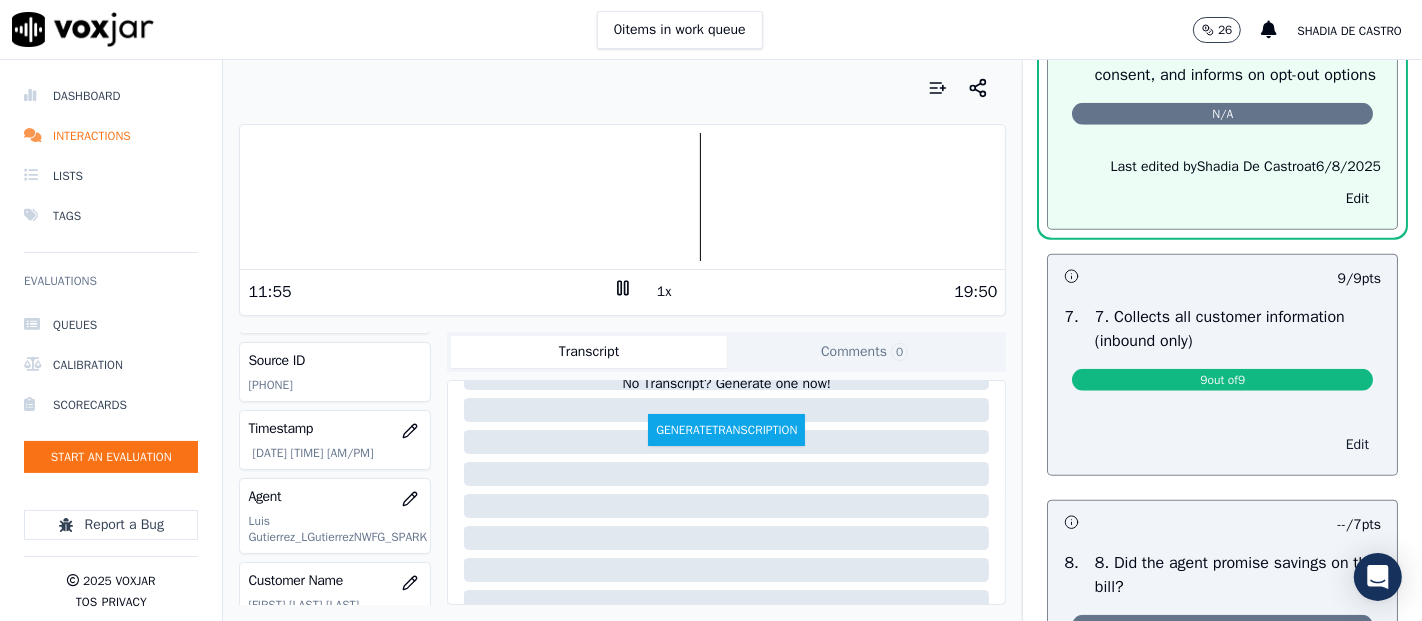 click on "Edit" at bounding box center [1357, 445] 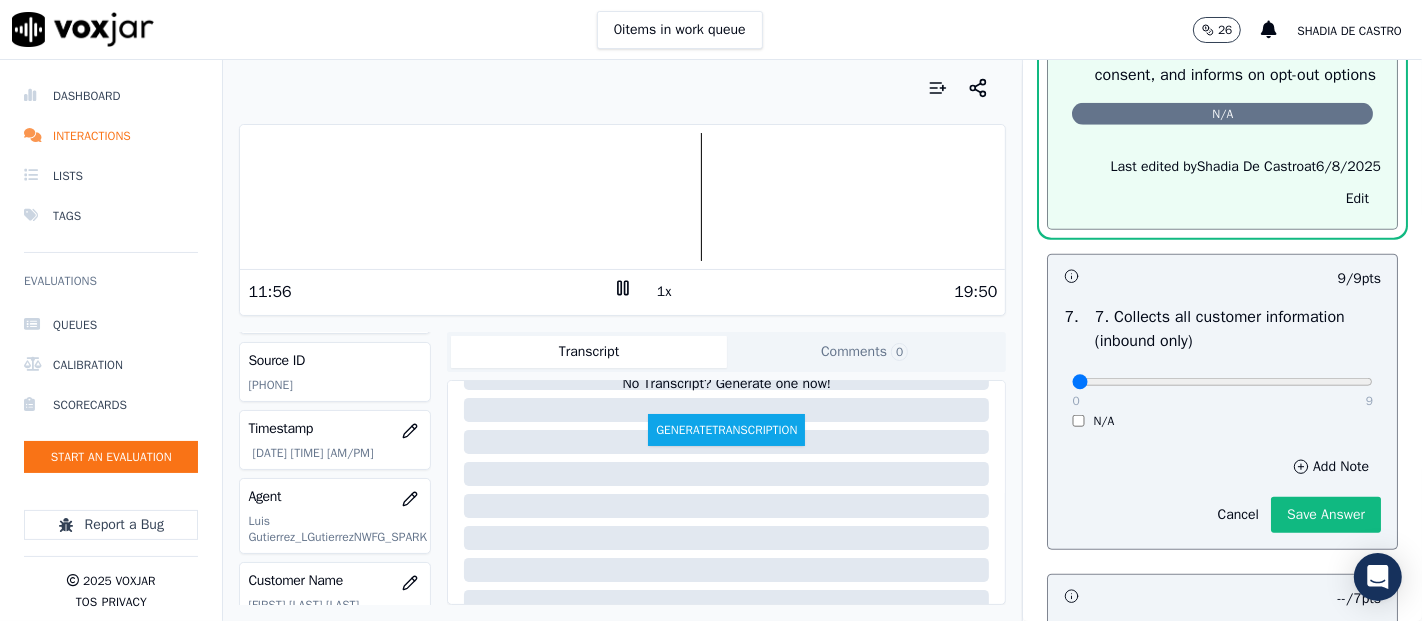 click on "0   9     N/A" at bounding box center [1222, 391] 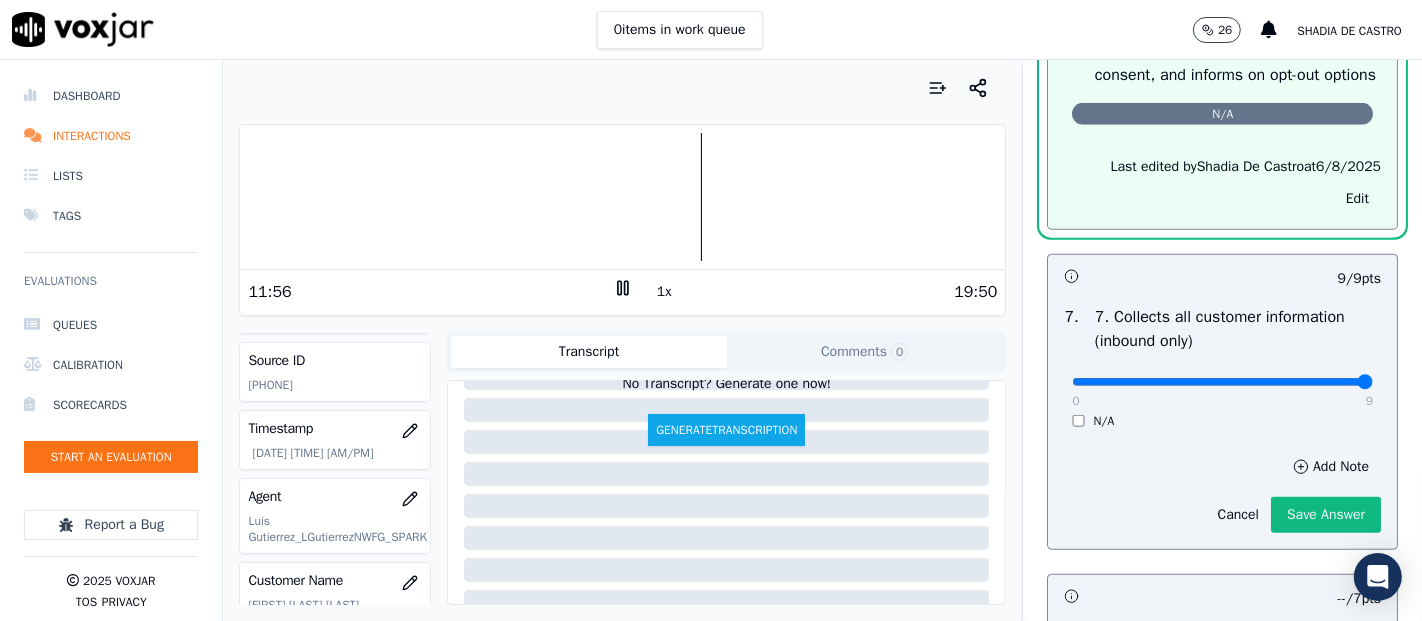 type on "9" 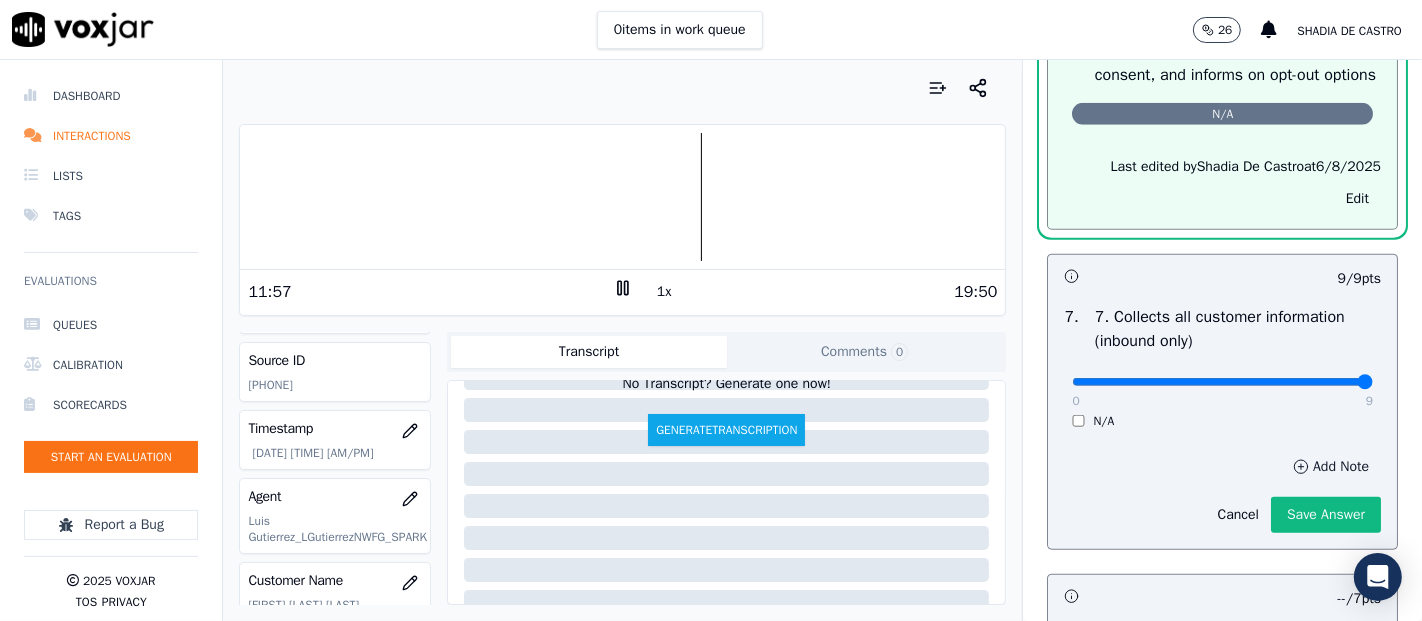 click on "Add Note" at bounding box center (1331, 467) 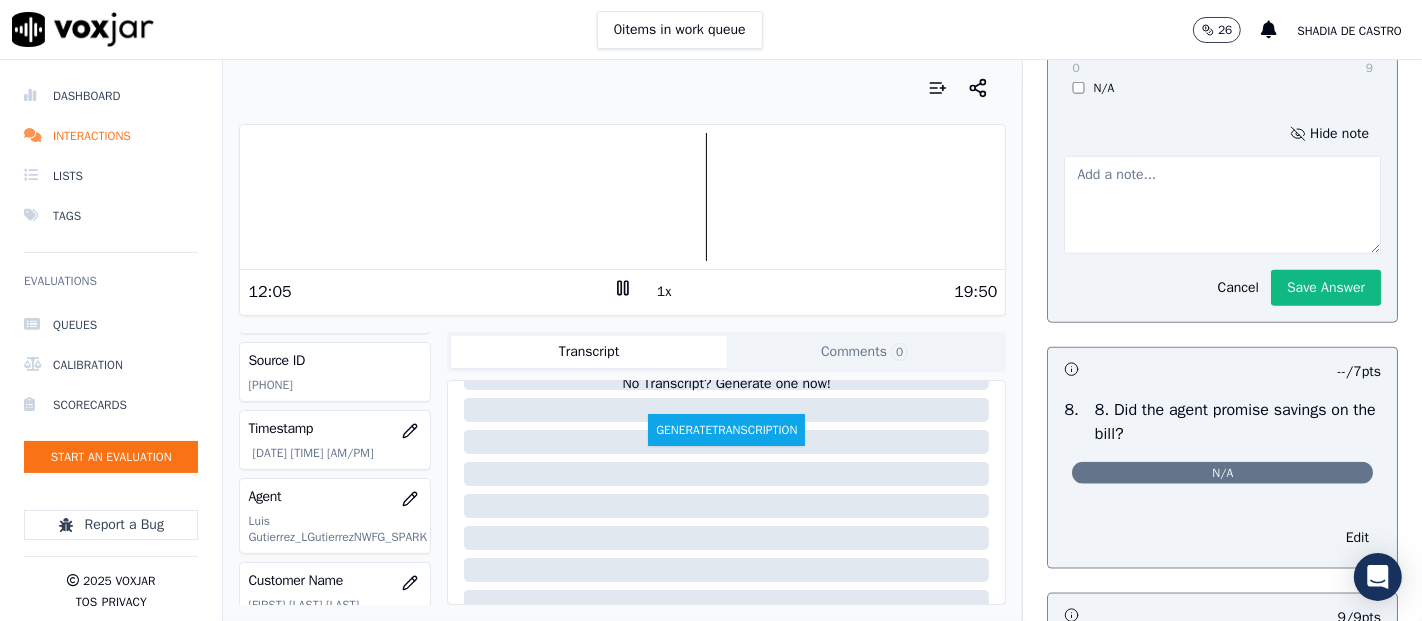 scroll, scrollTop: 1800, scrollLeft: 0, axis: vertical 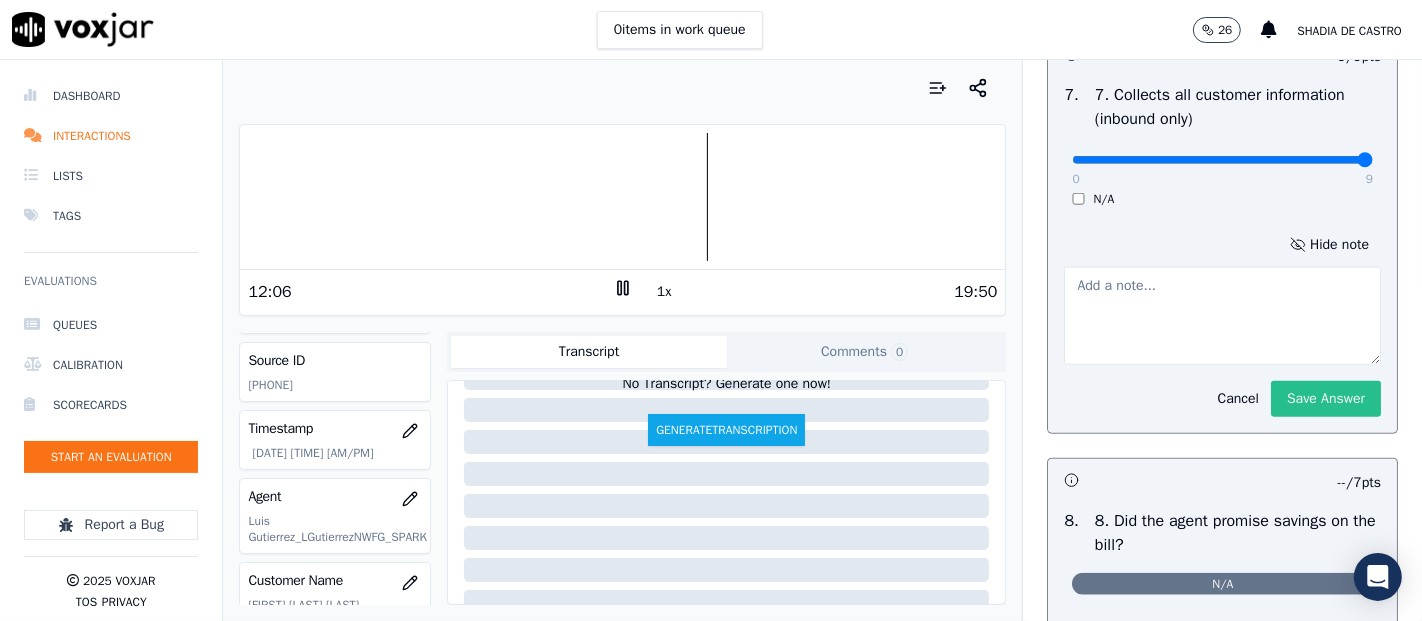 click on "Save Answer" 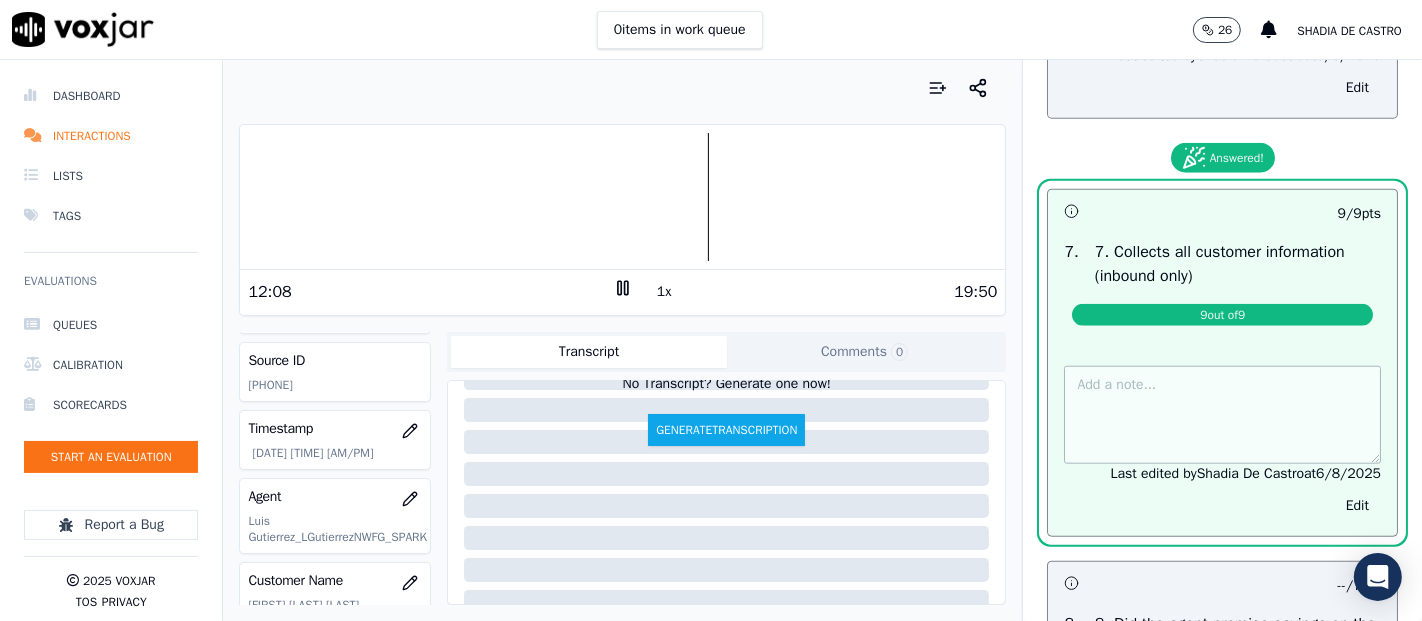 scroll, scrollTop: 2022, scrollLeft: 0, axis: vertical 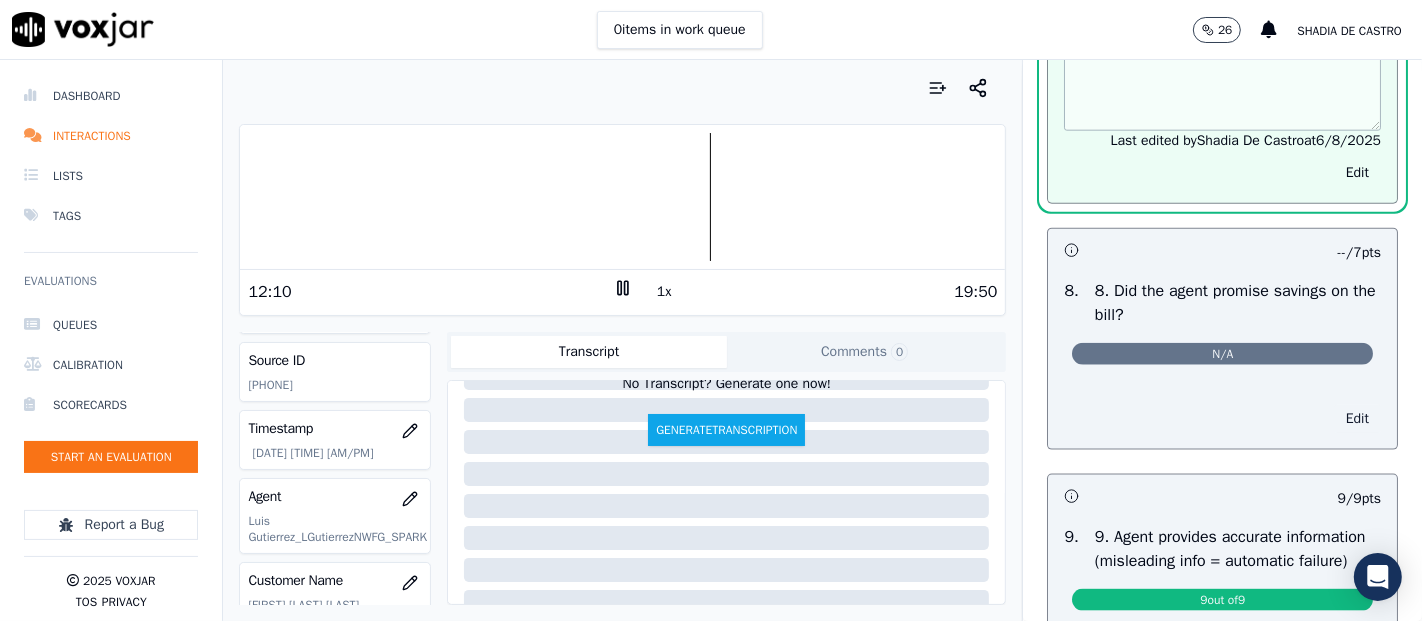 click on "Edit" at bounding box center [1357, 419] 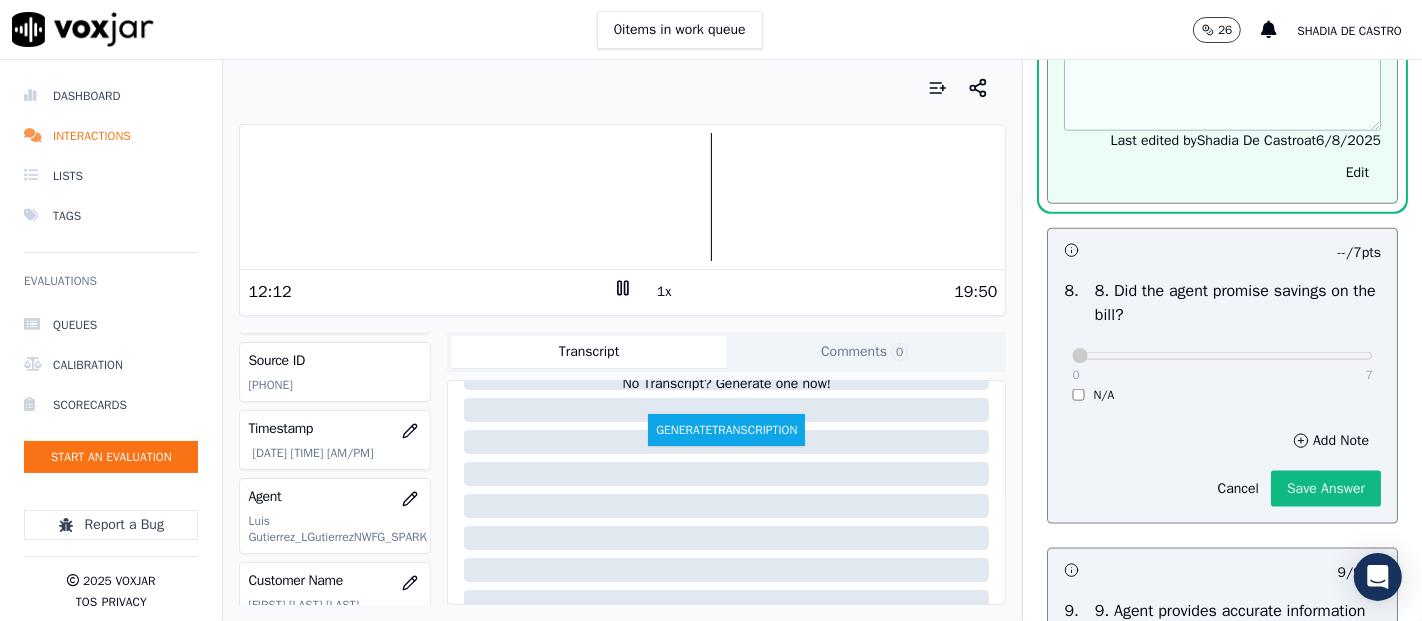 click on "N/A" at bounding box center (1103, 395) 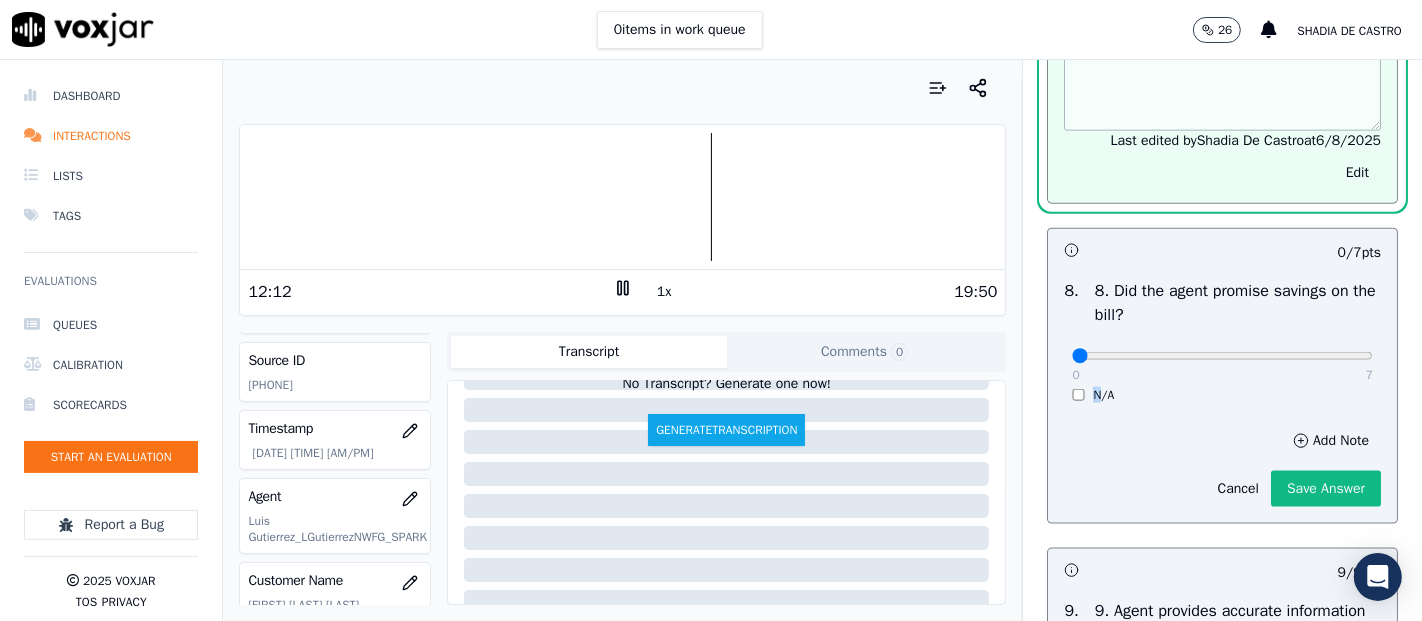 scroll, scrollTop: 1977, scrollLeft: 0, axis: vertical 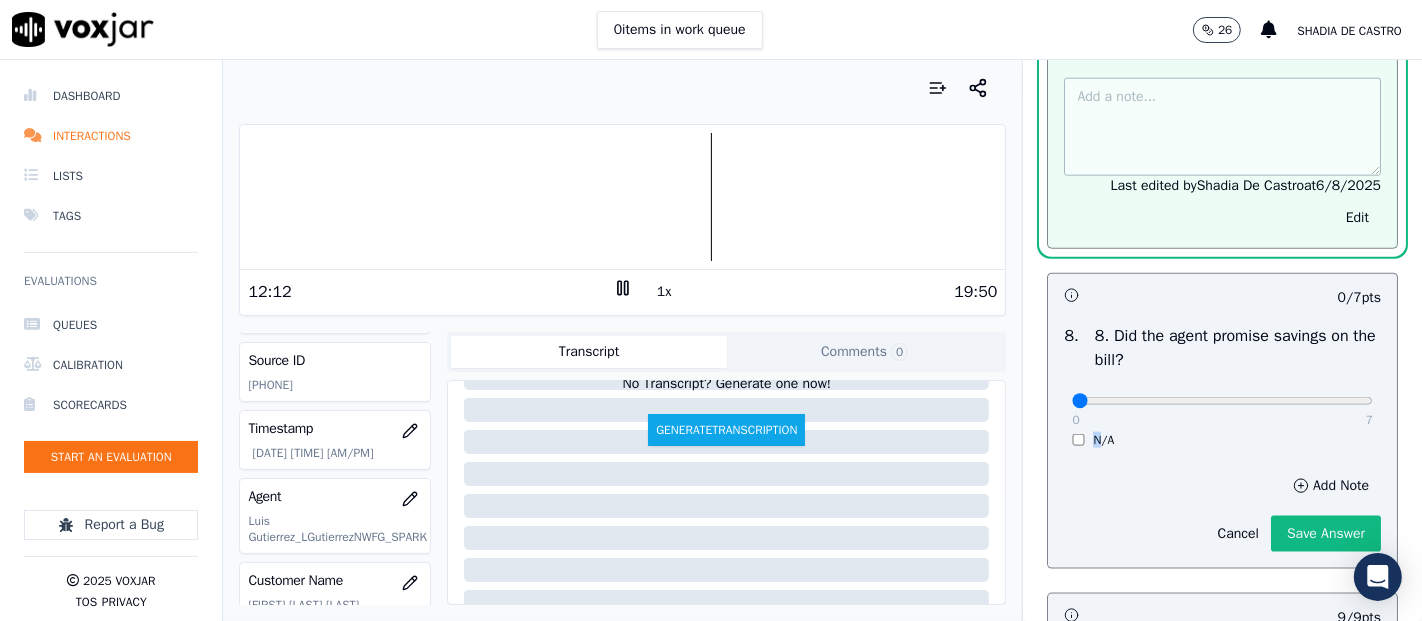 click on "N/A" at bounding box center [1103, 440] 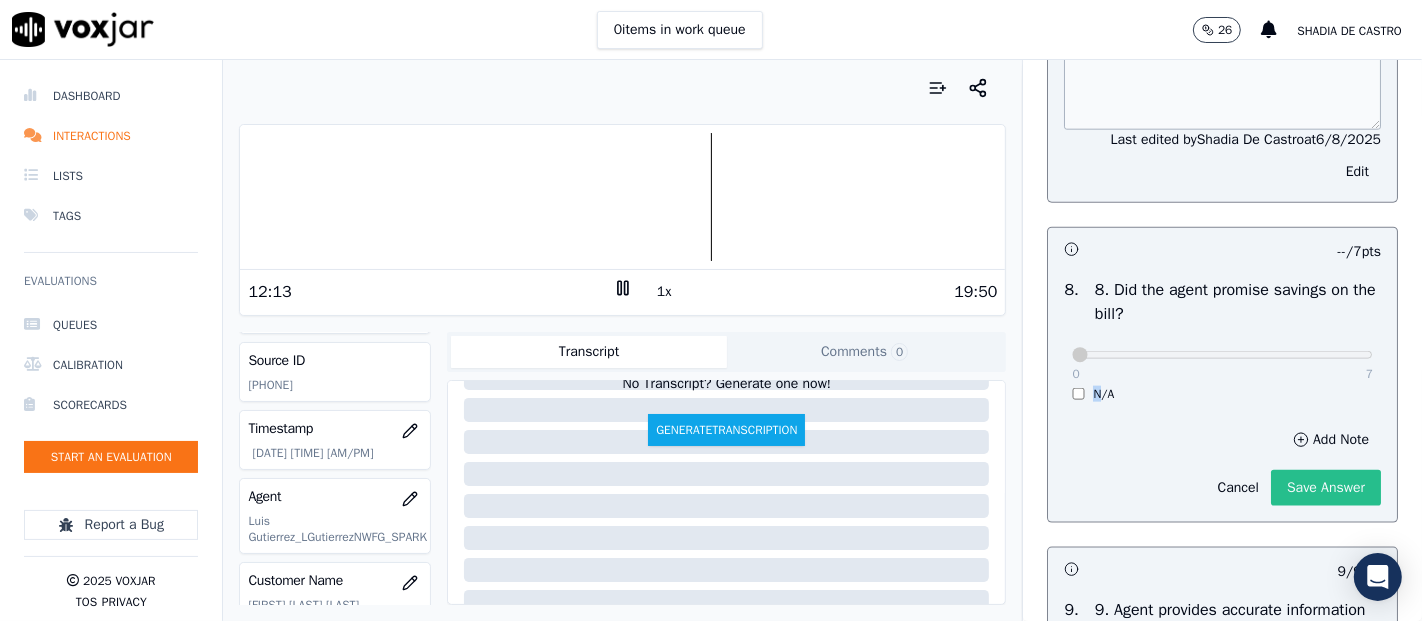 click on "Save Answer" 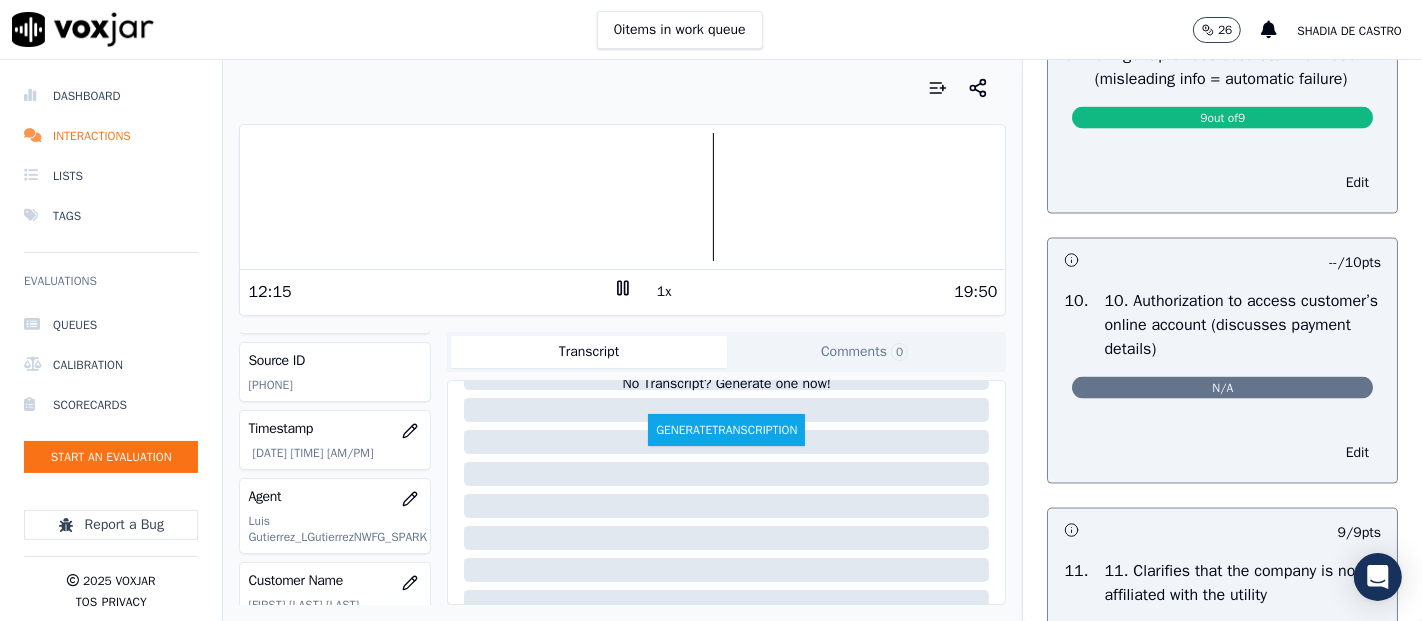 scroll, scrollTop: 2533, scrollLeft: 0, axis: vertical 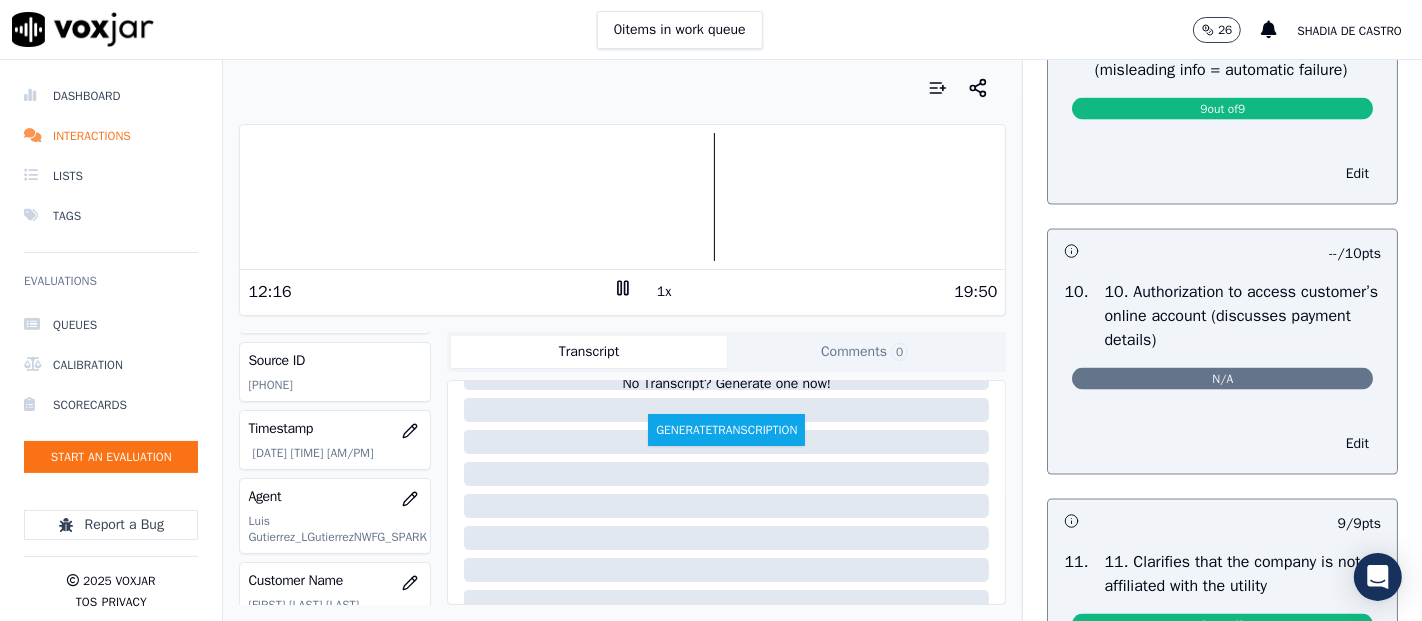 click on "Edit" at bounding box center (1357, 174) 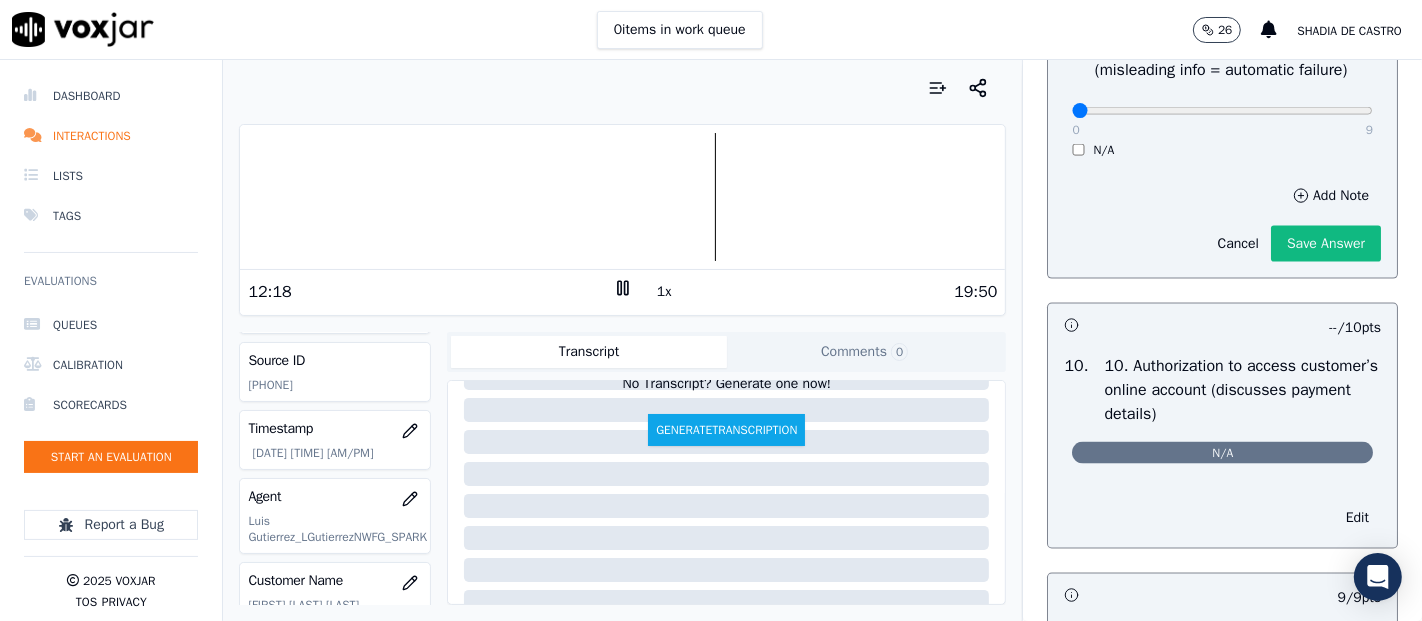 scroll, scrollTop: 2488, scrollLeft: 0, axis: vertical 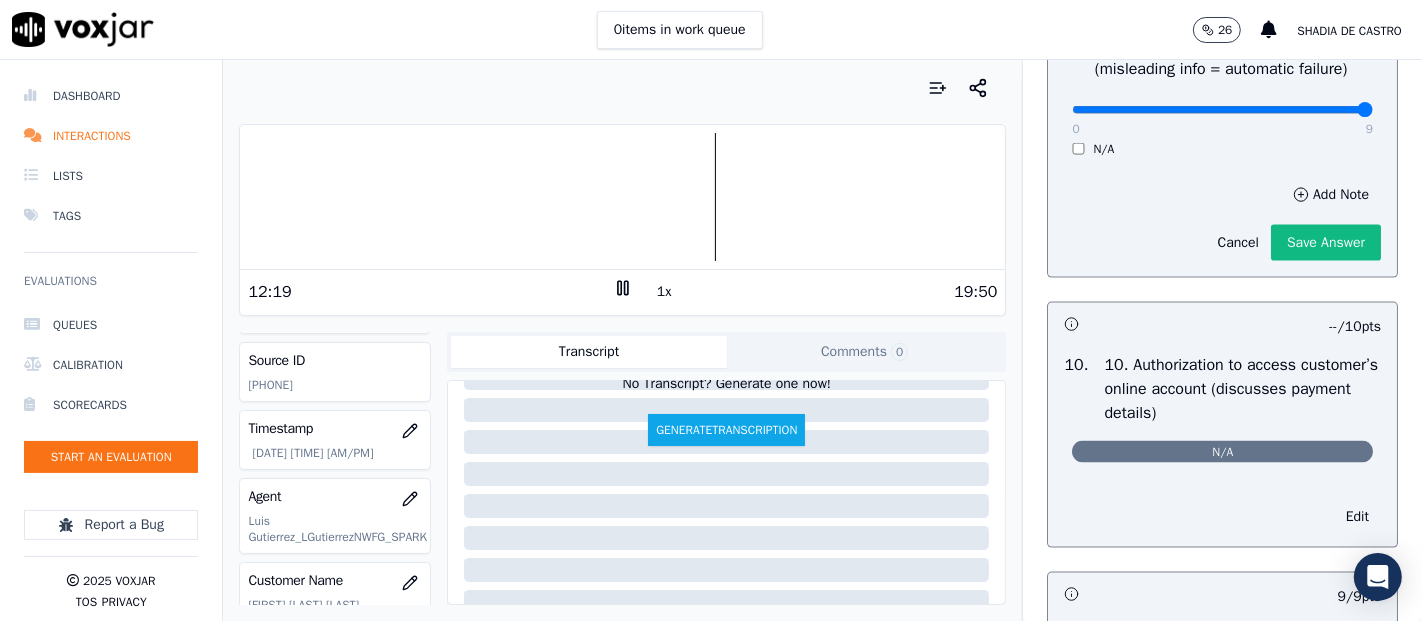 type on "9" 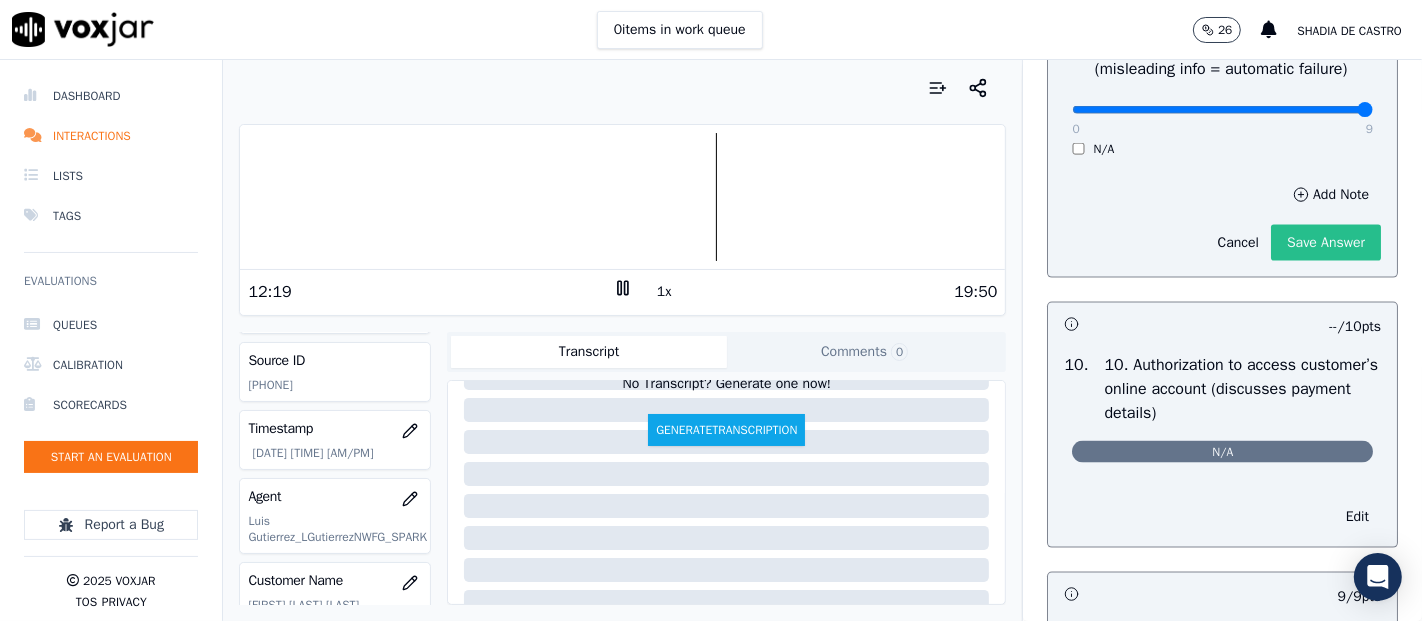 click on "Save Answer" 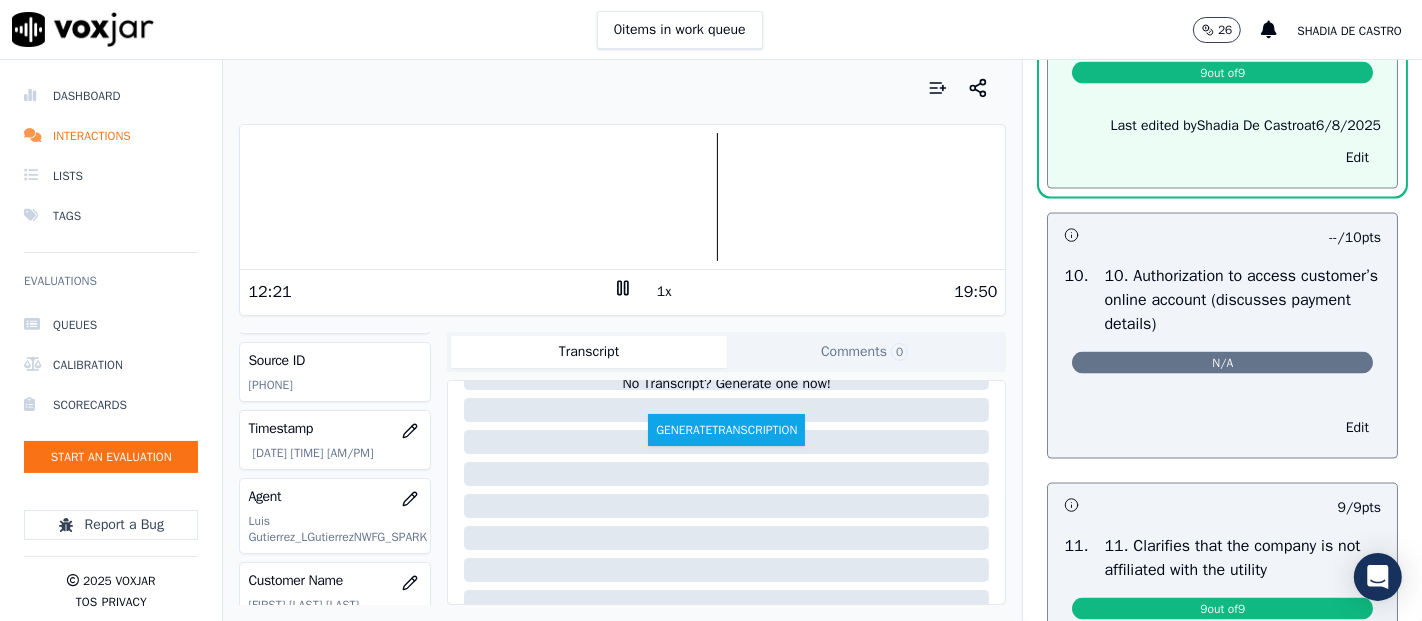 scroll, scrollTop: 2599, scrollLeft: 0, axis: vertical 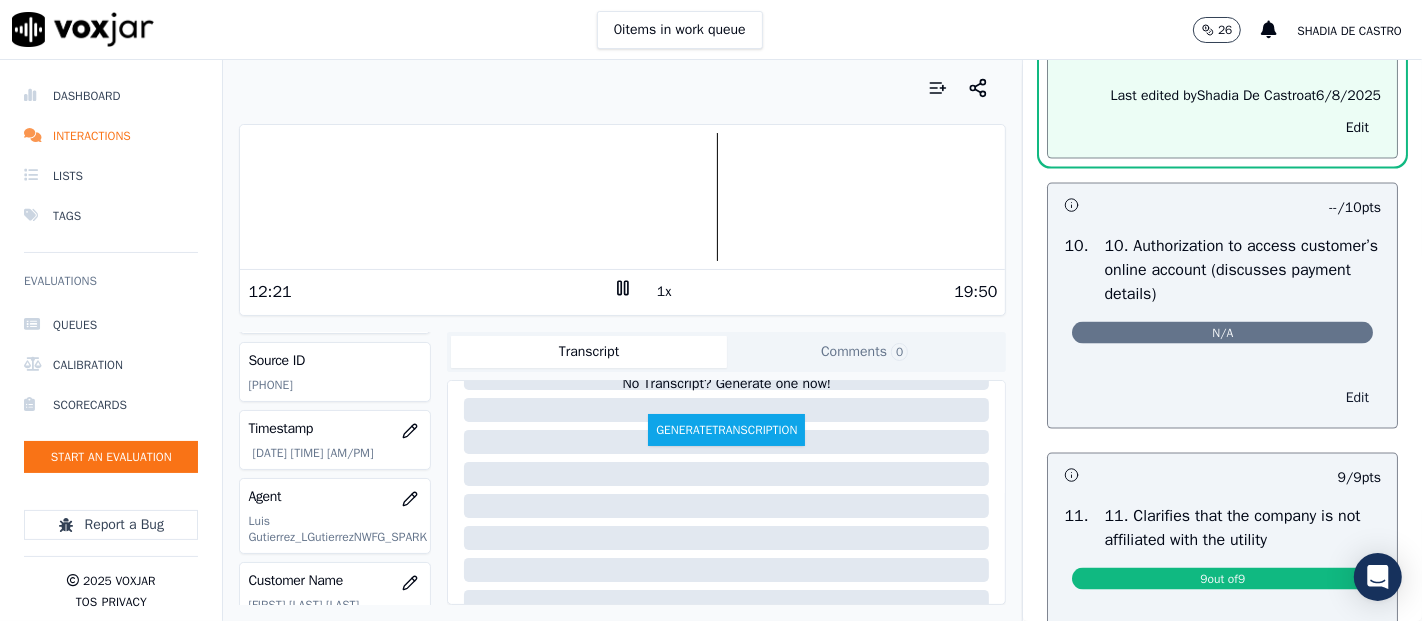 click on "Edit" at bounding box center (1357, 398) 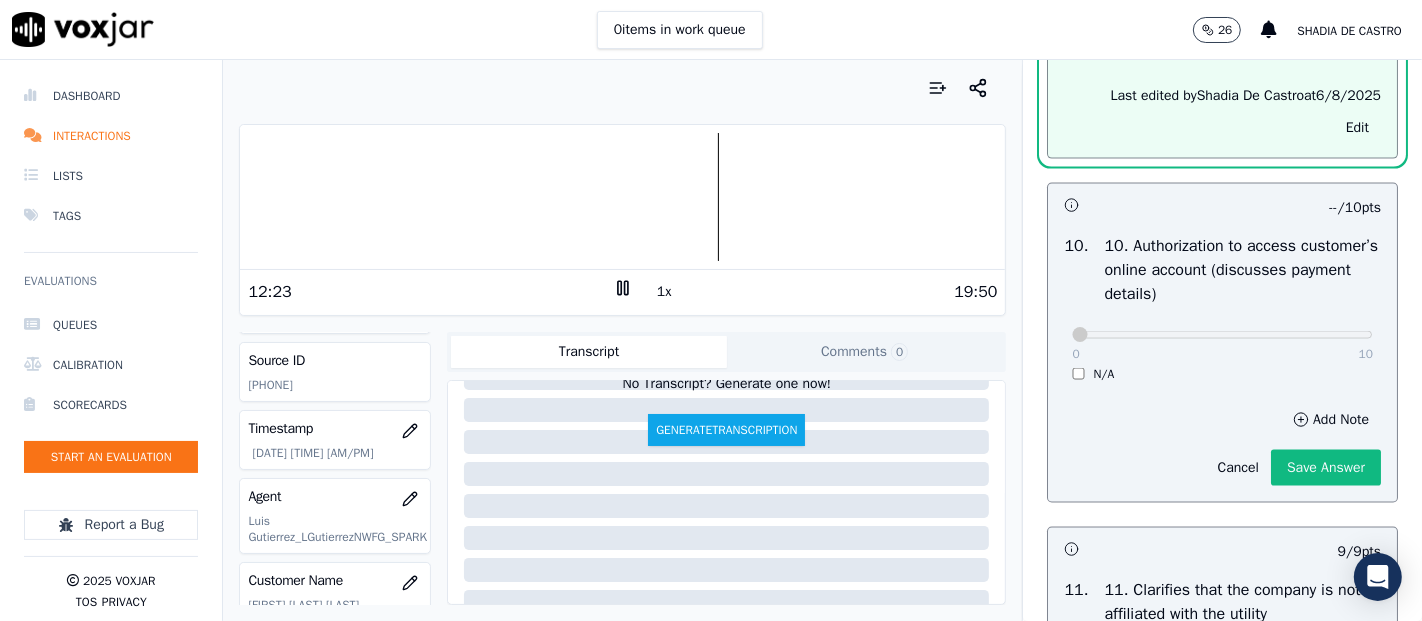 click on "0   10     N/A" at bounding box center (1222, 344) 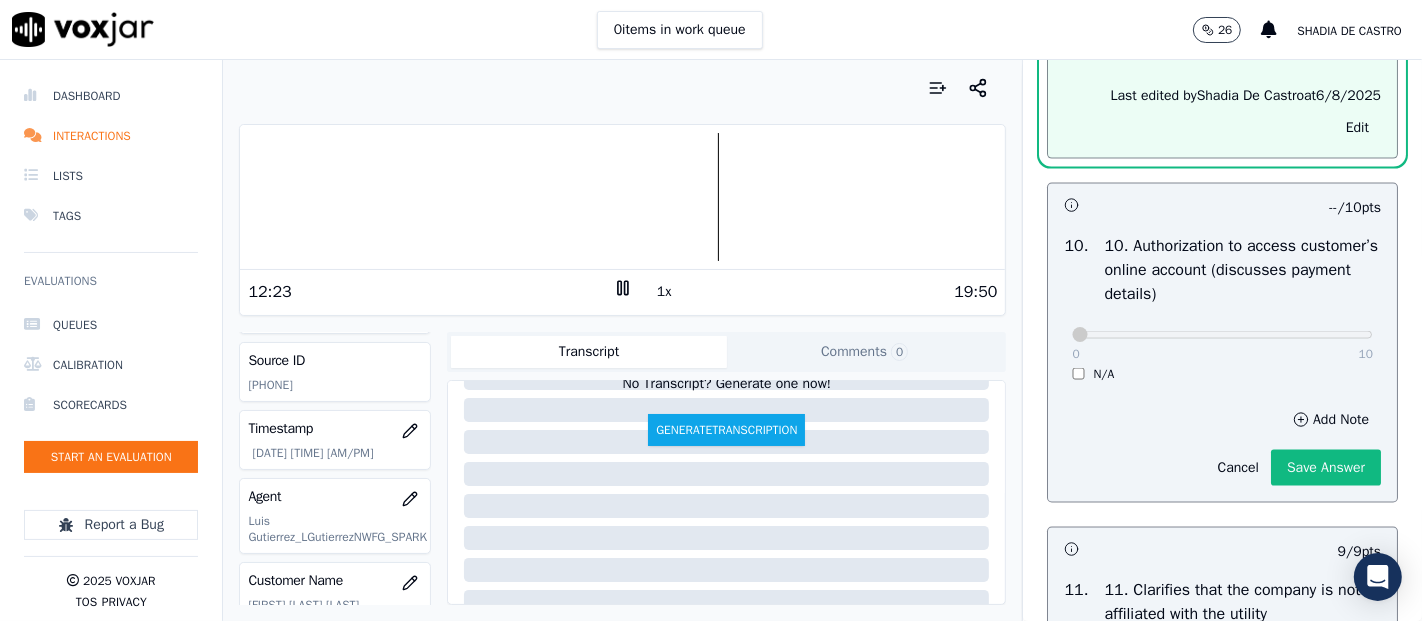click on "N/A" at bounding box center (1222, 374) 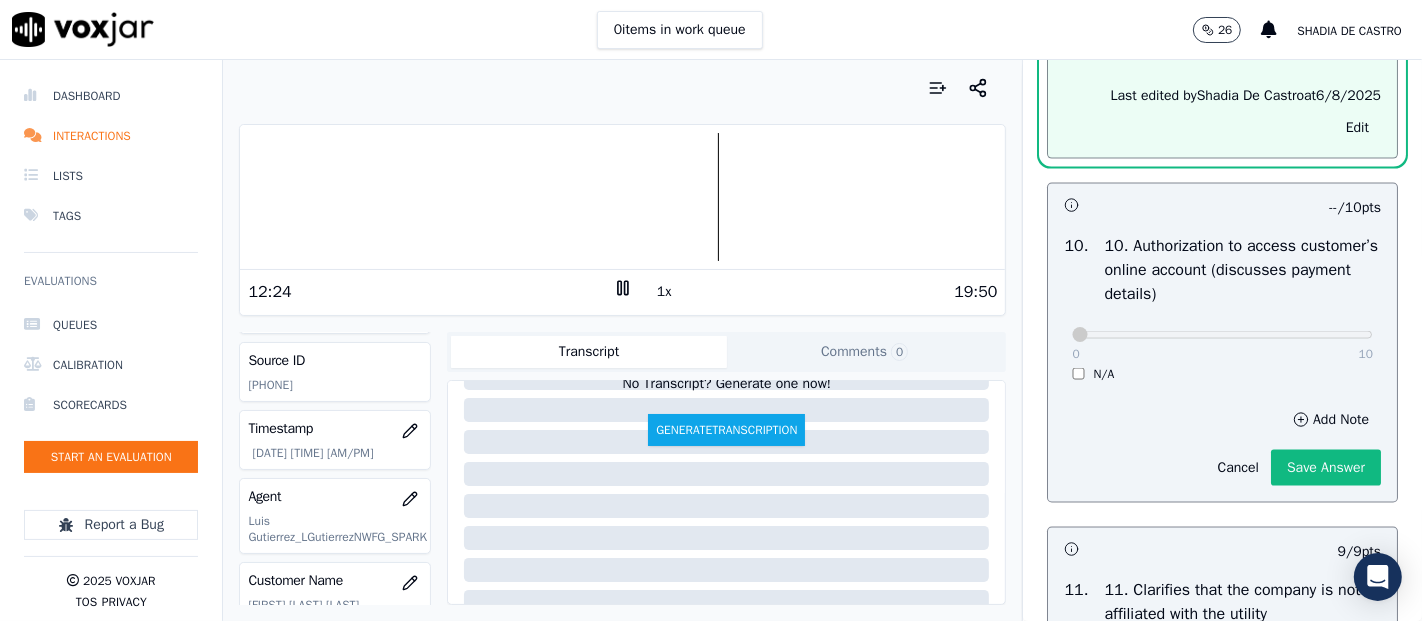click on "N/A" at bounding box center (1222, 374) 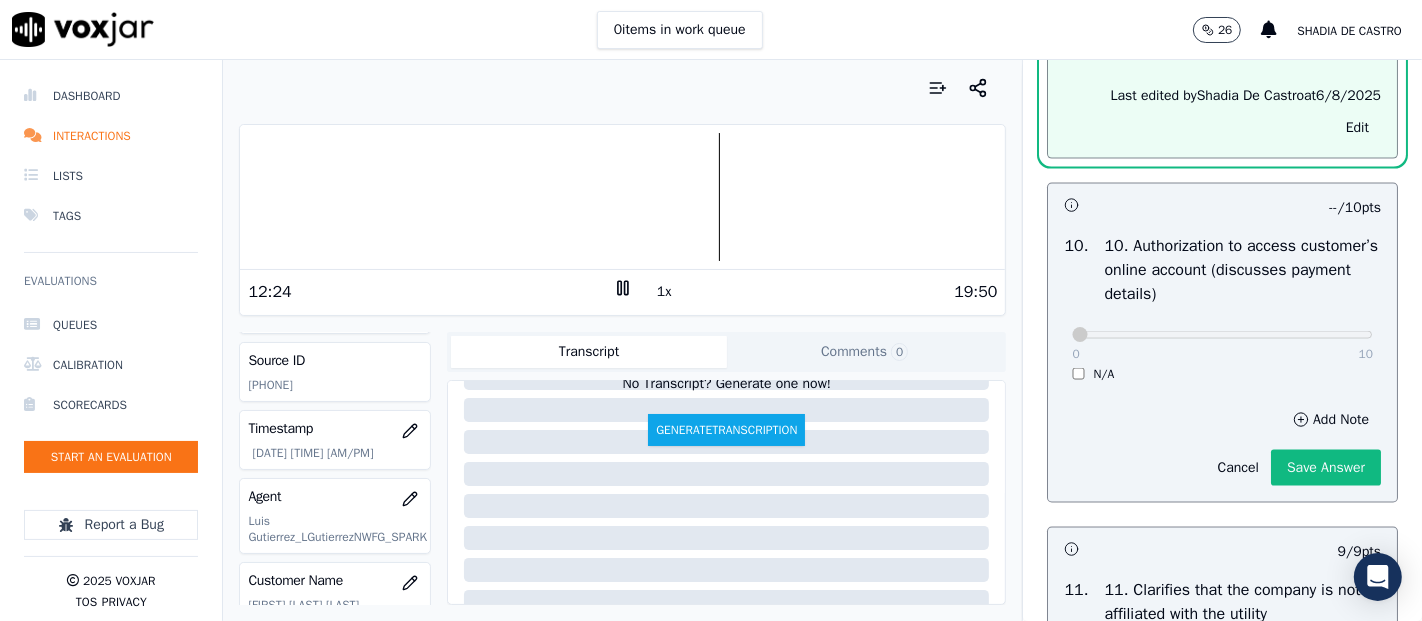 click on "N/A" at bounding box center [1222, 374] 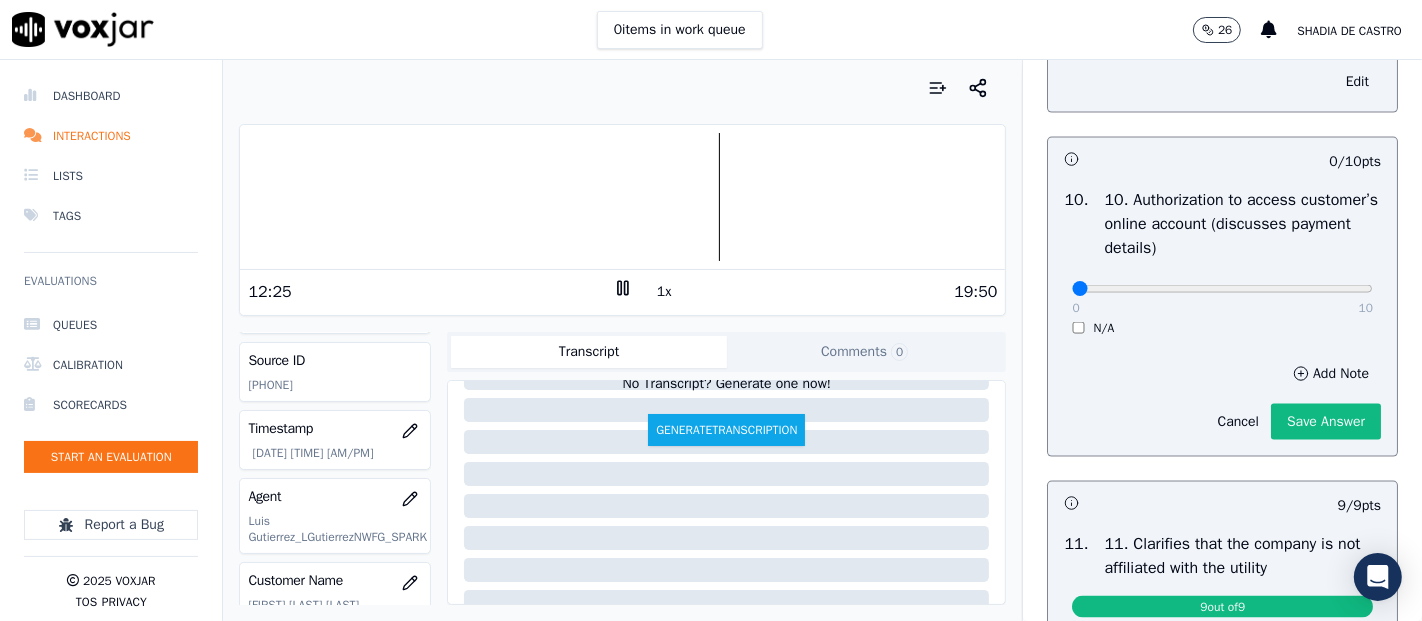 scroll, scrollTop: 2554, scrollLeft: 0, axis: vertical 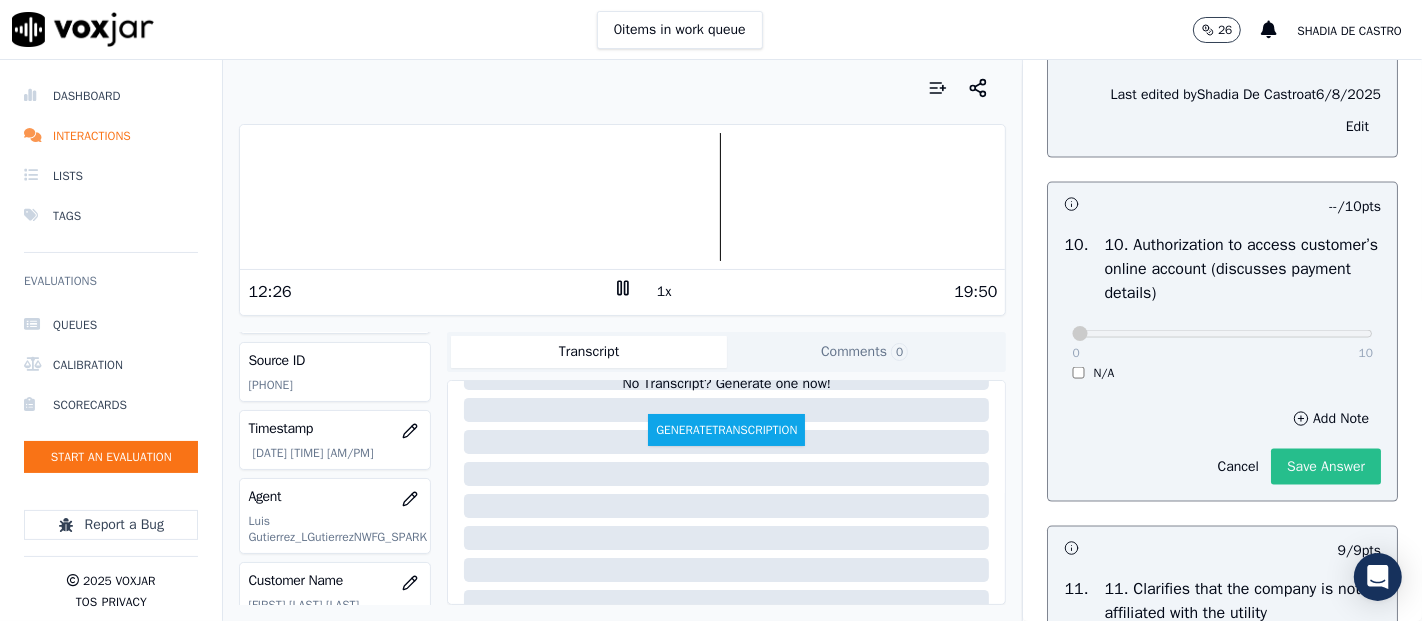 click on "Save Answer" 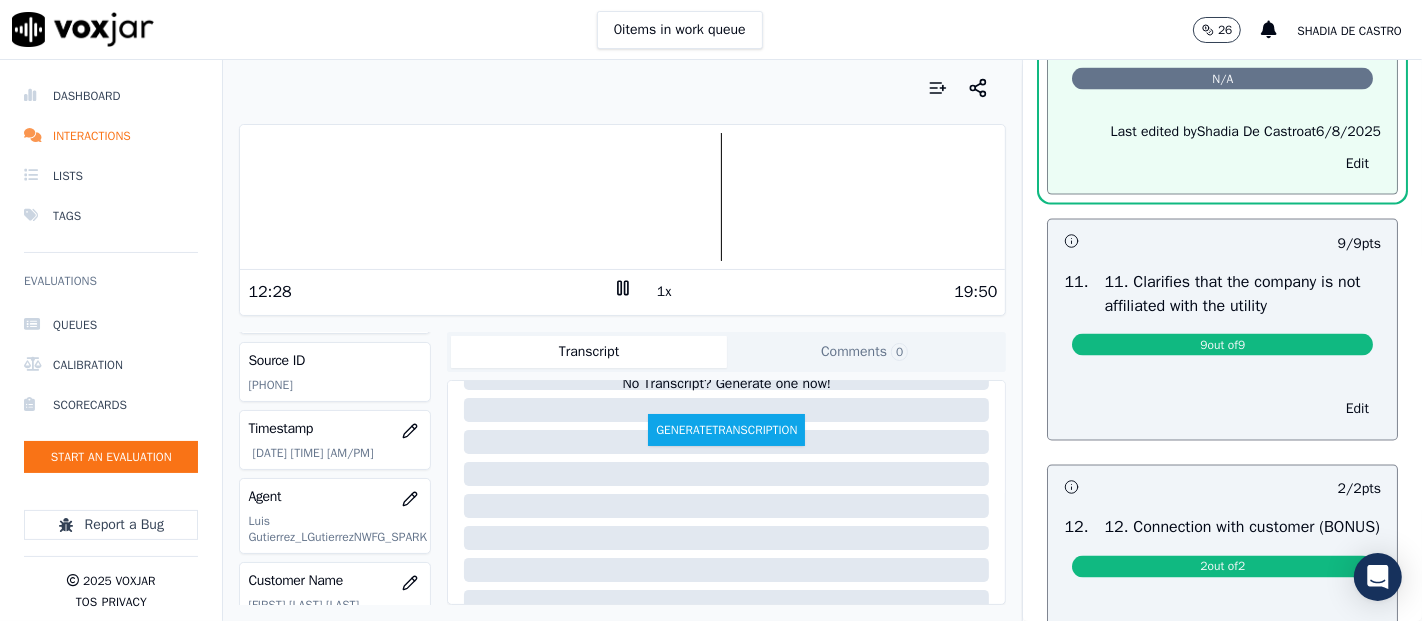 scroll, scrollTop: 2887, scrollLeft: 0, axis: vertical 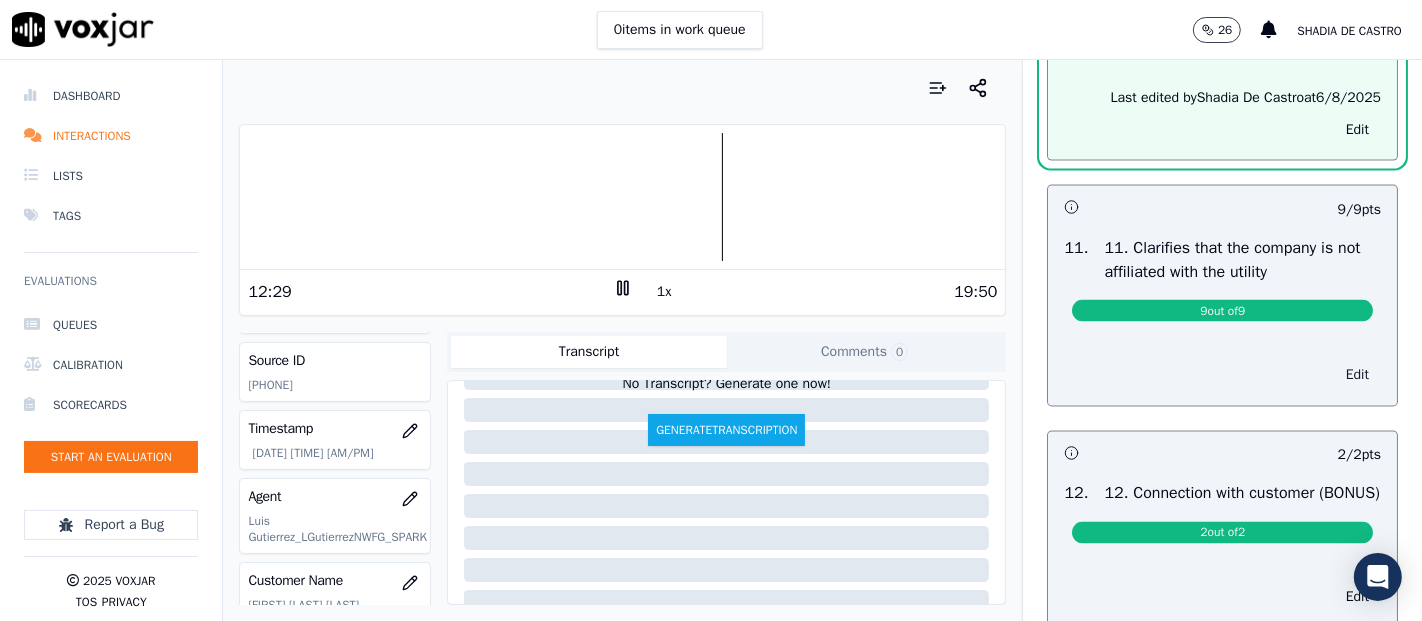 click on "Edit" at bounding box center [1357, 376] 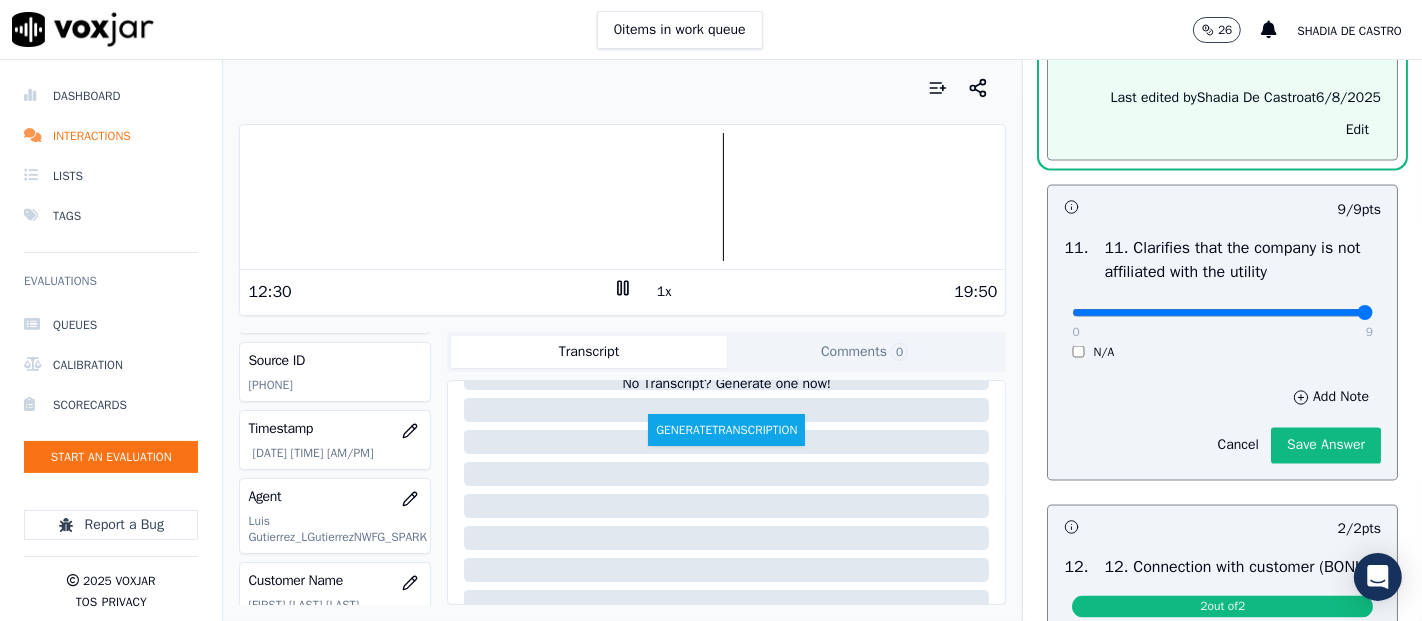 drag, startPoint x: 1302, startPoint y: 420, endPoint x: 1315, endPoint y: 432, distance: 17.691807 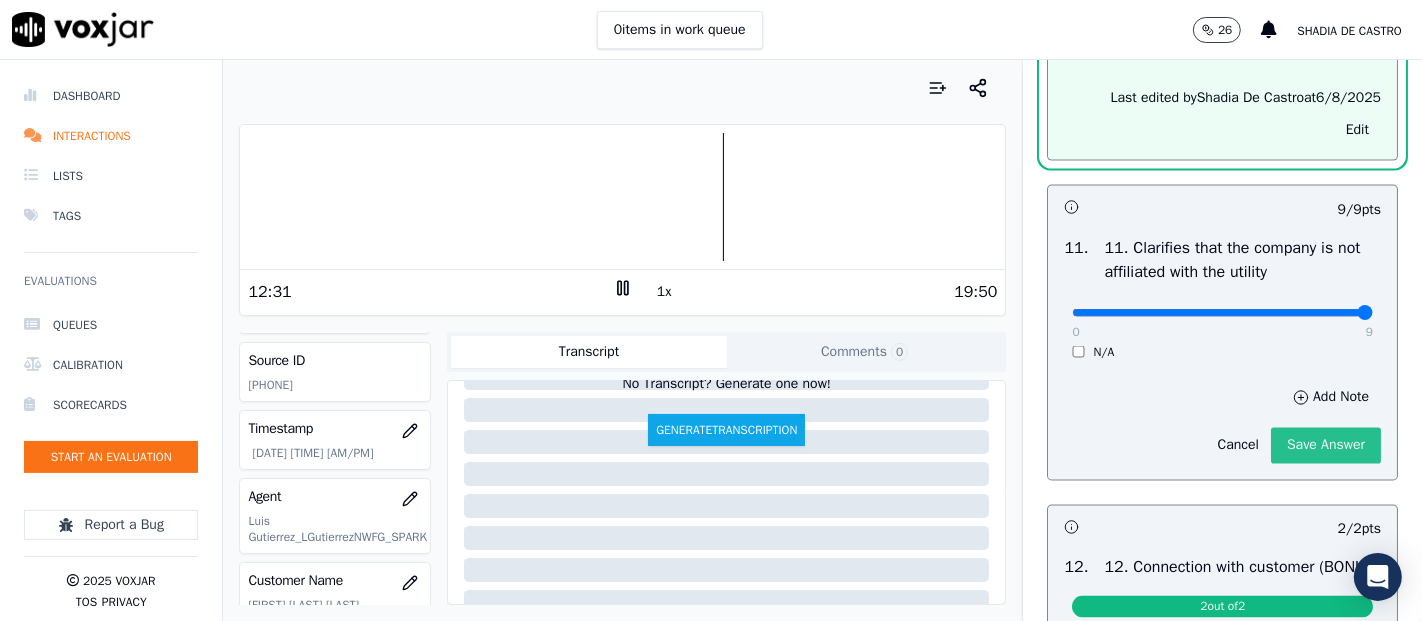 click on "Save Answer" 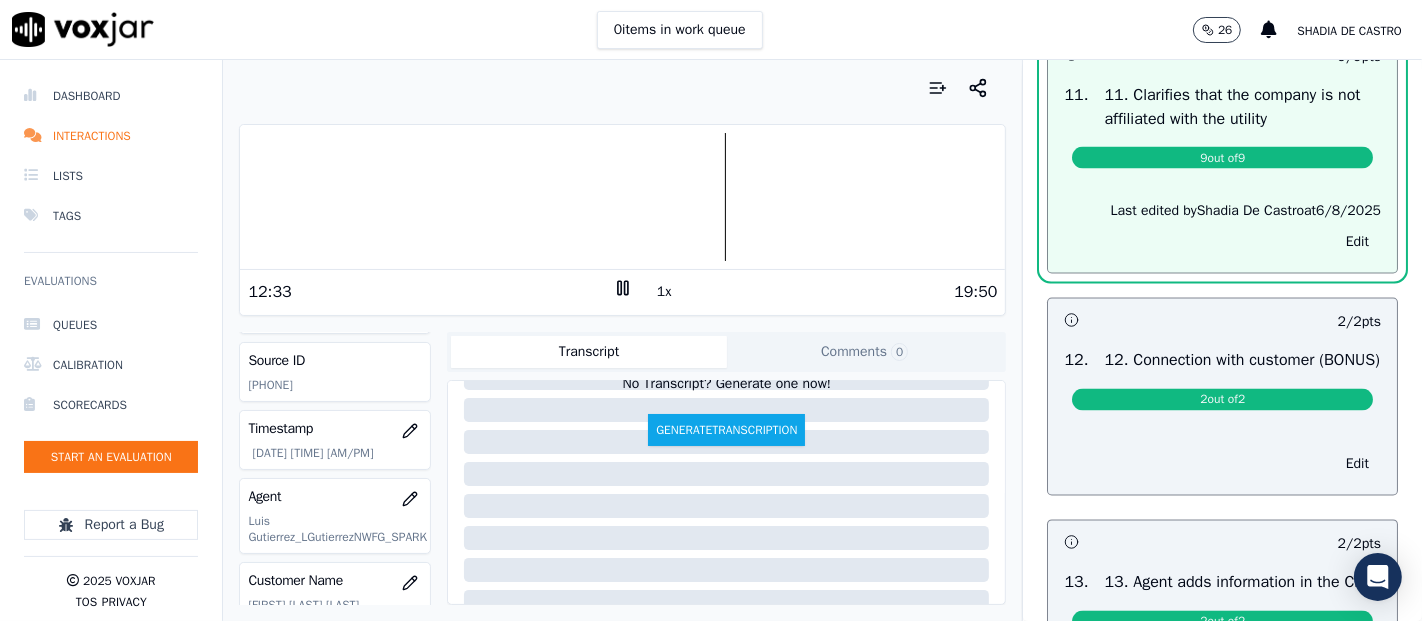 scroll, scrollTop: 3175, scrollLeft: 0, axis: vertical 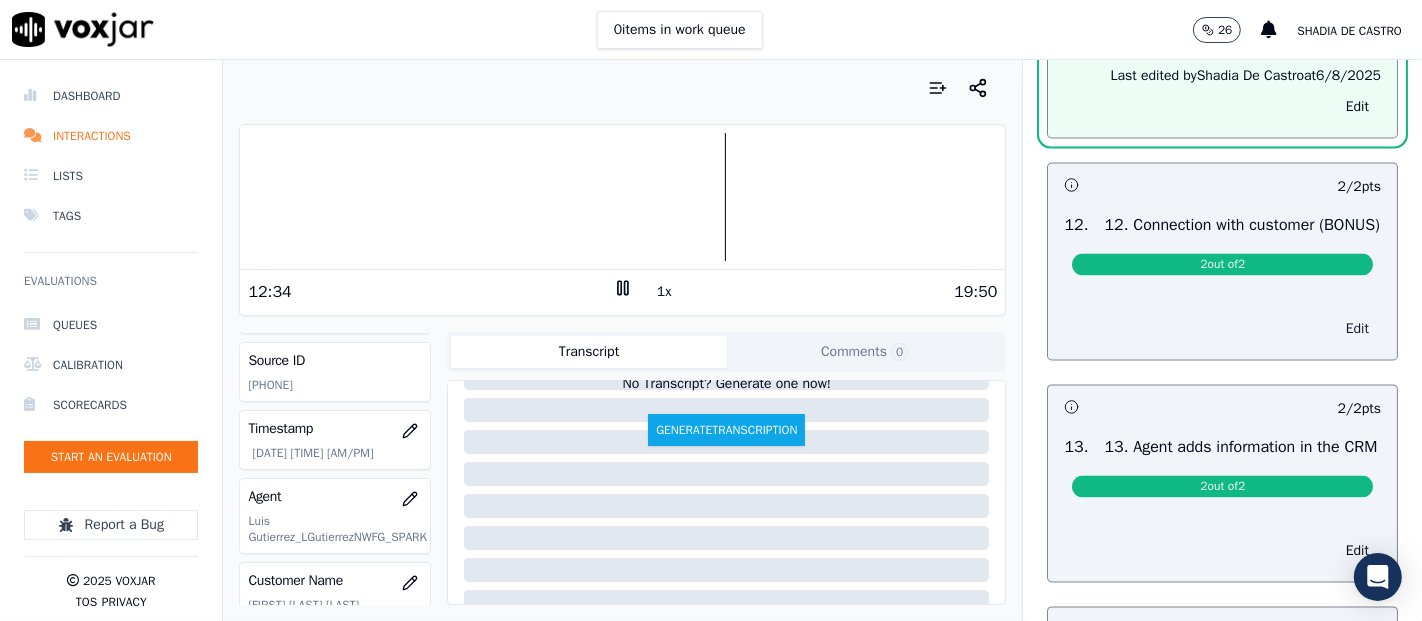 click on "Edit" at bounding box center (1357, 330) 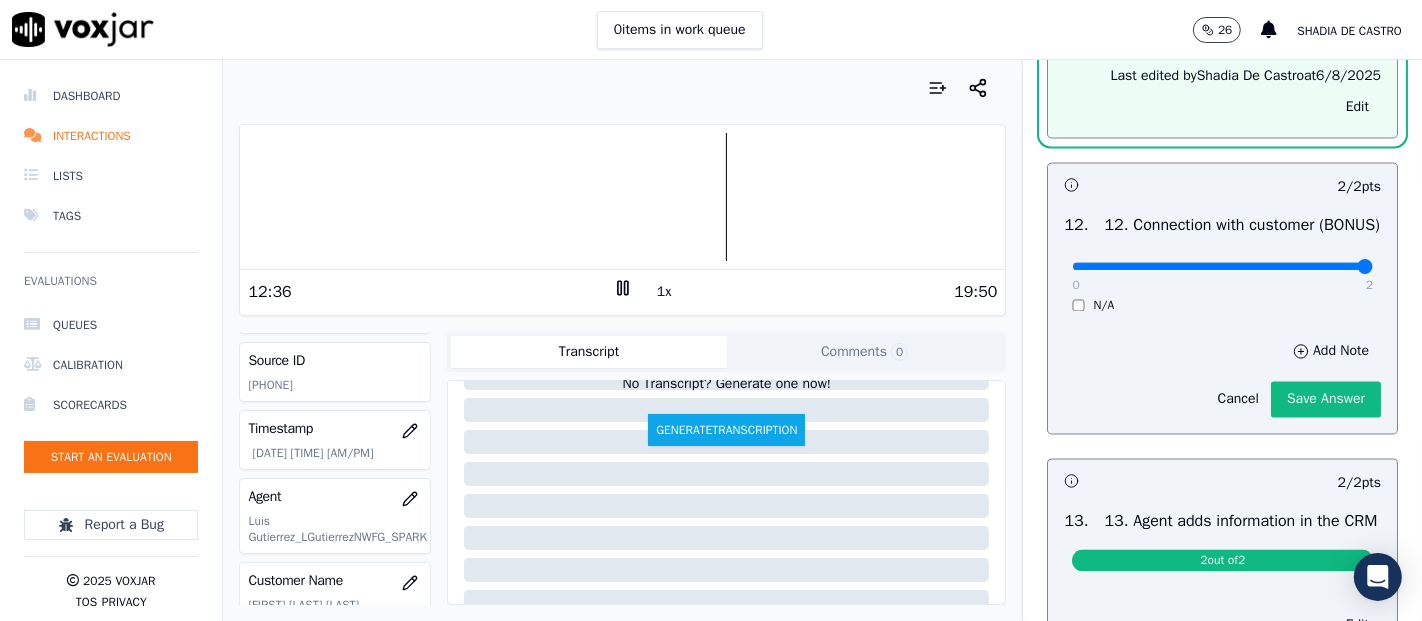 drag, startPoint x: 1320, startPoint y: 392, endPoint x: 1311, endPoint y: 451, distance: 59.682495 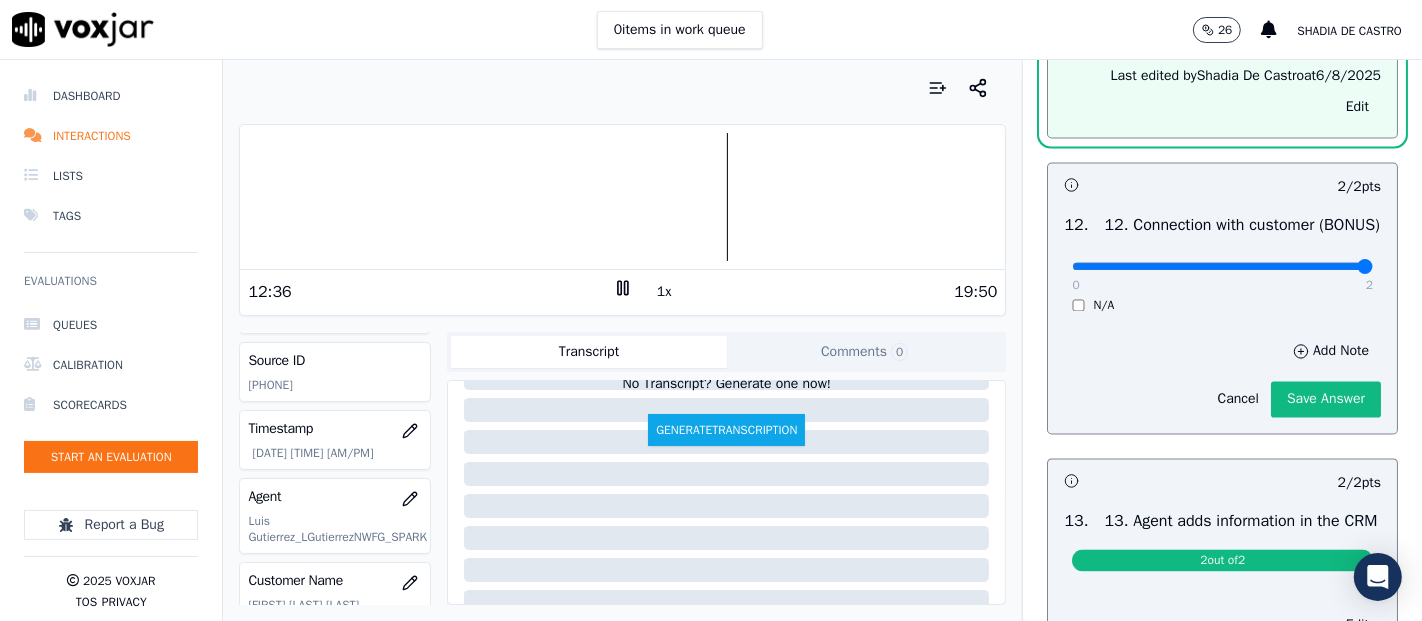 click on "Save Answer" 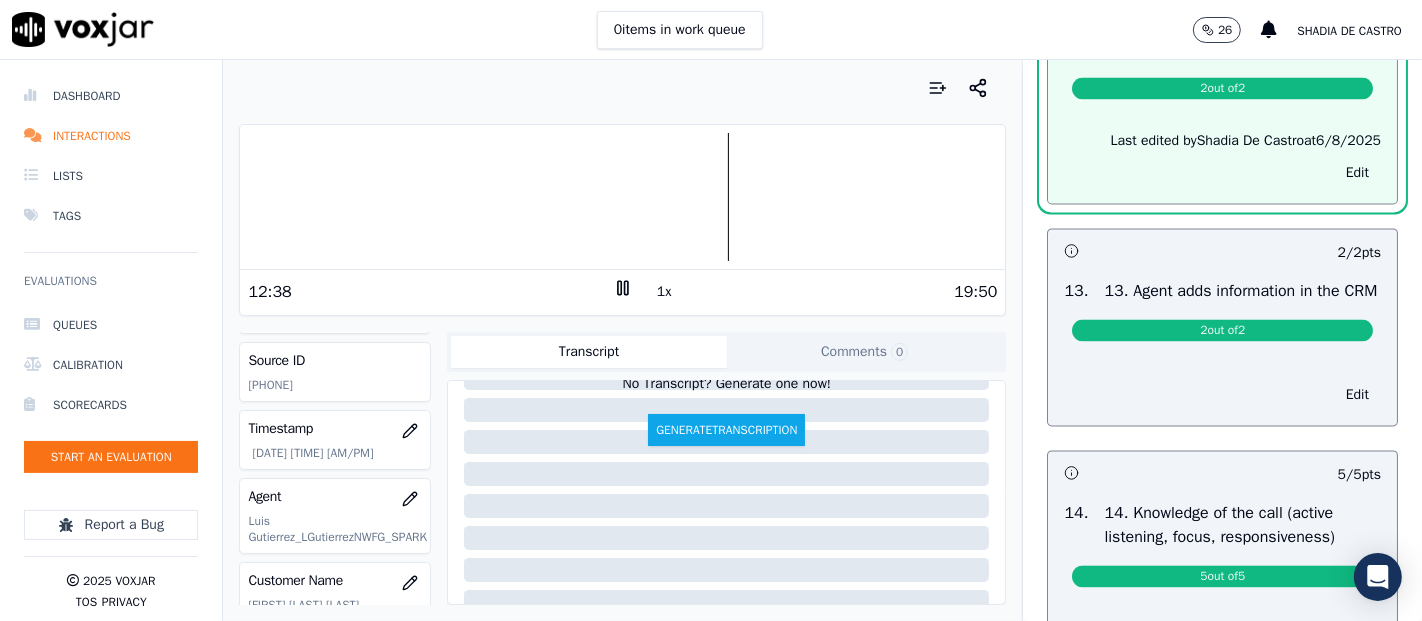 scroll, scrollTop: 3574, scrollLeft: 0, axis: vertical 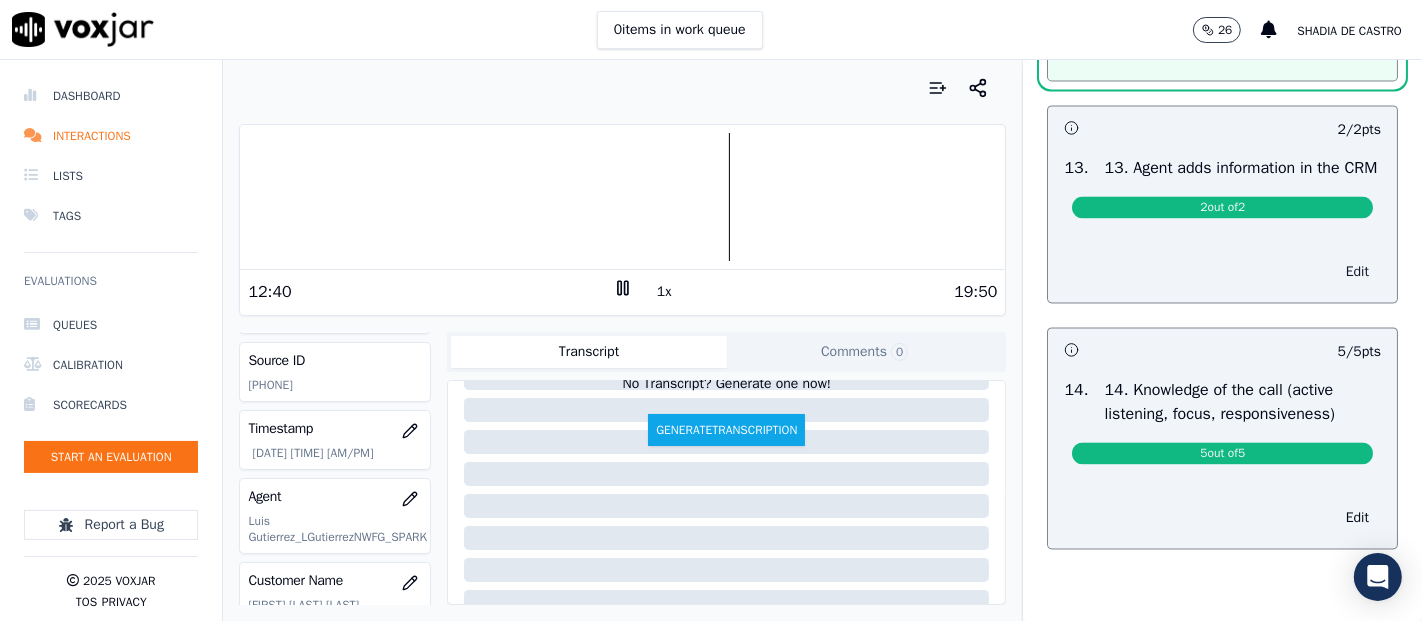 click on "Edit" at bounding box center (1357, 272) 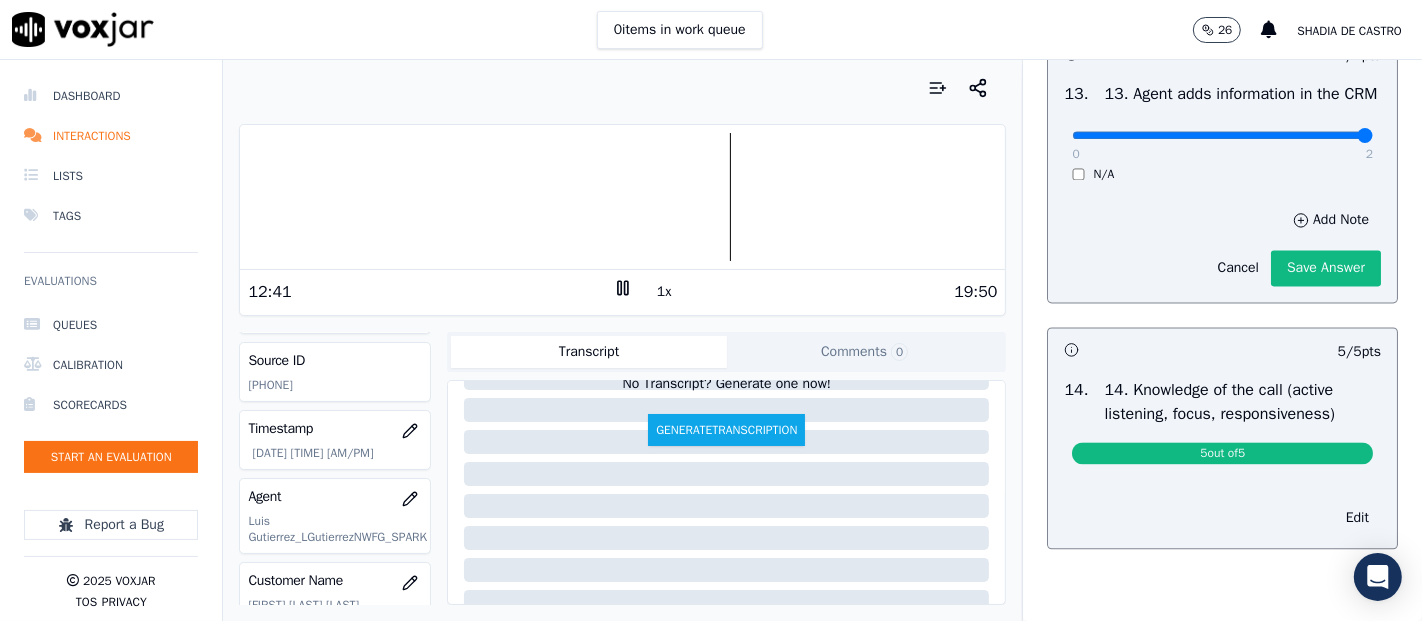 drag, startPoint x: 1314, startPoint y: 256, endPoint x: 1307, endPoint y: 284, distance: 28.86174 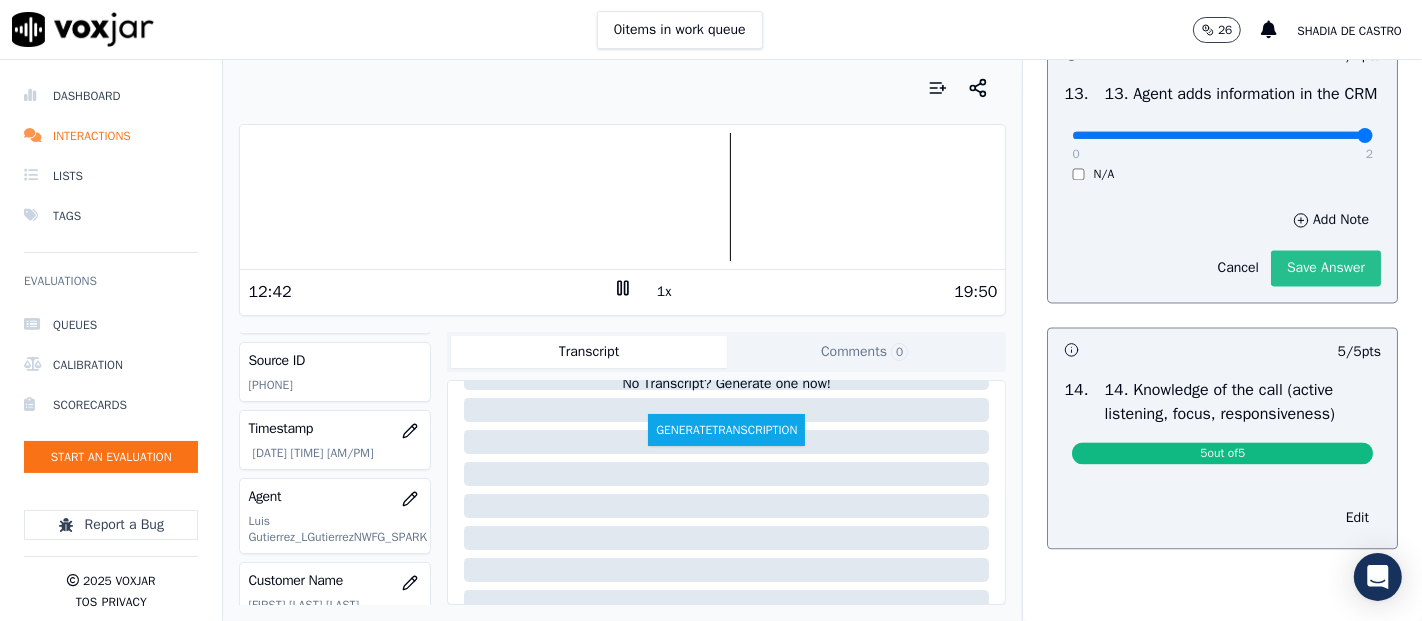 click on "Cancel   Save Answer" 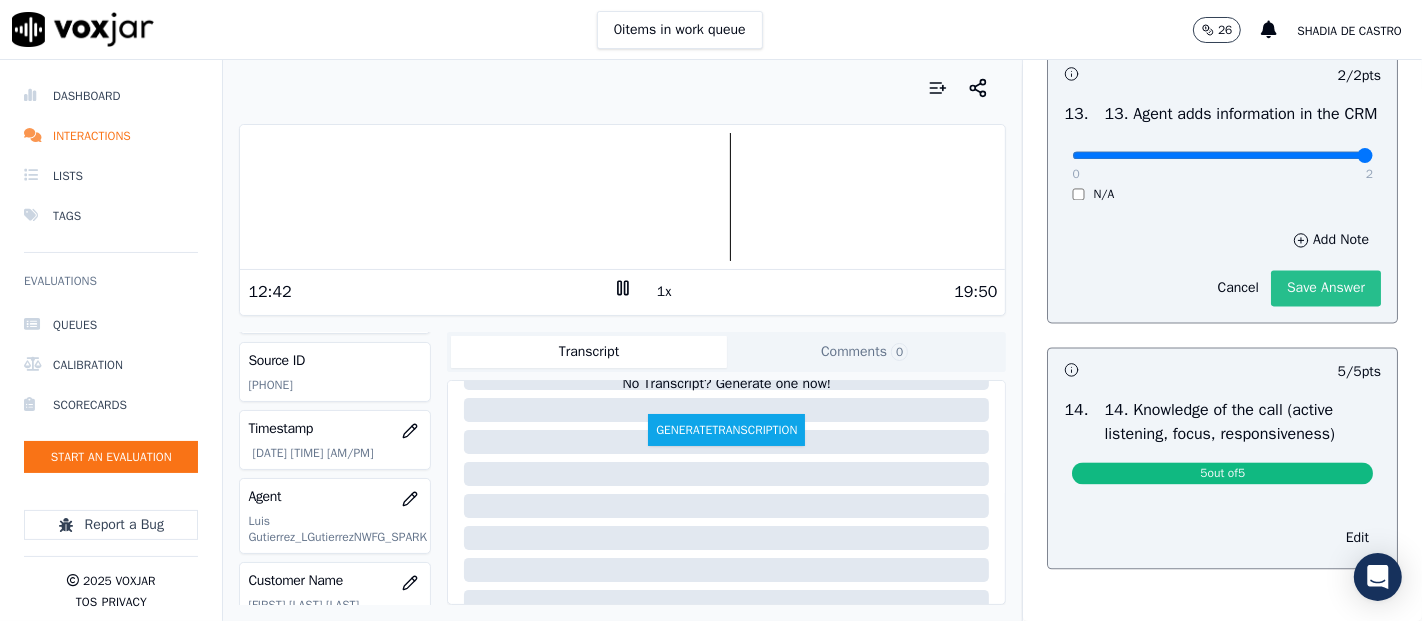 click on "Save Answer" 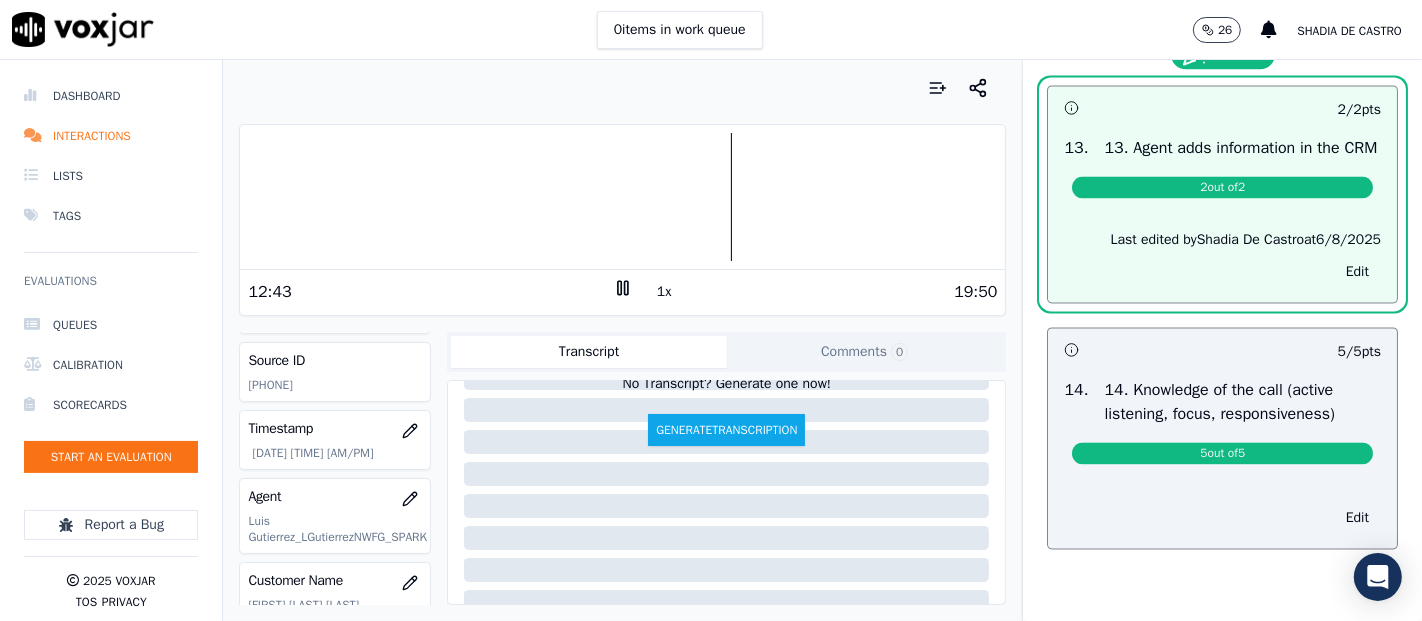 scroll, scrollTop: 3692, scrollLeft: 0, axis: vertical 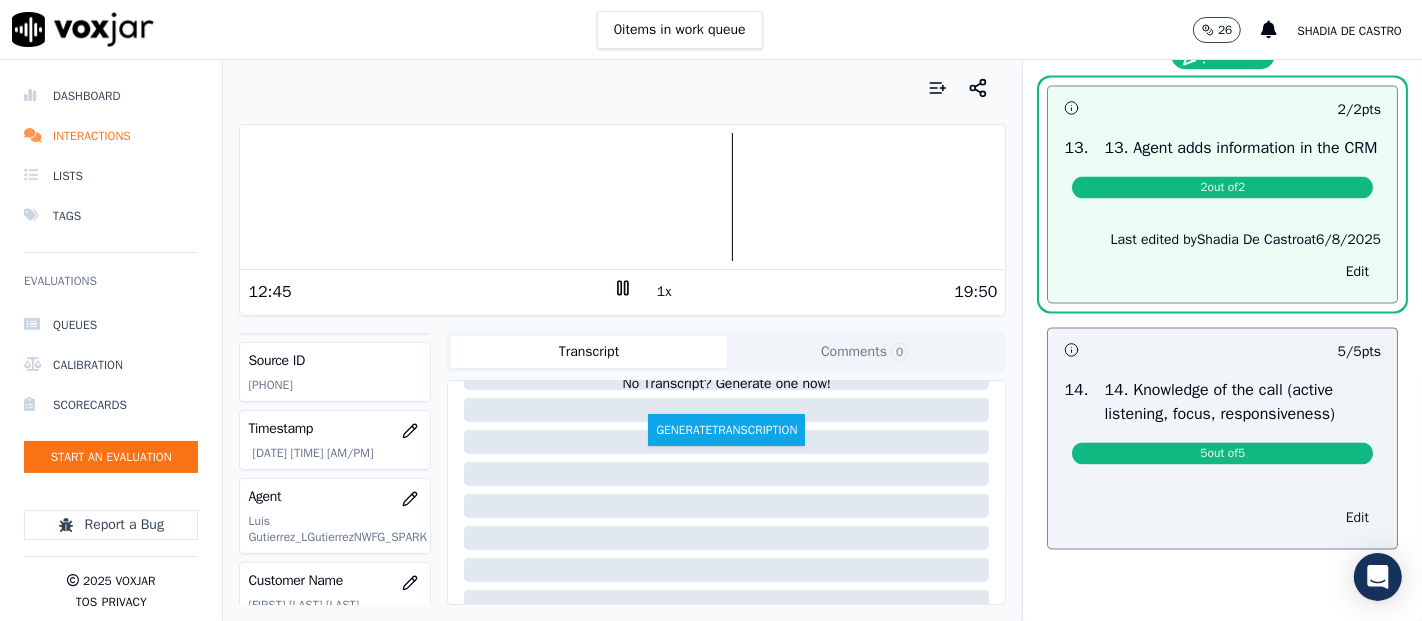 click on "Edit" at bounding box center [1357, 518] 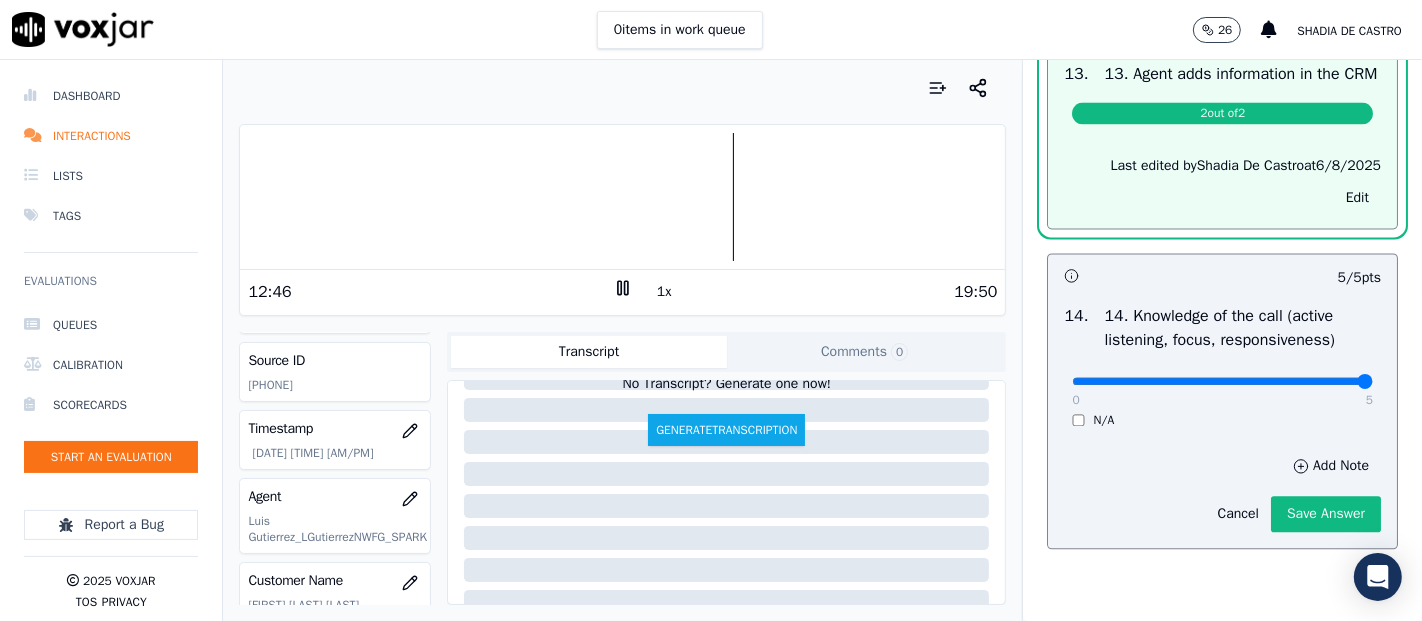 type on "5" 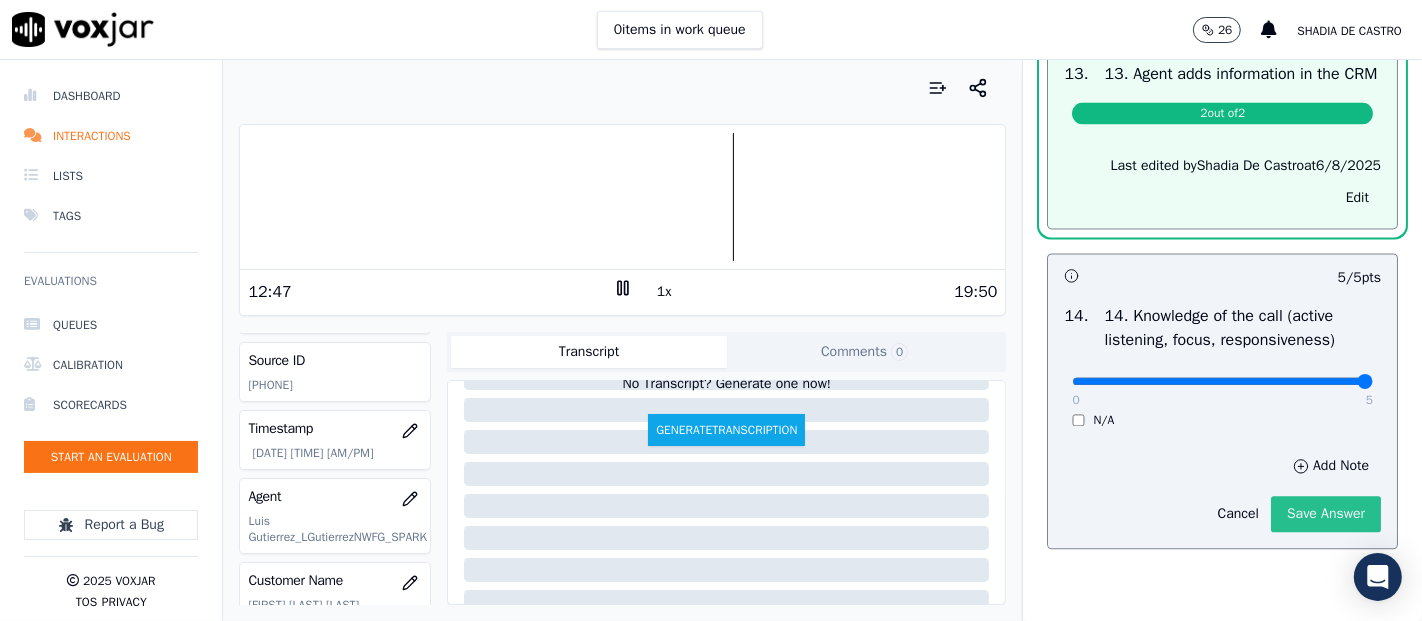 click on "Save Answer" 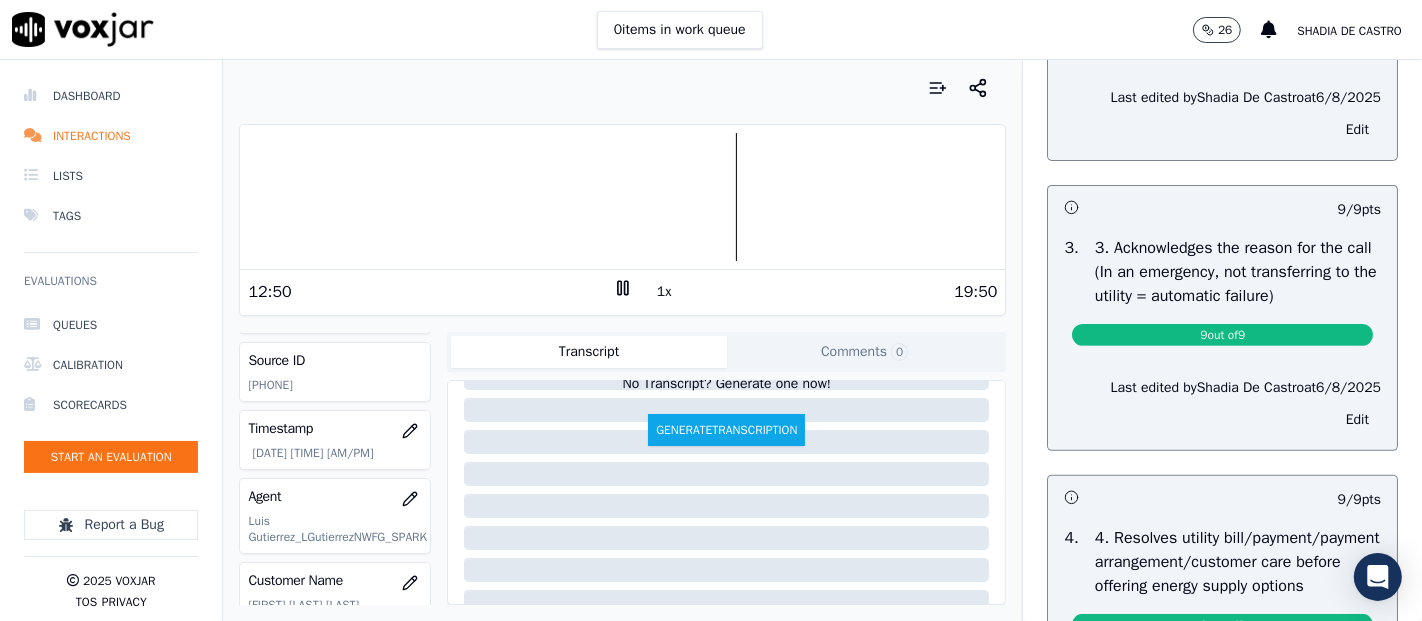 scroll, scrollTop: 0, scrollLeft: 0, axis: both 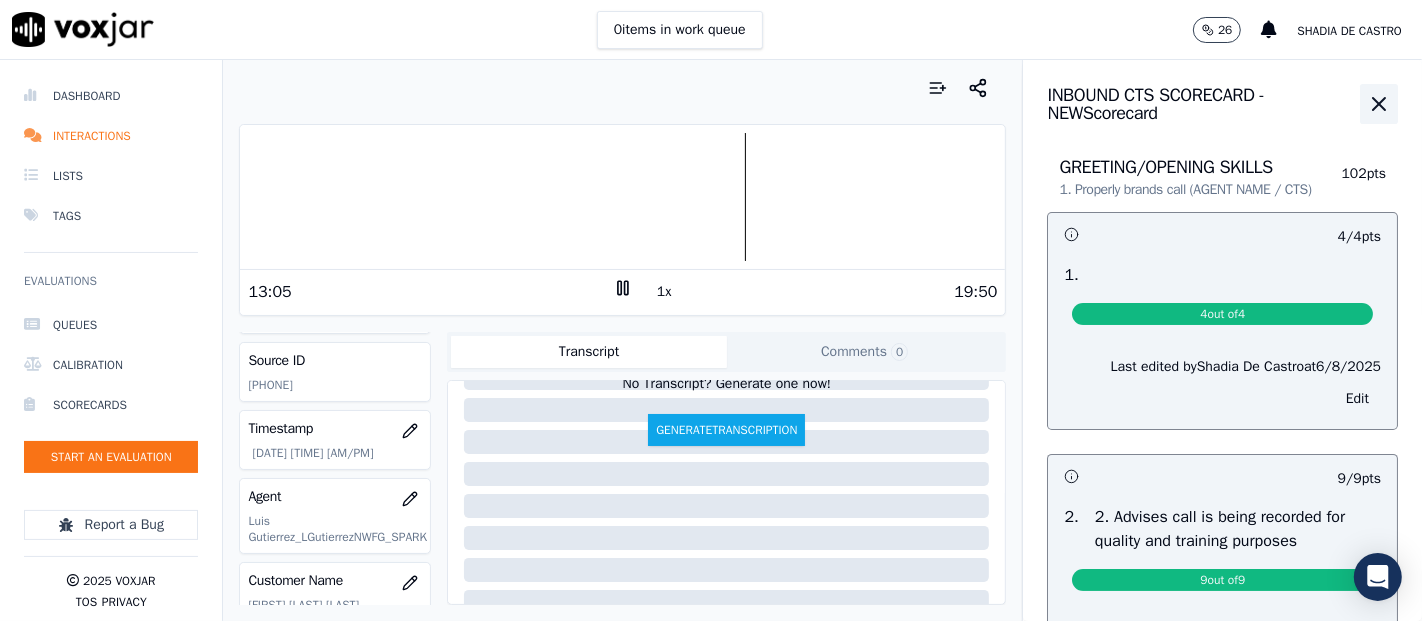click 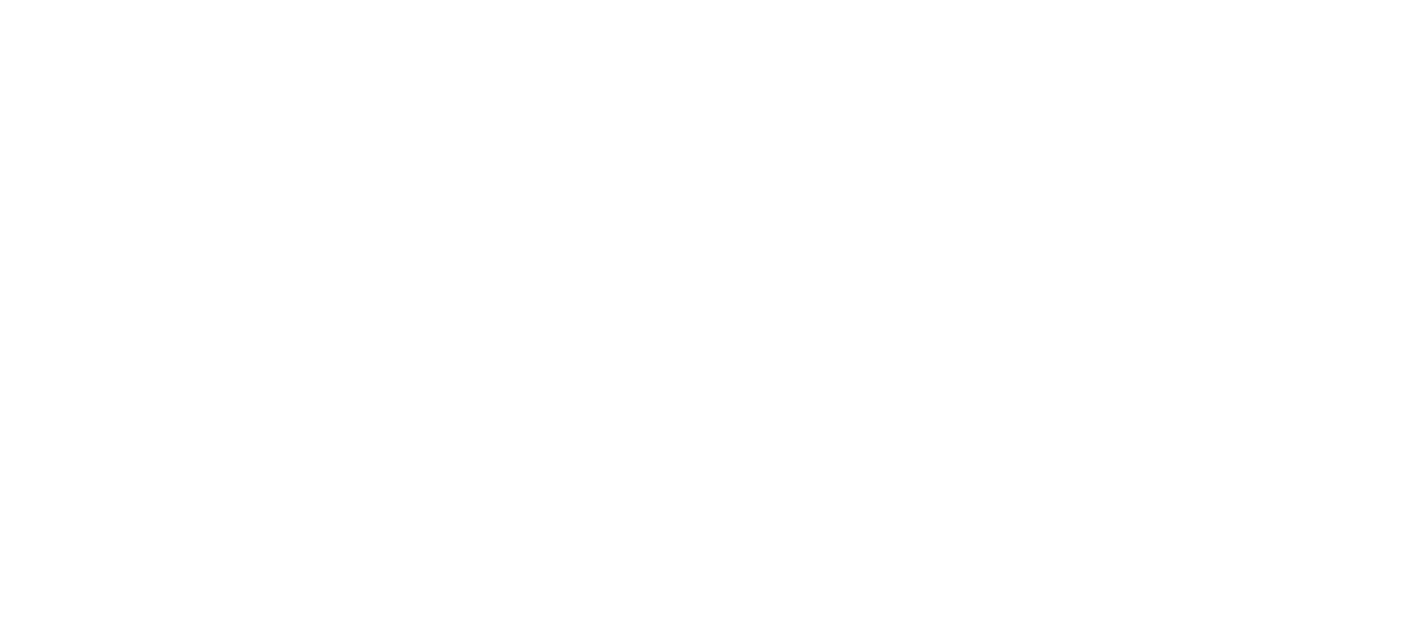 scroll, scrollTop: 0, scrollLeft: 0, axis: both 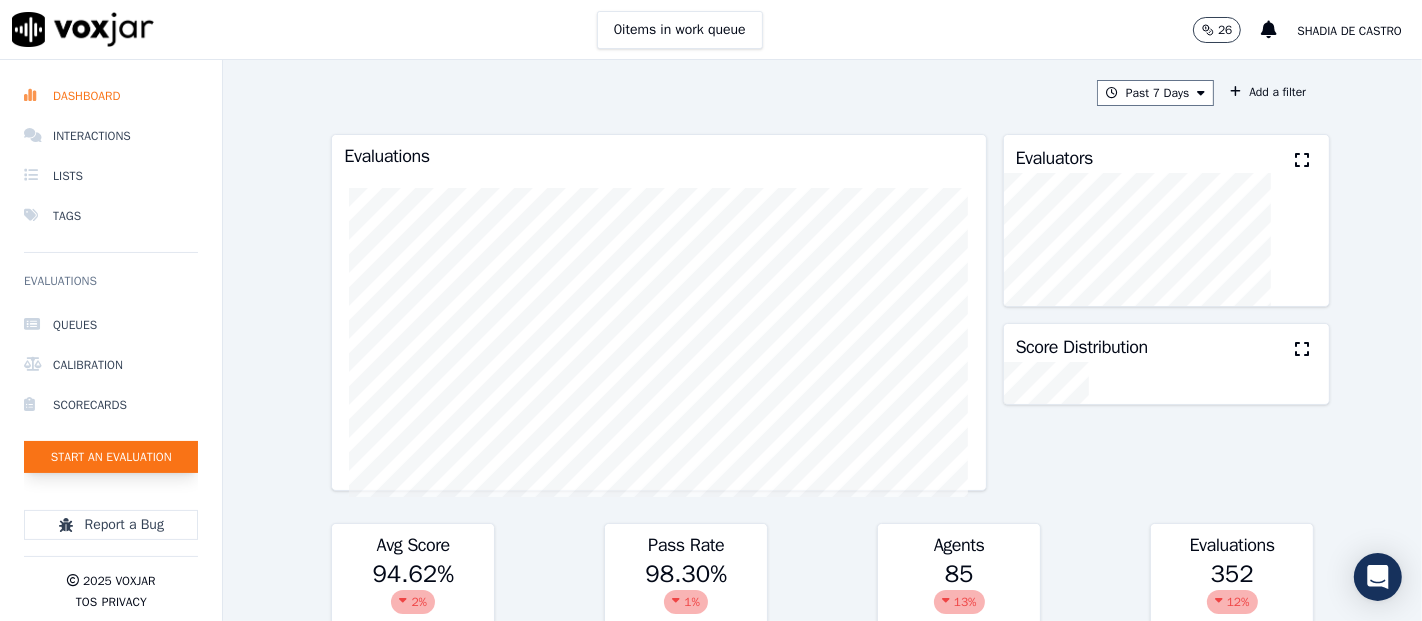 click on "Start an Evaluation" 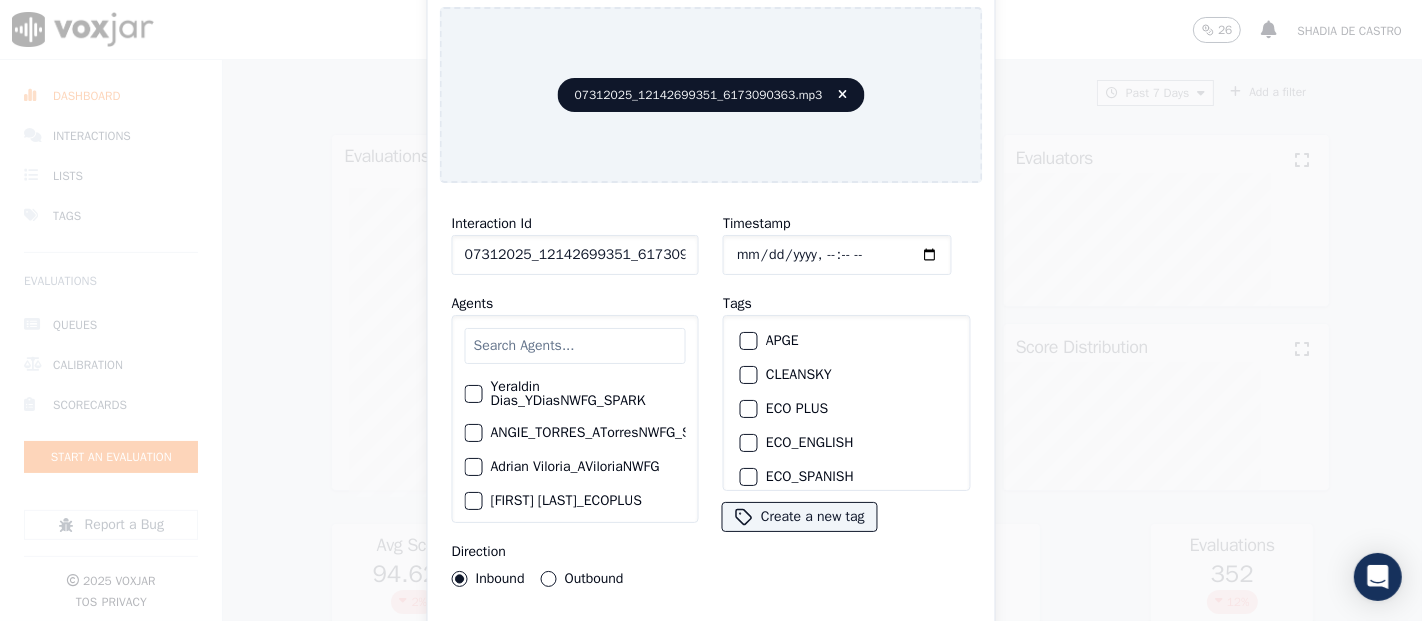 click on "07312025_12142699351_6173090363.mp3" 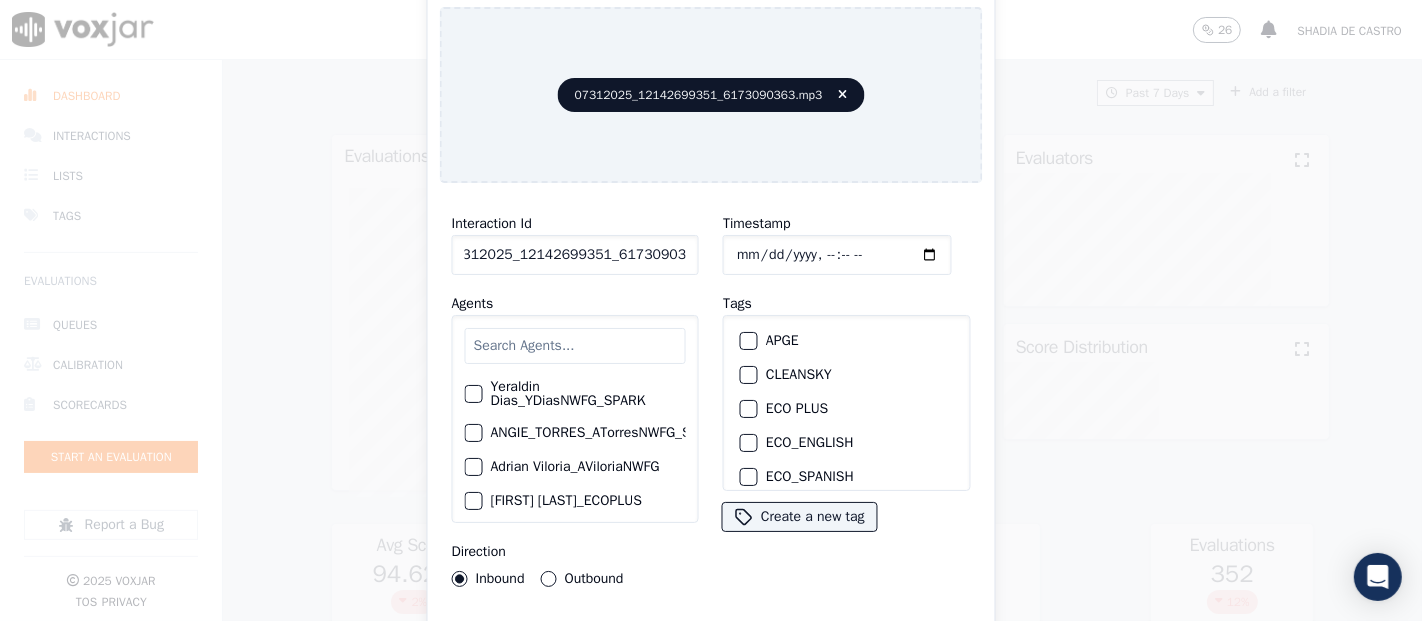 scroll, scrollTop: 0, scrollLeft: 16, axis: horizontal 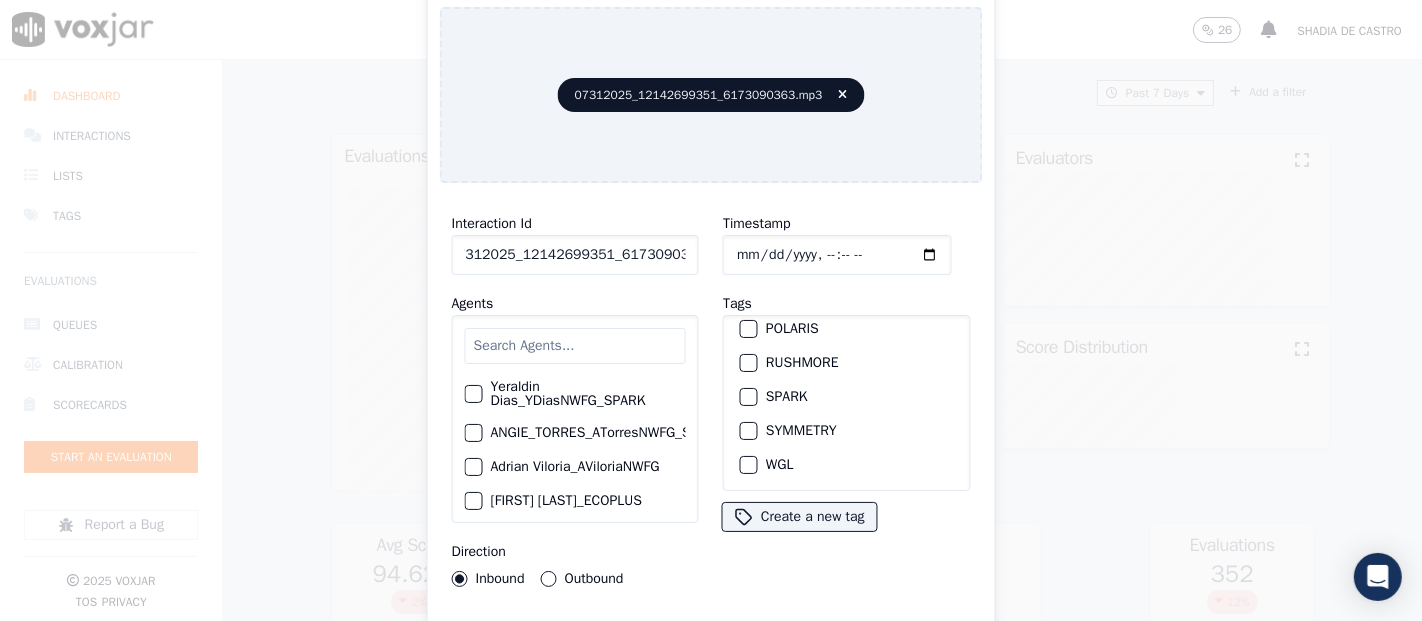 type on "07312025_12142699351_6173090363" 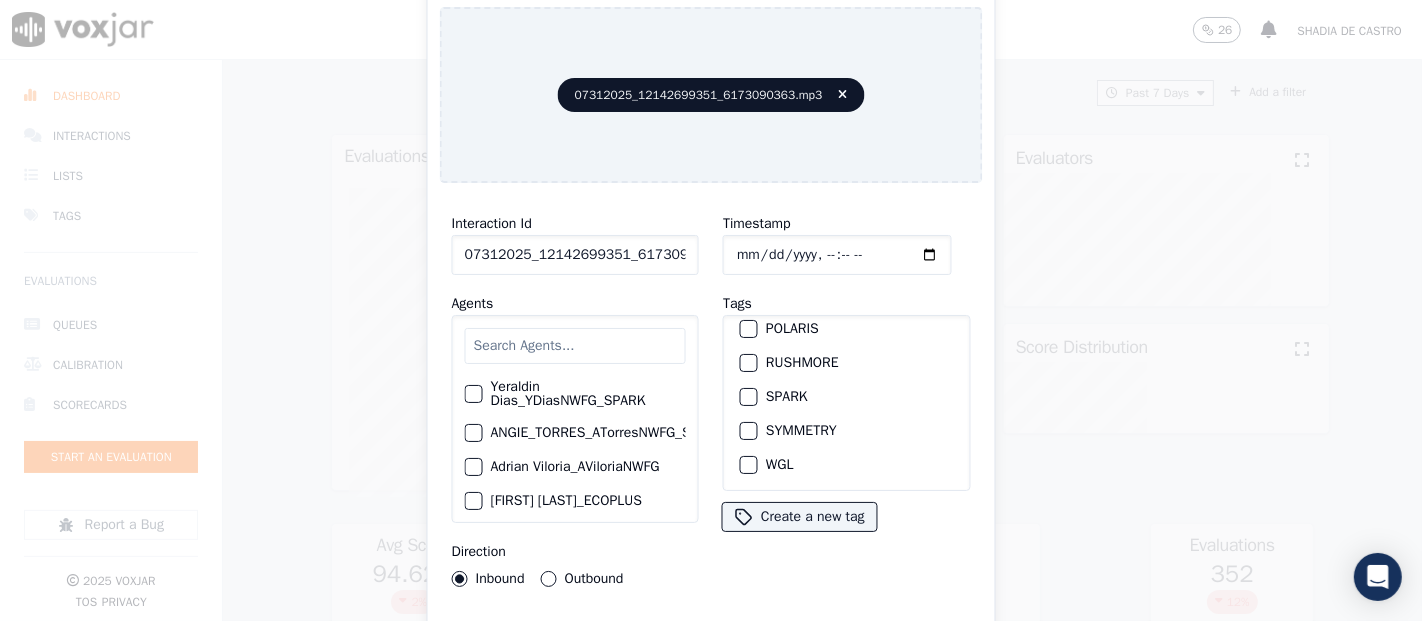 click at bounding box center [748, 397] 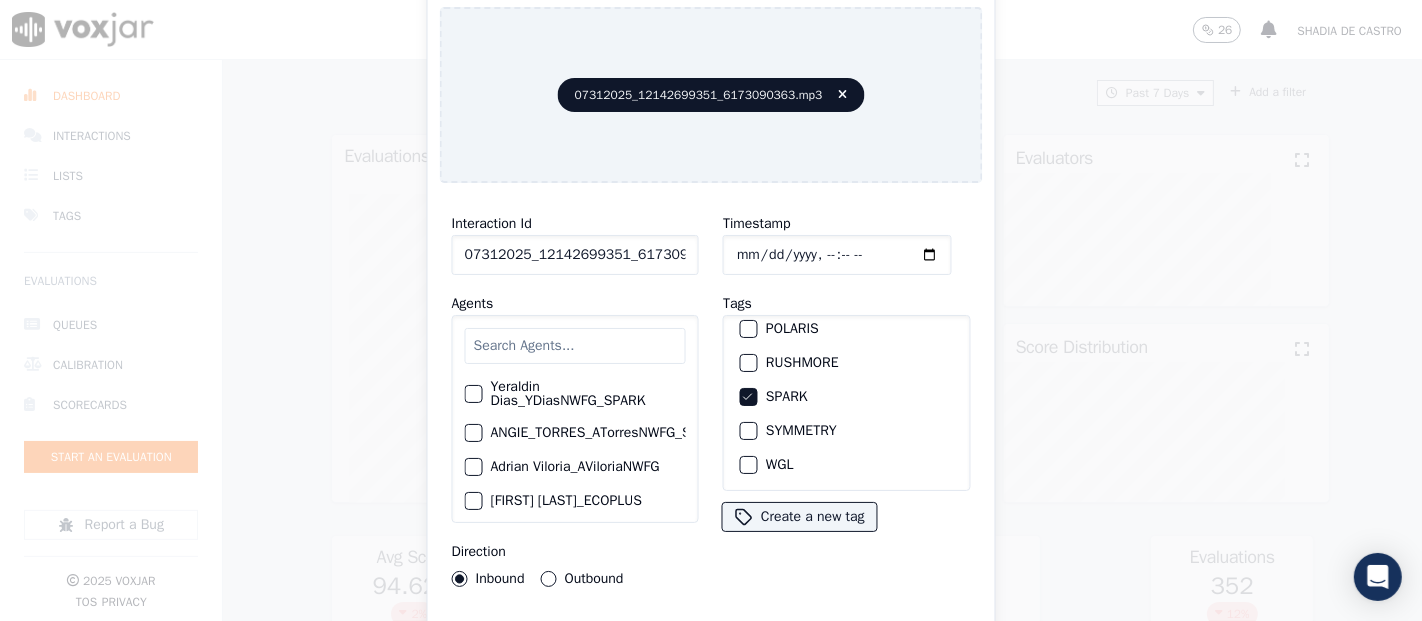 click on "Upload interaction to start evaluation" at bounding box center [711, 641] 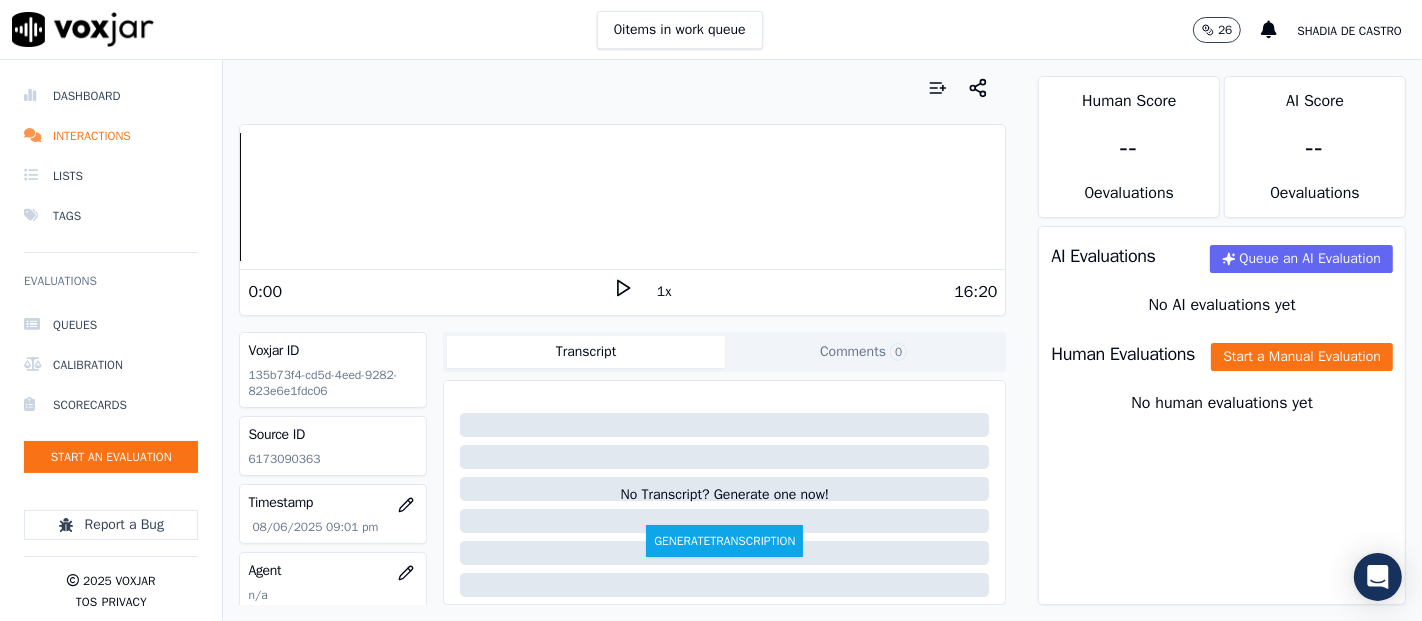 click 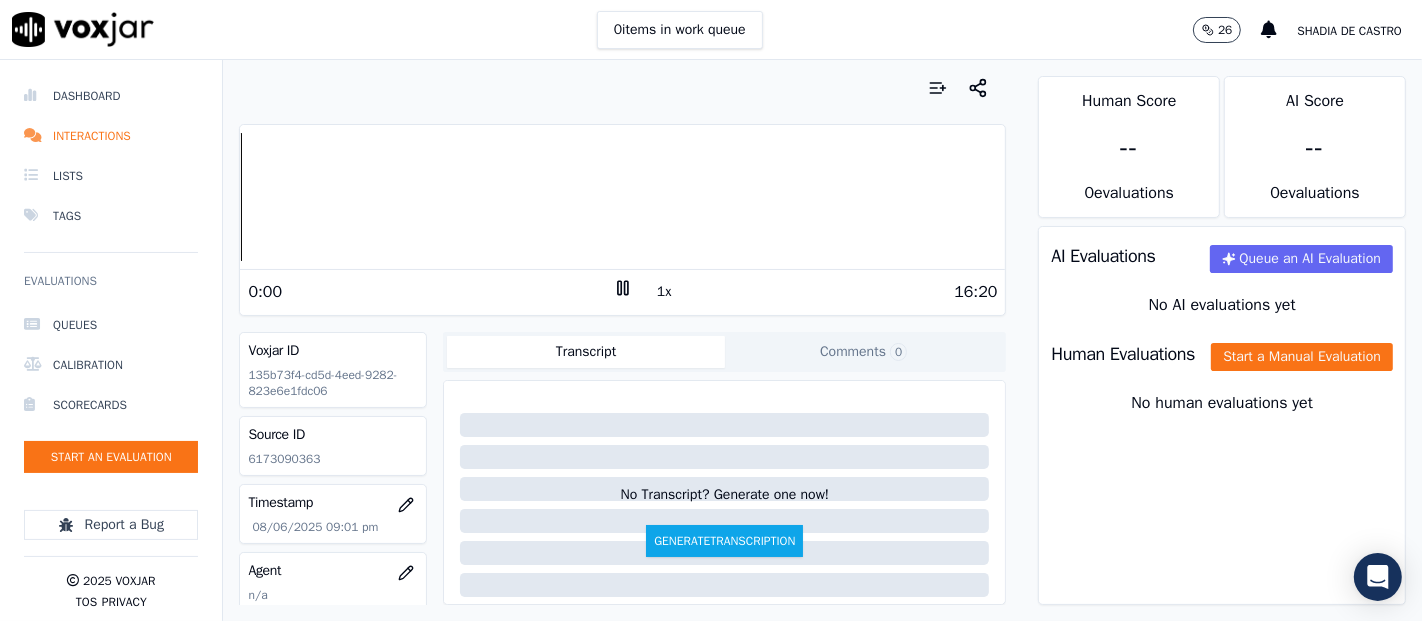 click on "Your browser does not support the audio element.   0:00     1x   16:20   Voxjar ID   135b73f4-cd5d-4eed-9282-823e6e1fdc06   Source ID   6173090363   Timestamp
08/06/2025 09:01 pm     Agent
n/a     Customer Name     n/a     Customer Phone     n/a     Tags
SPARK     Source     manualUpload   Type     AUDIO       Transcript   Comments  0   No Transcript? Generate one now!   Generate  Transcription         Add Comment" at bounding box center [622, 340] 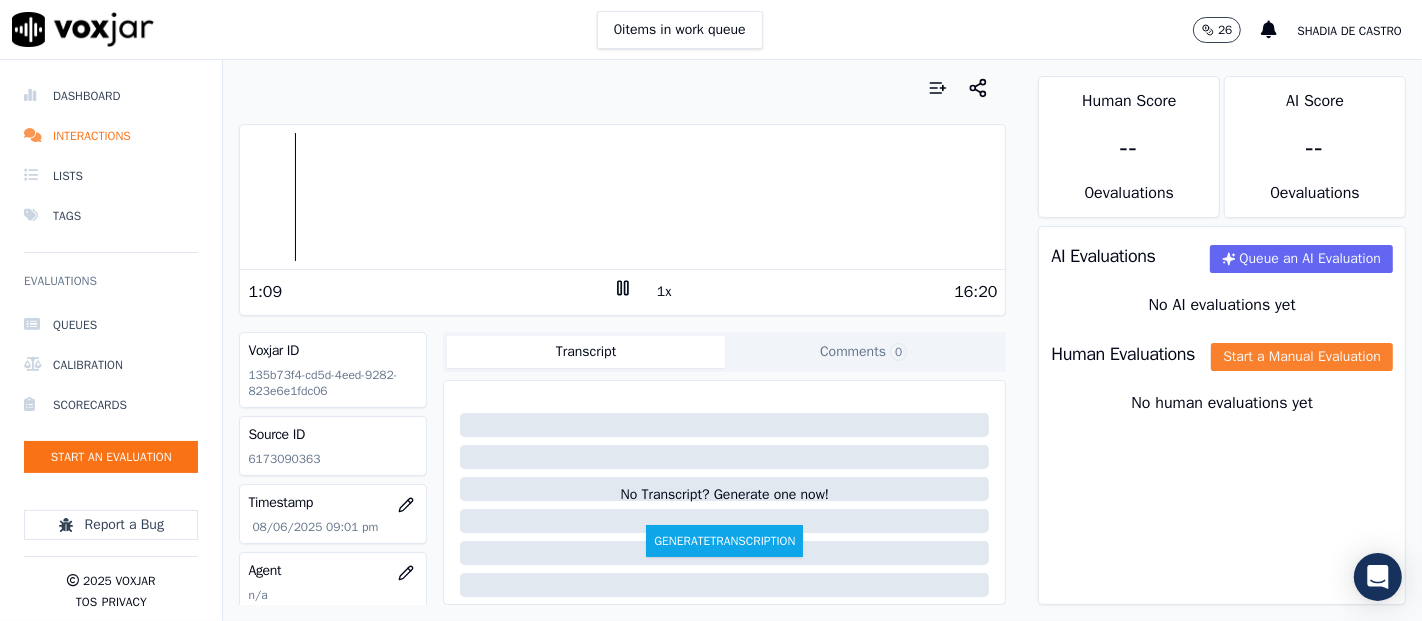 click on "Start a Manual Evaluation" 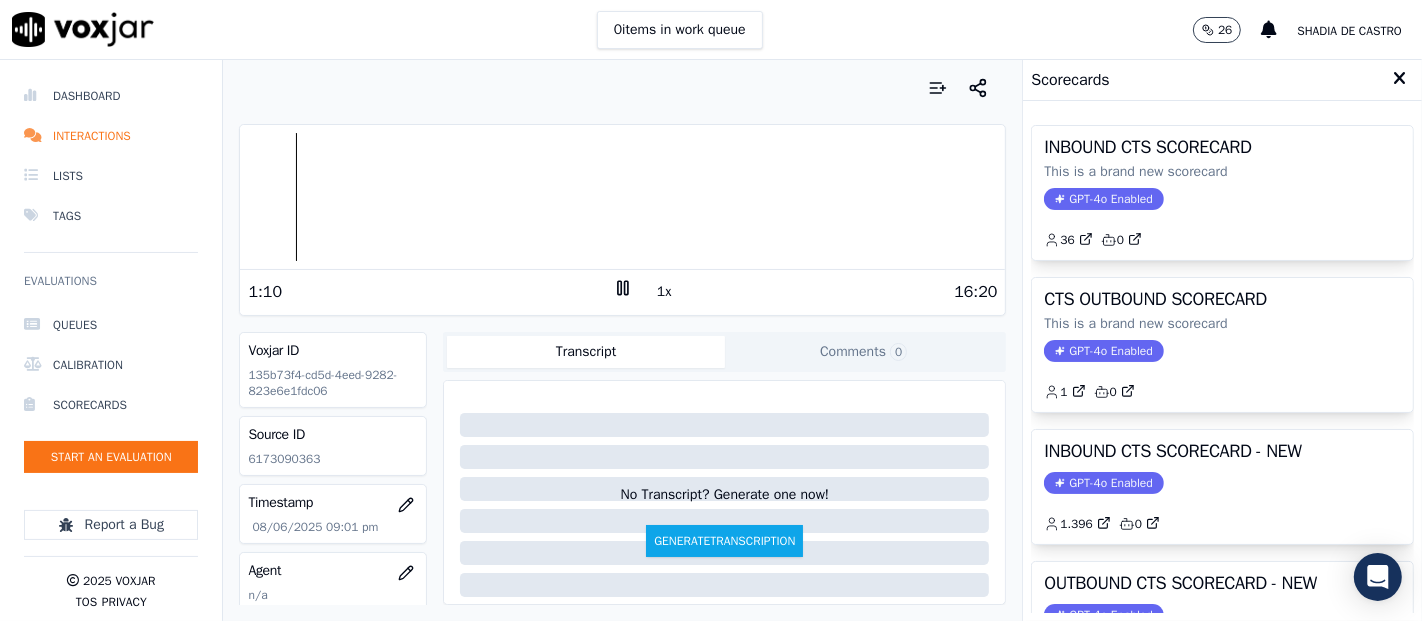 drag, startPoint x: 1190, startPoint y: 478, endPoint x: 1172, endPoint y: 466, distance: 21.633308 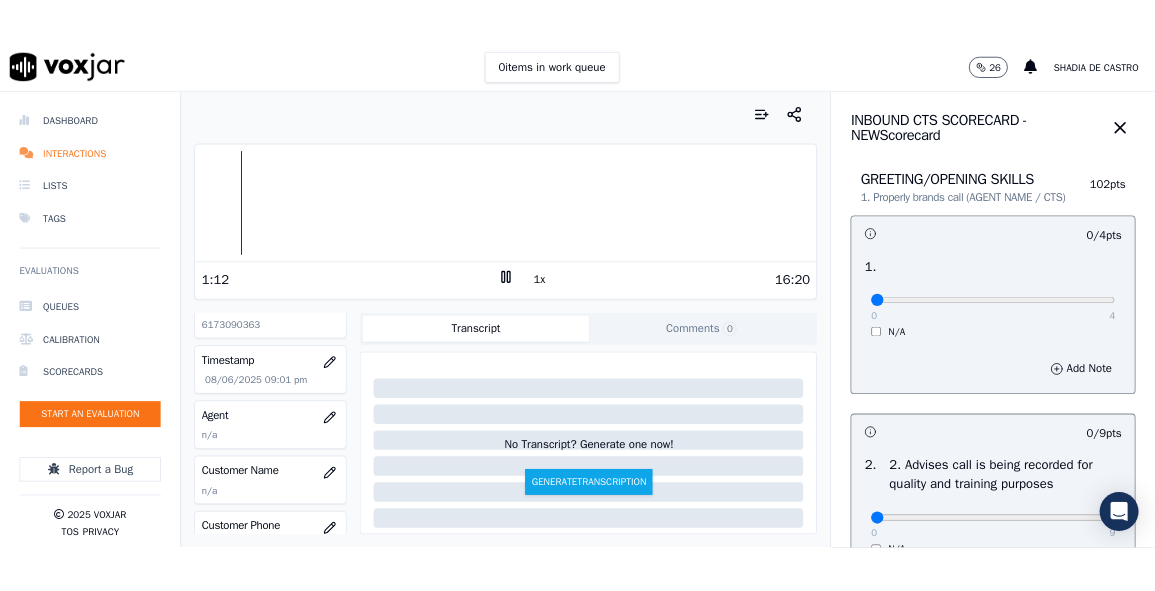 scroll, scrollTop: 222, scrollLeft: 0, axis: vertical 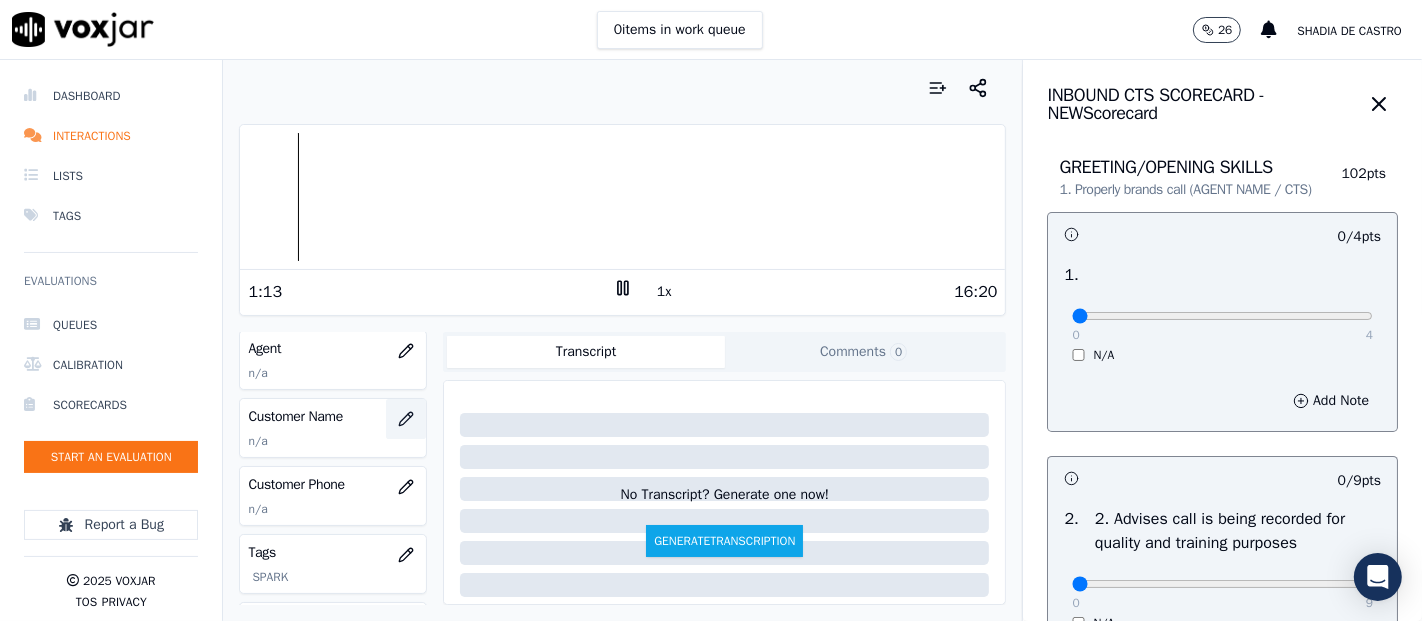click at bounding box center [406, 419] 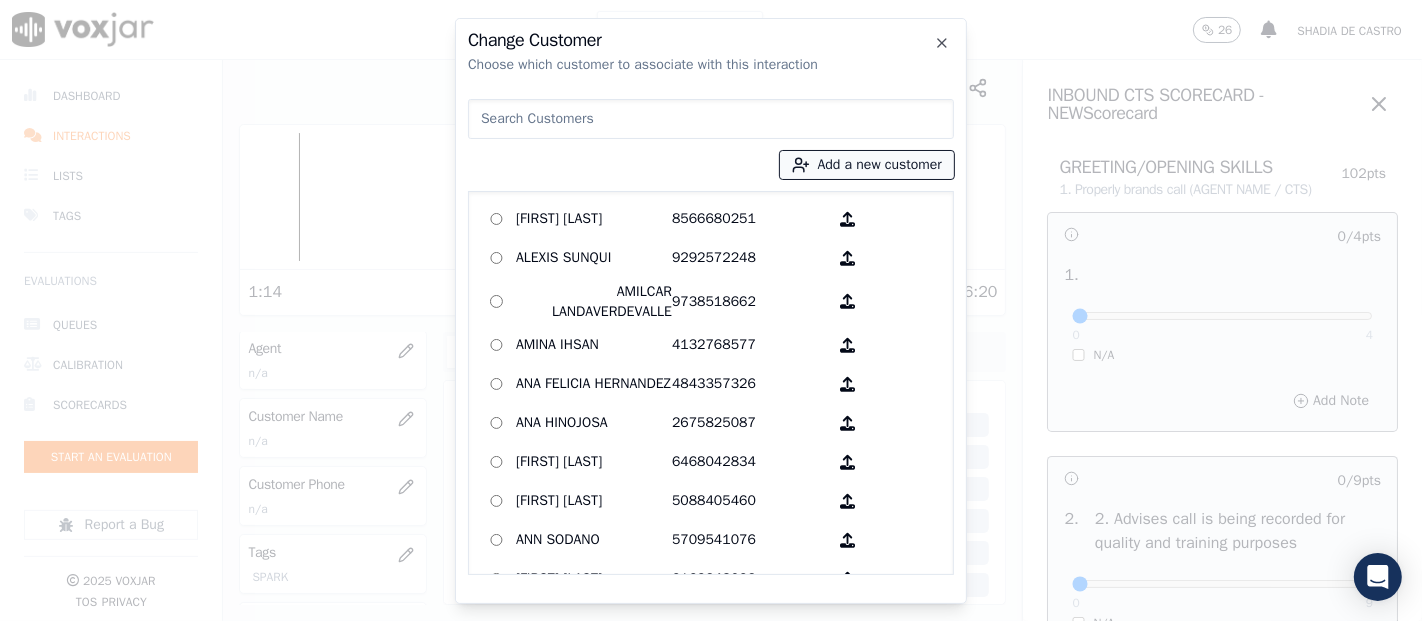click 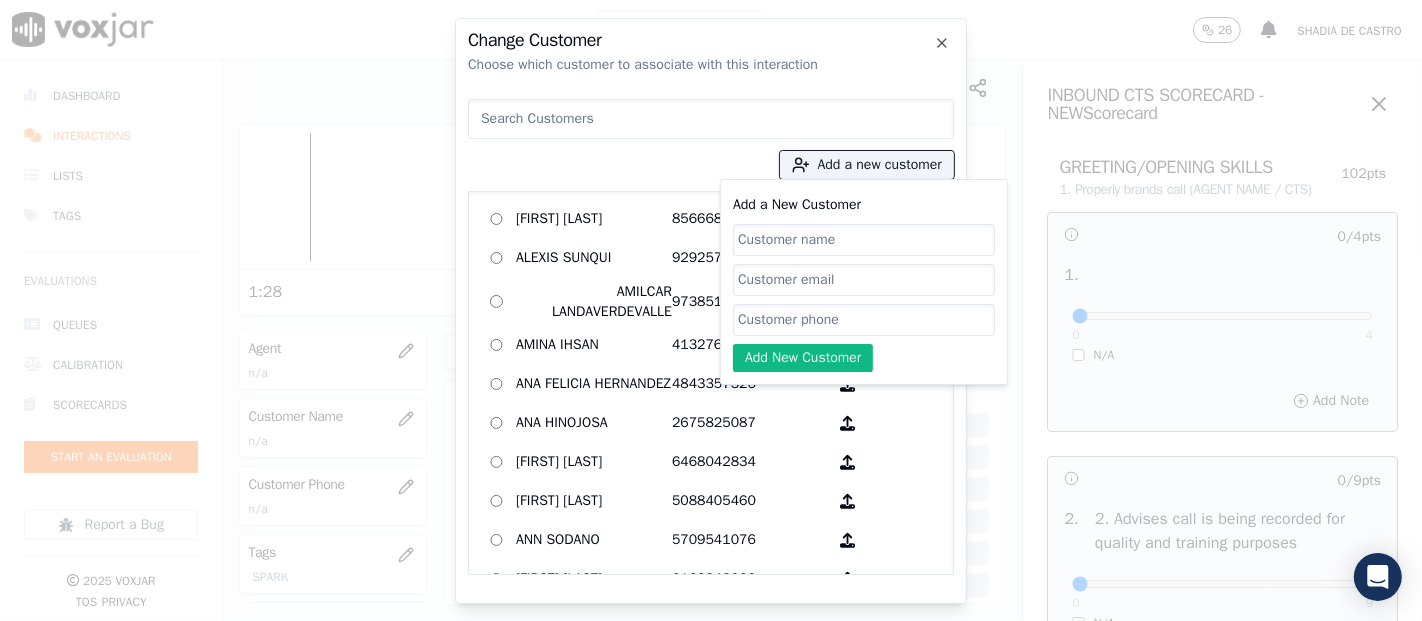 paste on "MIRNA RUTH RAMOS" 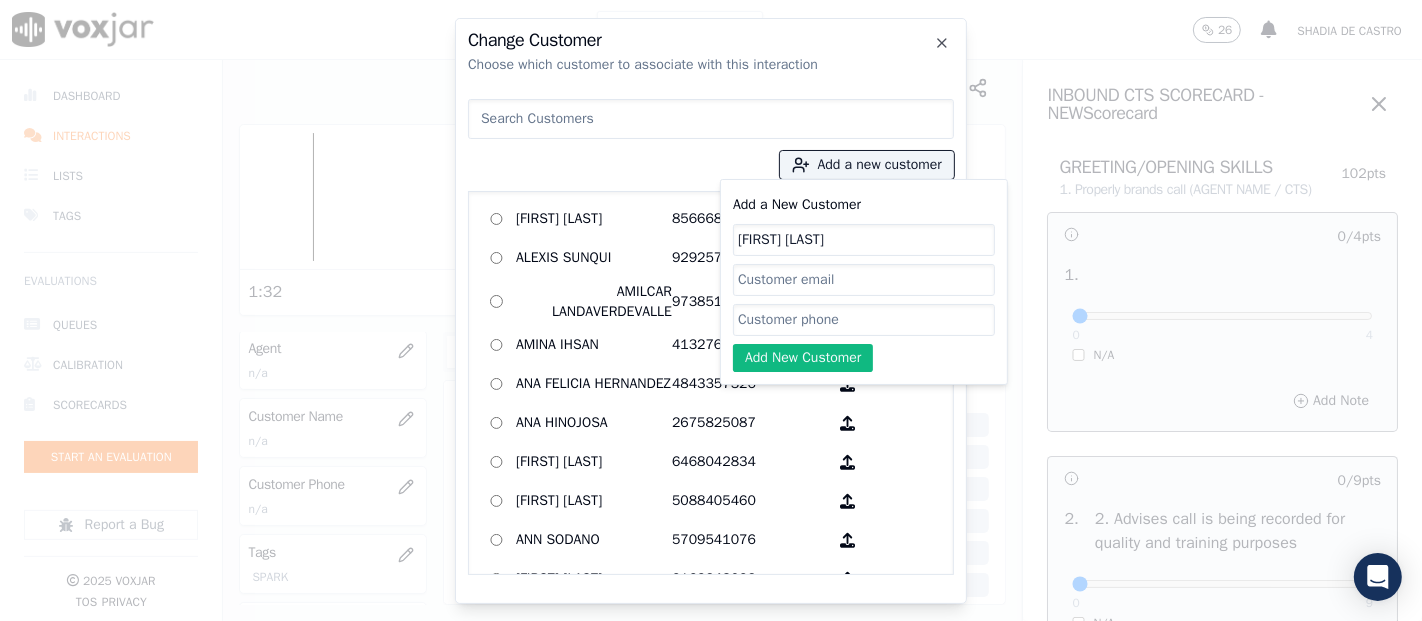 type on "MIRNA RUTH RAMOS" 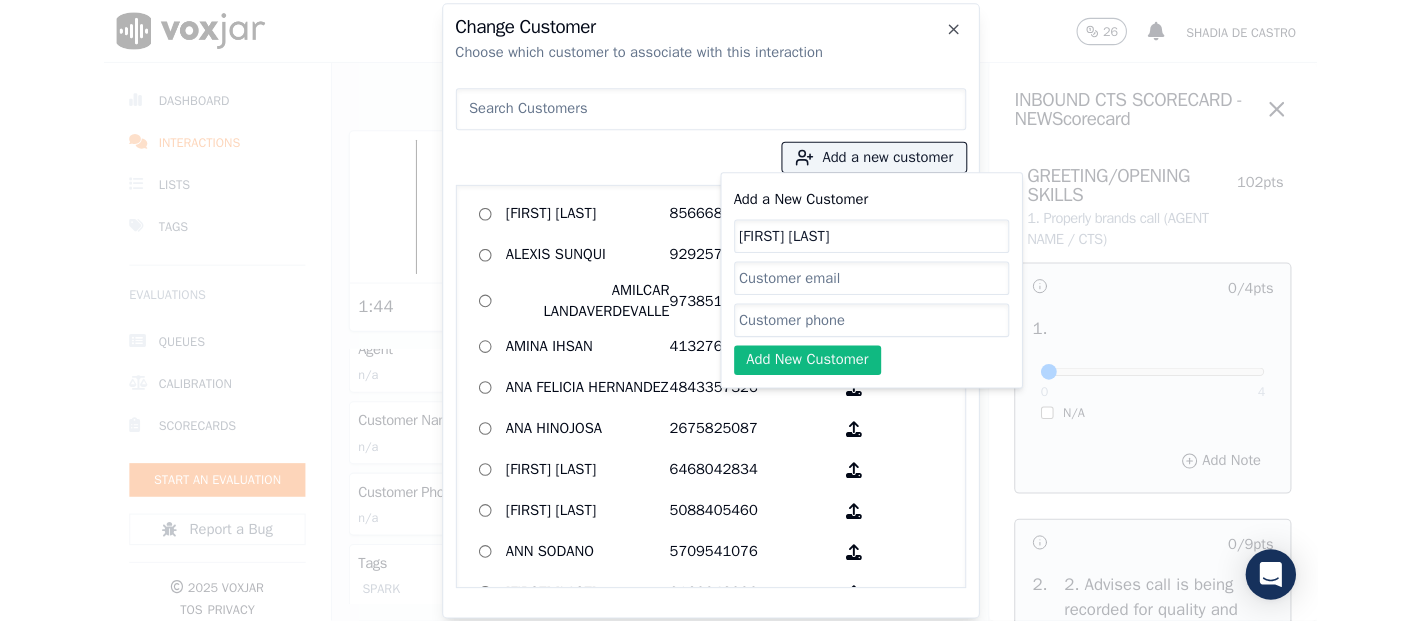 scroll, scrollTop: 222, scrollLeft: 0, axis: vertical 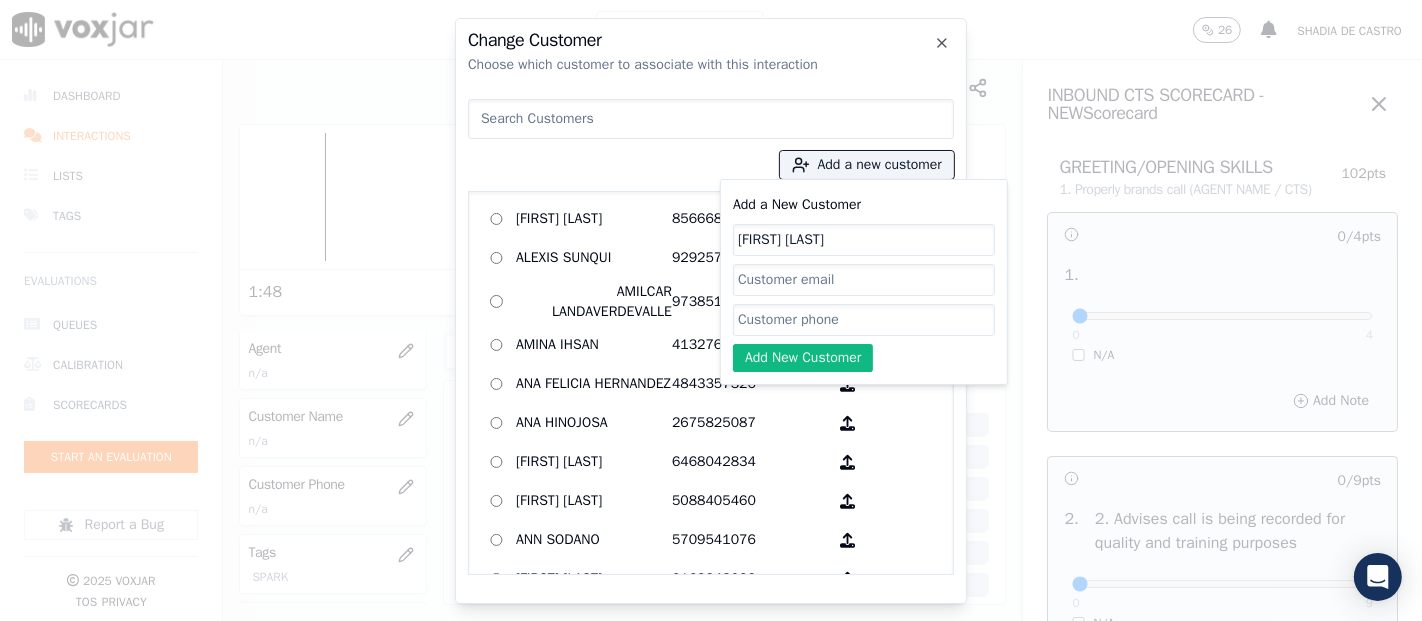 paste on "6173090363" 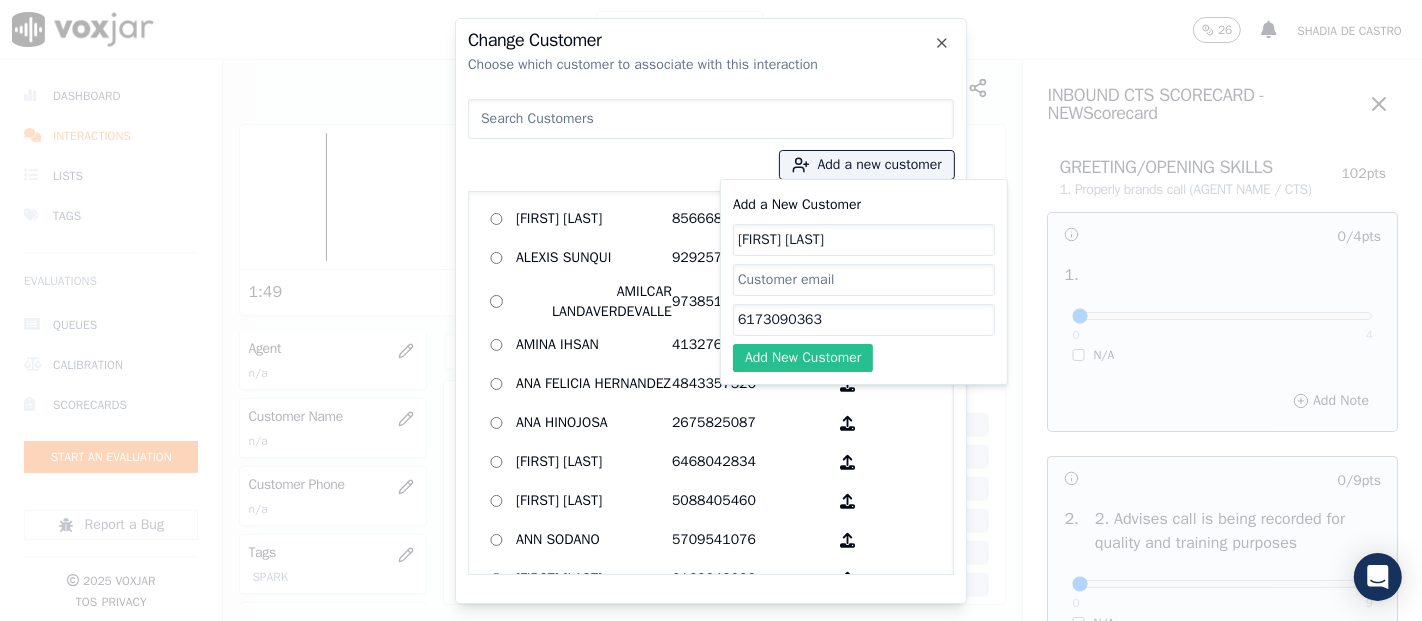 type on "6173090363" 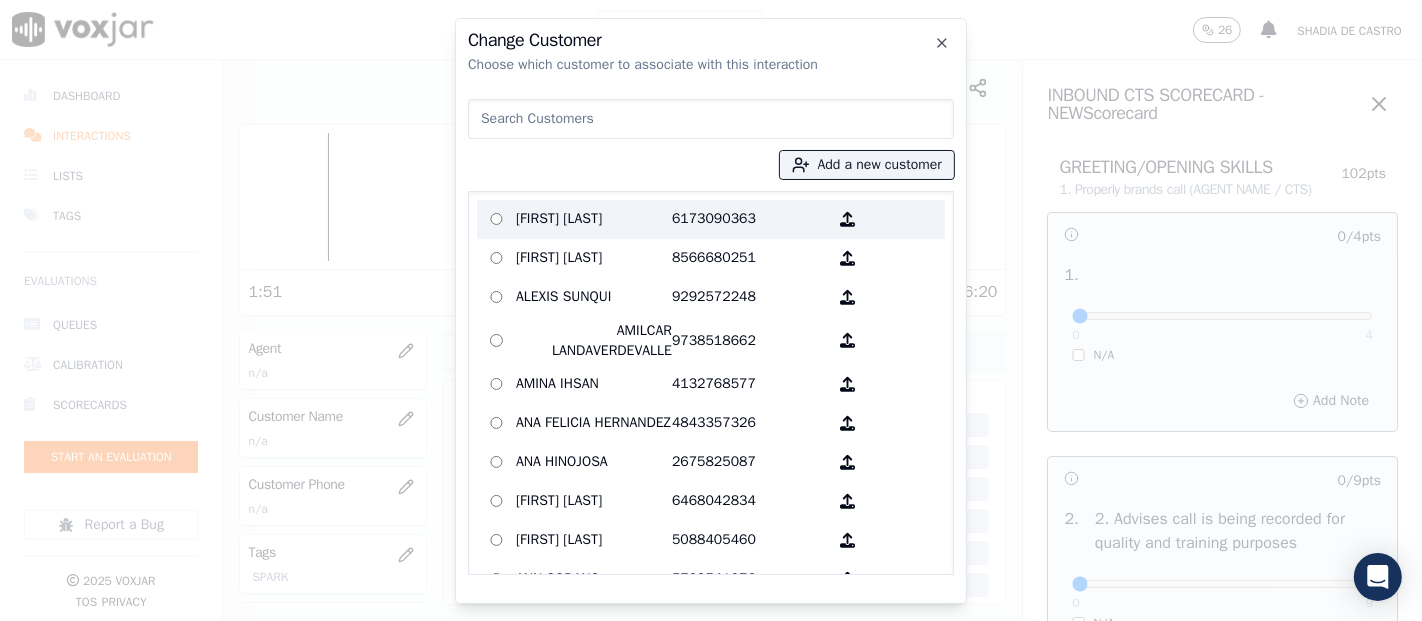 click on "[FIRST] [LAST] [LAST]" at bounding box center [594, 219] 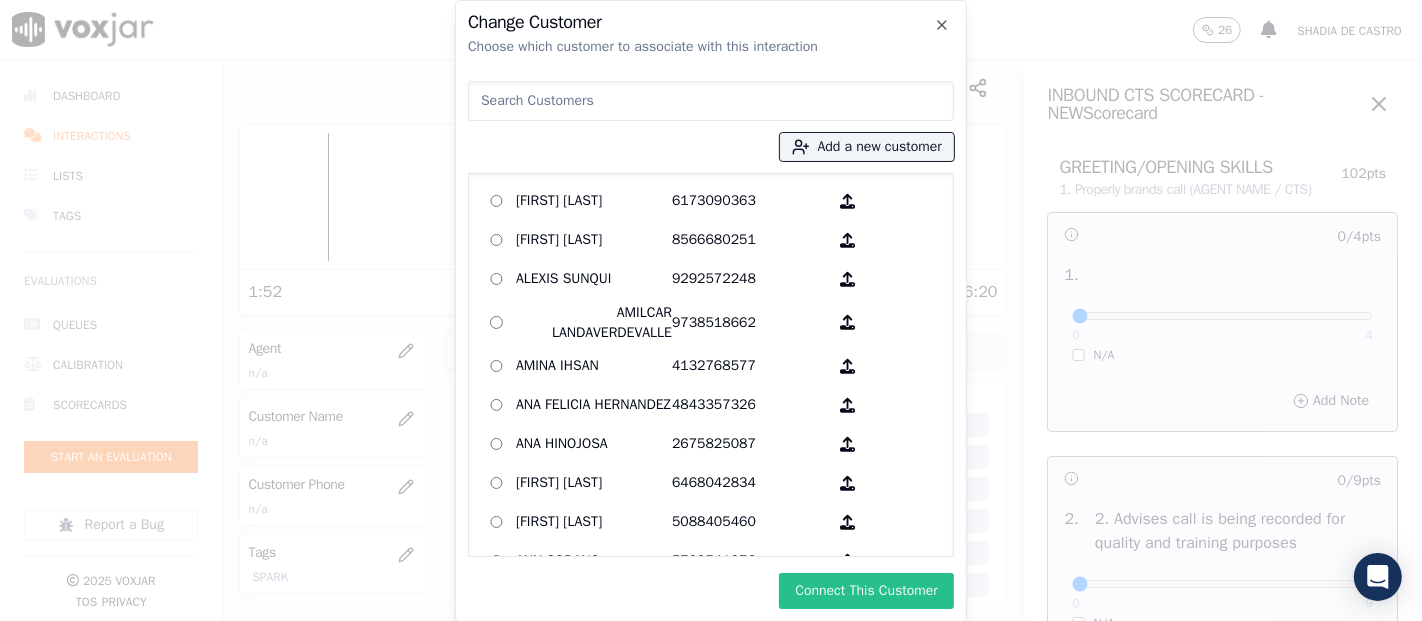 click on "Connect This Customer" at bounding box center [866, 591] 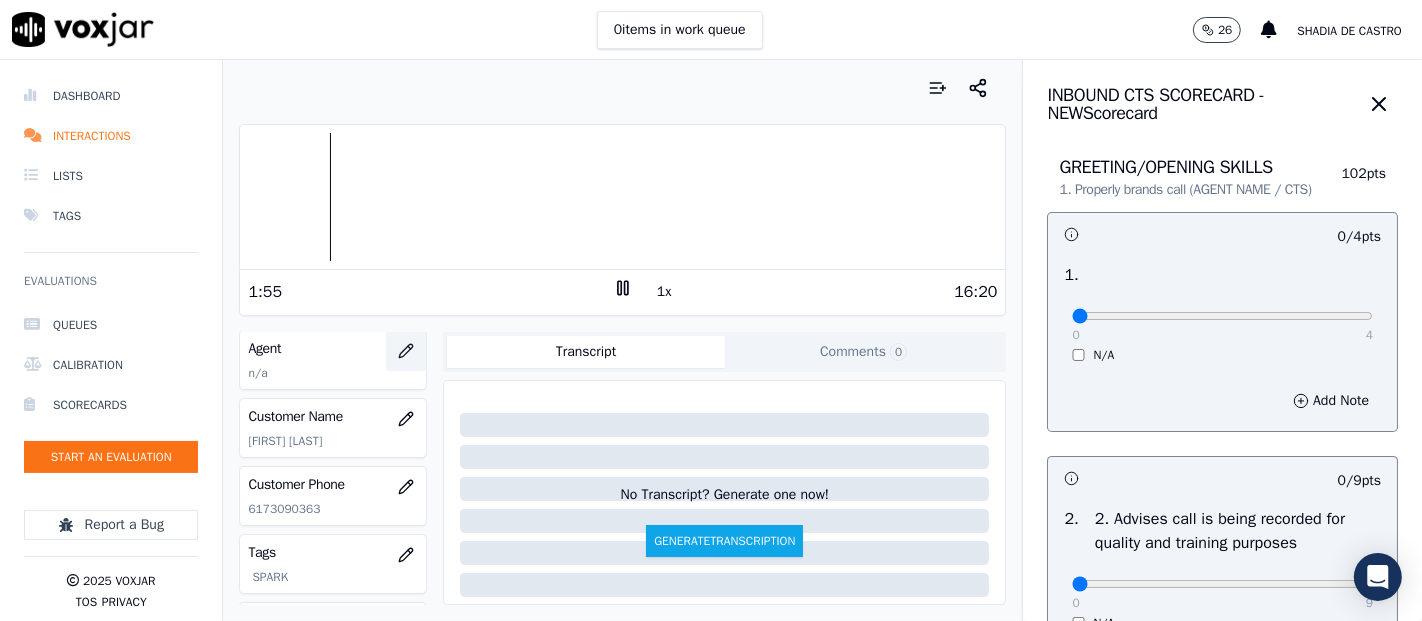 click 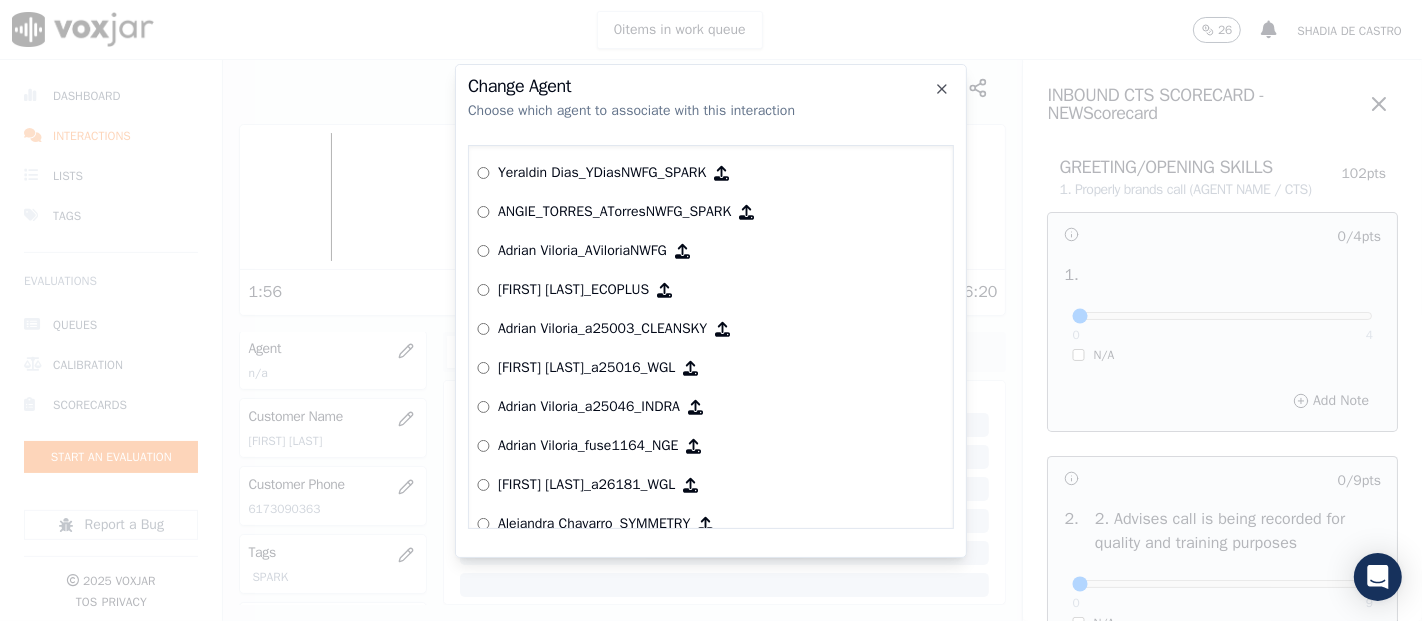 click on "Yeraldin Dias_YDiasNWFG_SPARK" at bounding box center (602, 173) 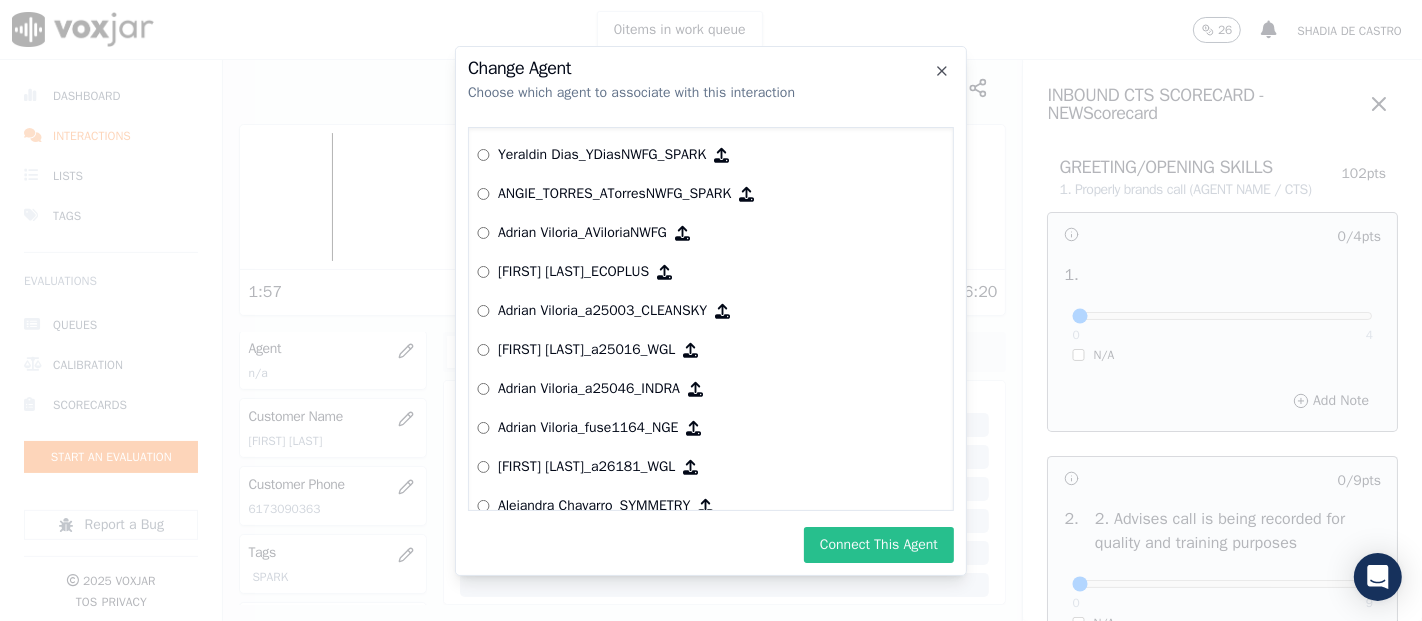 click on "Connect This Agent" at bounding box center (879, 545) 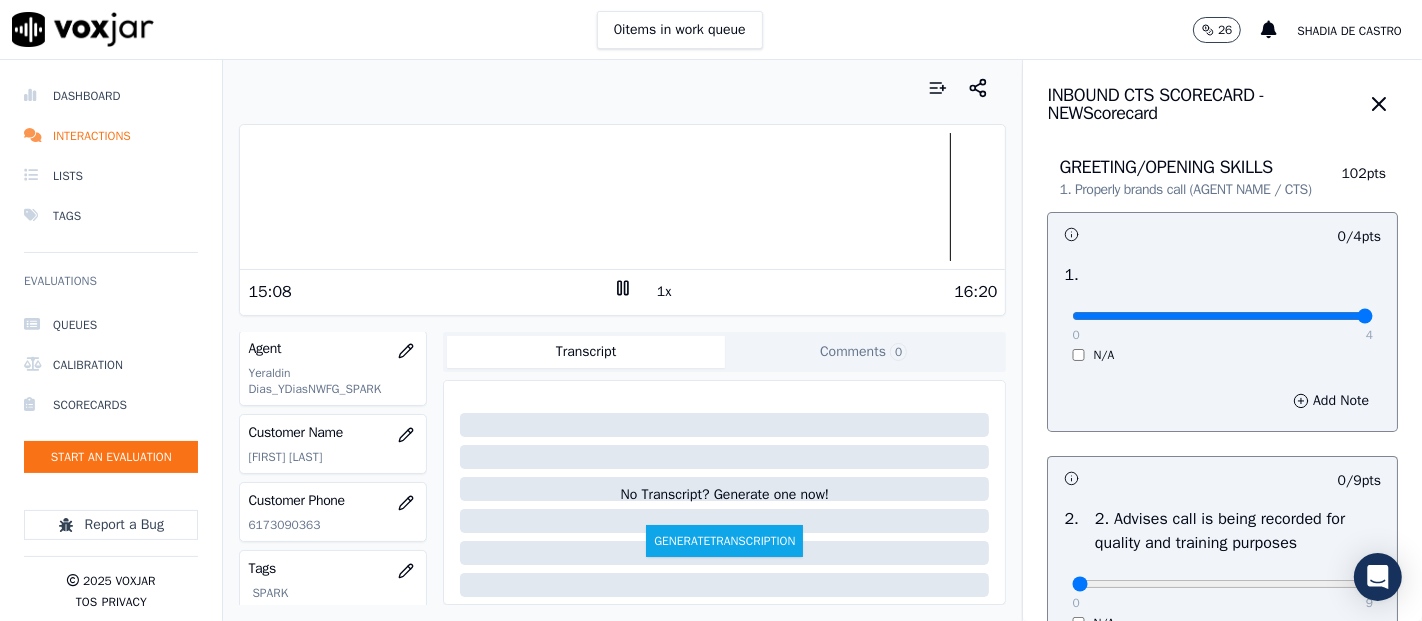 drag, startPoint x: 1312, startPoint y: 329, endPoint x: 1307, endPoint y: 342, distance: 13.928389 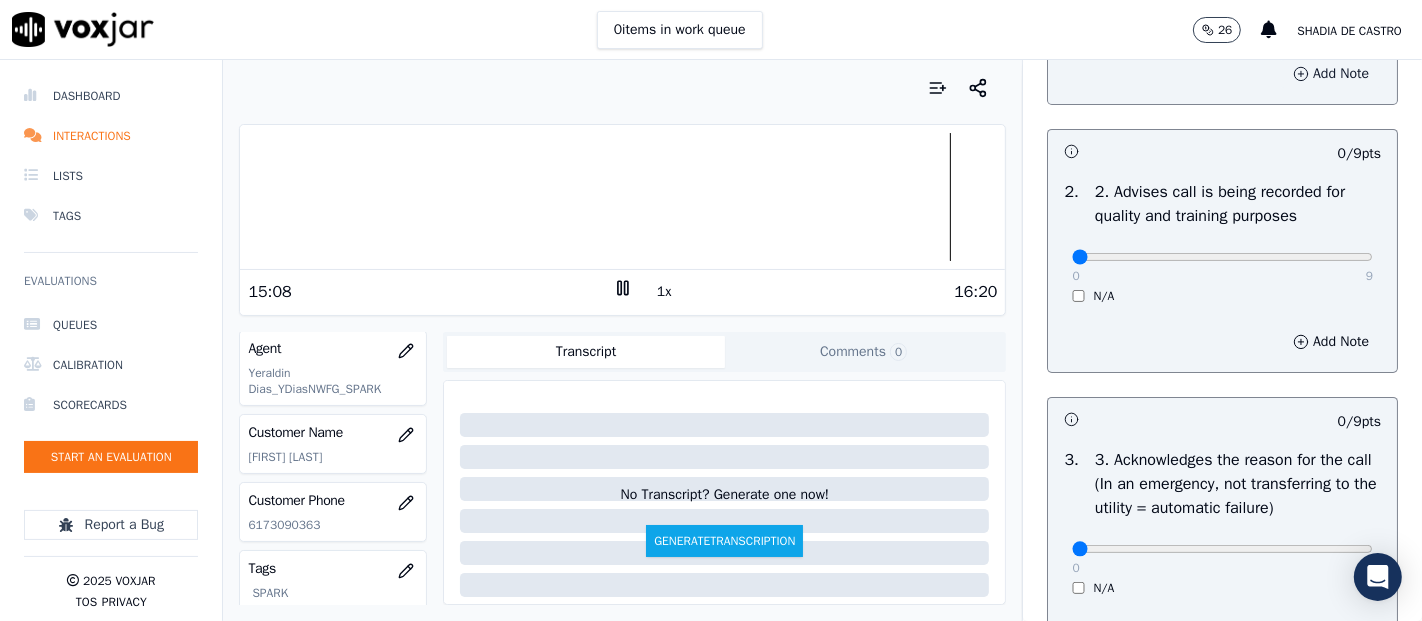 scroll, scrollTop: 333, scrollLeft: 0, axis: vertical 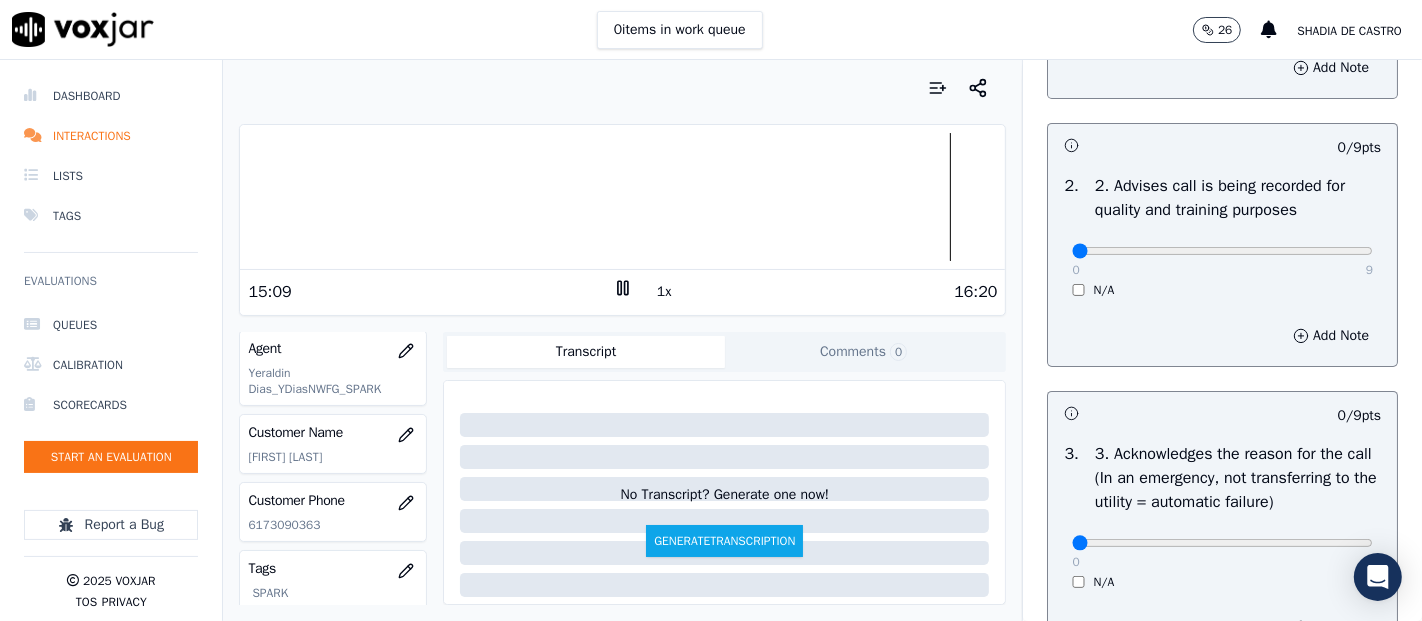 click on "0   9" at bounding box center [1222, 250] 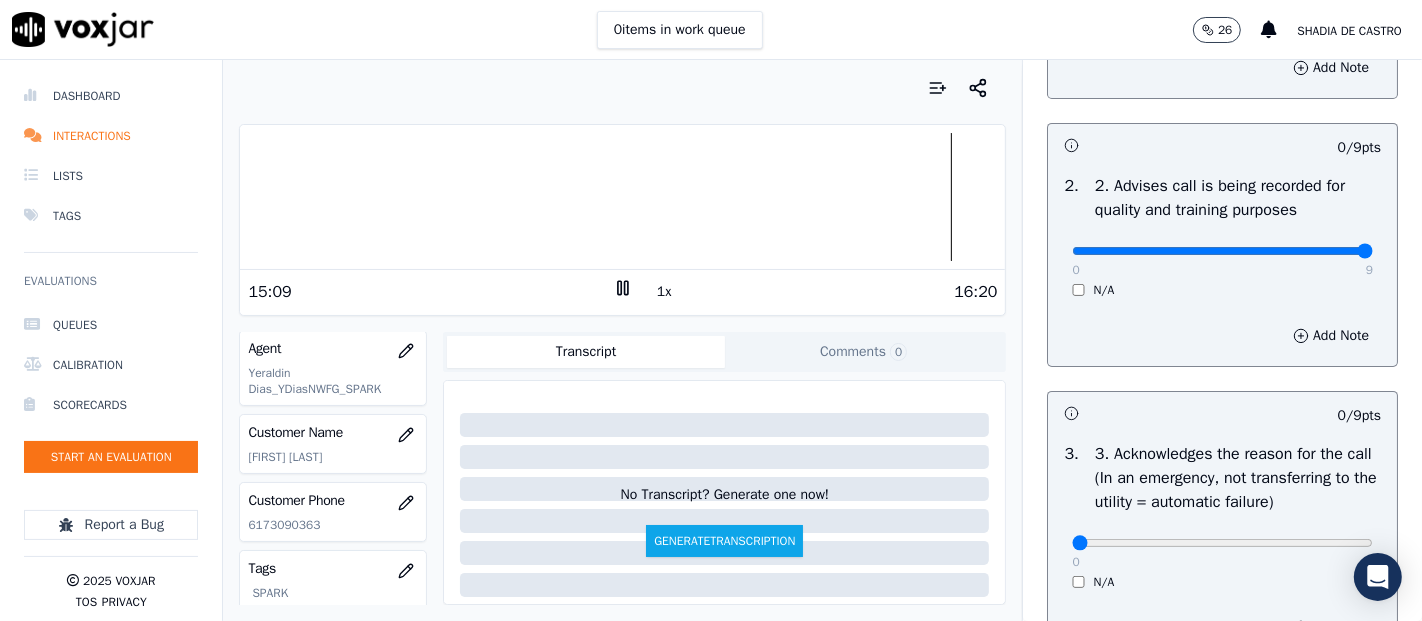 drag, startPoint x: 1312, startPoint y: 264, endPoint x: 1304, endPoint y: 290, distance: 27.202942 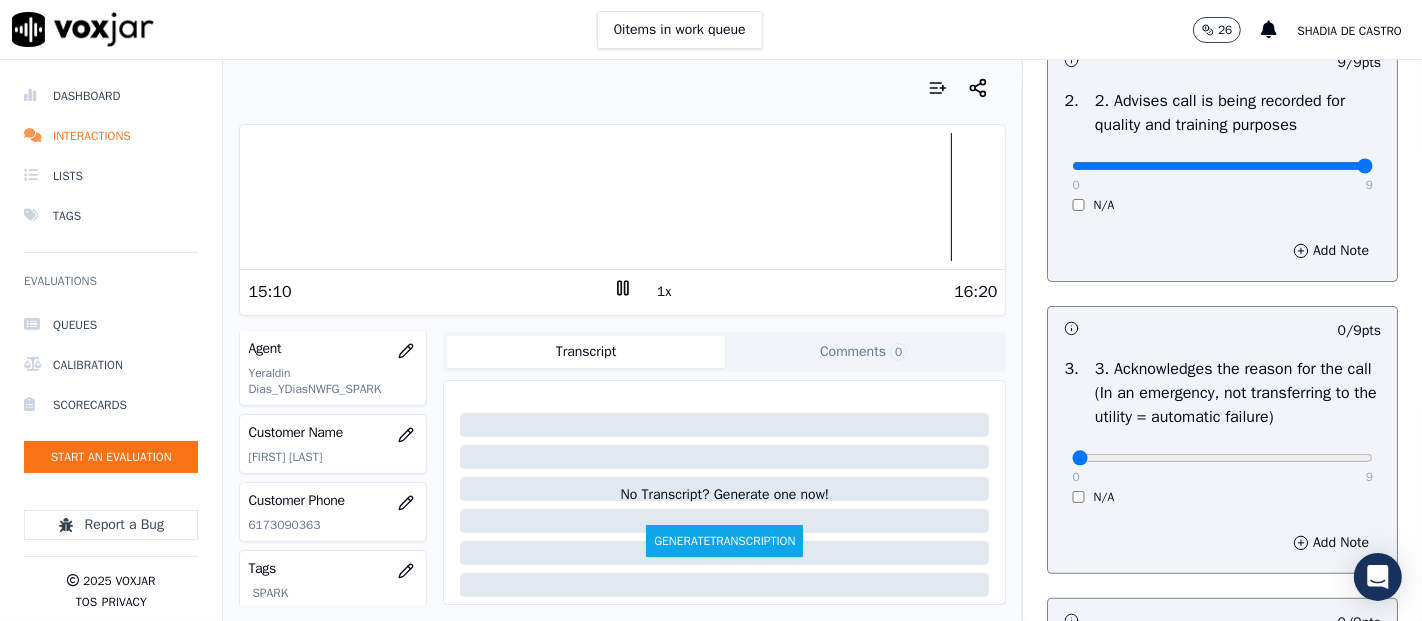 scroll, scrollTop: 555, scrollLeft: 0, axis: vertical 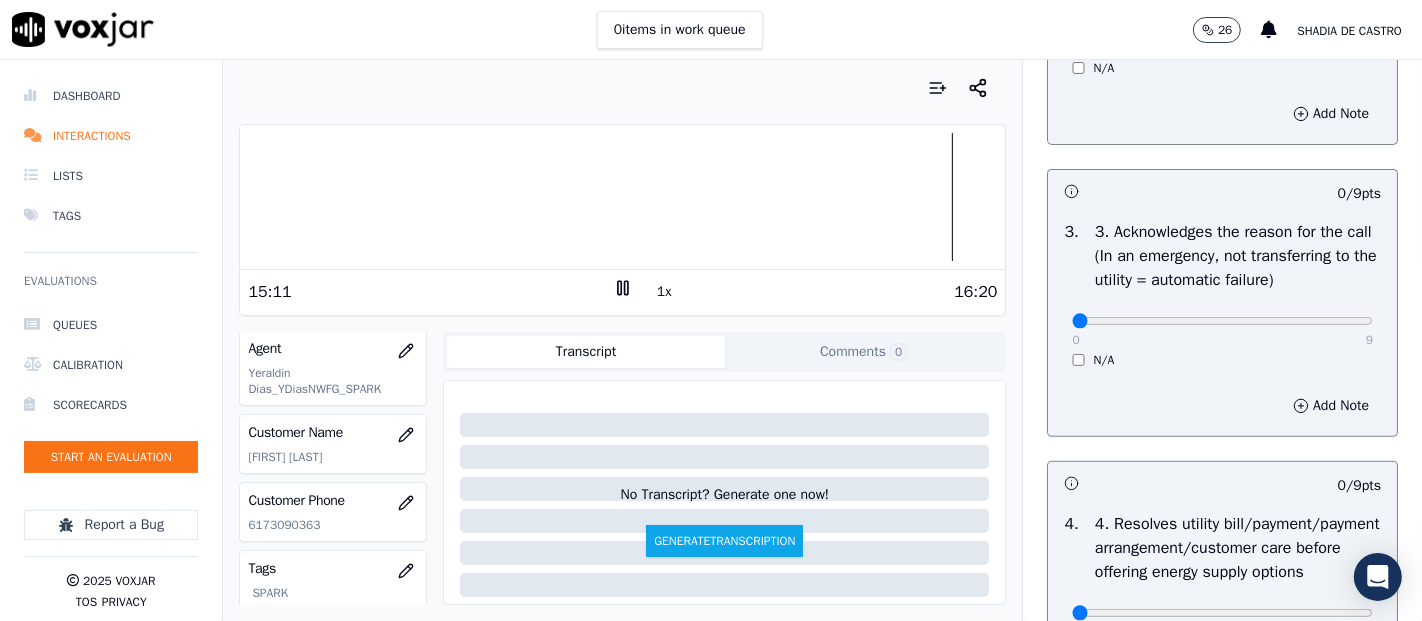 drag, startPoint x: 1334, startPoint y: 358, endPoint x: 1319, endPoint y: 365, distance: 16.552946 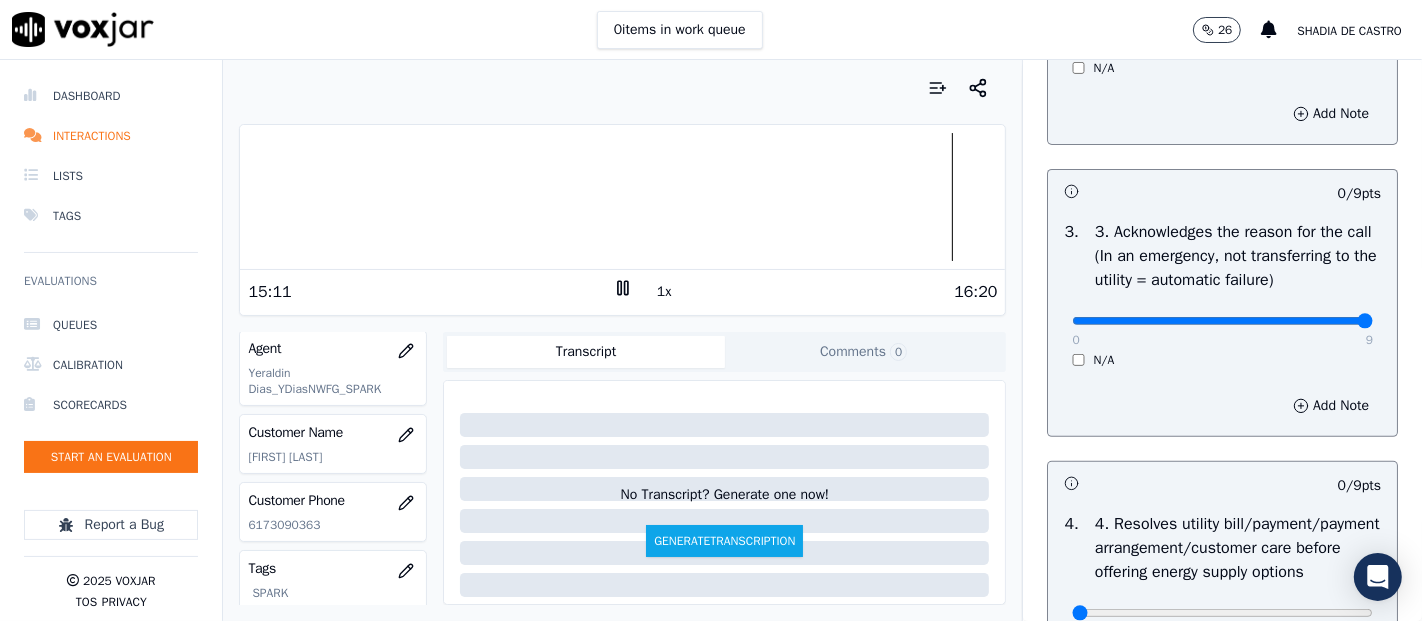type on "9" 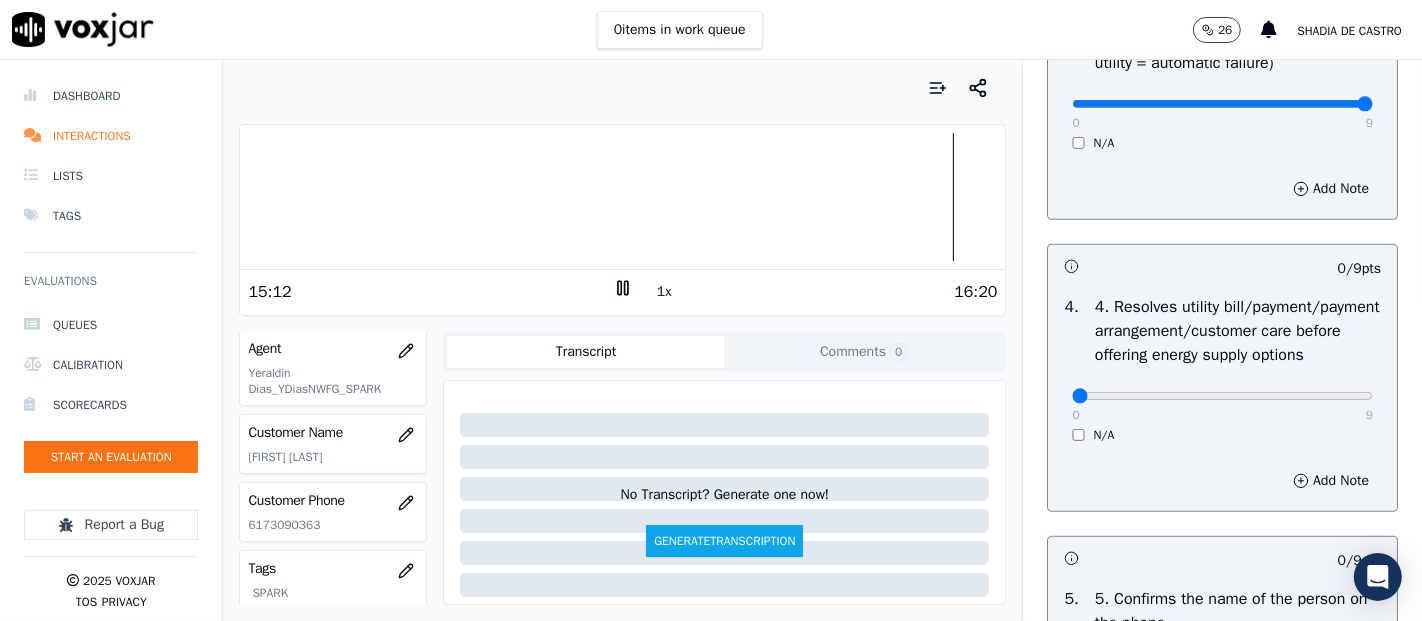 scroll, scrollTop: 777, scrollLeft: 0, axis: vertical 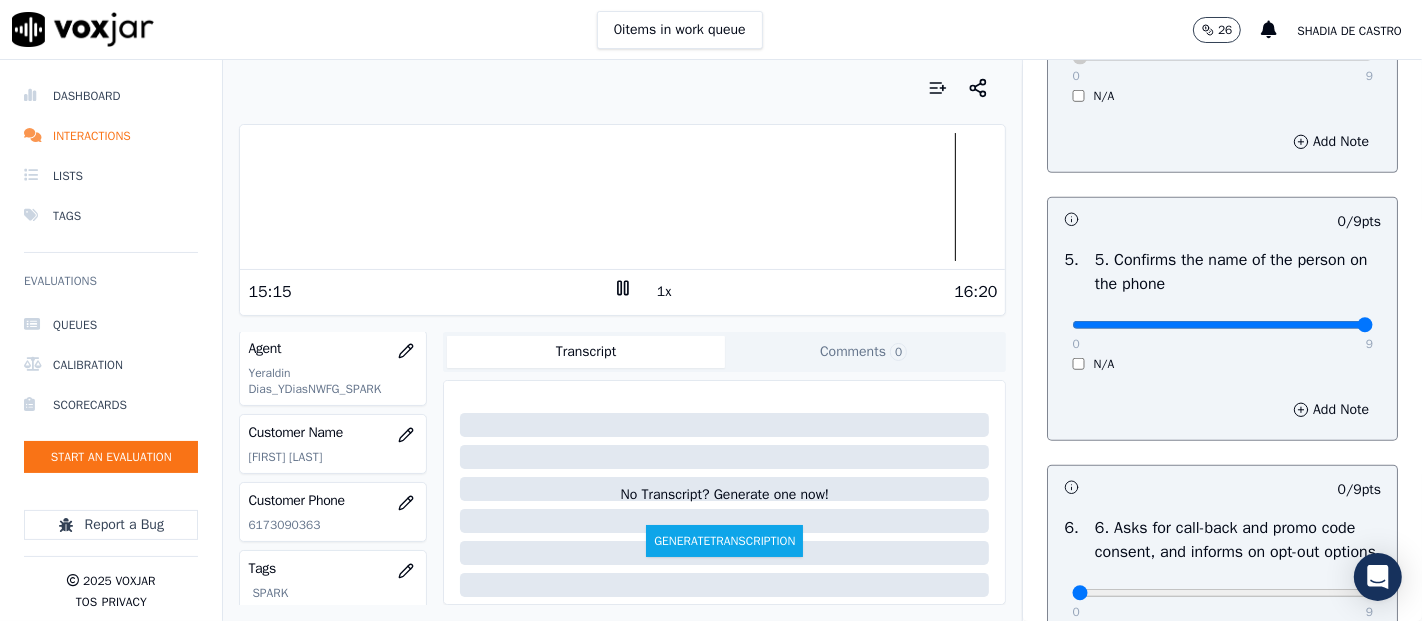 type on "9" 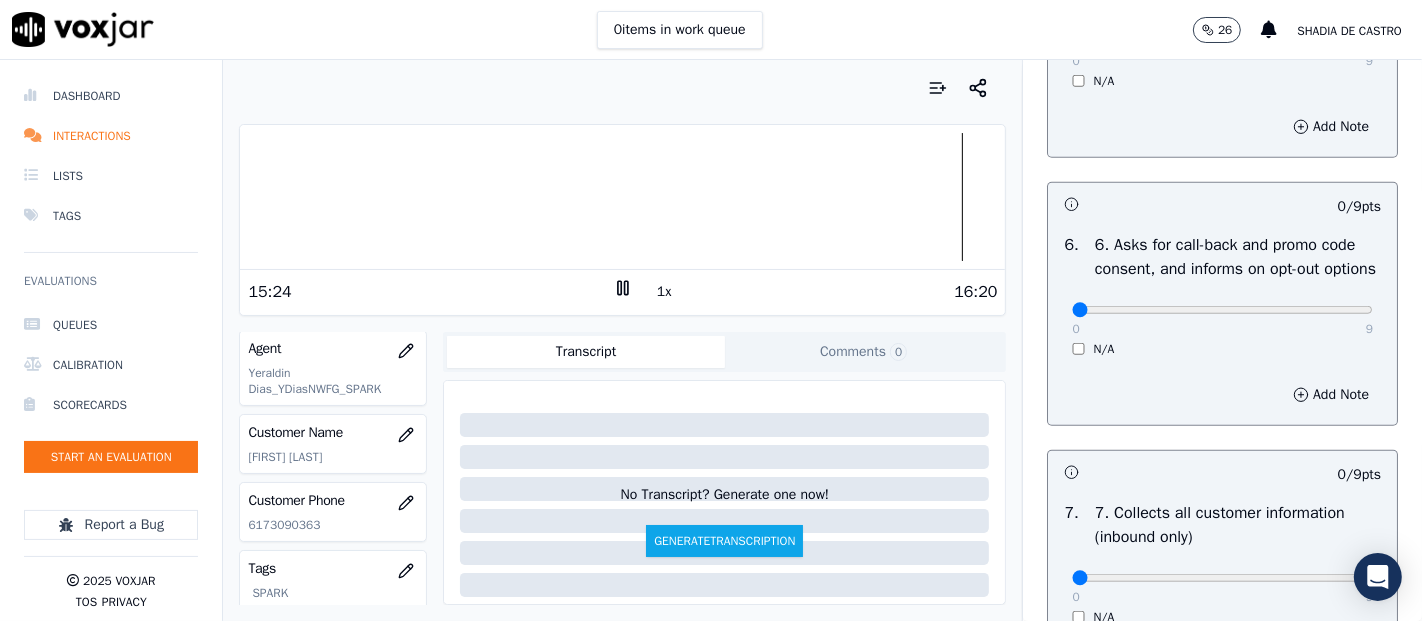 scroll, scrollTop: 1444, scrollLeft: 0, axis: vertical 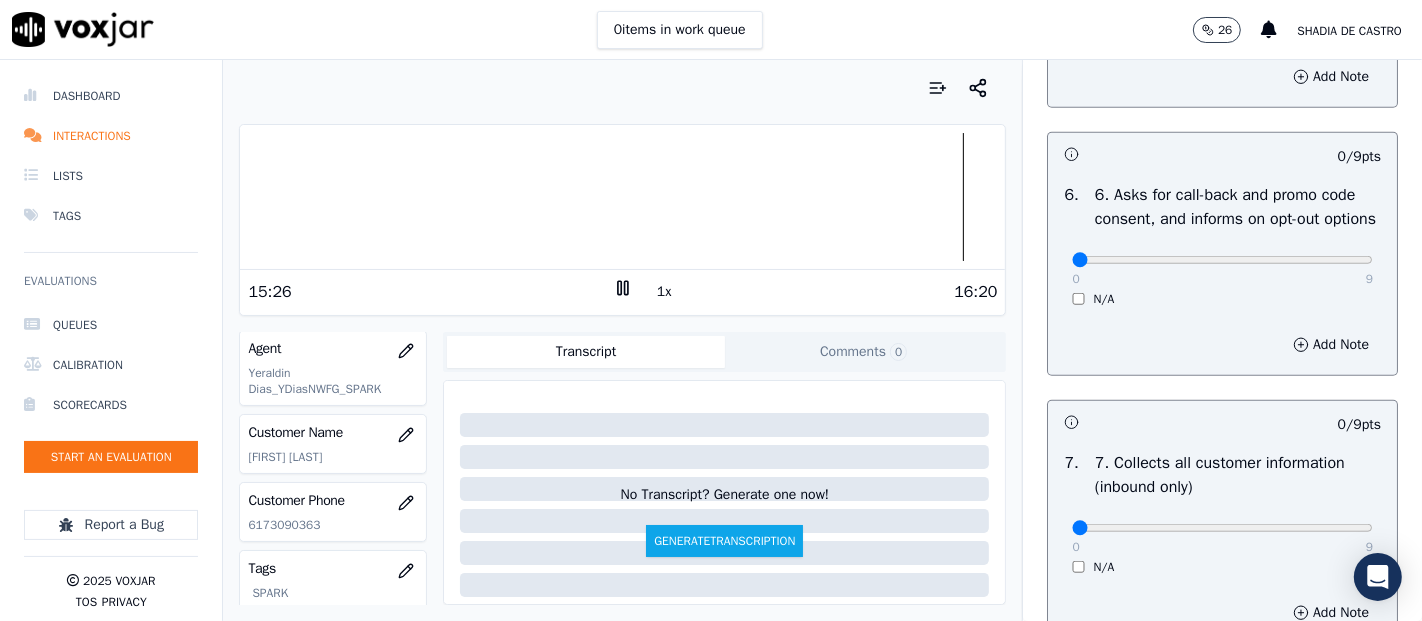 click on "0   9     N/A" at bounding box center [1222, 269] 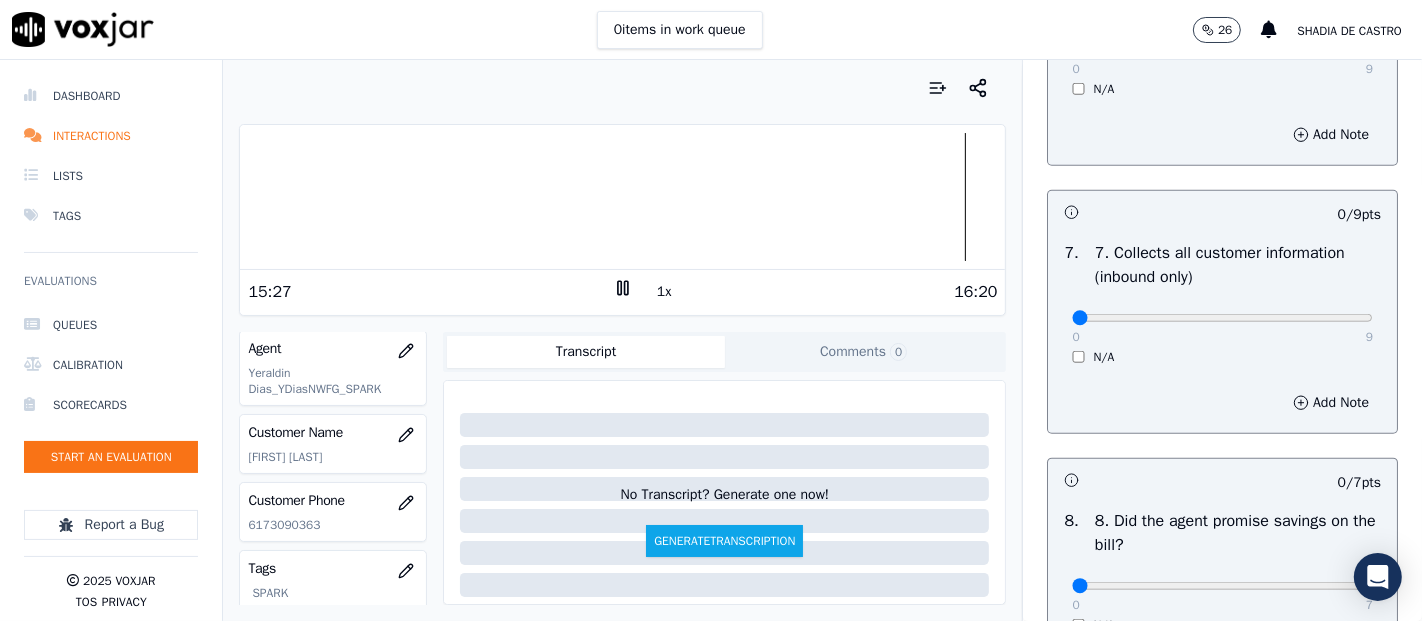 scroll, scrollTop: 1777, scrollLeft: 0, axis: vertical 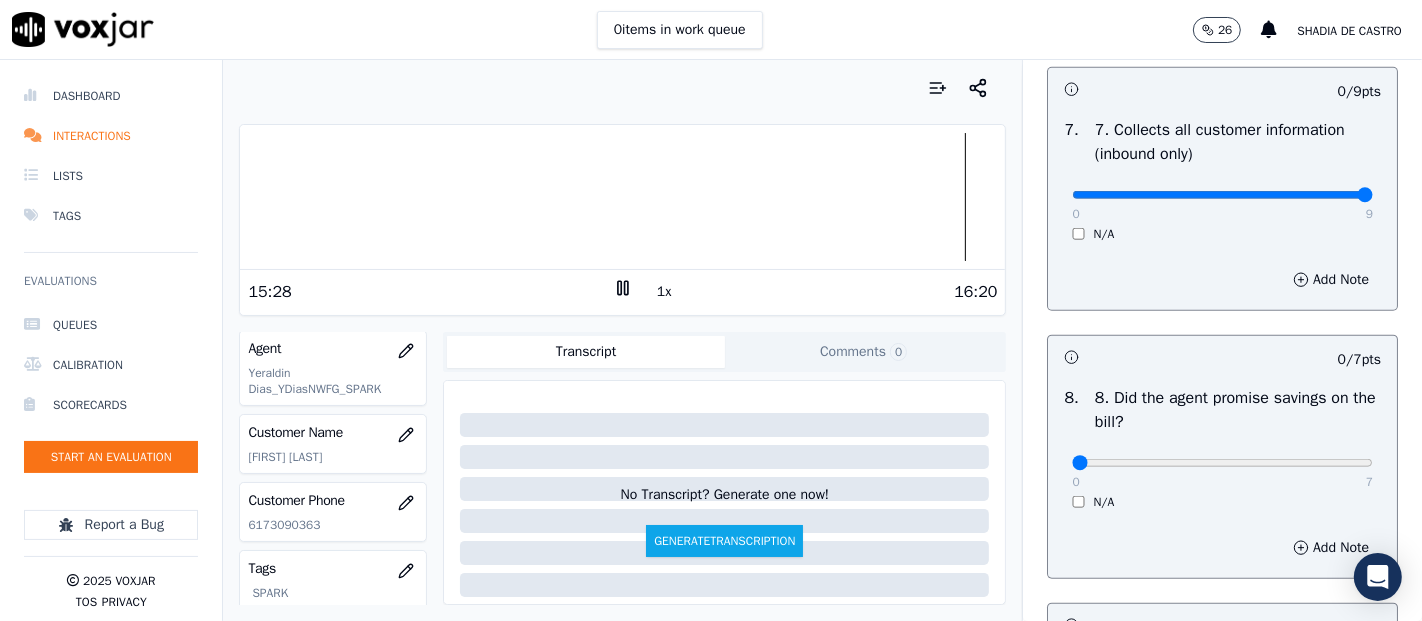 type on "9" 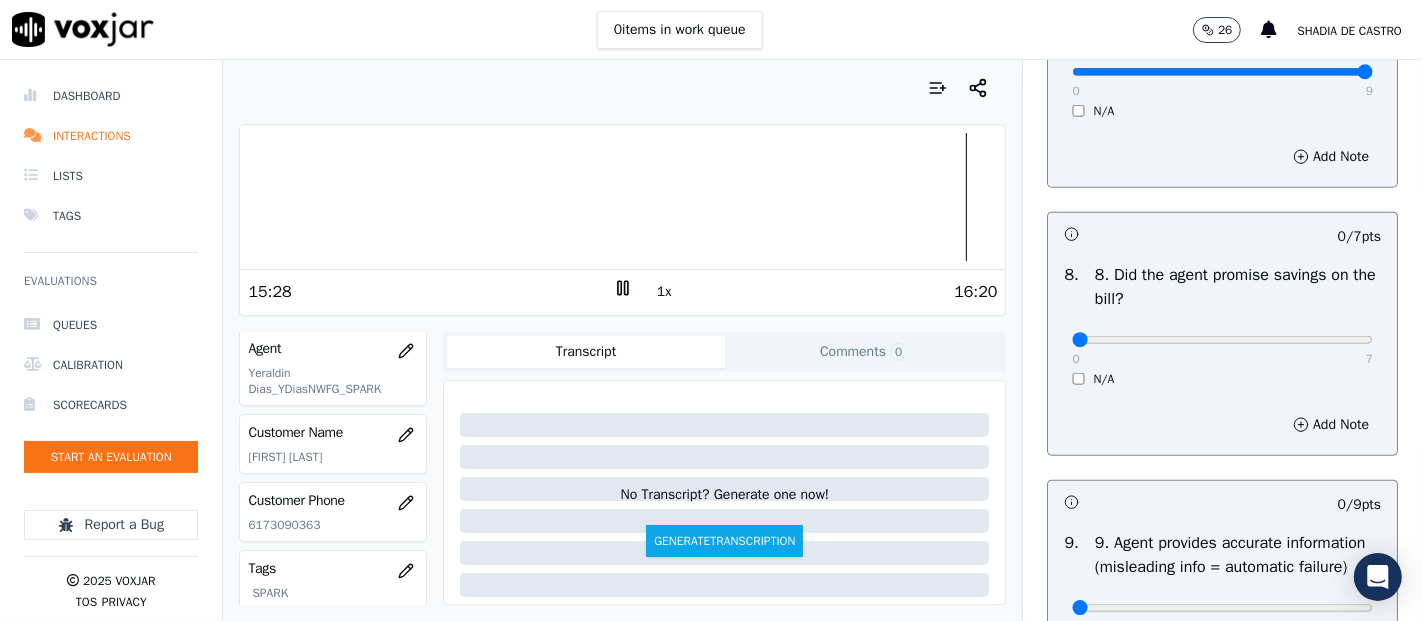 scroll, scrollTop: 2000, scrollLeft: 0, axis: vertical 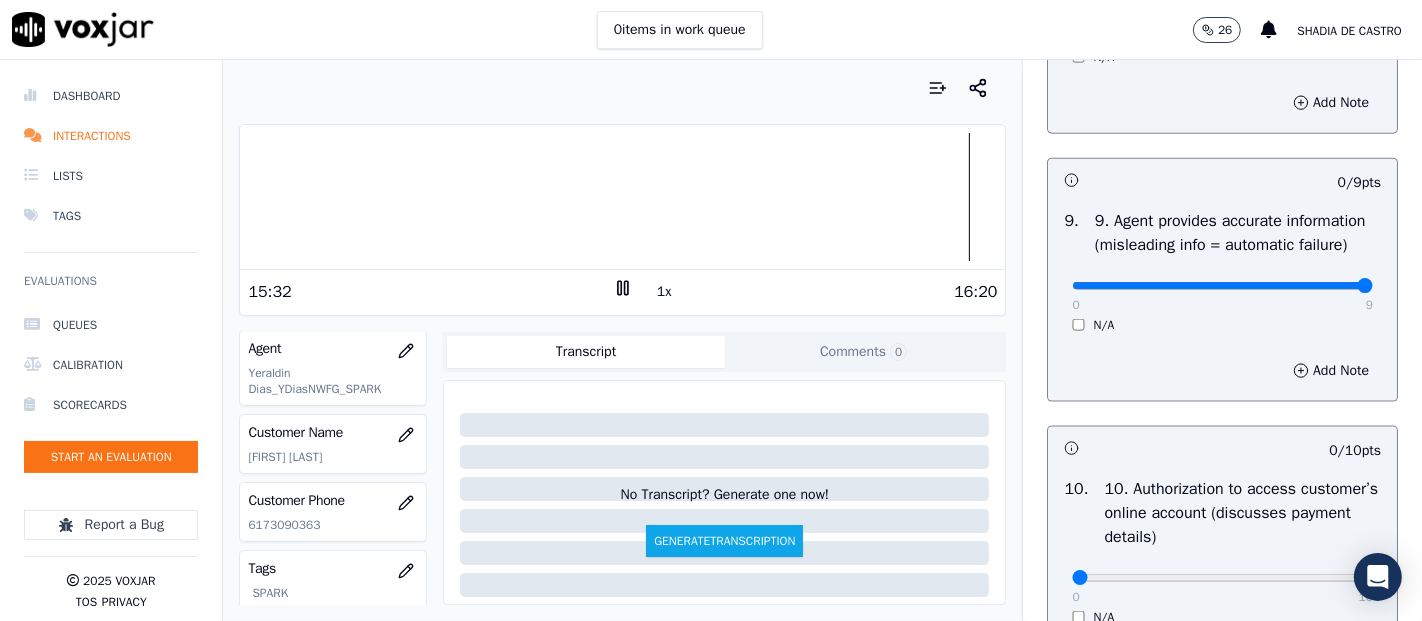 type on "9" 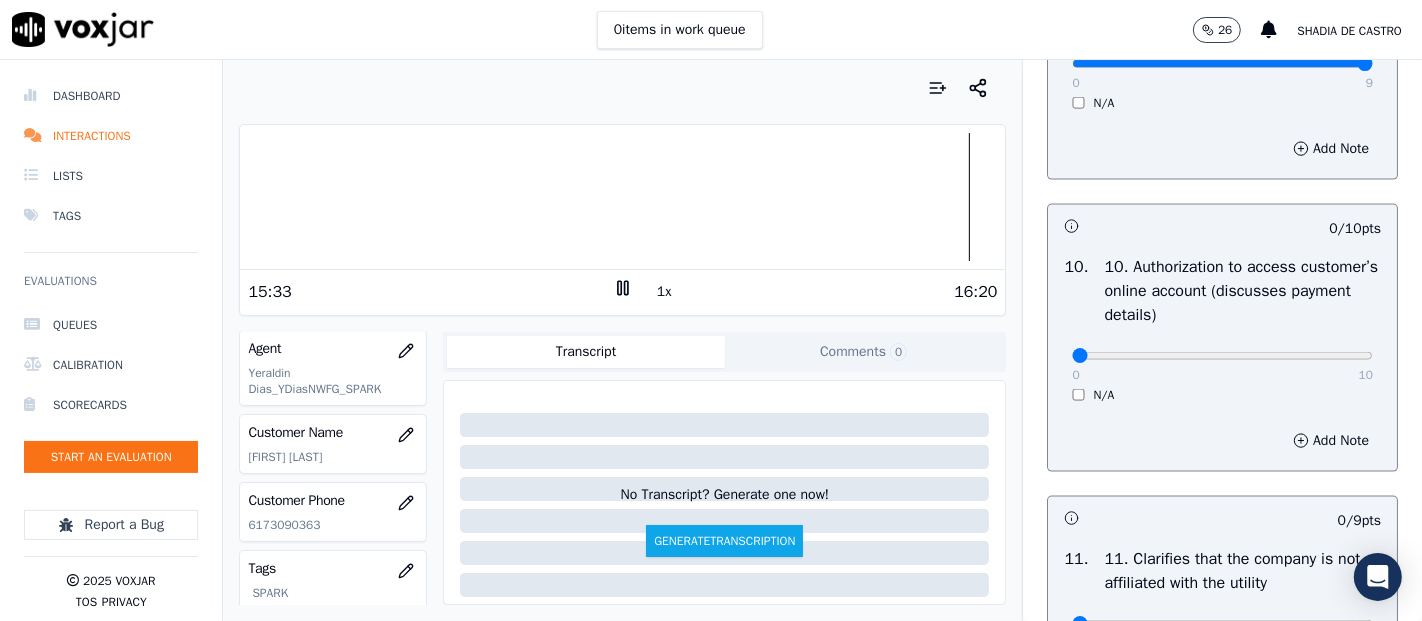scroll, scrollTop: 2555, scrollLeft: 0, axis: vertical 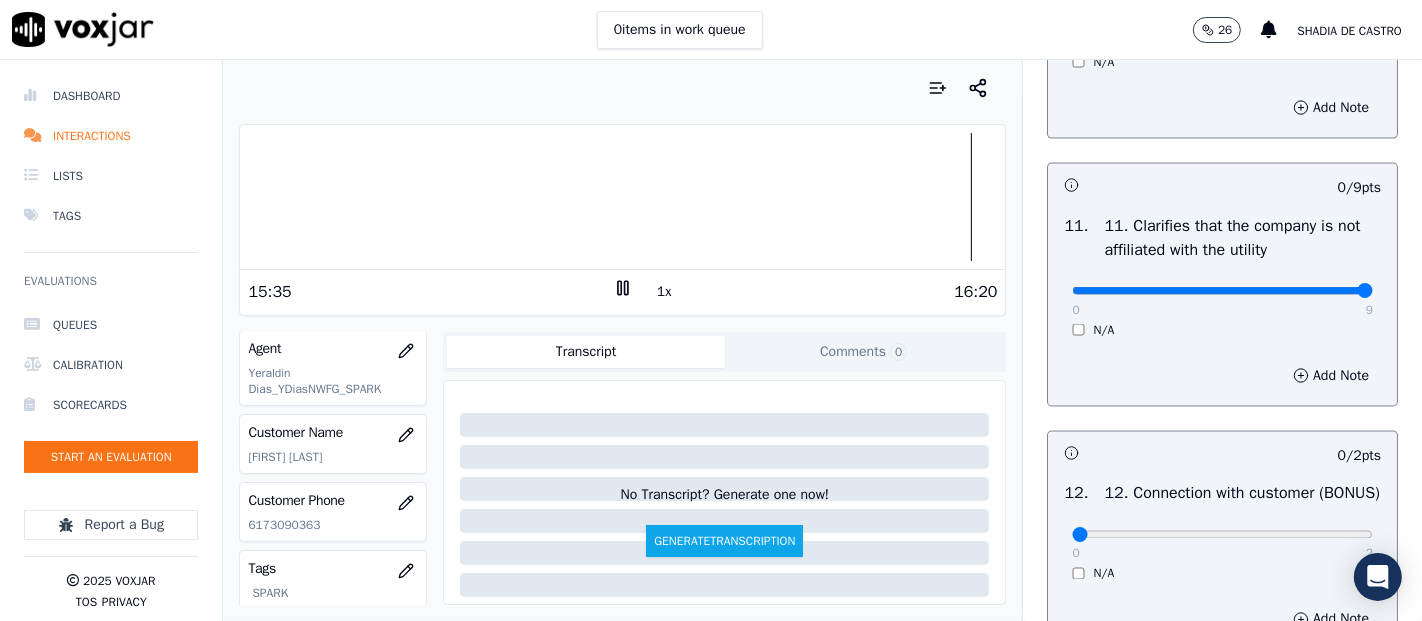 type on "9" 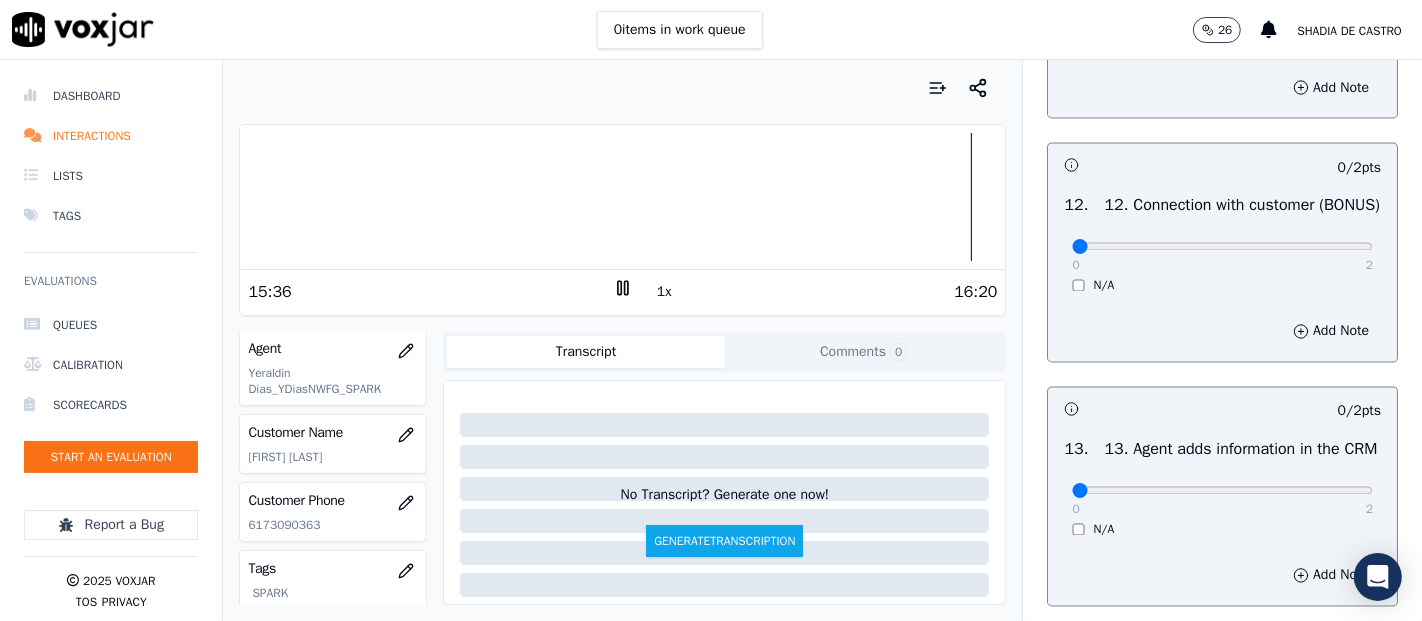 scroll, scrollTop: 3111, scrollLeft: 0, axis: vertical 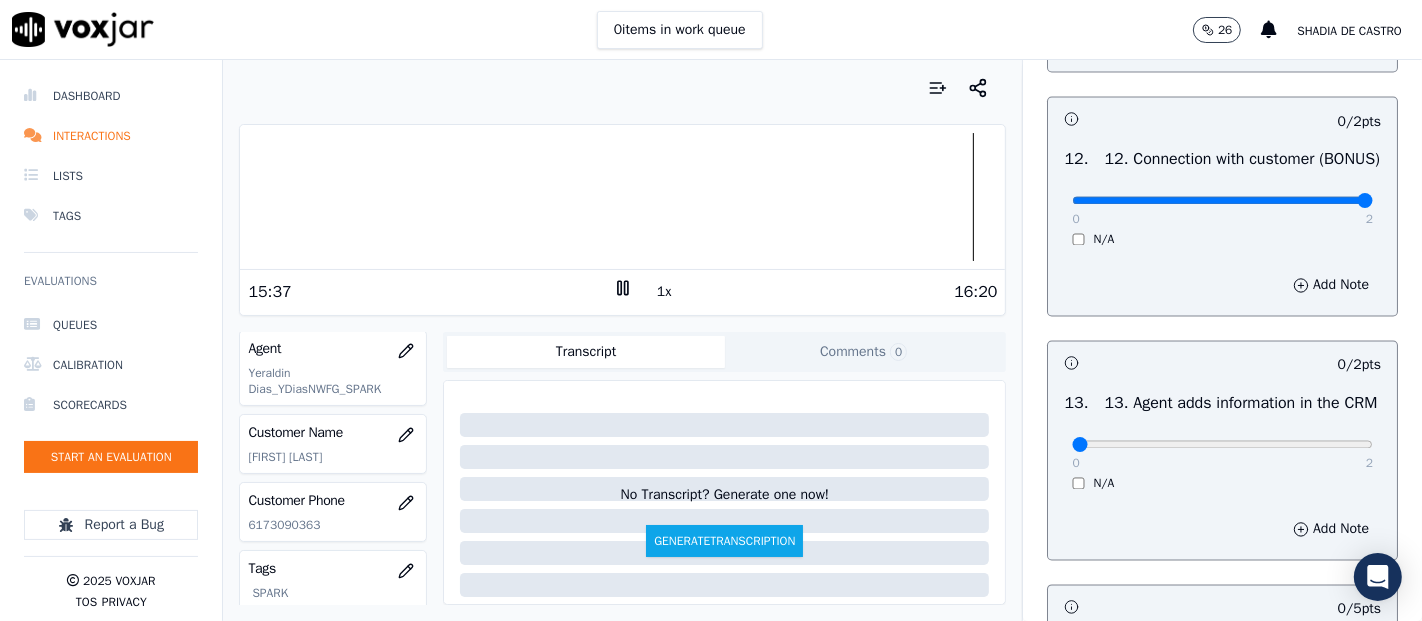 type on "2" 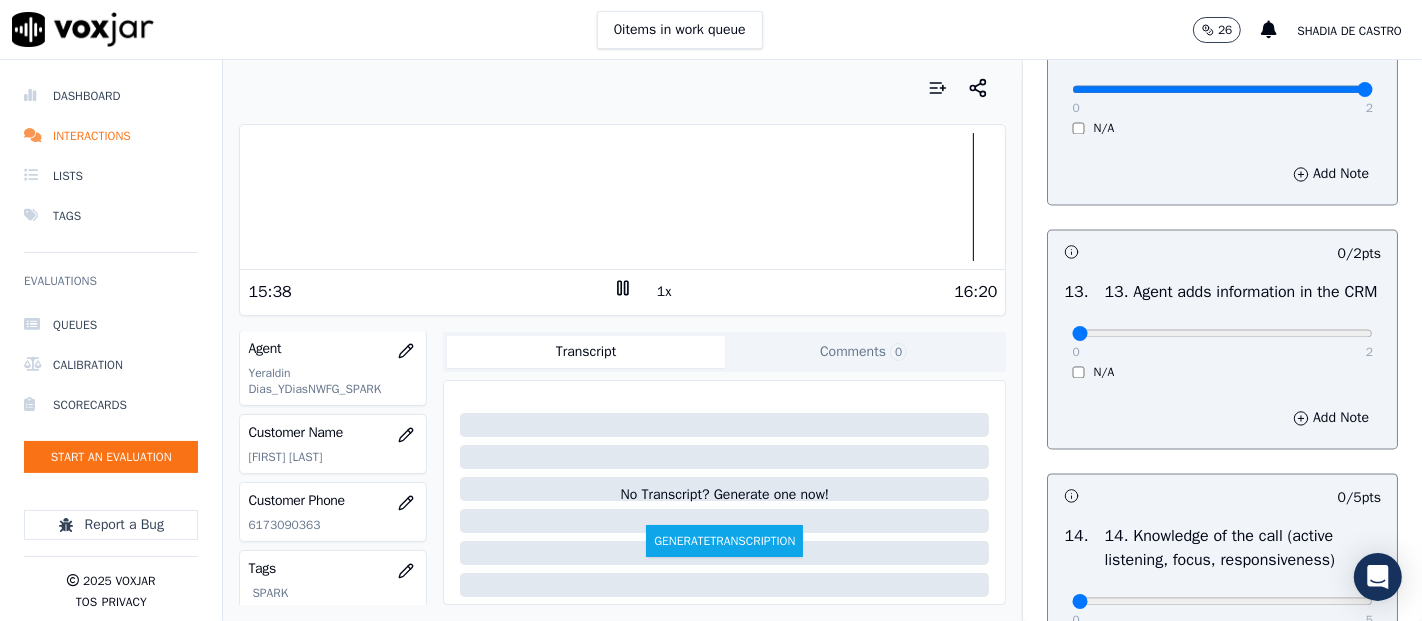 scroll, scrollTop: 3444, scrollLeft: 0, axis: vertical 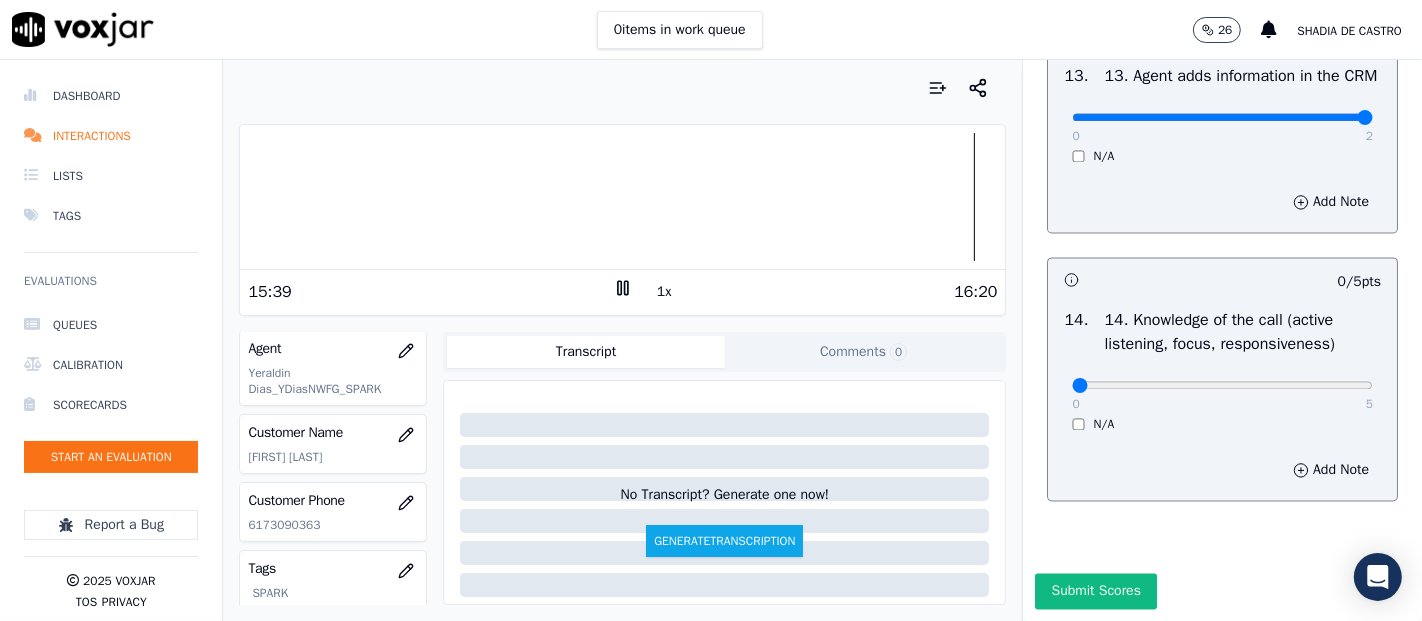type on "2" 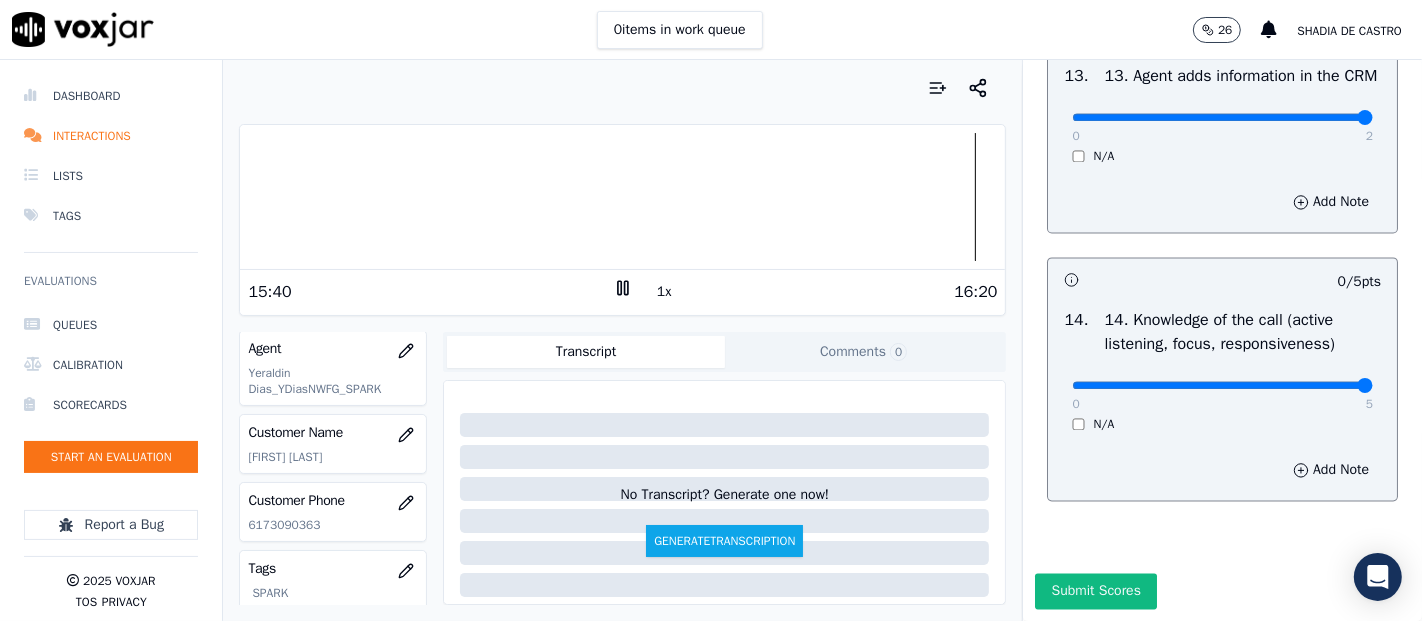 type on "5" 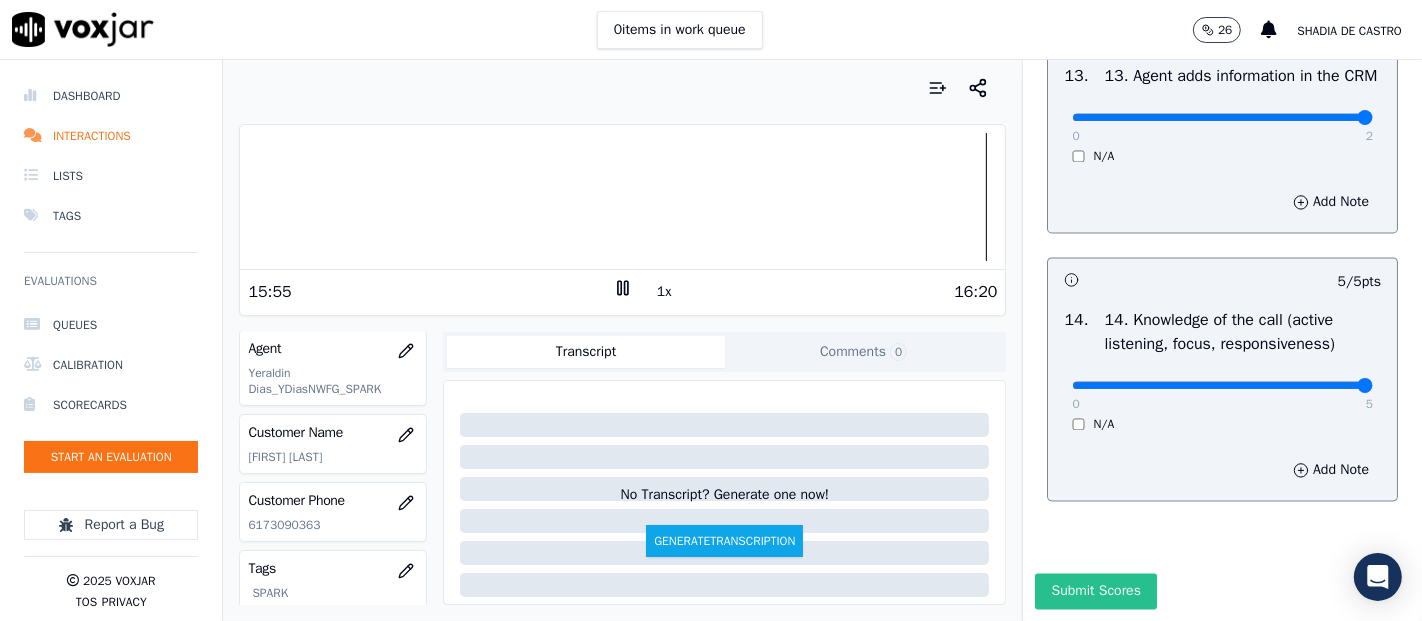 click on "Submit Scores" at bounding box center (1095, 591) 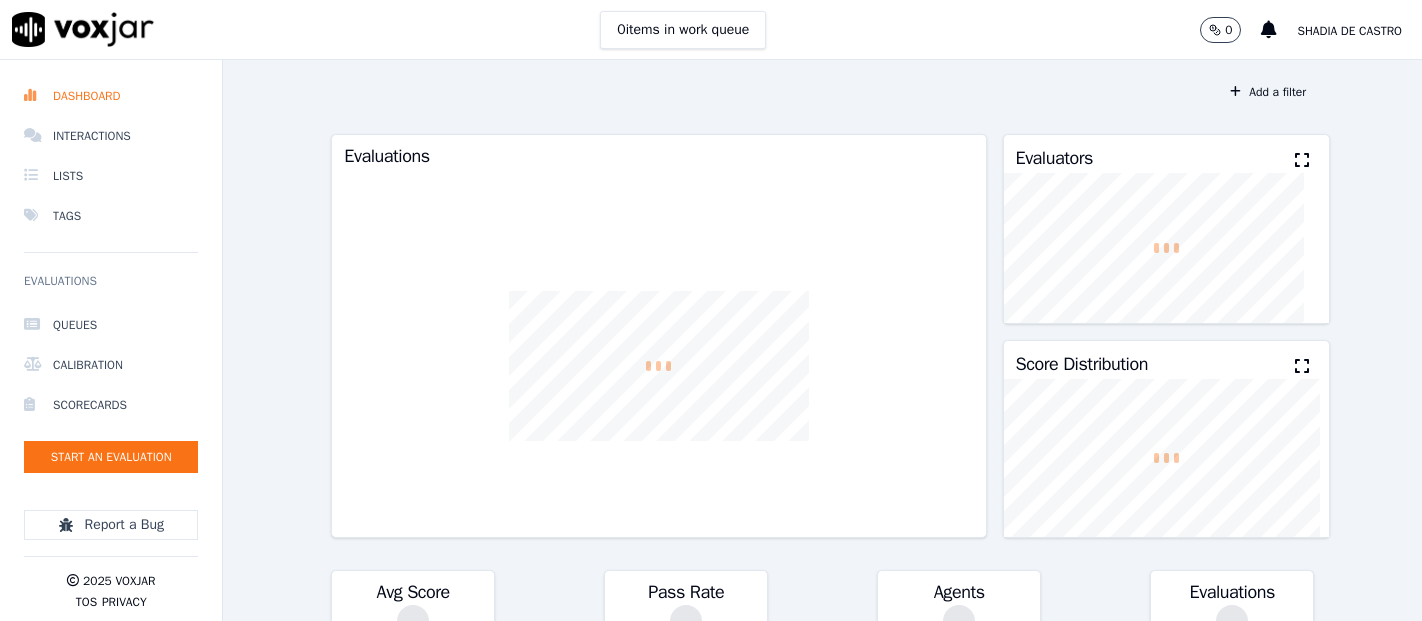 scroll, scrollTop: 0, scrollLeft: 0, axis: both 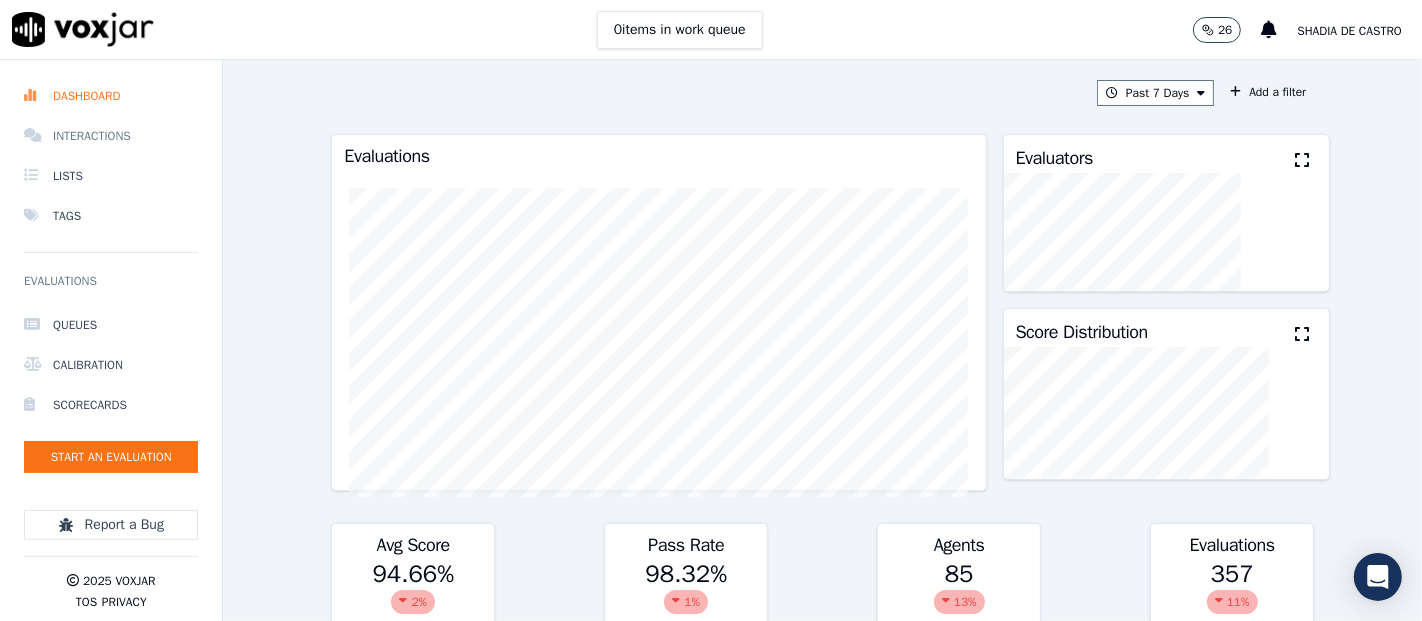 click on "Interactions" at bounding box center (111, 136) 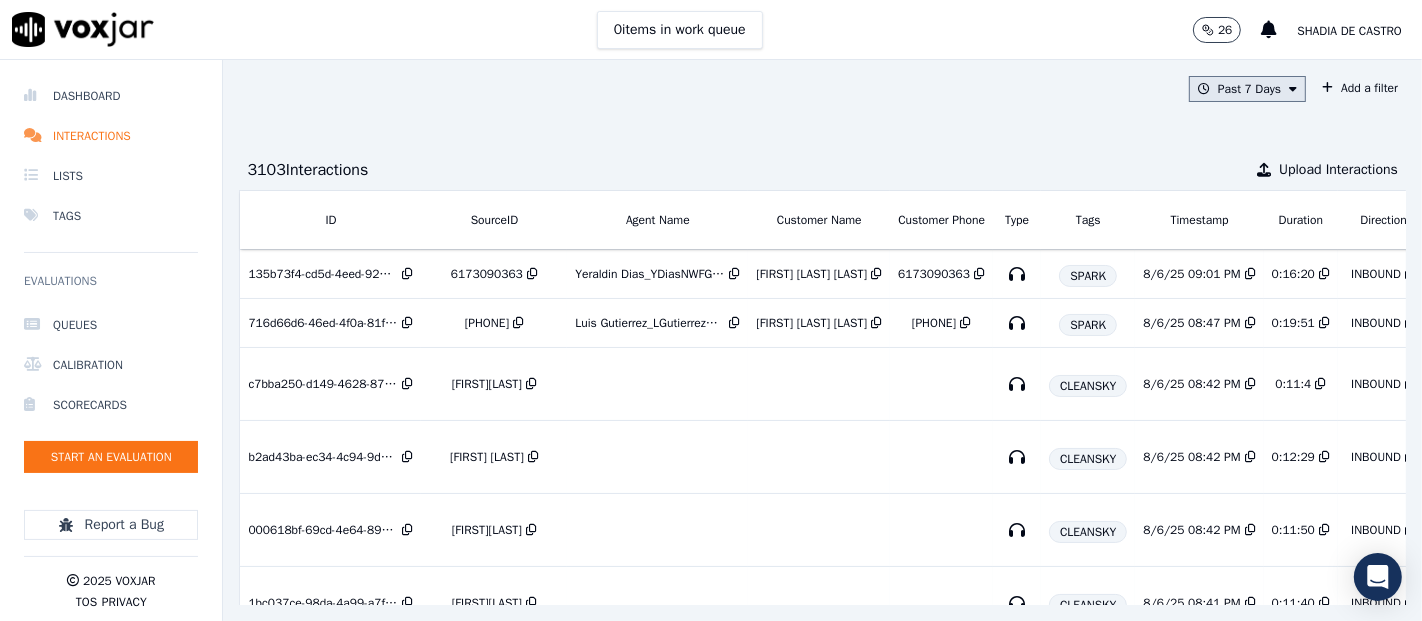 click on "Past 7 Days" at bounding box center (1247, 89) 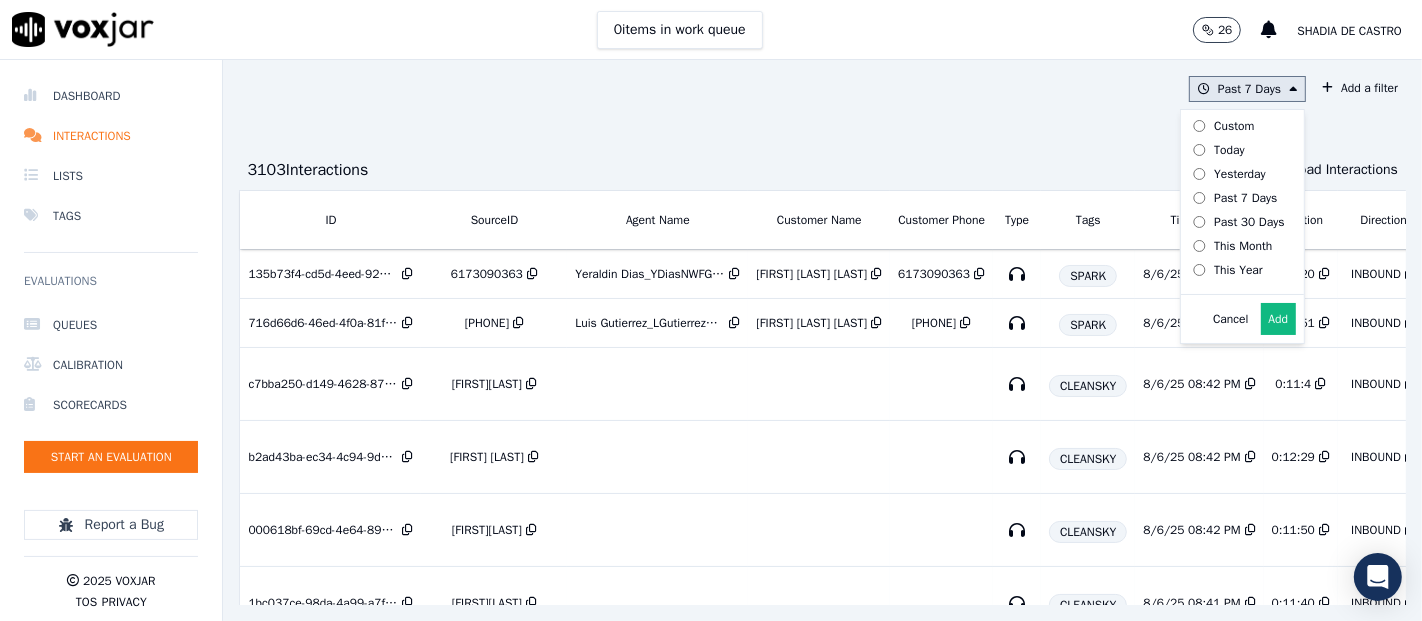click on "Today" at bounding box center (1234, 150) 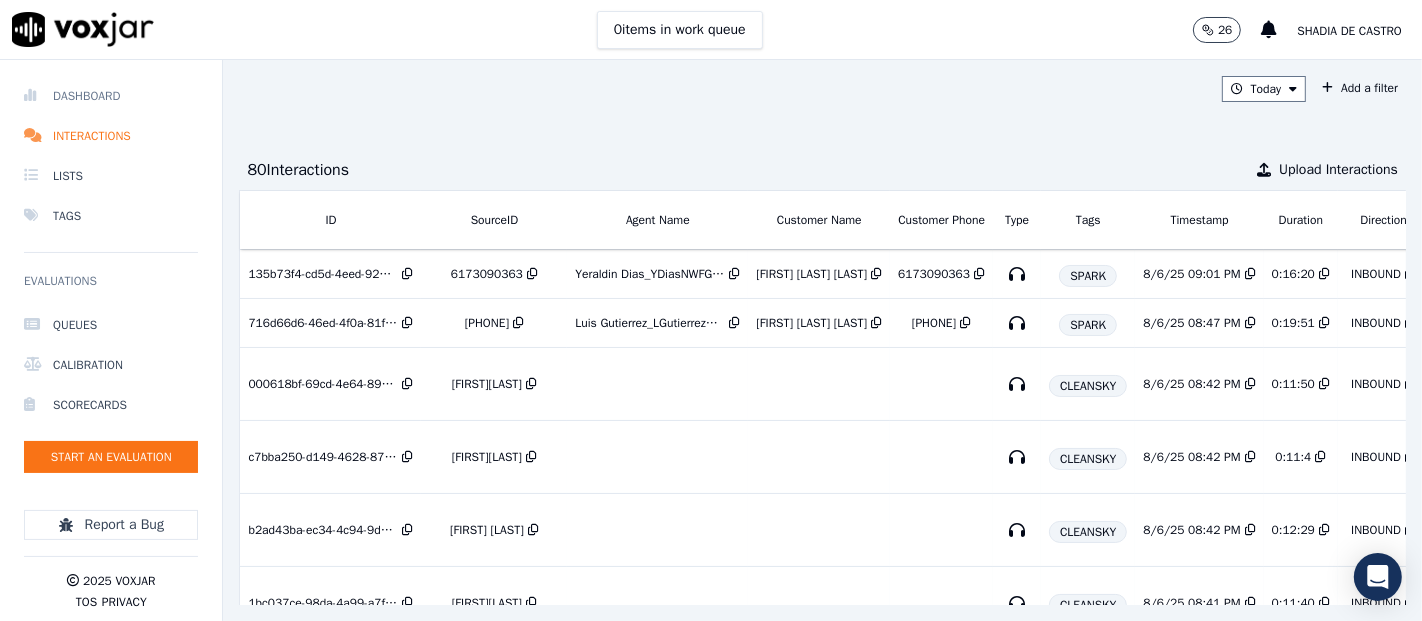 click on "Dashboard" at bounding box center (111, 96) 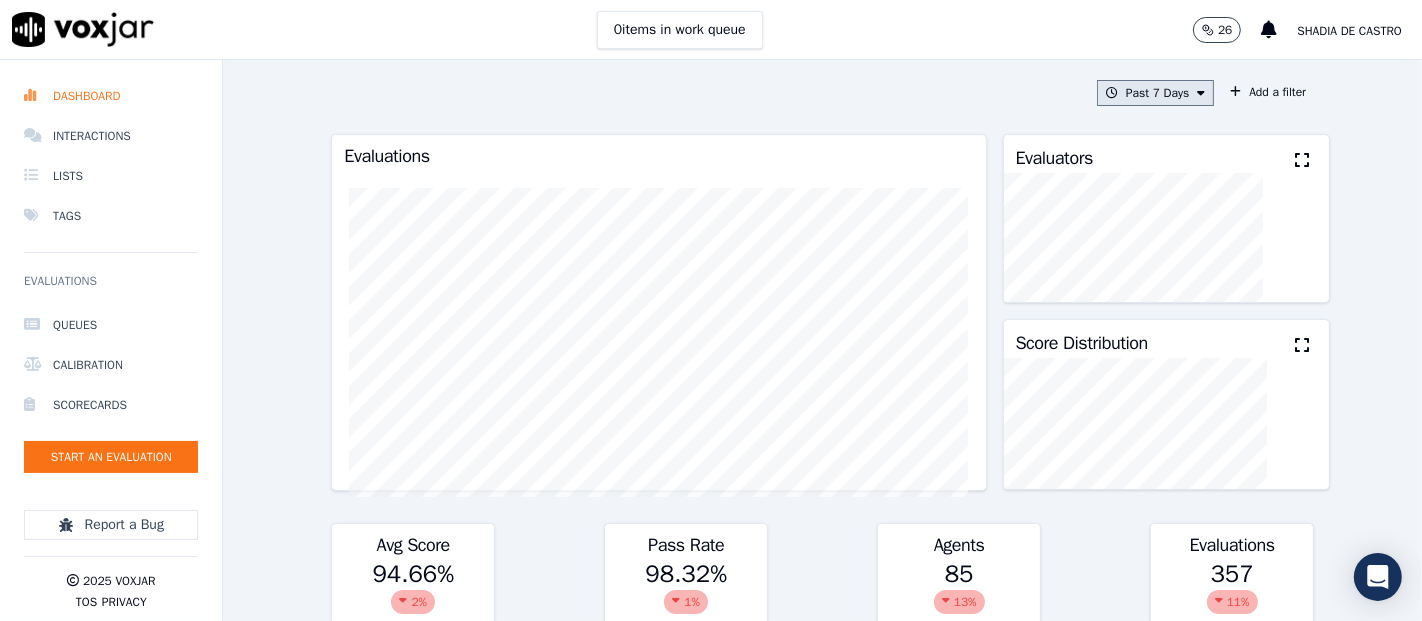 click on "Past 7 Days" at bounding box center (1155, 93) 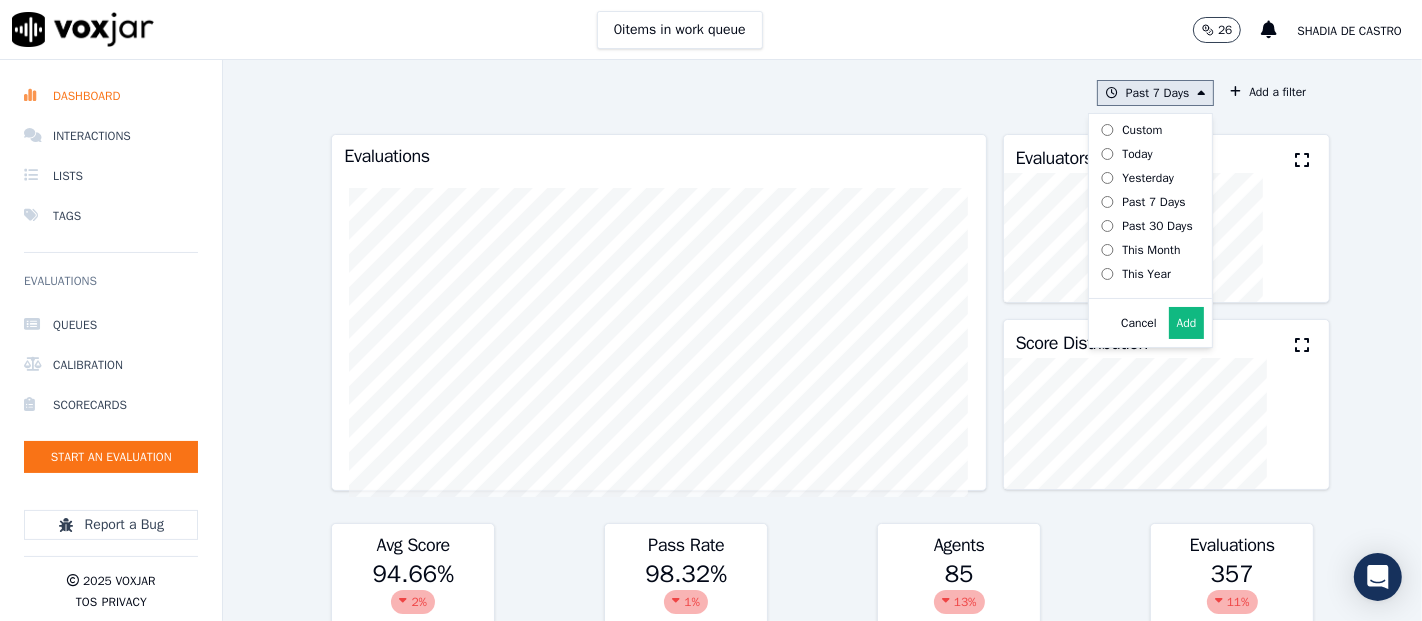 click on "Today" at bounding box center (1142, 154) 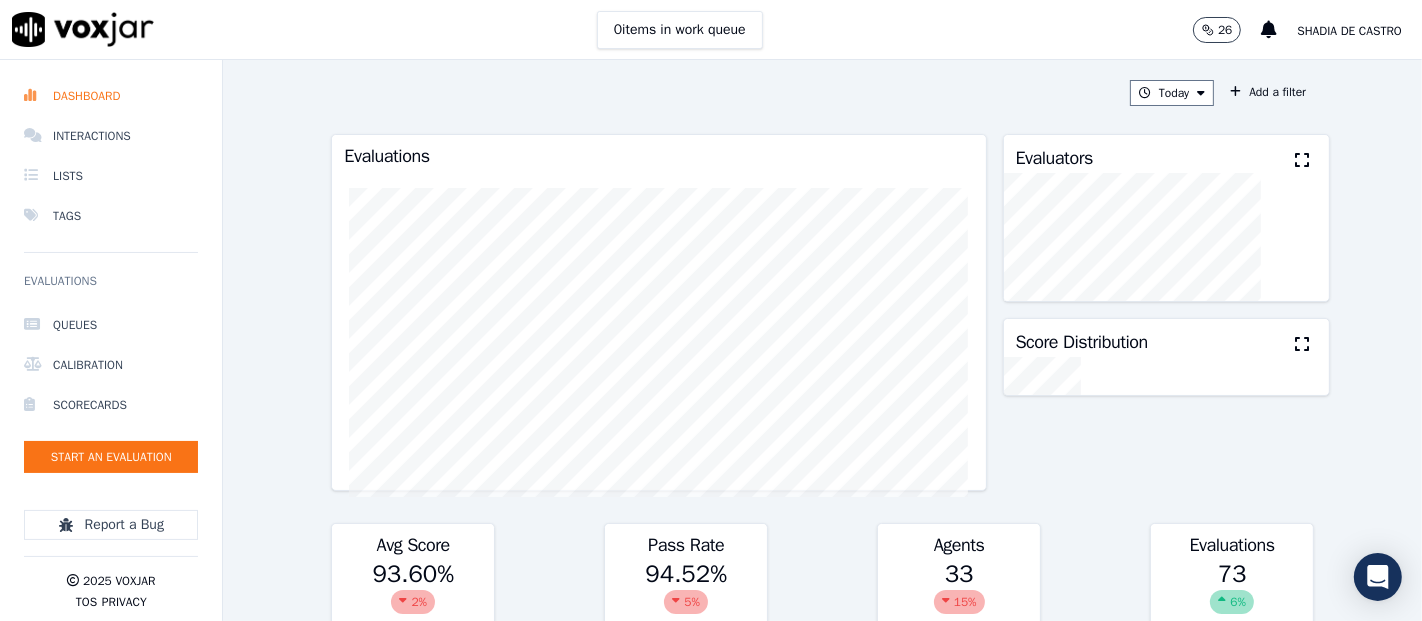 click at bounding box center [1302, 160] 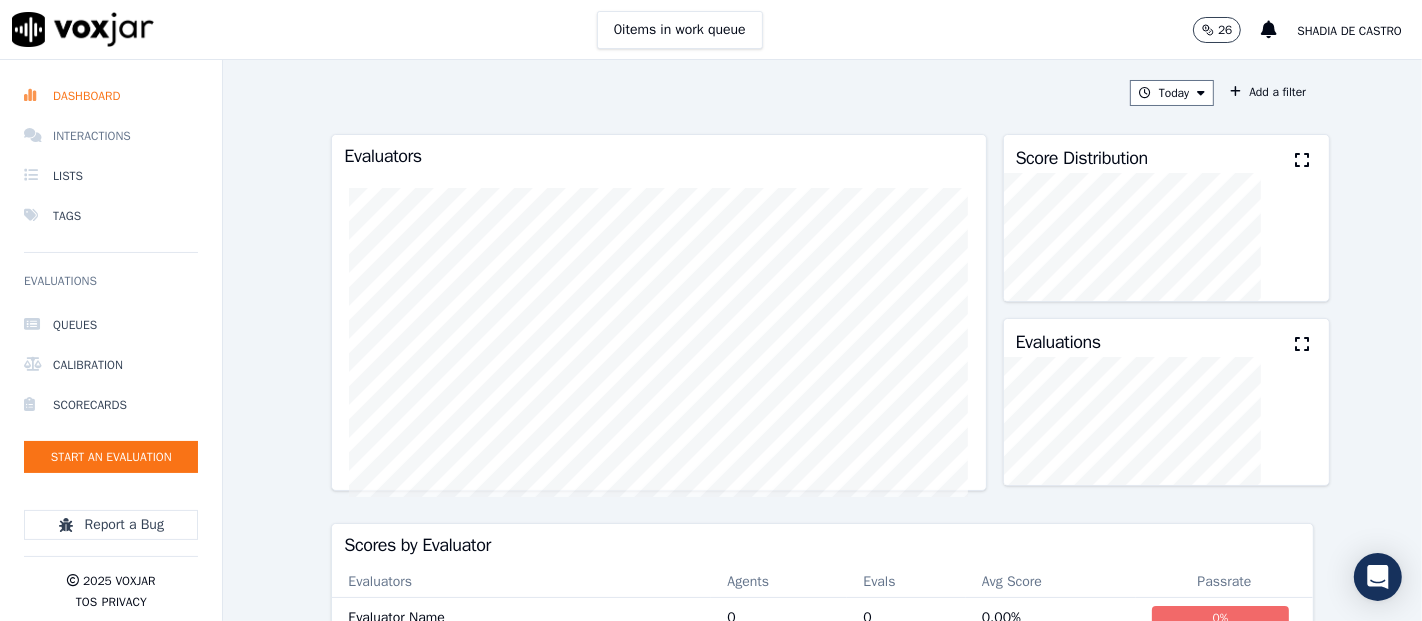 click on "Interactions" at bounding box center (111, 136) 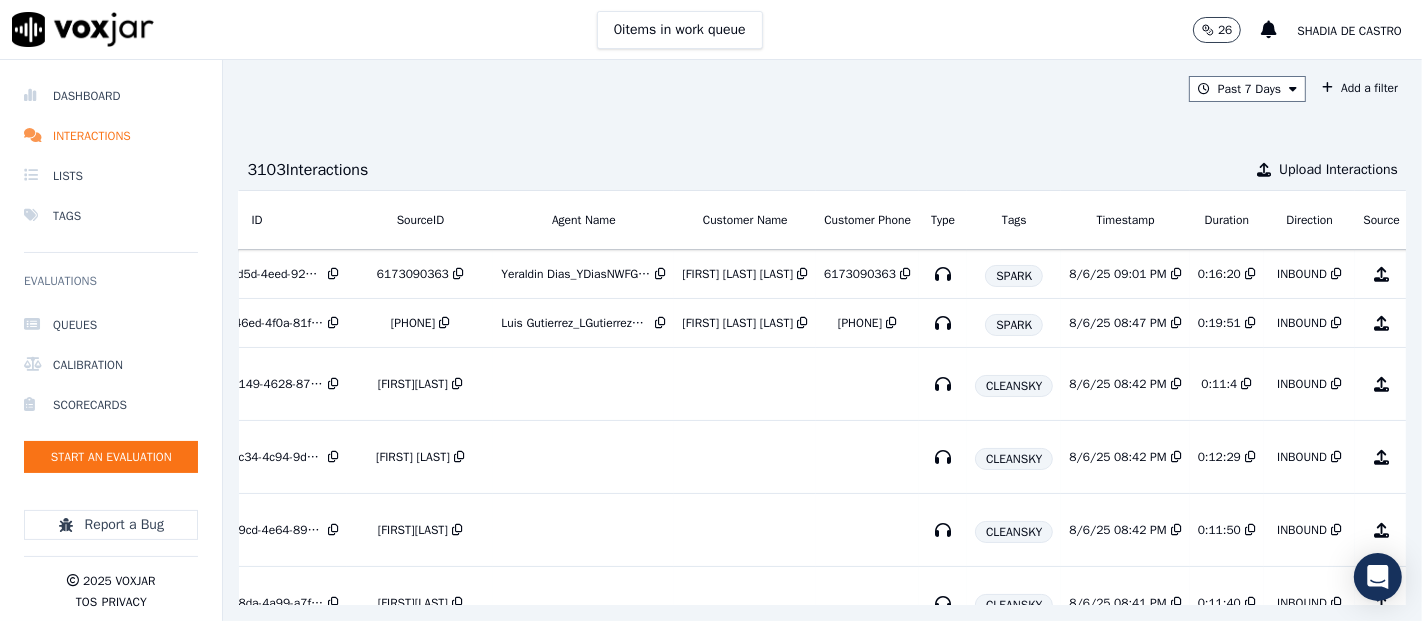 scroll, scrollTop: 0, scrollLeft: 0, axis: both 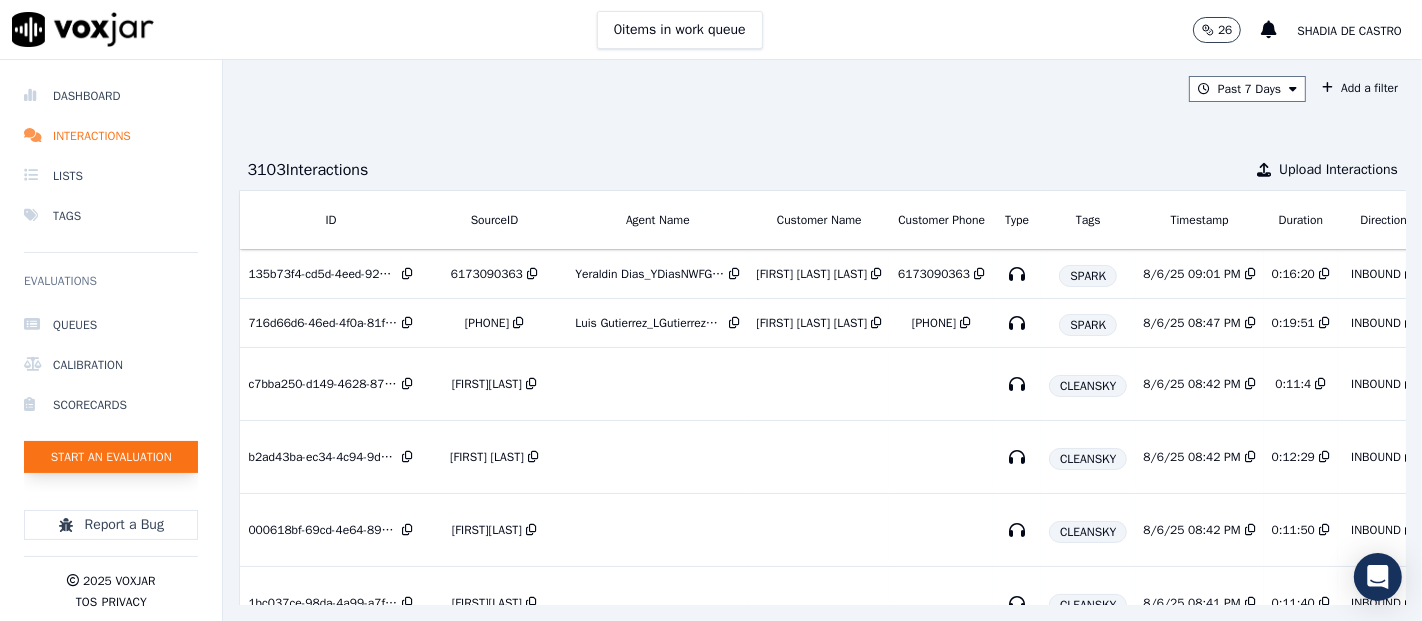 drag, startPoint x: 174, startPoint y: 476, endPoint x: 165, endPoint y: 457, distance: 21.023796 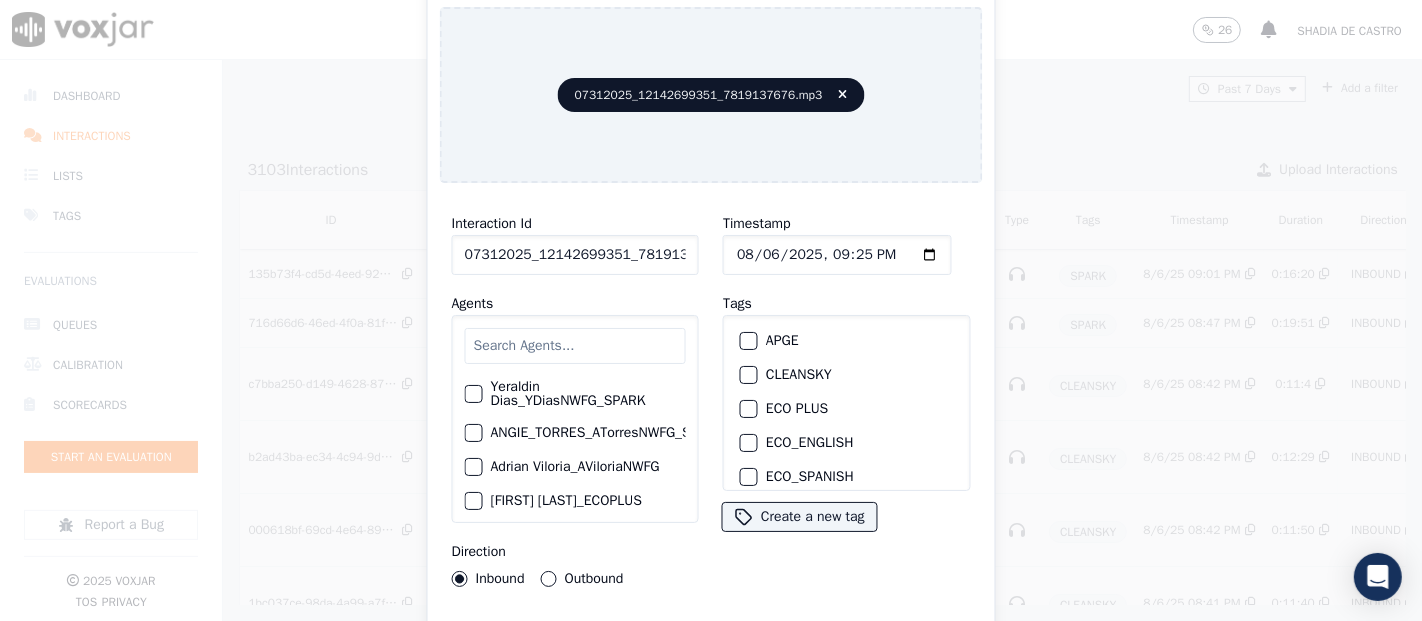 click on "07312025_12142699351_7819137676.mp3" 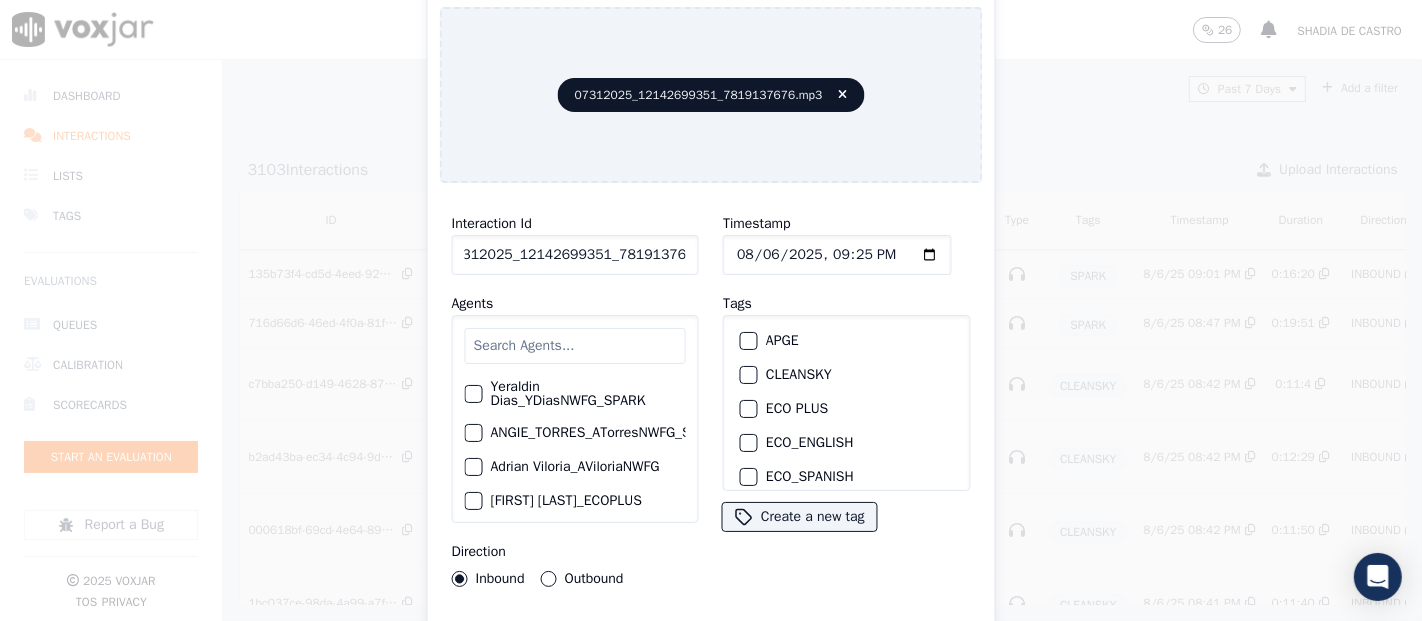 scroll, scrollTop: 0, scrollLeft: 16, axis: horizontal 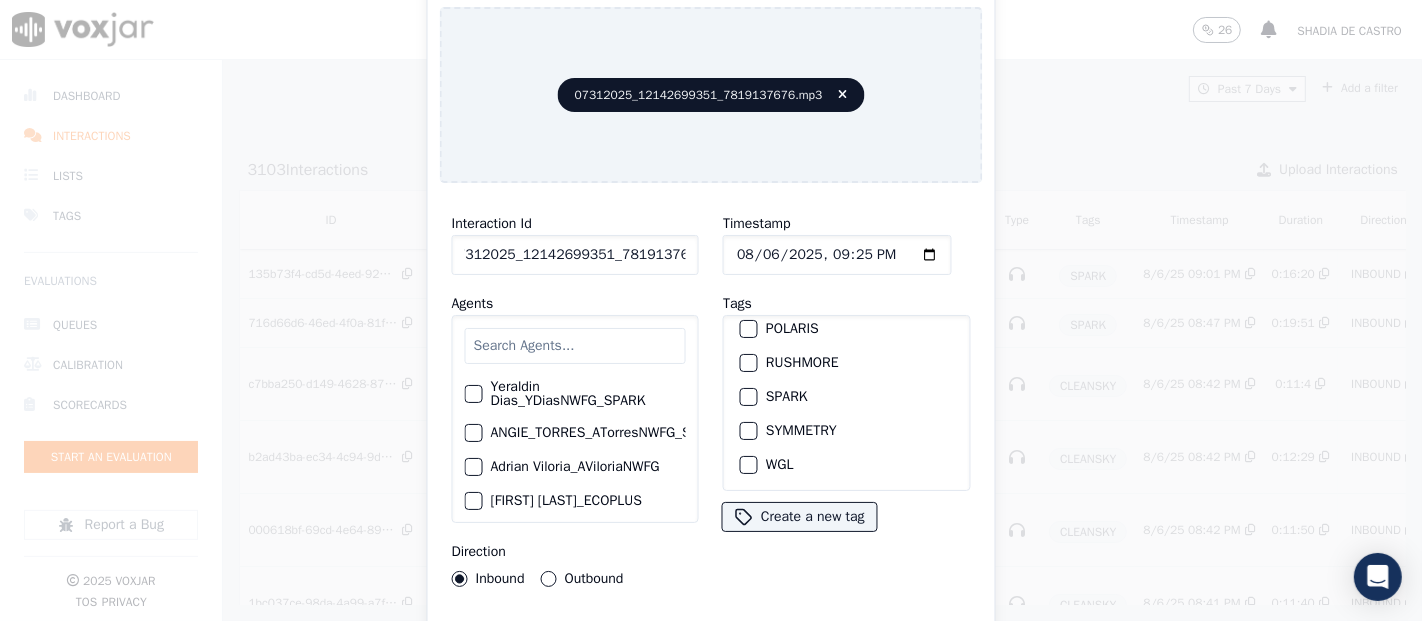 type on "07312025_12142699351_7819137676" 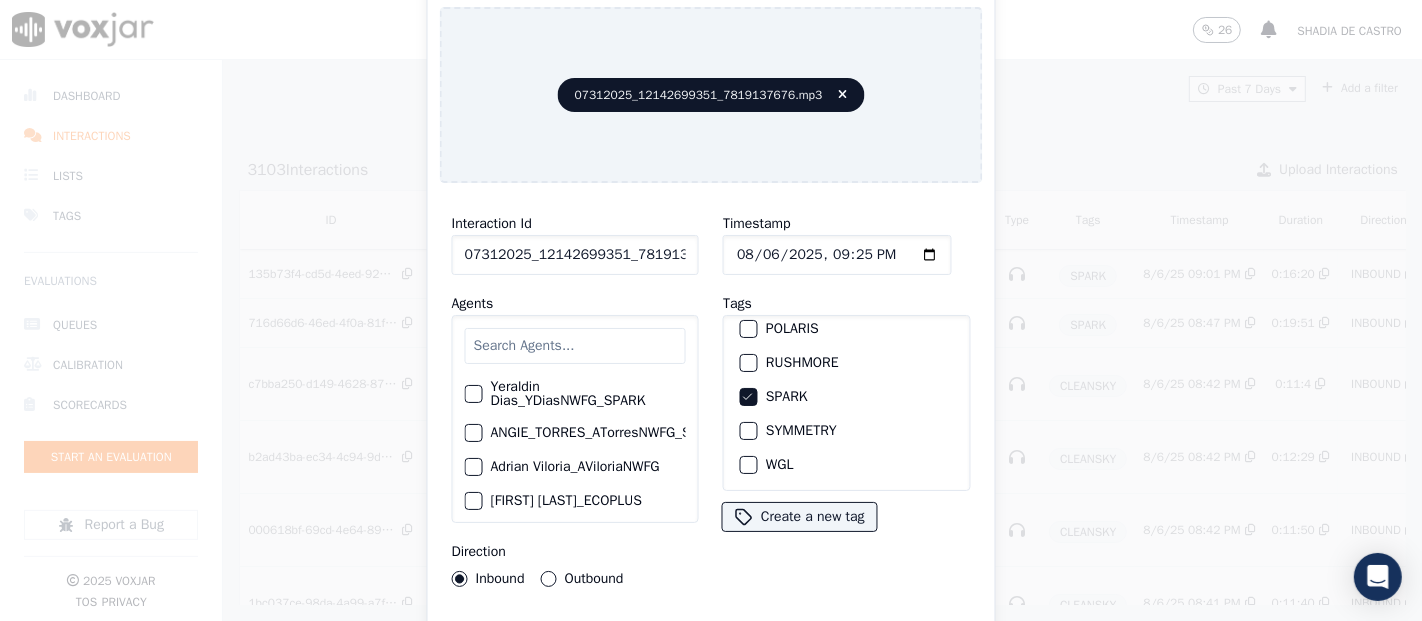 click on "Interaction Id   07312025_12142699351_7819137676     Agents        Yeraldin Dias_YDiasNWFG_SPARK     ANGIE_TORRES_ATorresNWFG_SPARK     Adrian Viloria_AViloriaNWFG     Adrian Viloria_ECOPLUS     Adrian Viloria_a25003_CLEANSKY     Adrian Viloria_a25016_WGL     Adrian Viloria_a25046_INDRA     Adrian Viloria_fuse1164_NGE     Alan Marruaga_a26181_WGL     Alejandra Chavarro_SYMMETRY     Alejandra Chavarro_a26184_WGL     Alejandro Vizcaino_a13916_CLEANSKY     Alejandro Vizcaino­_NW2906_CLEANSKY     Andres Higuita_AHiguitaNWFG_SPARK     Andres Higuita_Fuse3185_NGE     Andres Higuita_No Sales      Andres Higuita_a27435_CLEANSKY     Andres Higuita_a27490_INDRA     Andres Prias_APriasNWFG     Andres Prias_SYMMETRY     Andres Prias_a27400_CLEANSKY     Andres Prias_a27447_INDRA     Andres Prias_fuse1184_NGE     Angie Torres_ATorresNWFG     Angie Torres_SYMMETRY     Angie Torres_WANN1185_NGE     Angie Torres_a27399_CLEANSKY     Angie Torres_a27445_INDRA     BRYAN_LHEINEKER_WANN1211_NGE     Brandon Camacho_BAQ2083_INDRA" at bounding box center [711, 429] 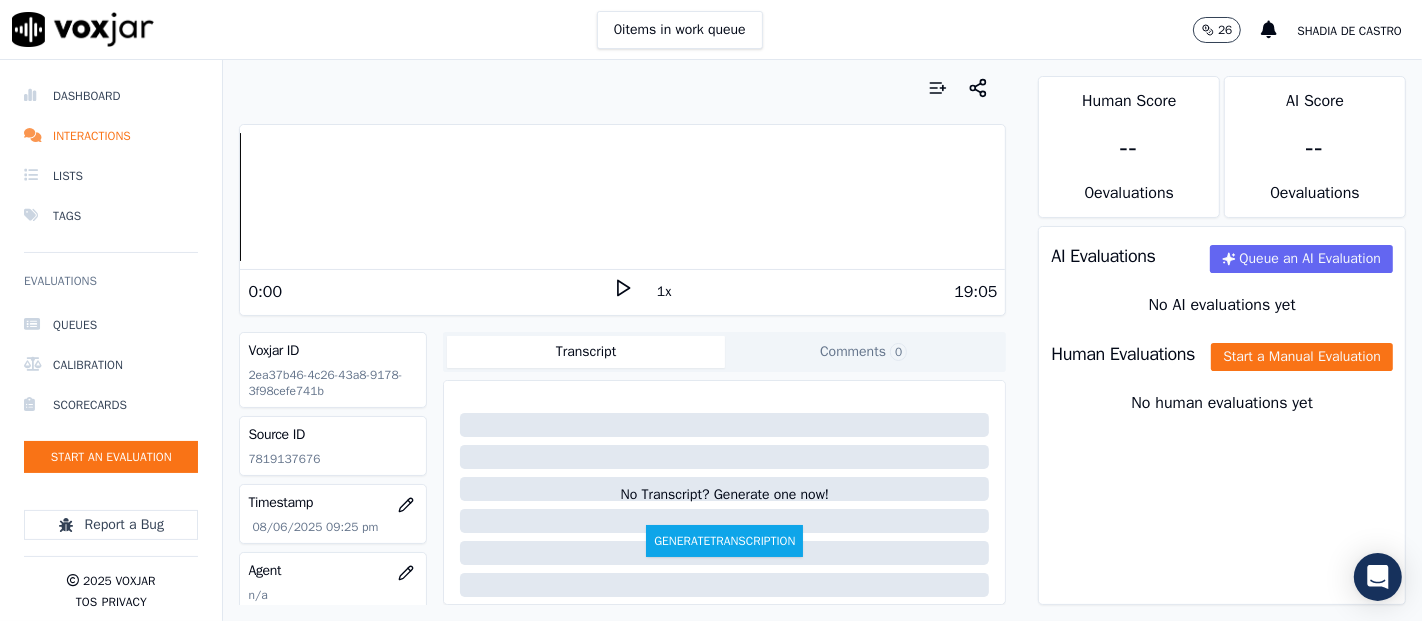 click 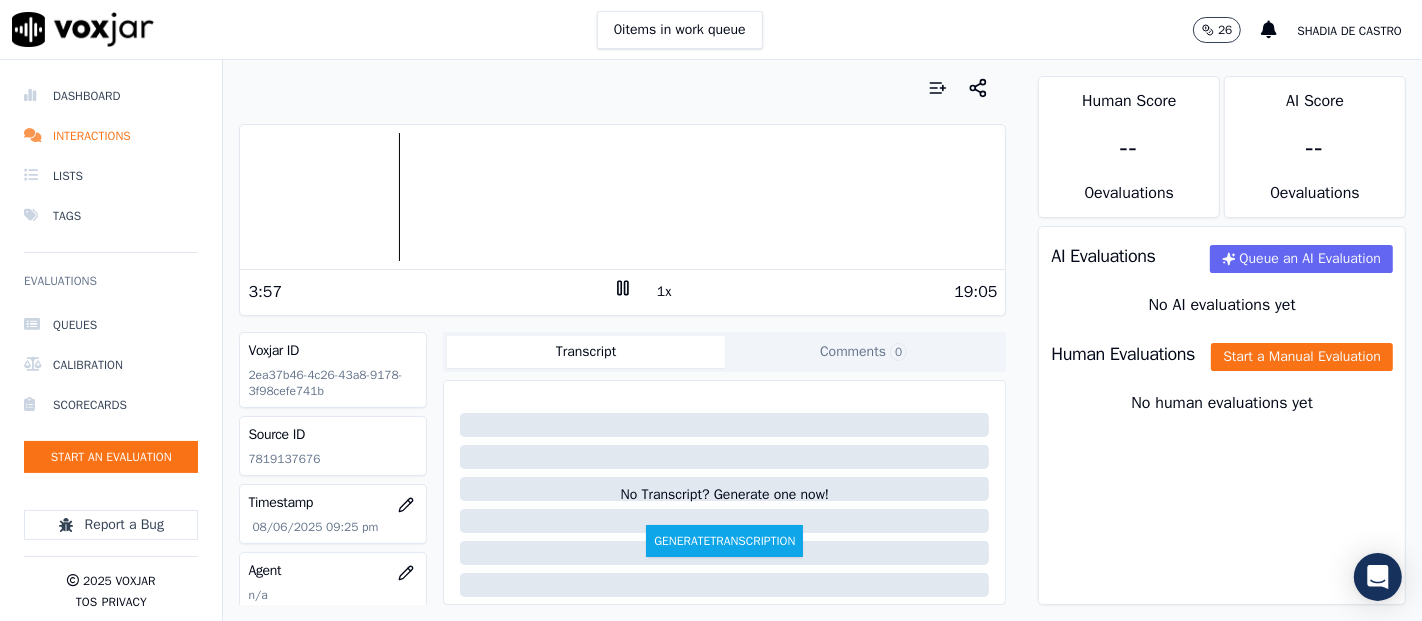 click at bounding box center [622, 197] 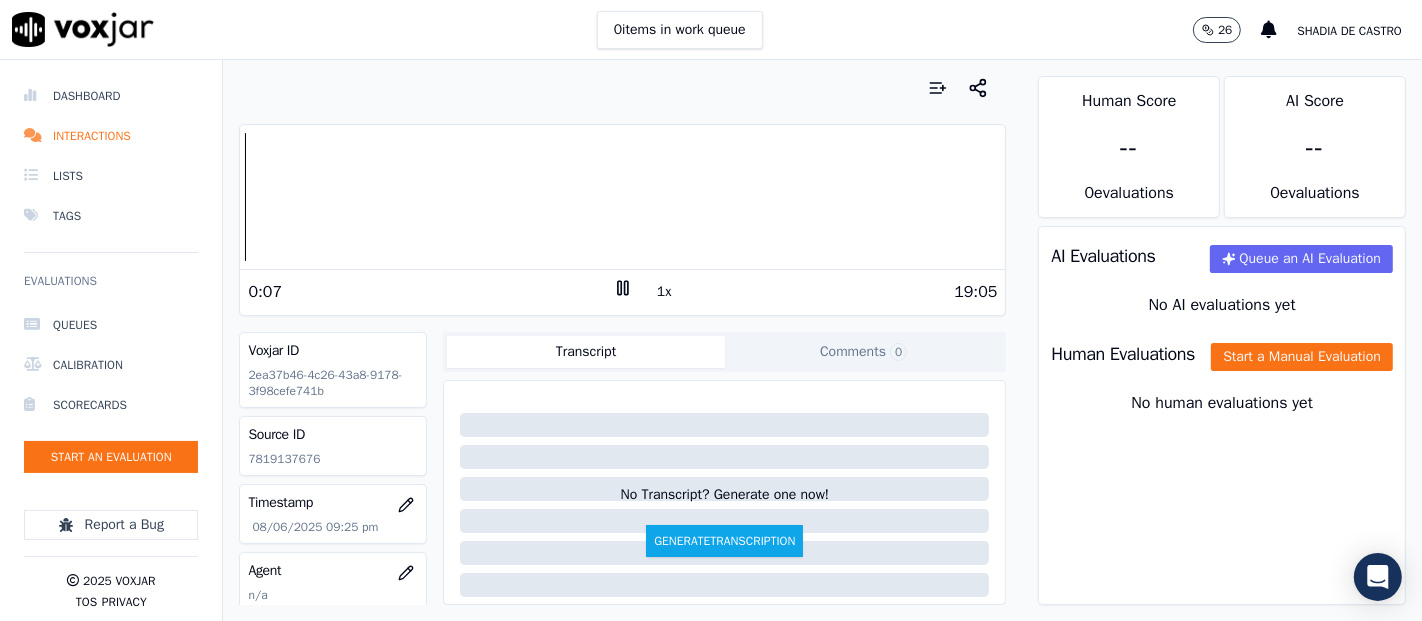 click on "Dashboard   Interactions   Lists   Tags       Evaluations     Queues   Calibration   Scorecards   Start an Evaluation
Report a Bug       2025   Voxjar   TOS   Privacy             Your browser does not support the audio element.   0:07     1x   19:05   Voxjar ID   2ea37b46-4c26-43a8-9178-3f98cefe741b   Source ID   7819137676   Timestamp
08/06/2025 09:25 pm     Agent
n/a     Customer Name     n/a     Customer Phone     n/a     Tags
SPARK     Source     manualUpload   Type     AUDIO       Transcript   Comments  0   No Transcript? Generate one now!   Generate  Transcription         Add Comment   Scores   Transcript   Metadata   Comments         Human Score   --   0  evaluation s   AI Score   --   0  evaluation s     AI Evaluations
Queue an AI Evaluation   No AI evaluations yet   Human Evaluations   Start a Manual Evaluation   No human evaluations yet" at bounding box center (711, 340) 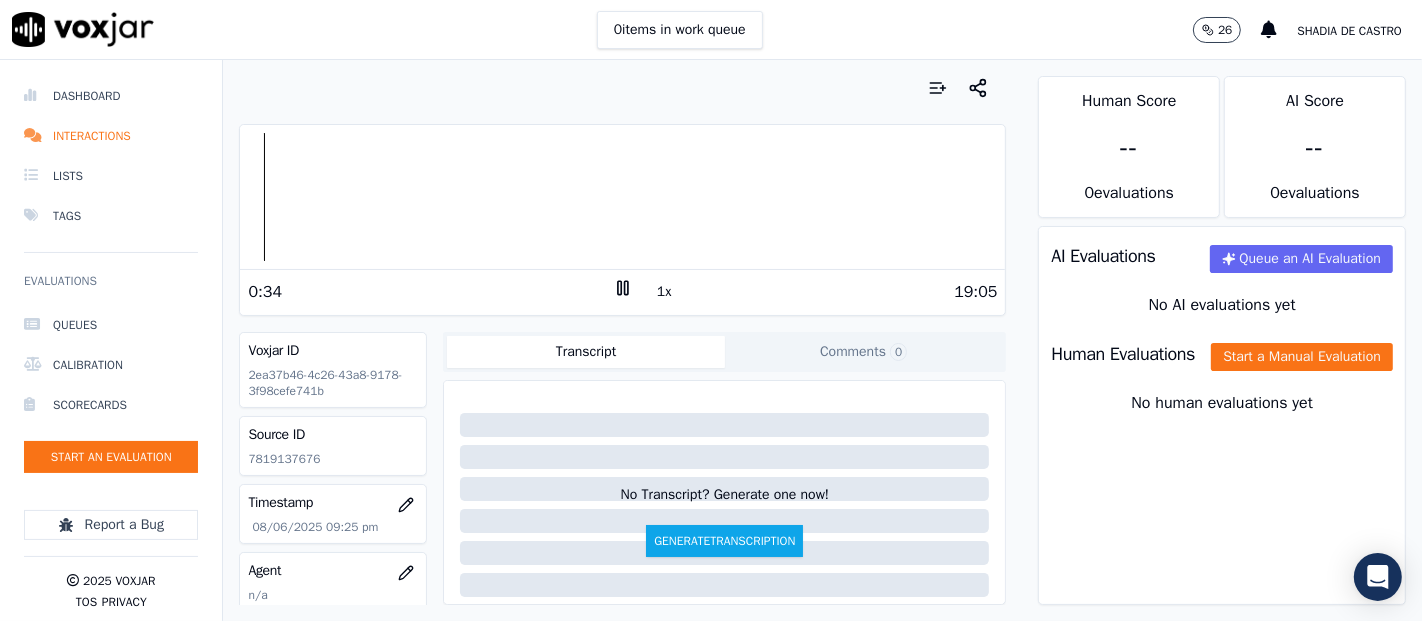 click on "Your browser does not support the audio element.   0:34     1x   19:05   Voxjar ID   2ea37b46-4c26-43a8-9178-3f98cefe741b   Source ID   7819137676   Timestamp
08/06/2025 09:25 pm     Agent
n/a     Customer Name     n/a     Customer Phone     n/a     Tags
SPARK     Source     manualUpload   Type     AUDIO       Transcript   Comments  0   No Transcript? Generate one now!   Generate  Transcription         Add Comment" at bounding box center (622, 340) 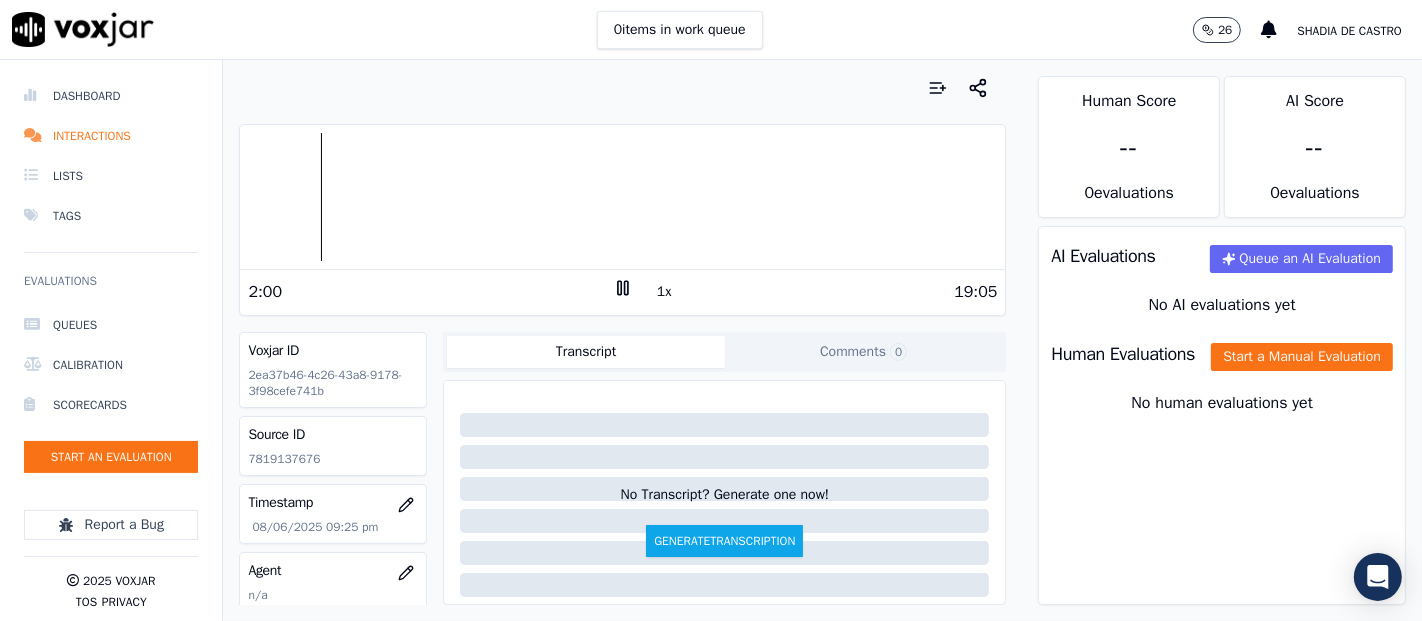 click at bounding box center [622, 197] 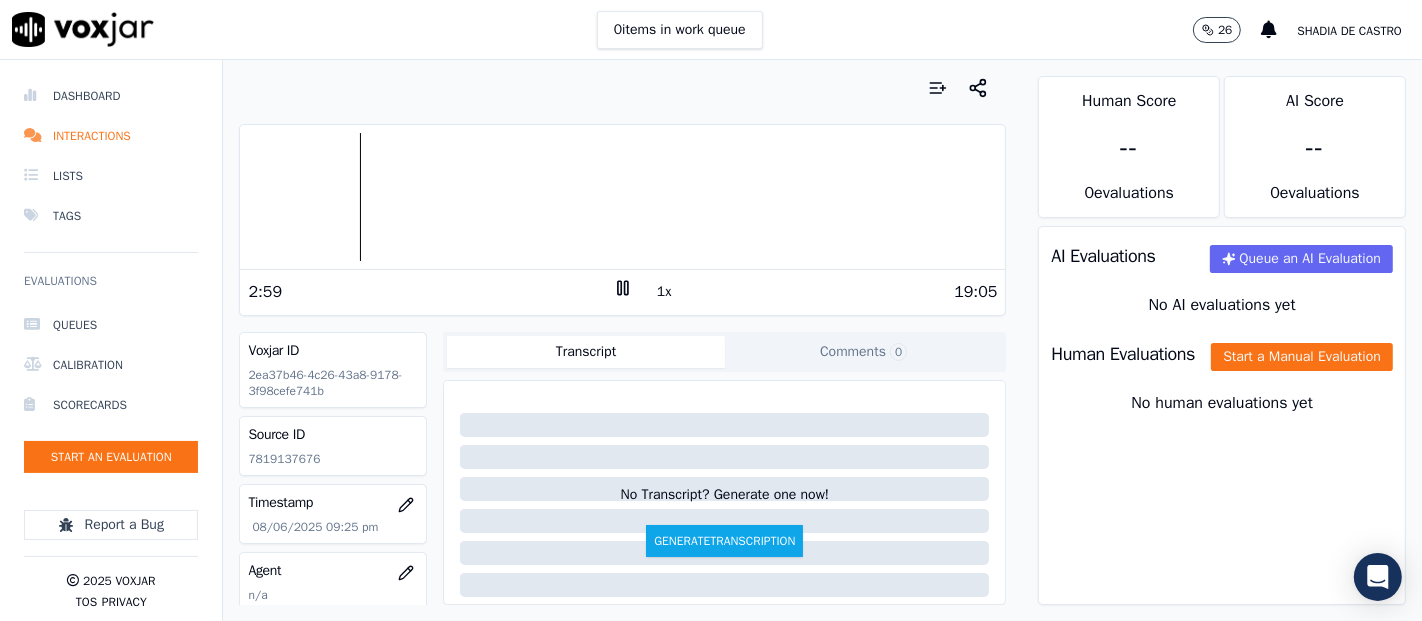click on "19:05" at bounding box center (815, 292) 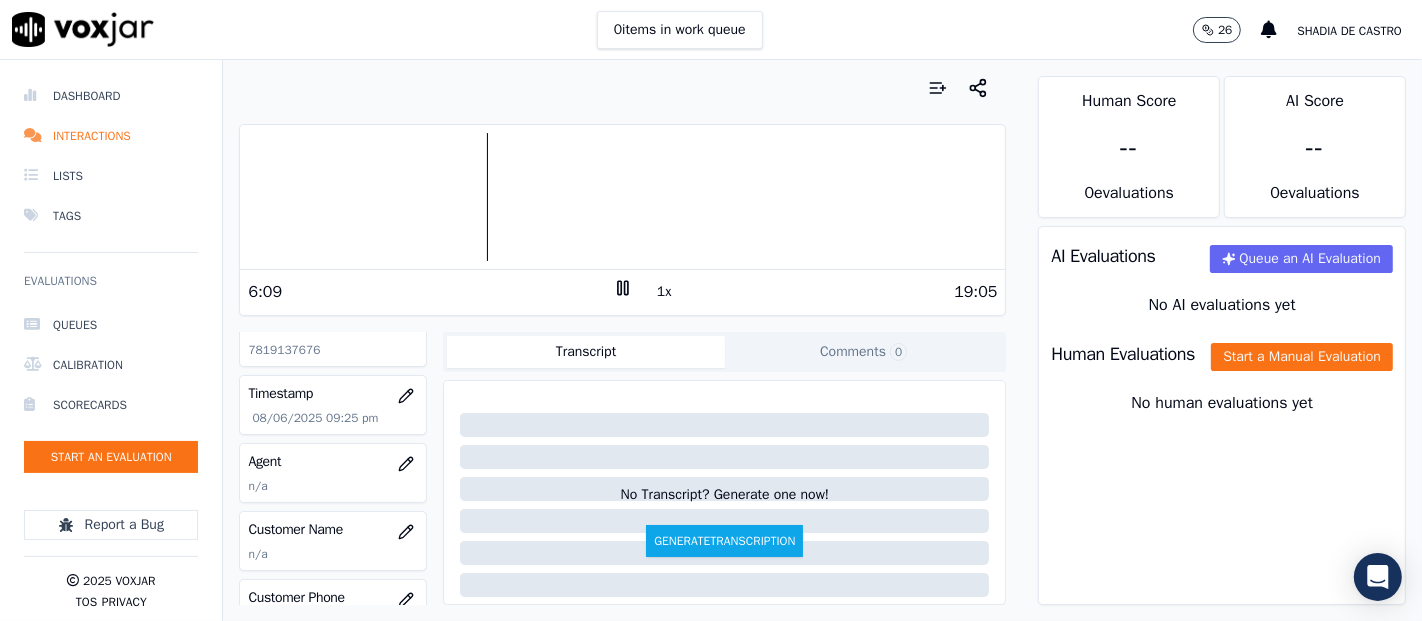 scroll, scrollTop: 0, scrollLeft: 0, axis: both 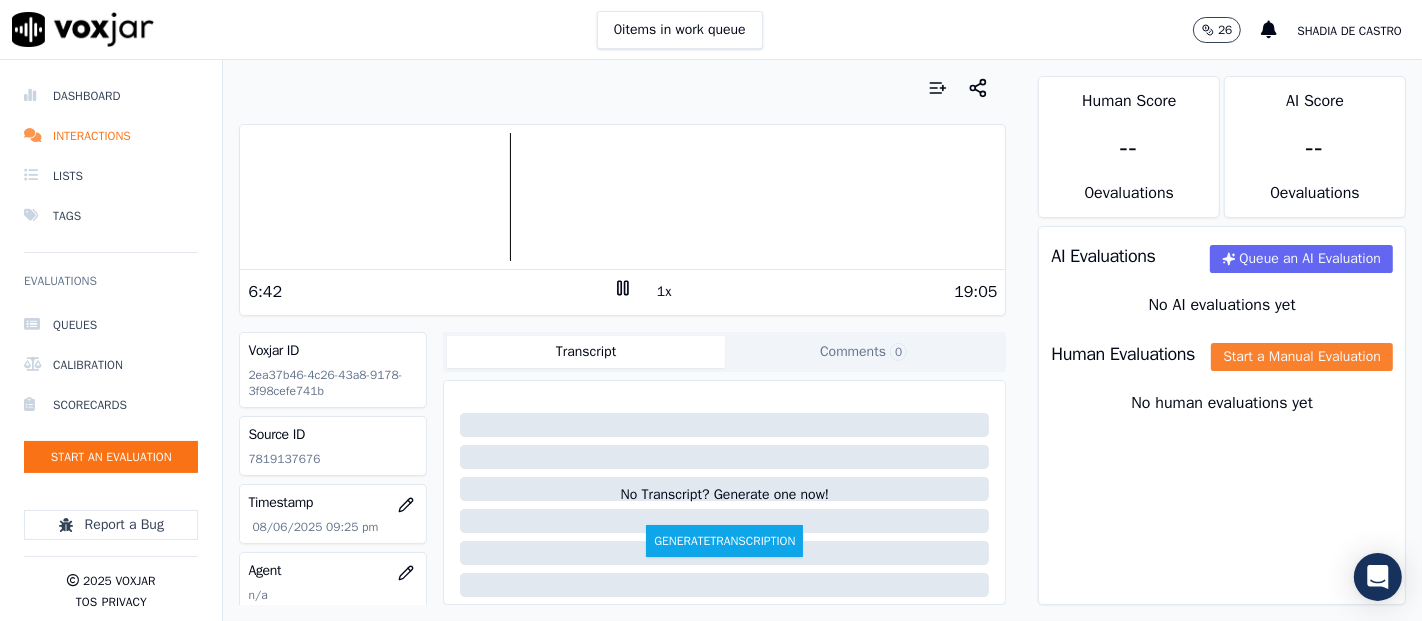 click on "Human Evaluations   Start a Manual Evaluation" at bounding box center [1222, 354] 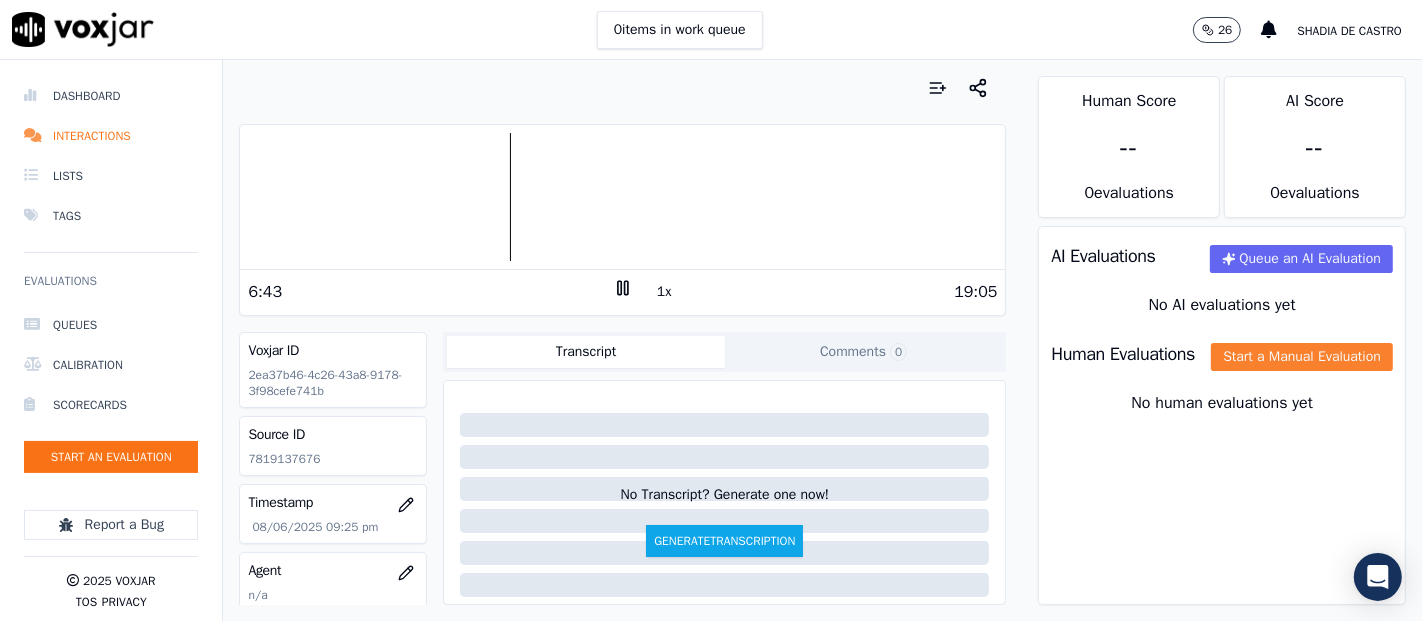 drag, startPoint x: 1060, startPoint y: 372, endPoint x: 1140, endPoint y: 397, distance: 83.81527 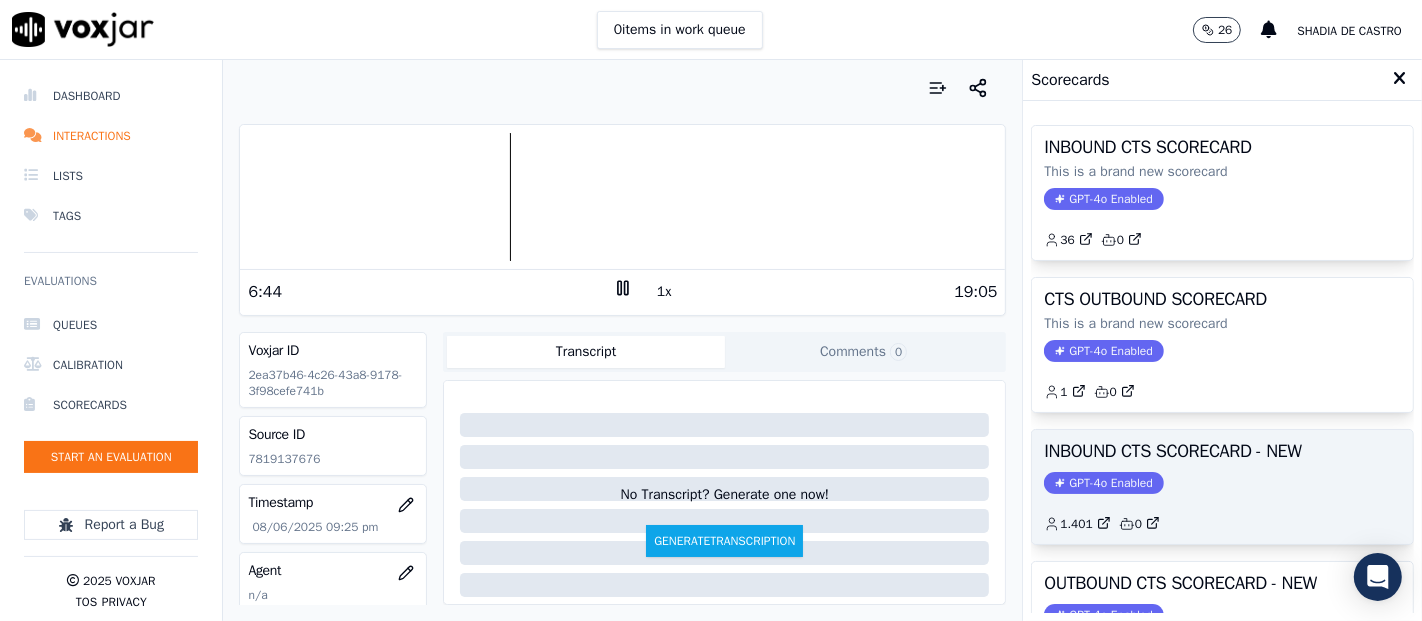 click on "GPT-4o Enabled" 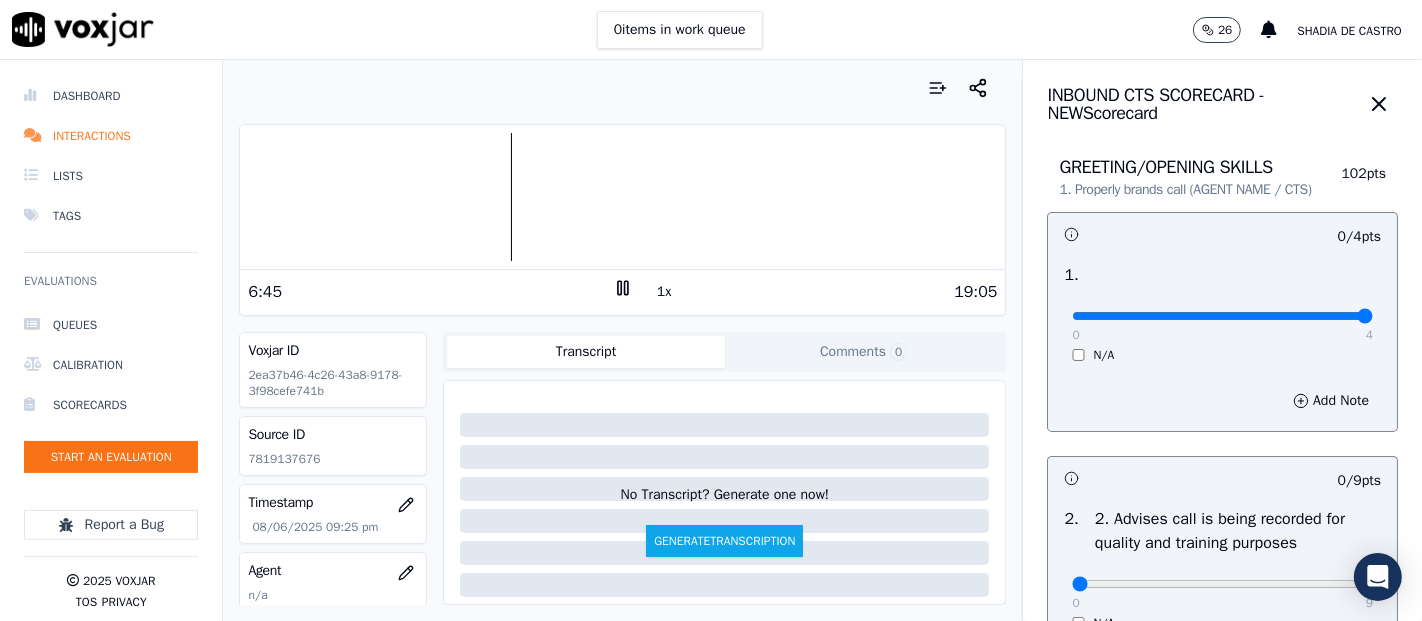 type on "4" 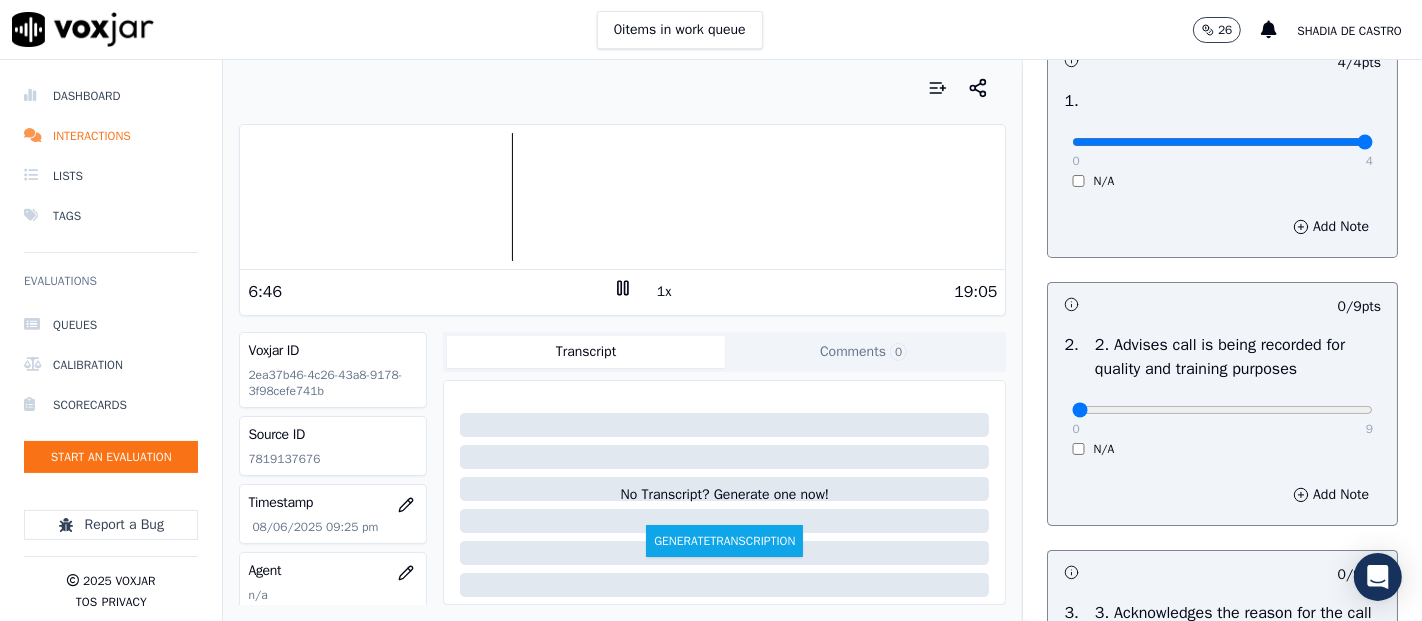scroll, scrollTop: 222, scrollLeft: 0, axis: vertical 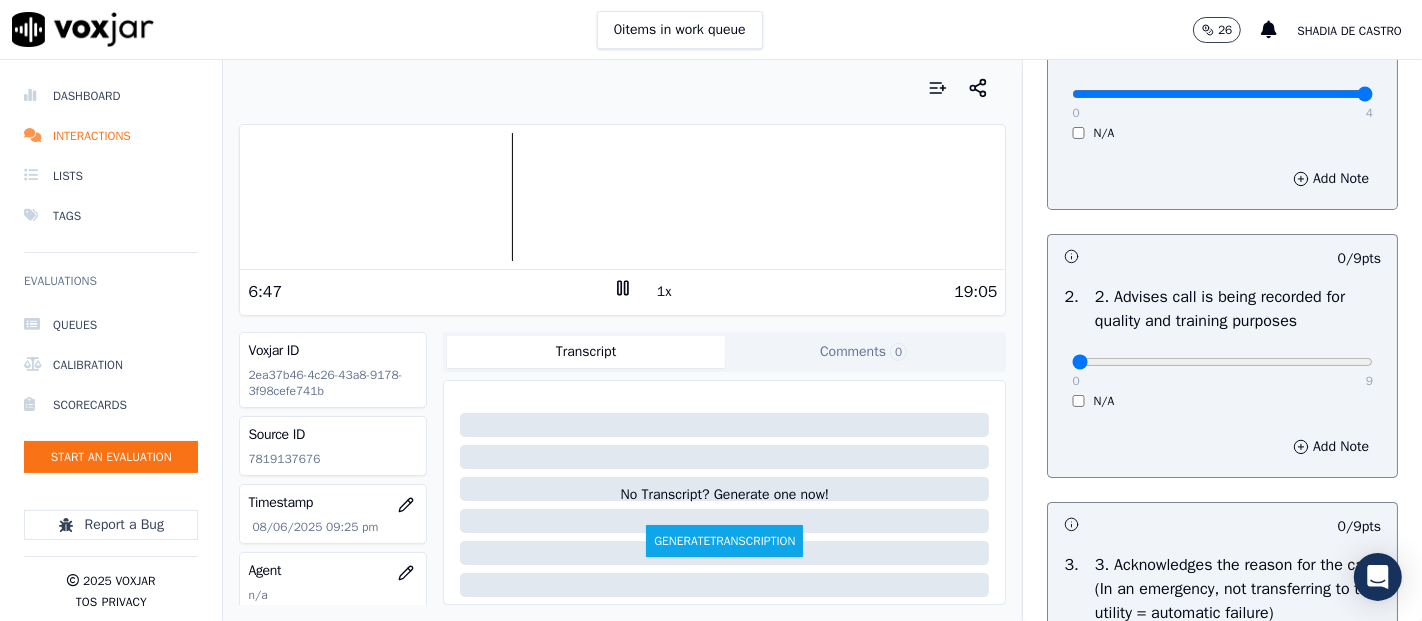 click on "0   9" at bounding box center [1222, 361] 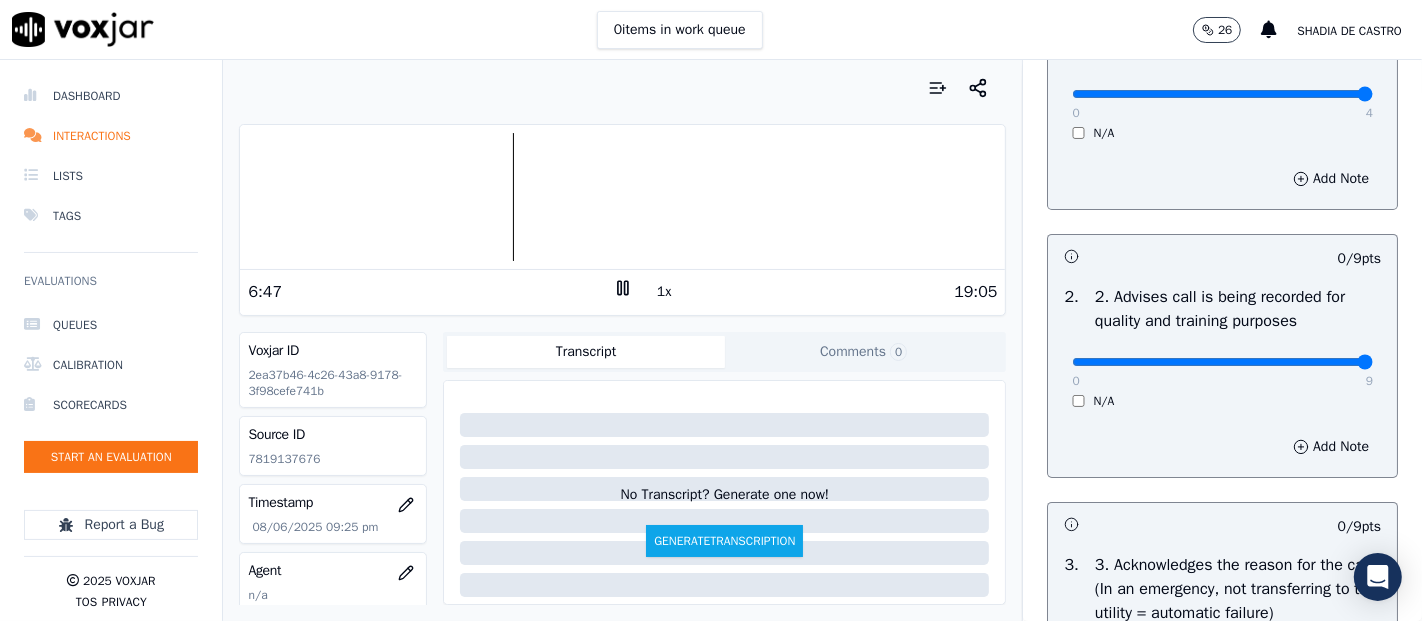 type on "9" 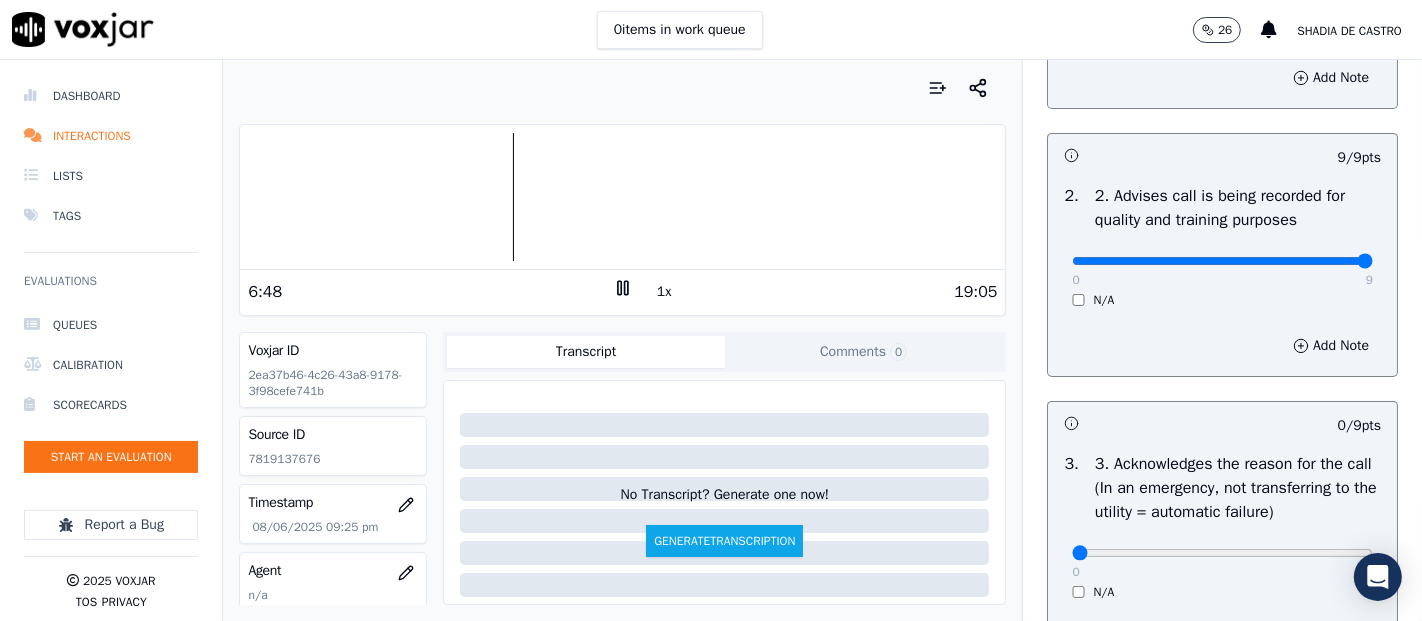 scroll, scrollTop: 444, scrollLeft: 0, axis: vertical 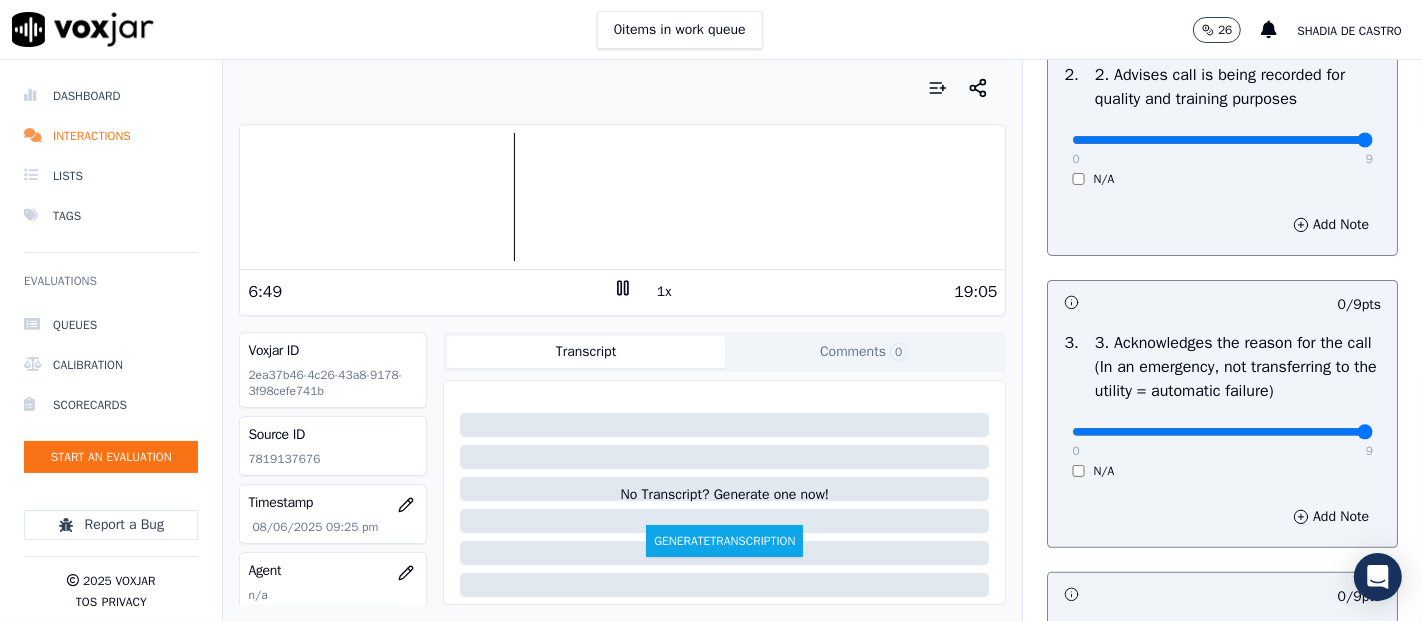 type on "9" 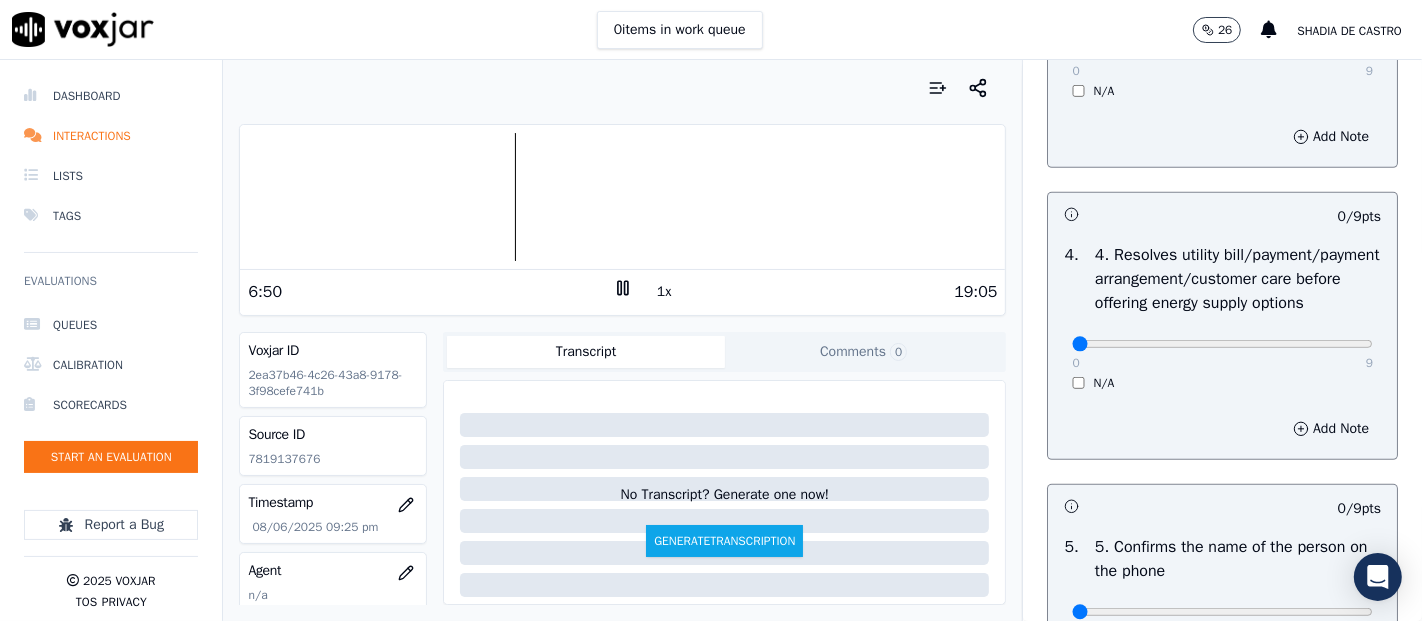 scroll, scrollTop: 888, scrollLeft: 0, axis: vertical 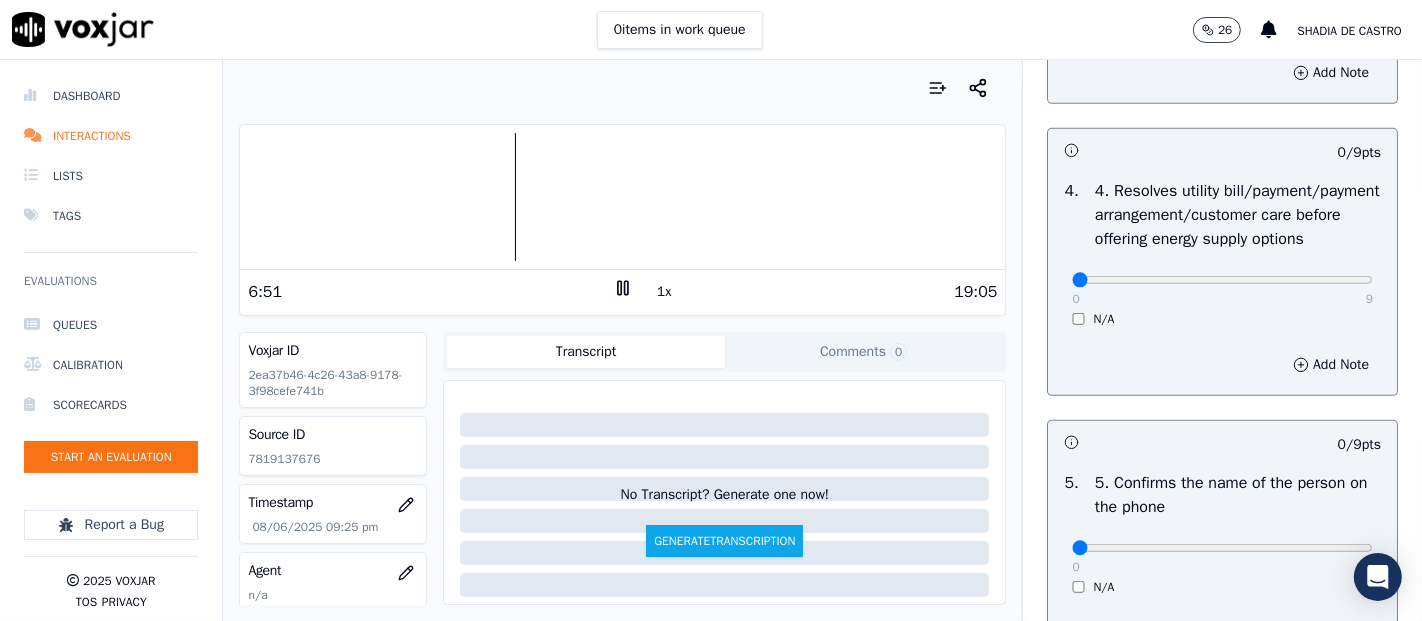 click on "0   9     N/A" at bounding box center (1222, 289) 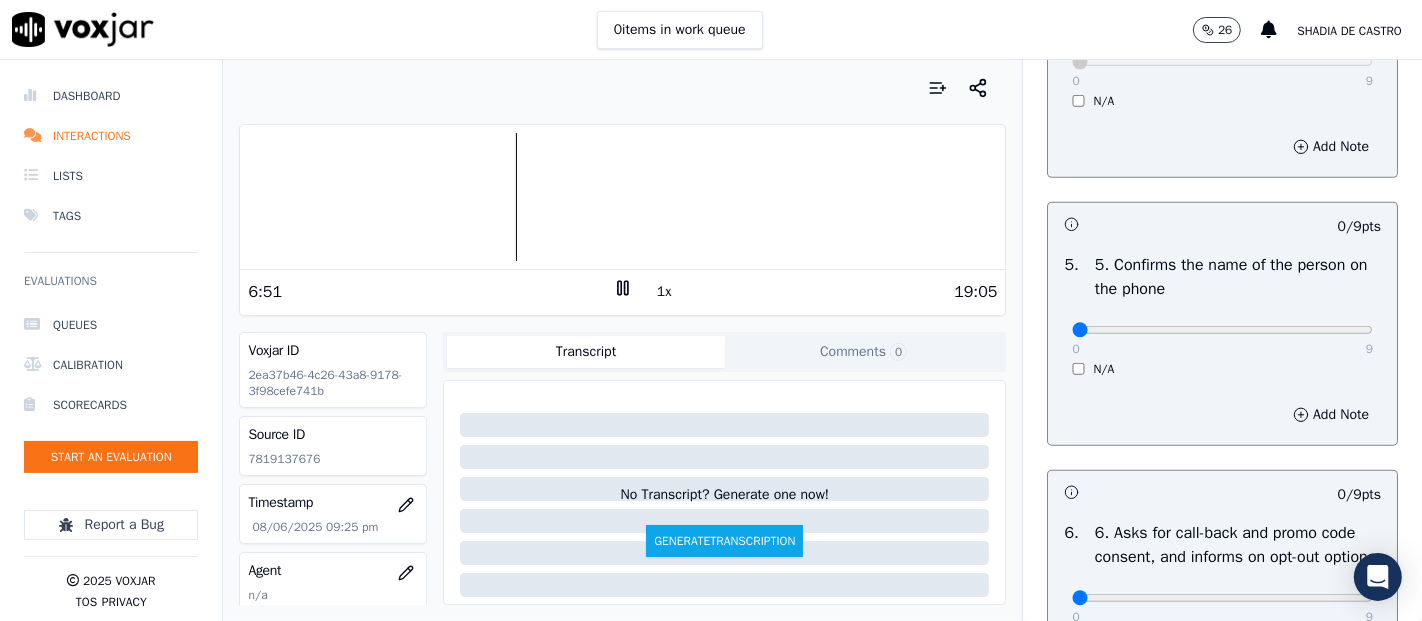 scroll, scrollTop: 1111, scrollLeft: 0, axis: vertical 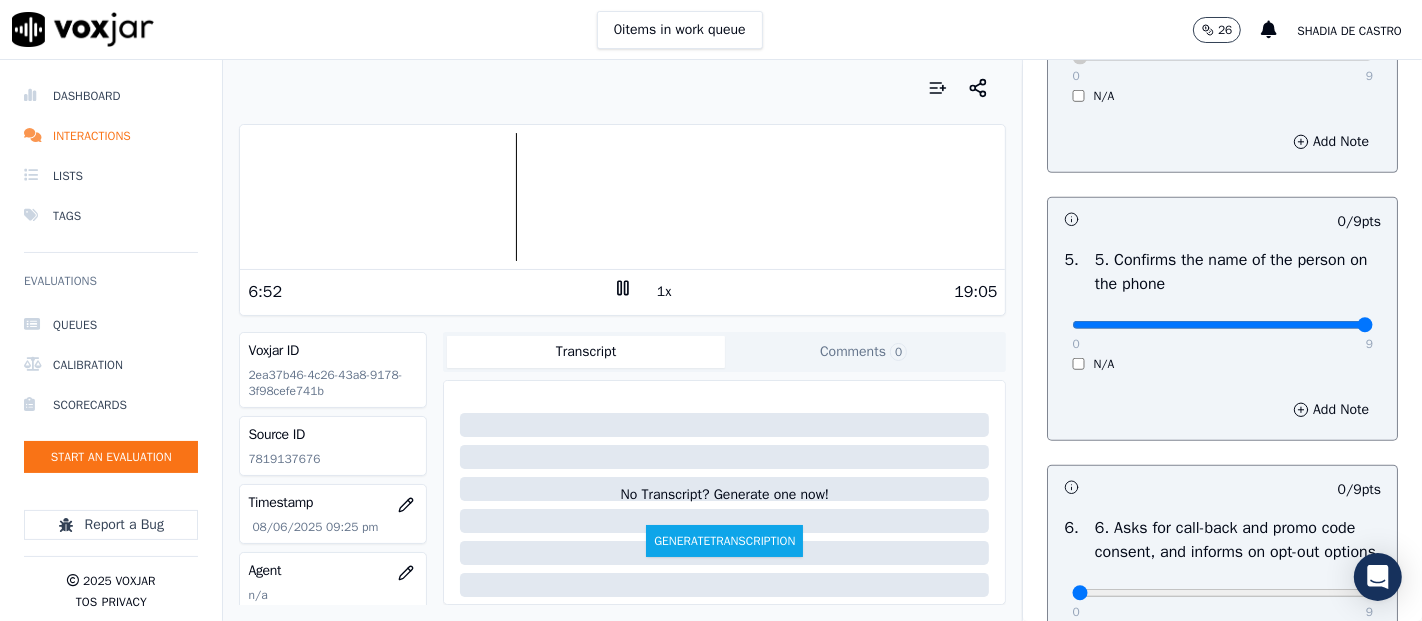 type on "9" 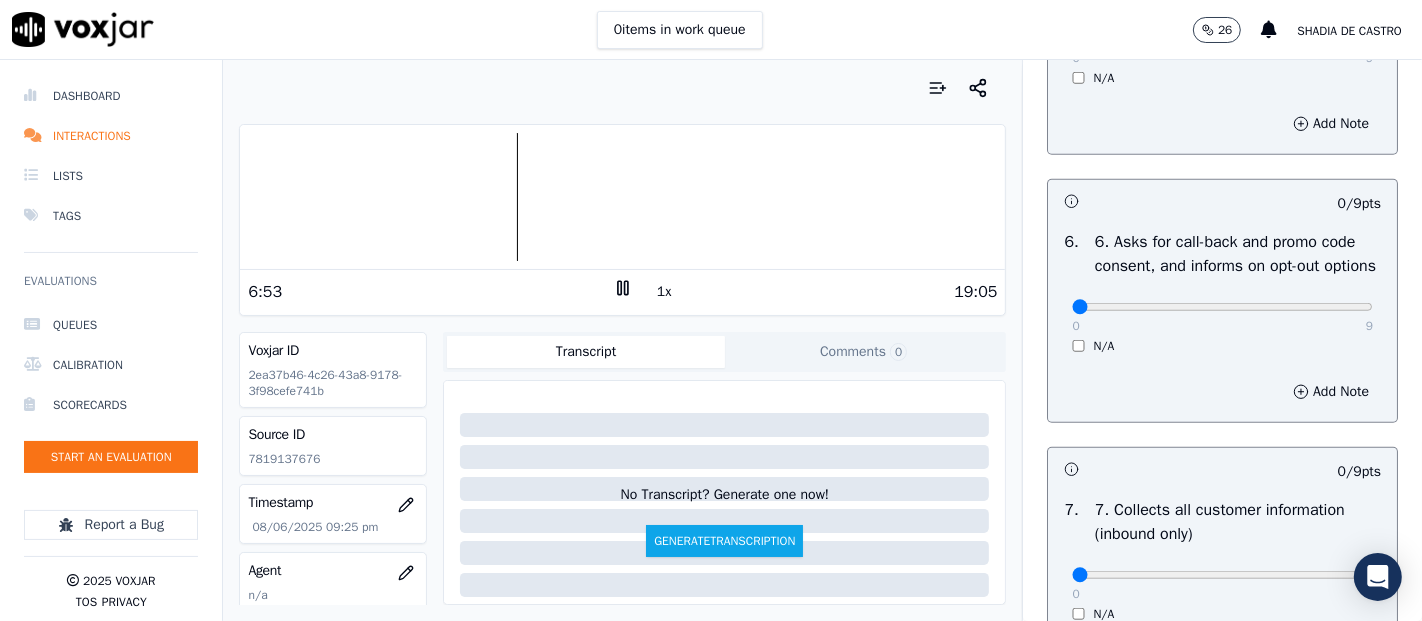 scroll, scrollTop: 1444, scrollLeft: 0, axis: vertical 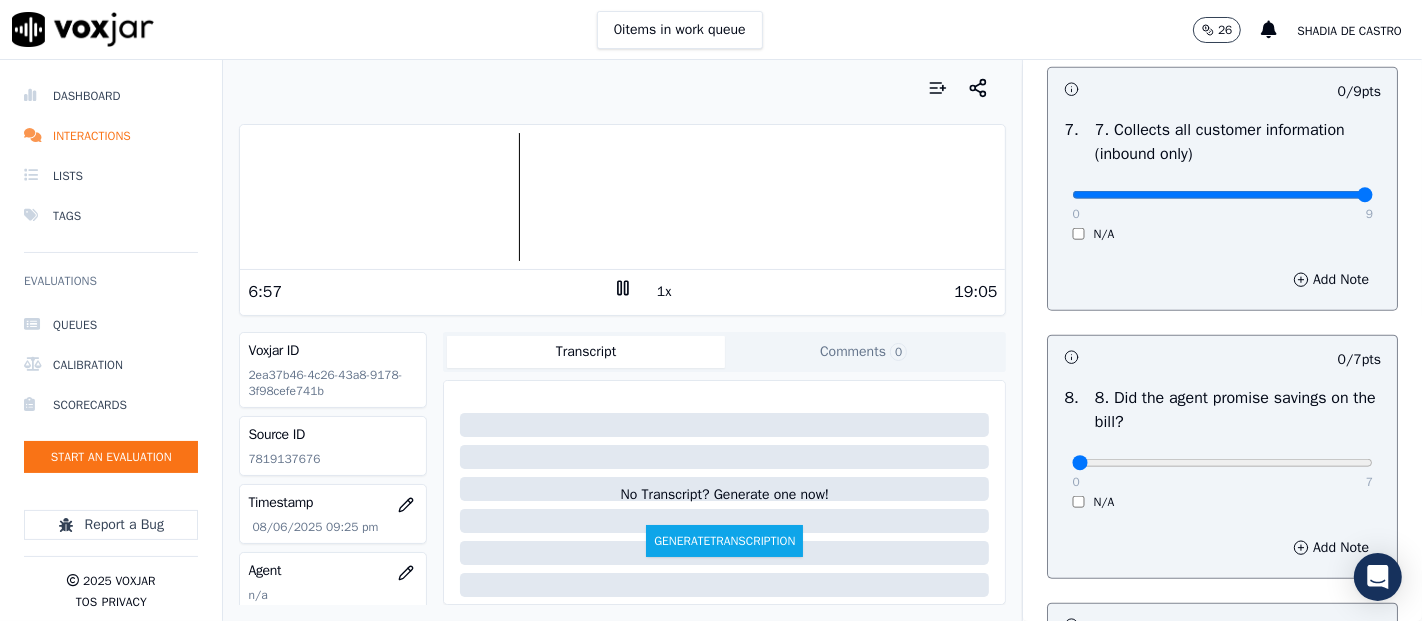type on "9" 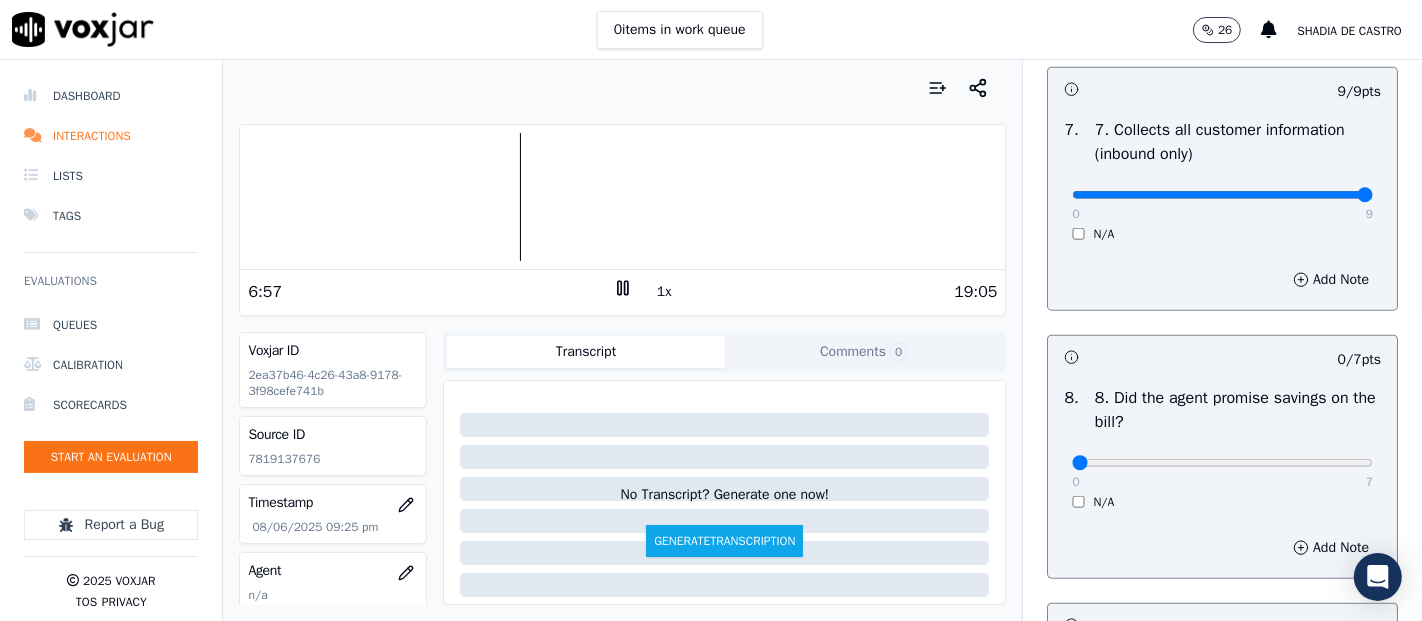scroll, scrollTop: 2111, scrollLeft: 0, axis: vertical 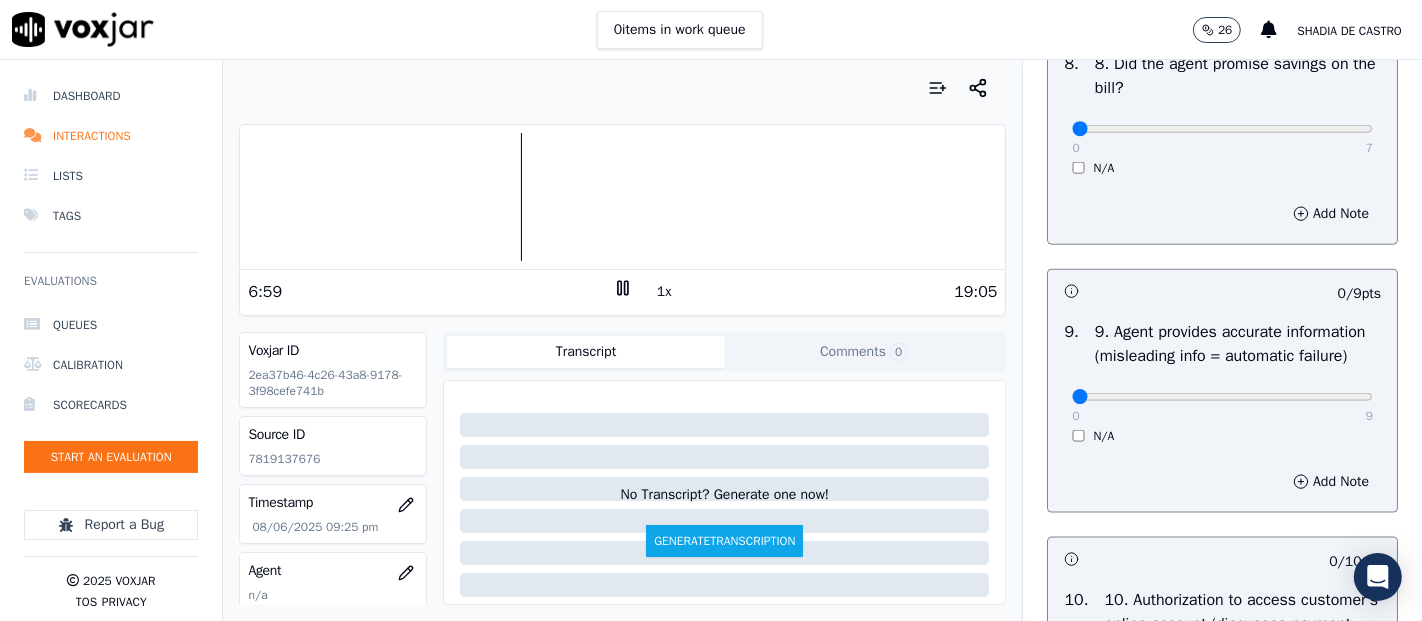 click on "N/A" at bounding box center (1222, 168) 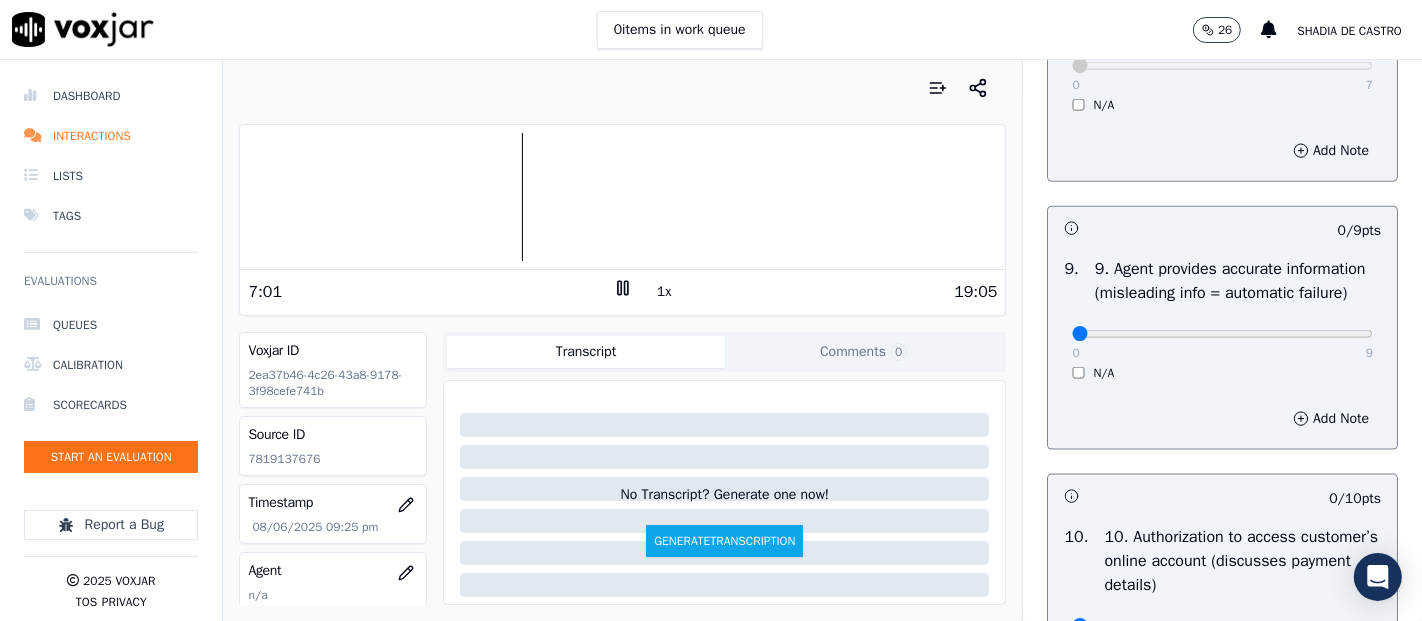 scroll, scrollTop: 2222, scrollLeft: 0, axis: vertical 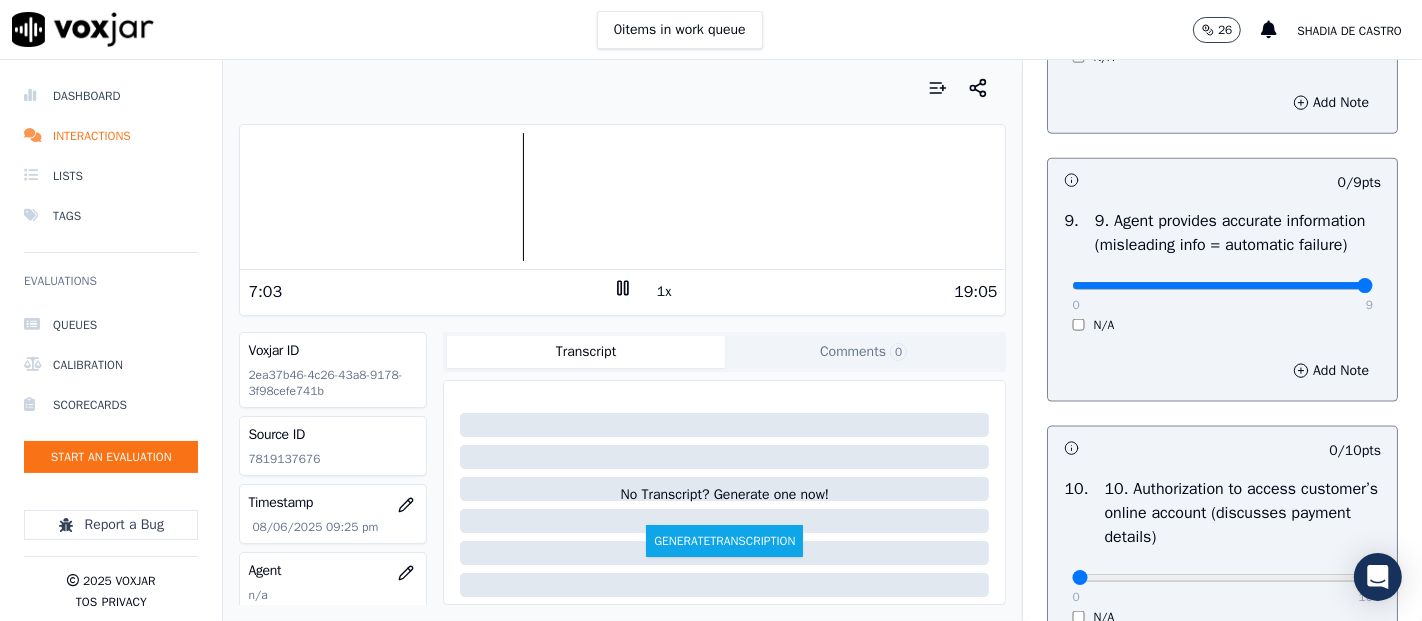 type on "9" 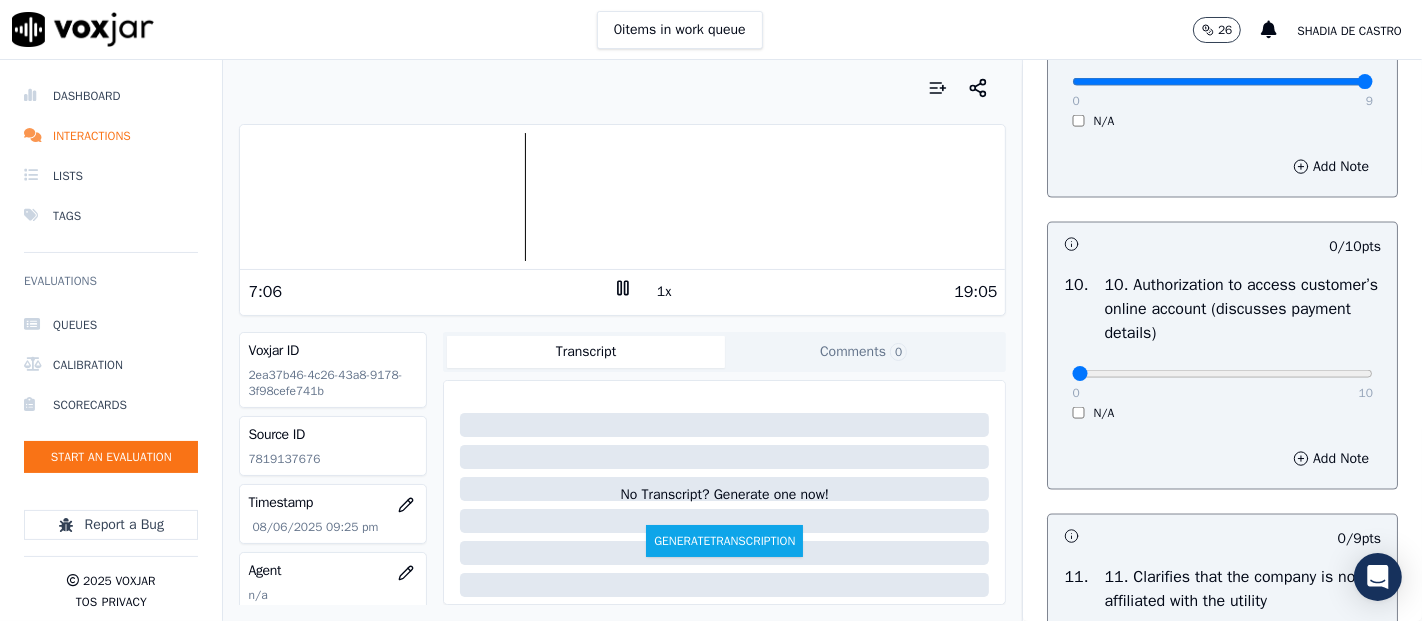scroll, scrollTop: 2555, scrollLeft: 0, axis: vertical 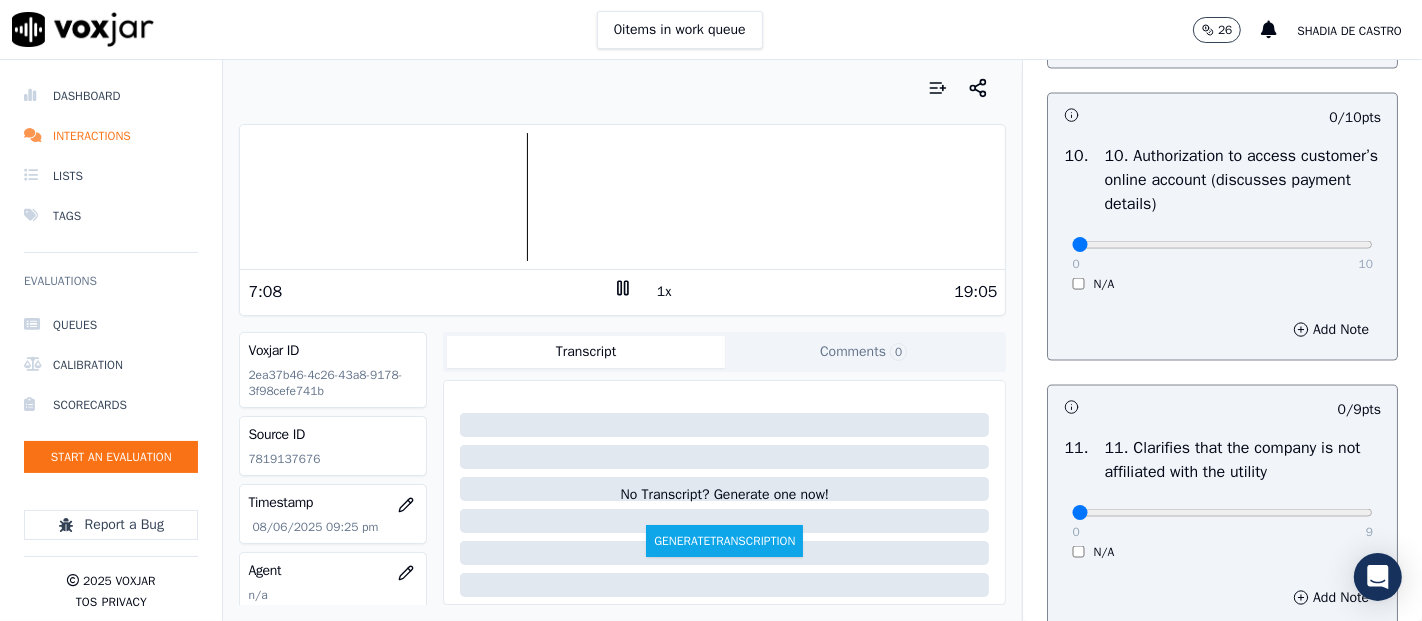 click on "0   10     N/A" at bounding box center [1222, 254] 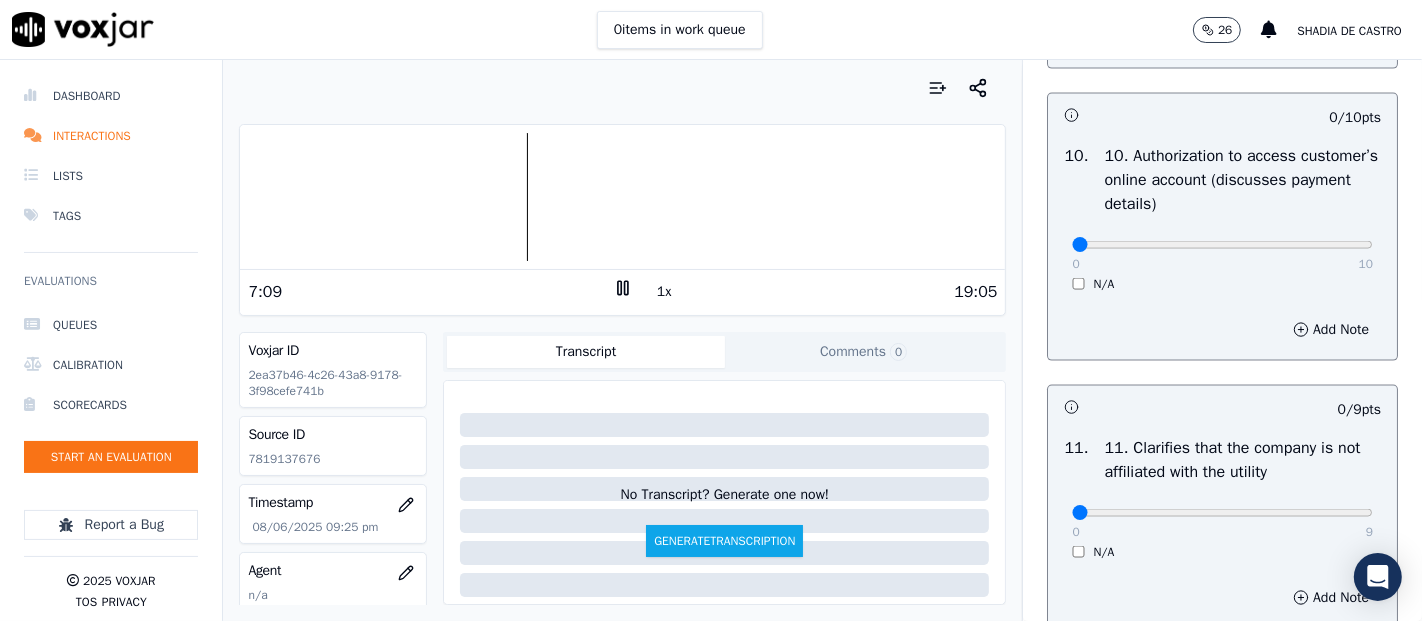 click on "0   10     N/A" at bounding box center (1222, 254) 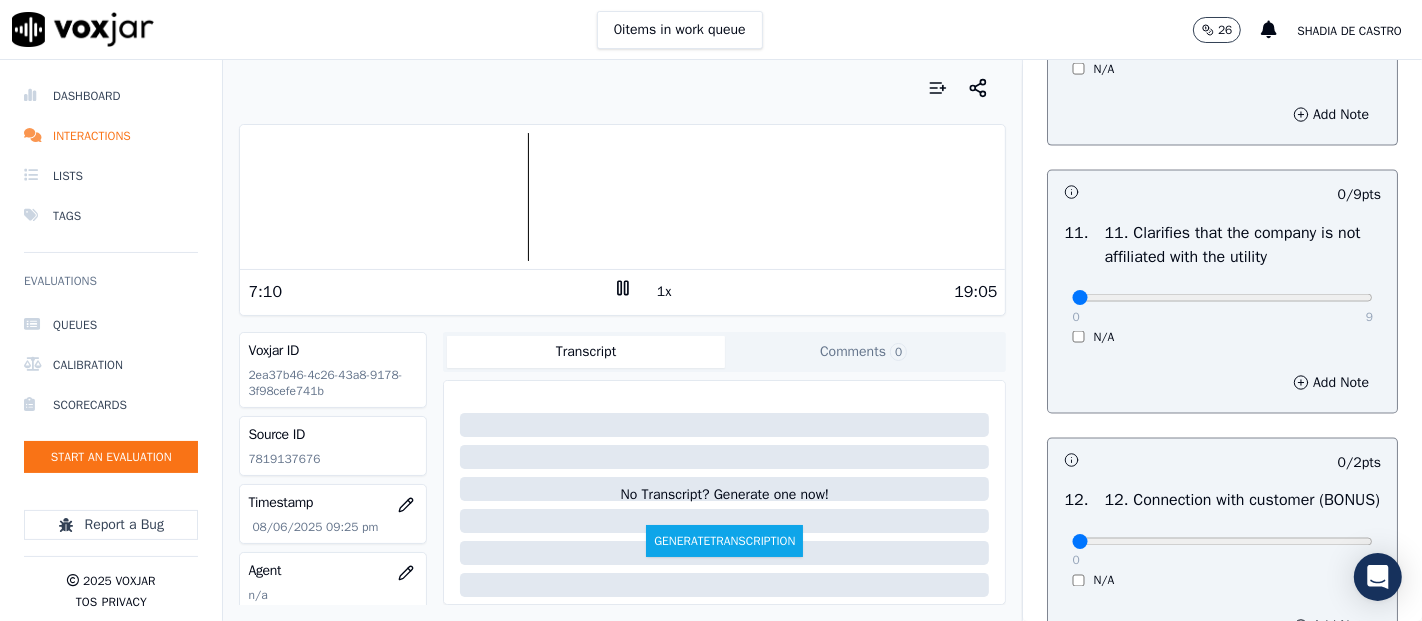 scroll, scrollTop: 2777, scrollLeft: 0, axis: vertical 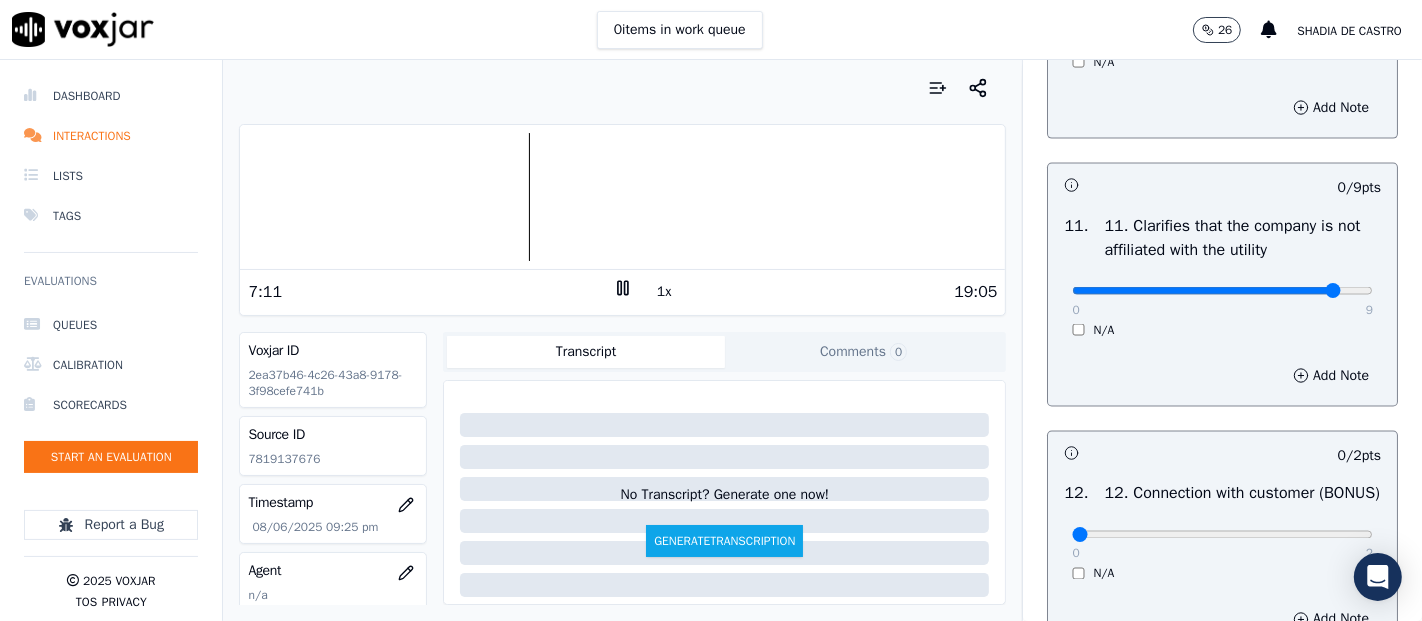 click at bounding box center (1222, -2461) 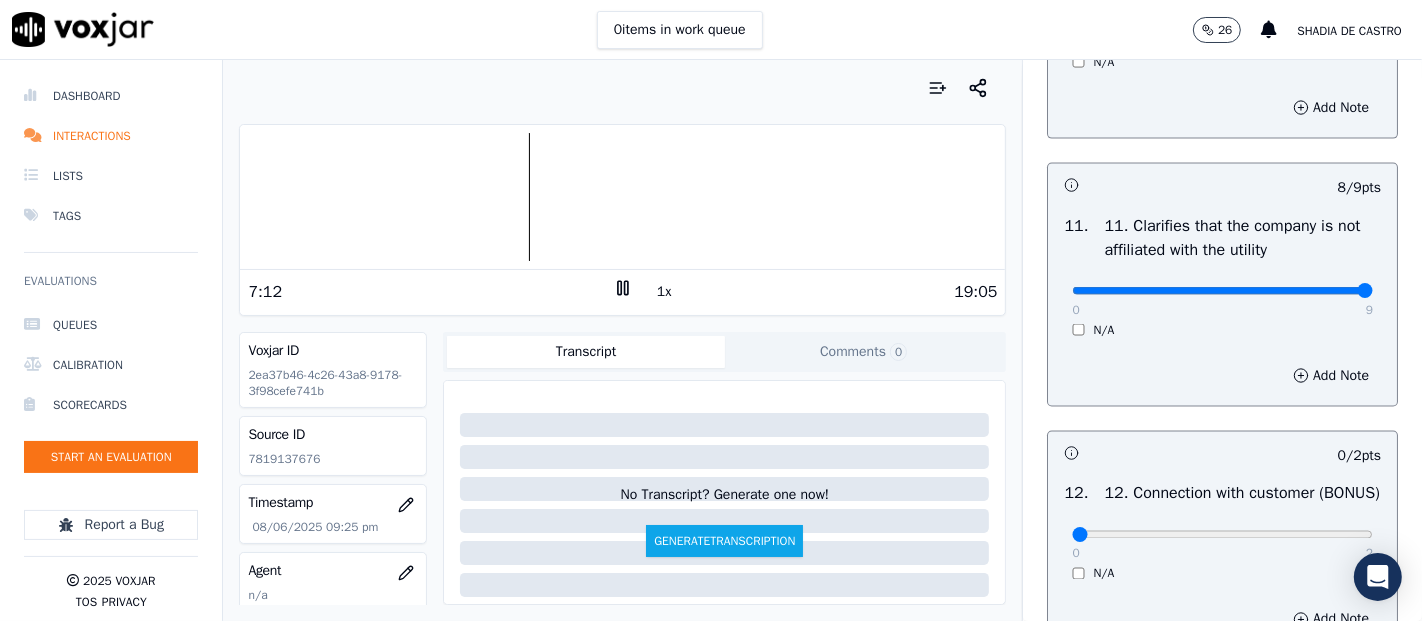 type on "9" 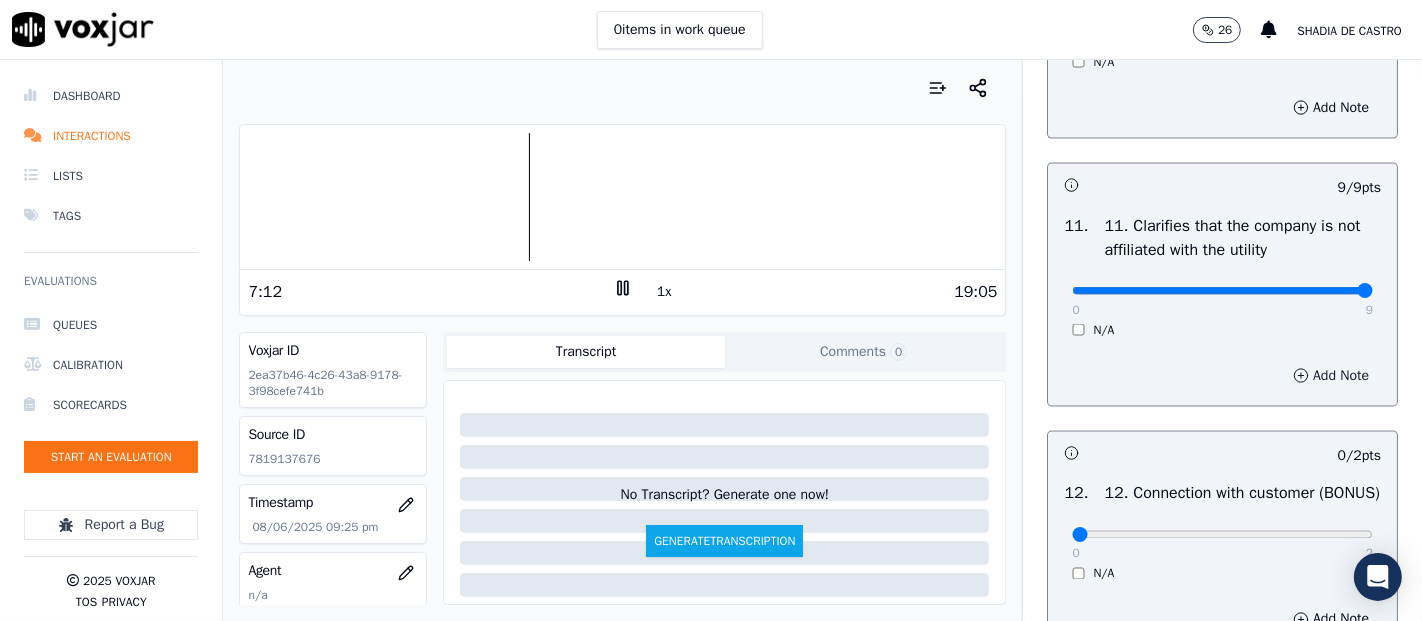 scroll, scrollTop: 3111, scrollLeft: 0, axis: vertical 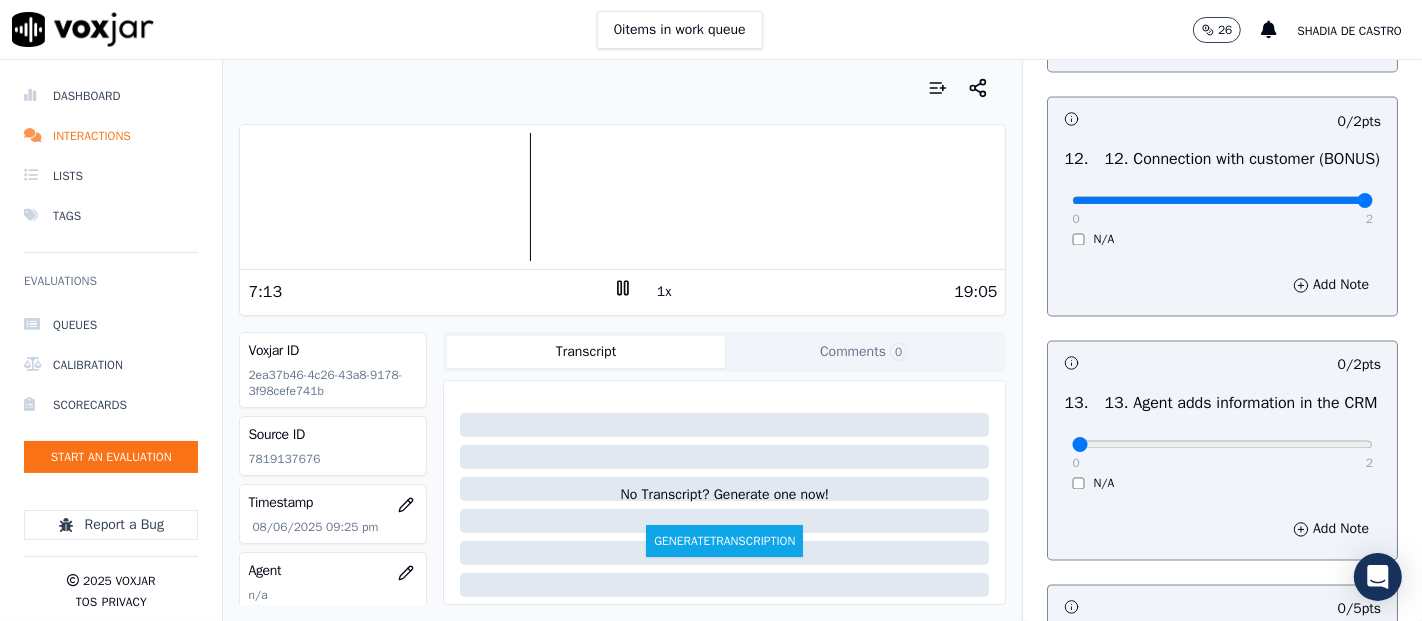 type on "2" 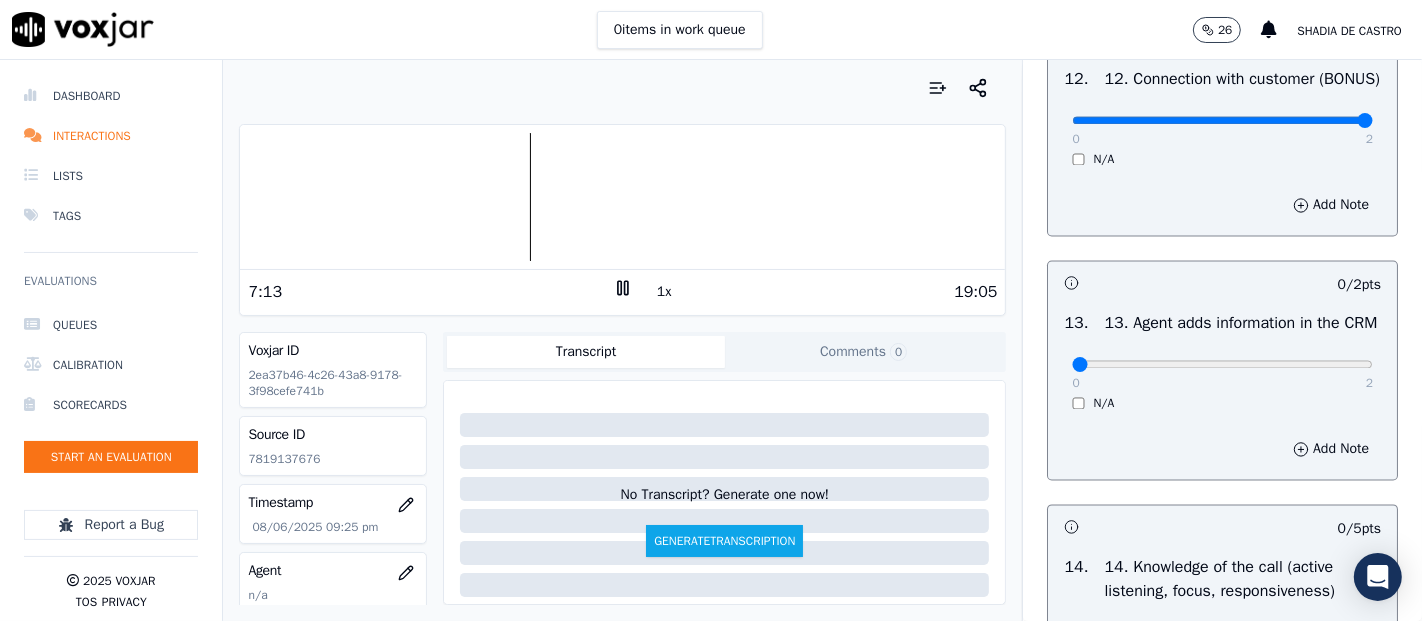 scroll, scrollTop: 3333, scrollLeft: 0, axis: vertical 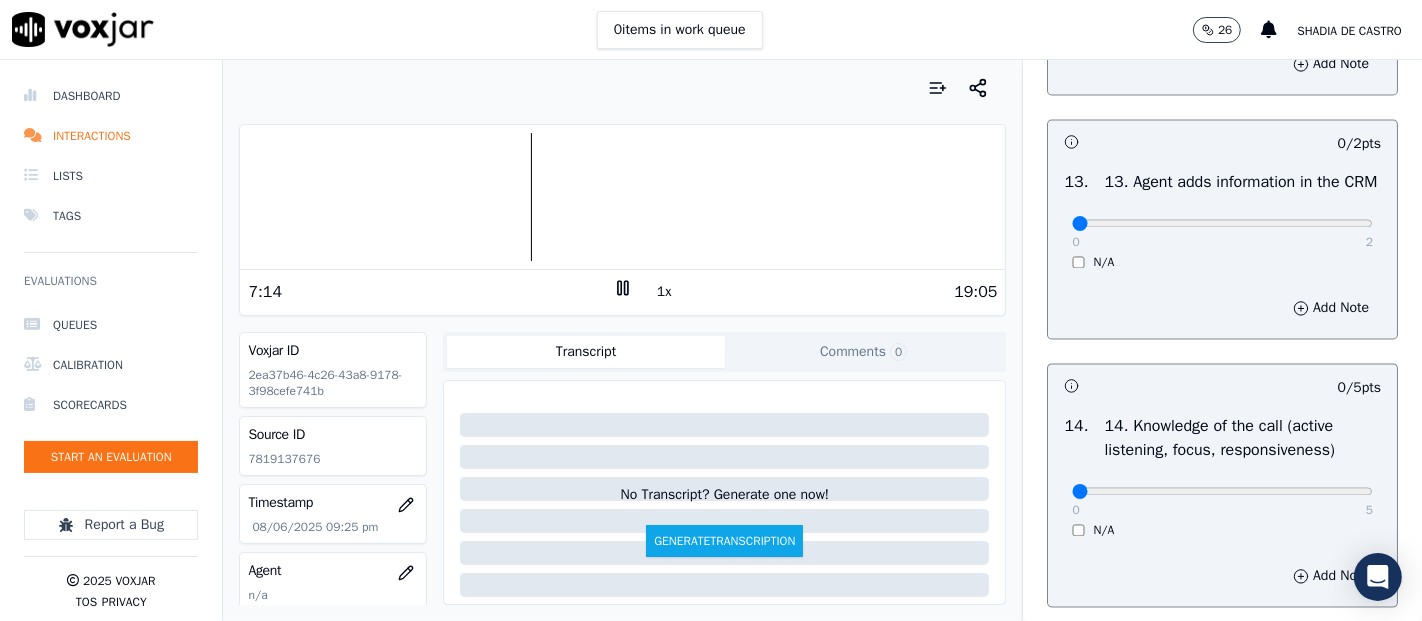 click on "0   2" at bounding box center (1222, 222) 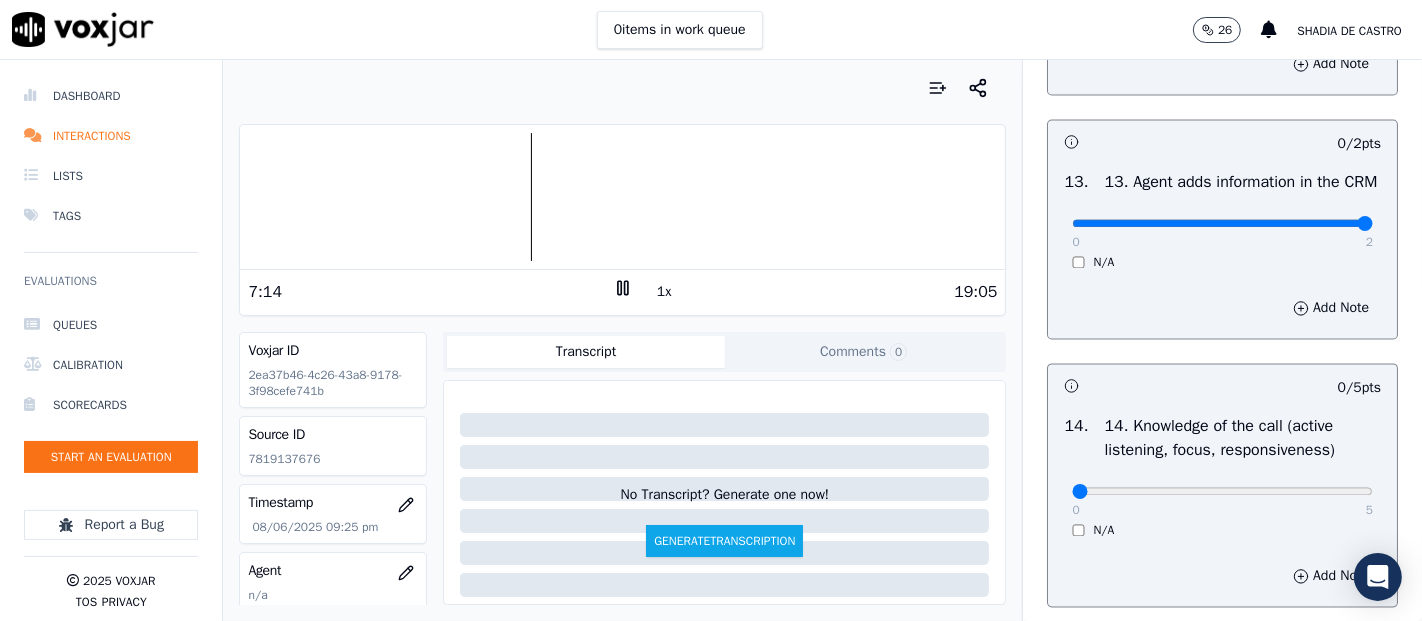 type on "2" 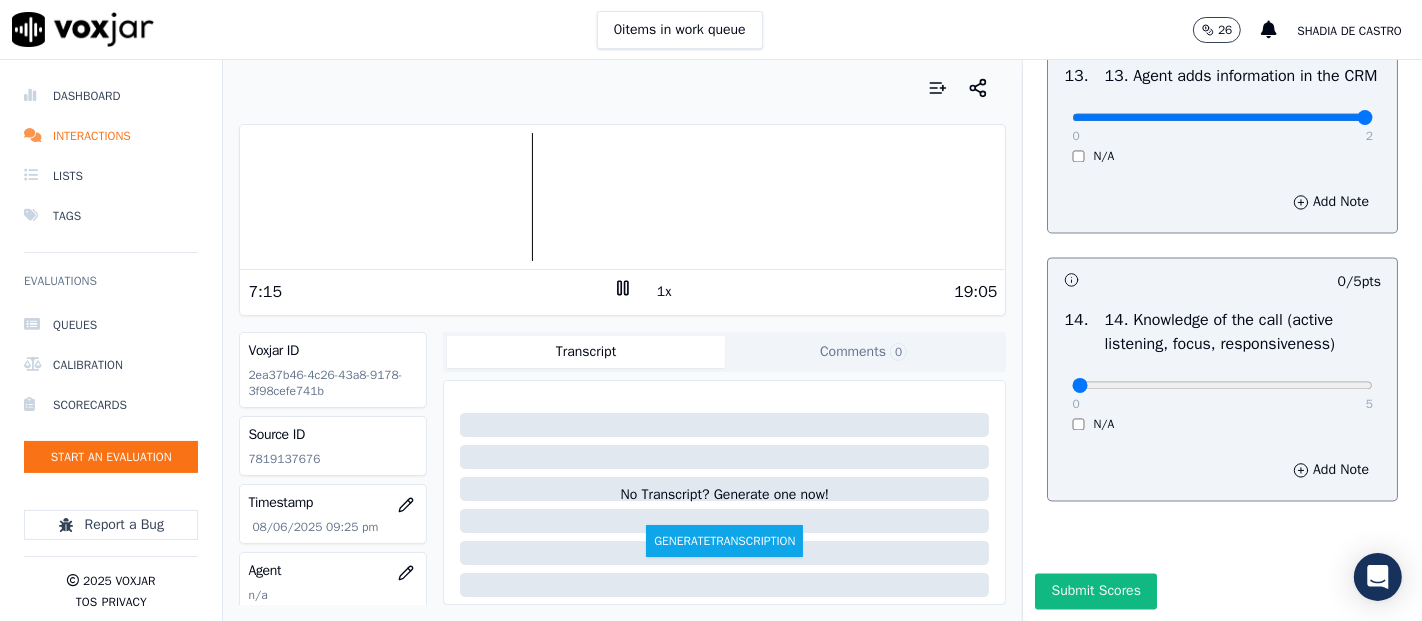 scroll, scrollTop: 3555, scrollLeft: 0, axis: vertical 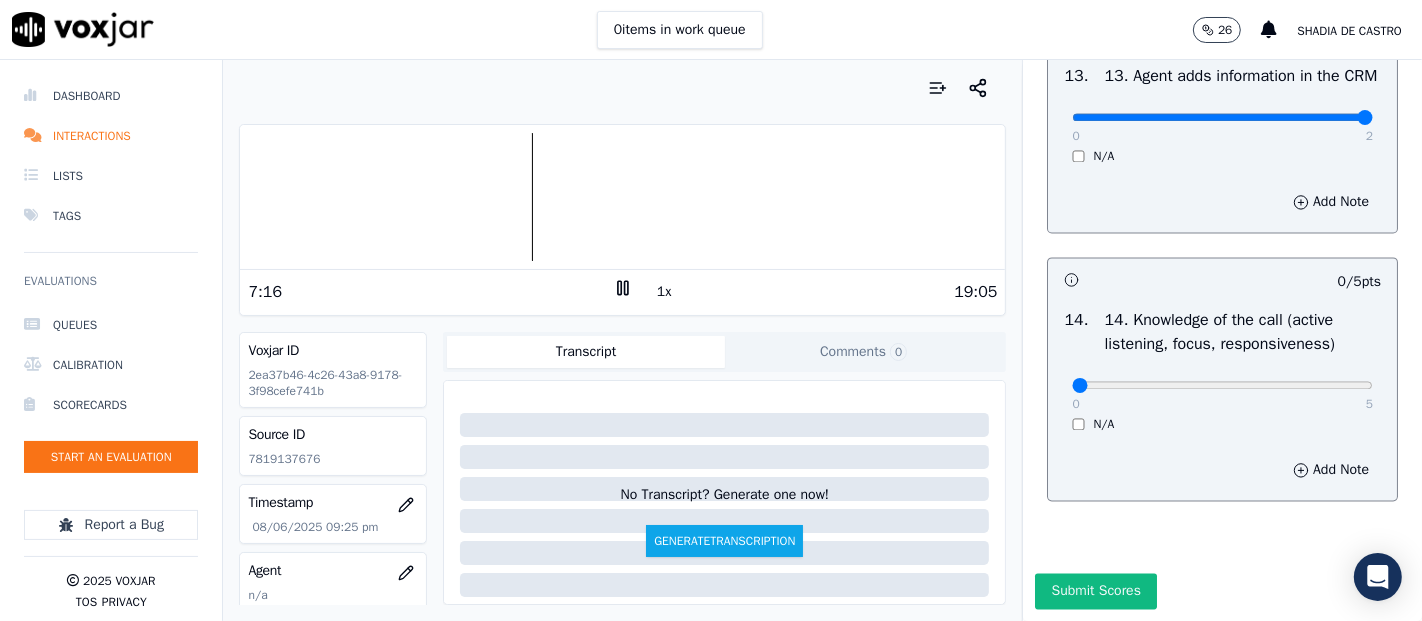 drag, startPoint x: 1309, startPoint y: 405, endPoint x: 1301, endPoint y: 423, distance: 19.697716 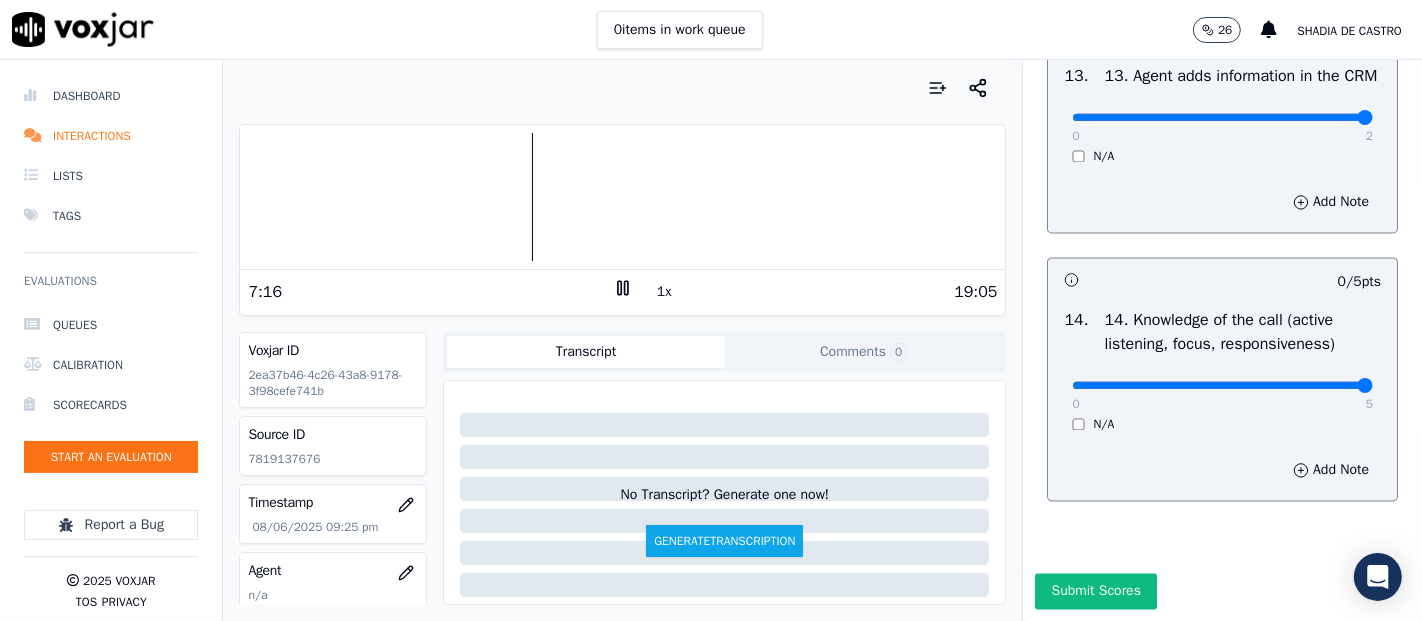 type on "5" 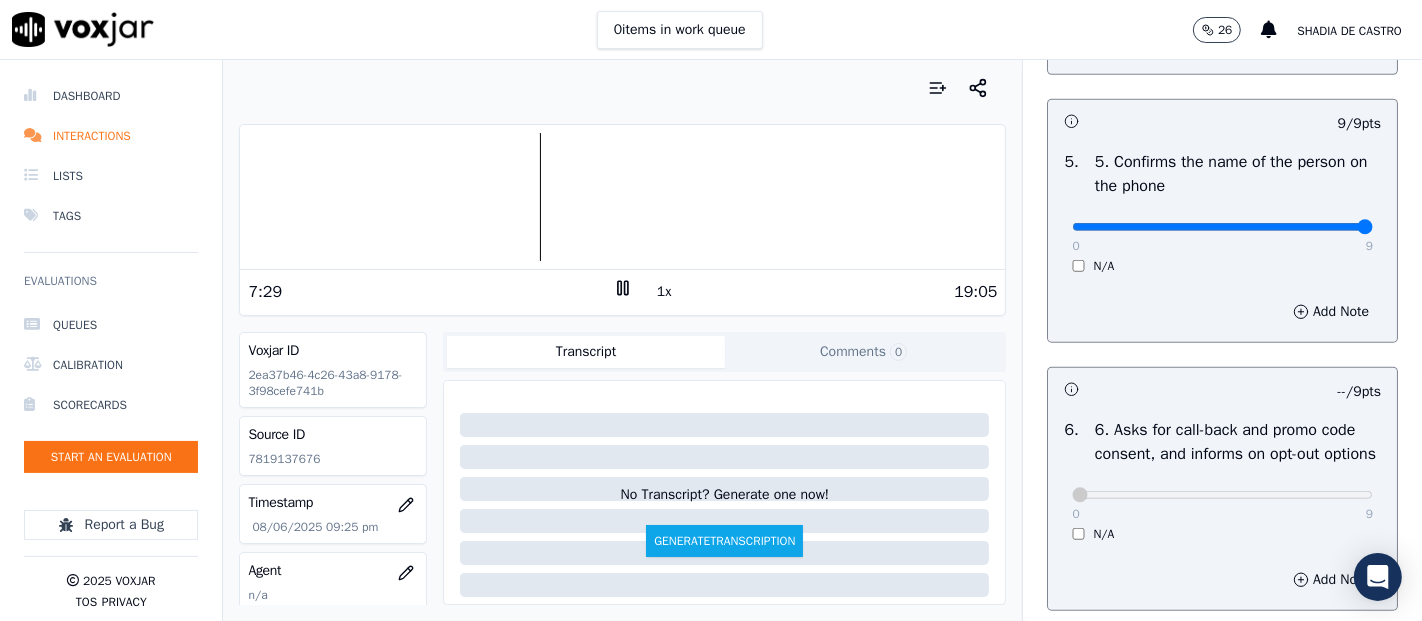 scroll, scrollTop: 1111, scrollLeft: 0, axis: vertical 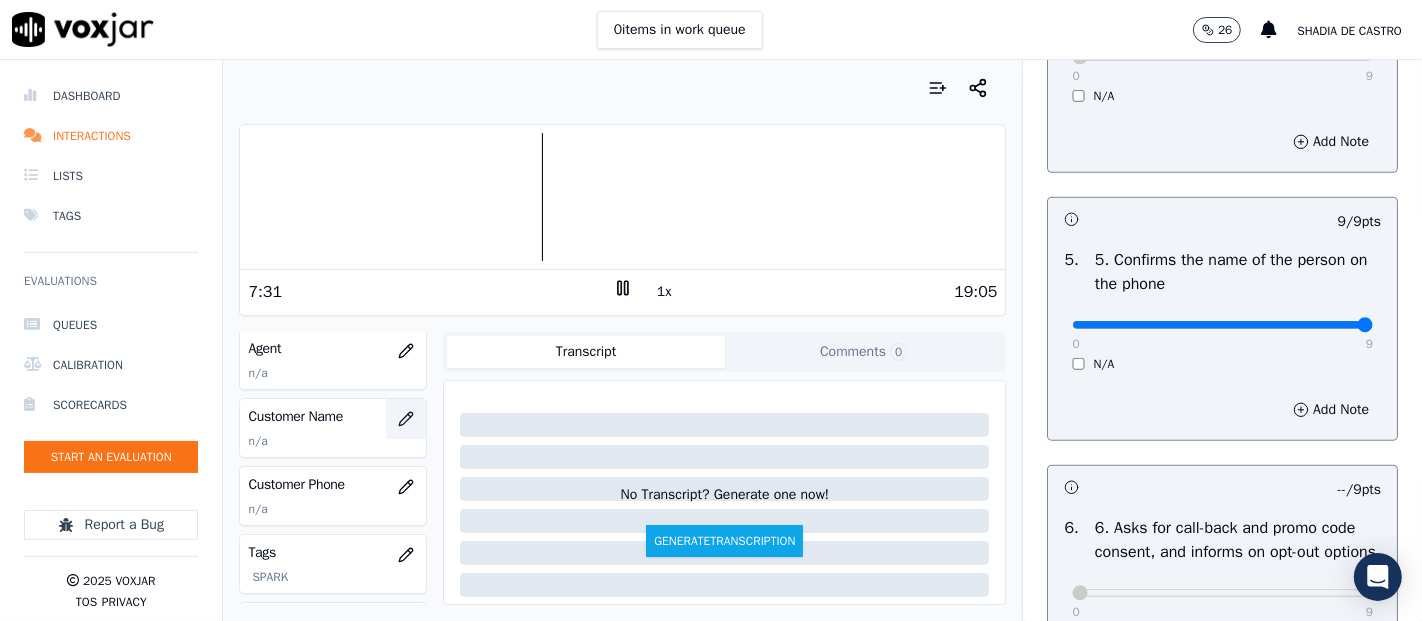 click at bounding box center (406, 419) 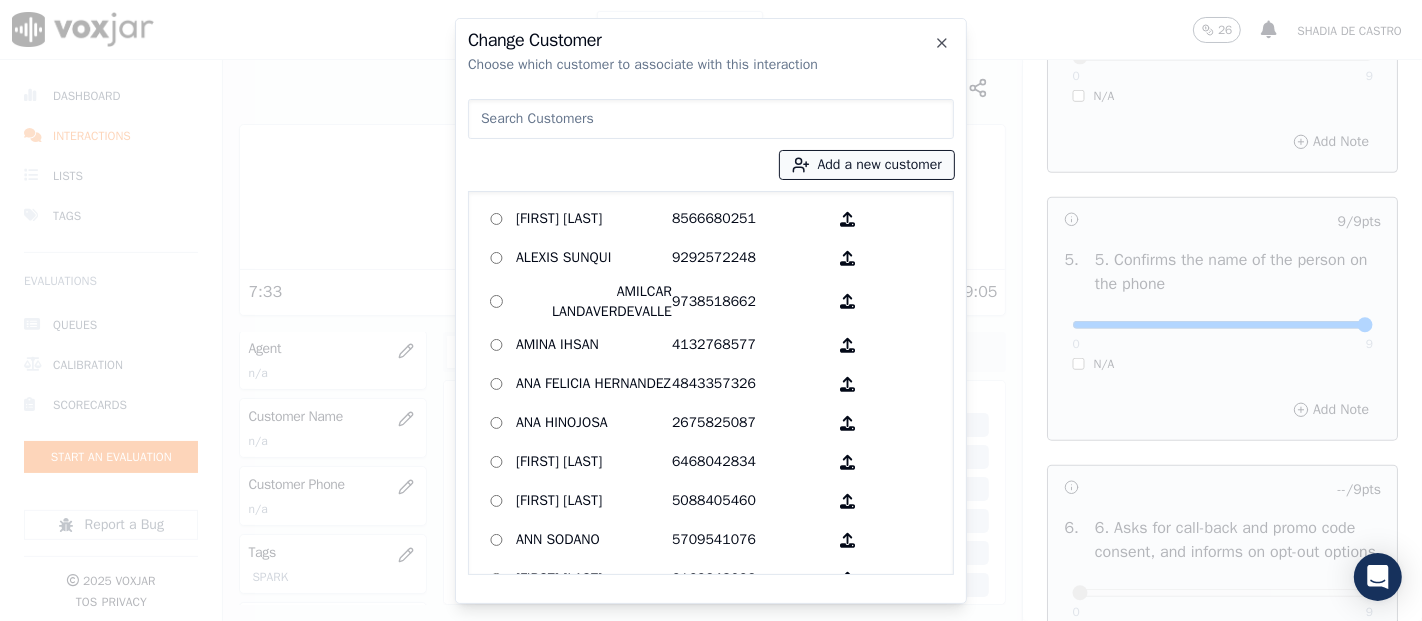 drag, startPoint x: 828, startPoint y: 164, endPoint x: 818, endPoint y: 172, distance: 12.806249 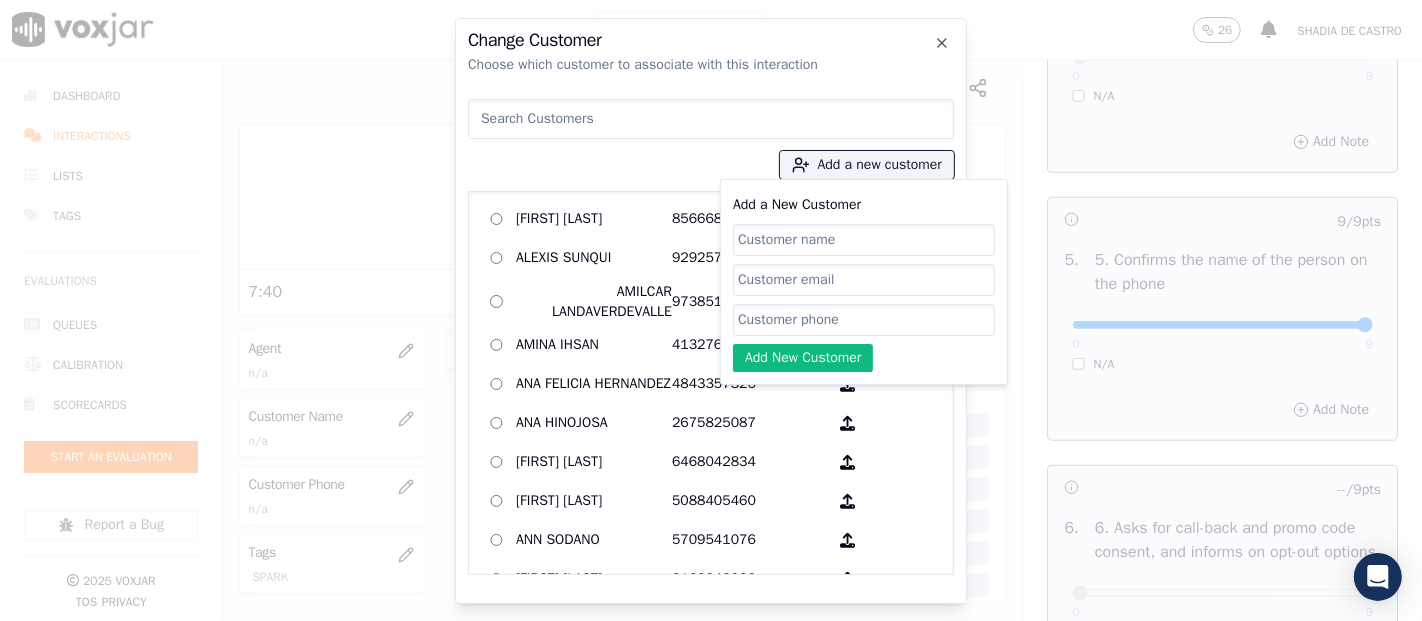 paste on "[FIRST] [LAST] [LAST] [LAST]" 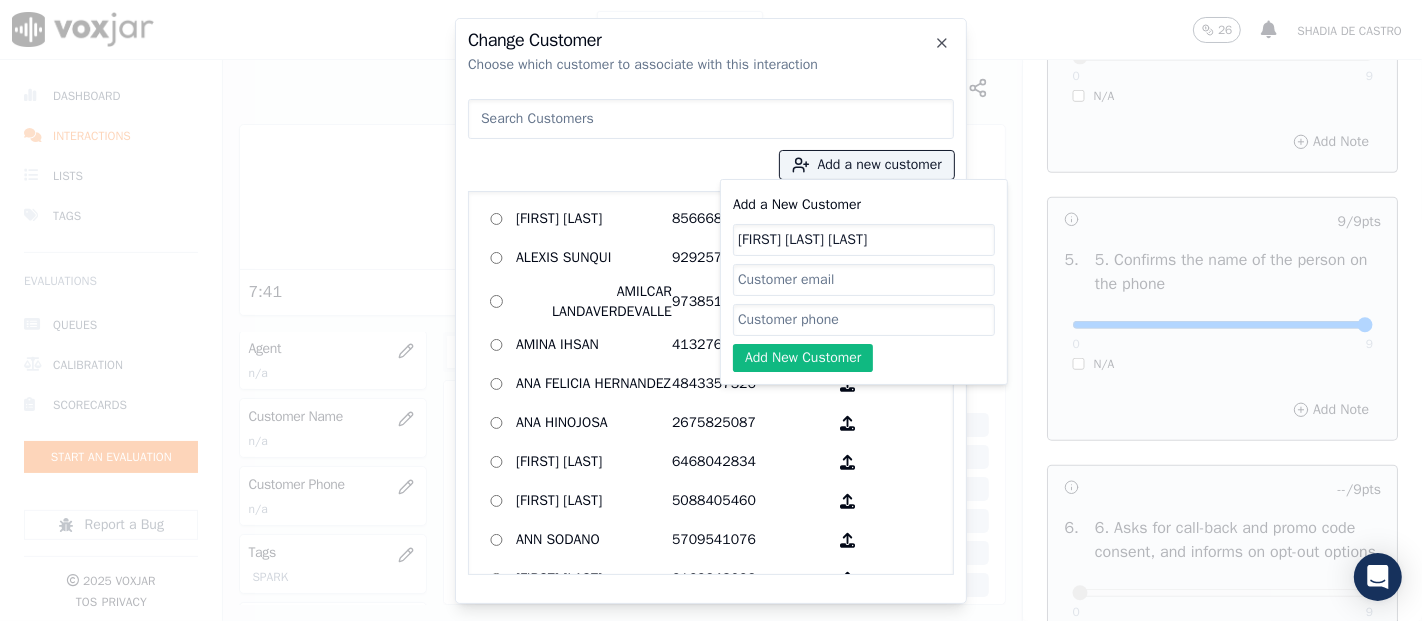 type on "[FIRST] [LAST] [LAST] [LAST]" 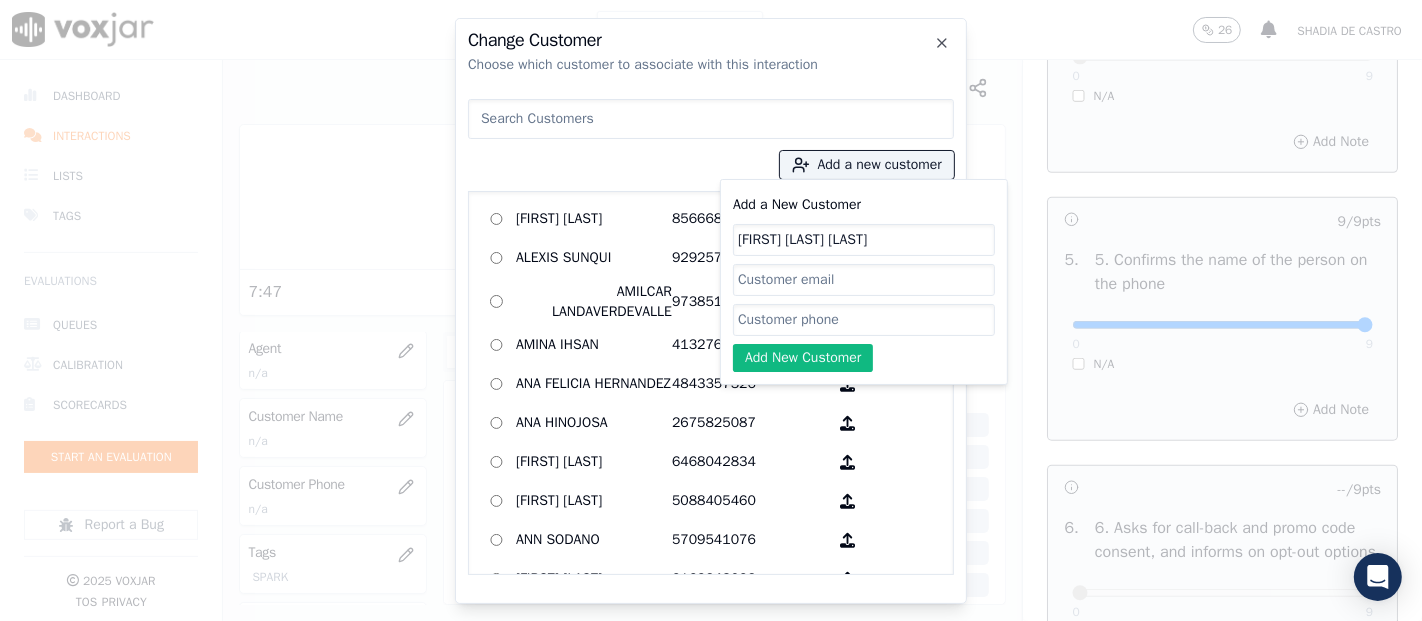 paste on "7819137676" 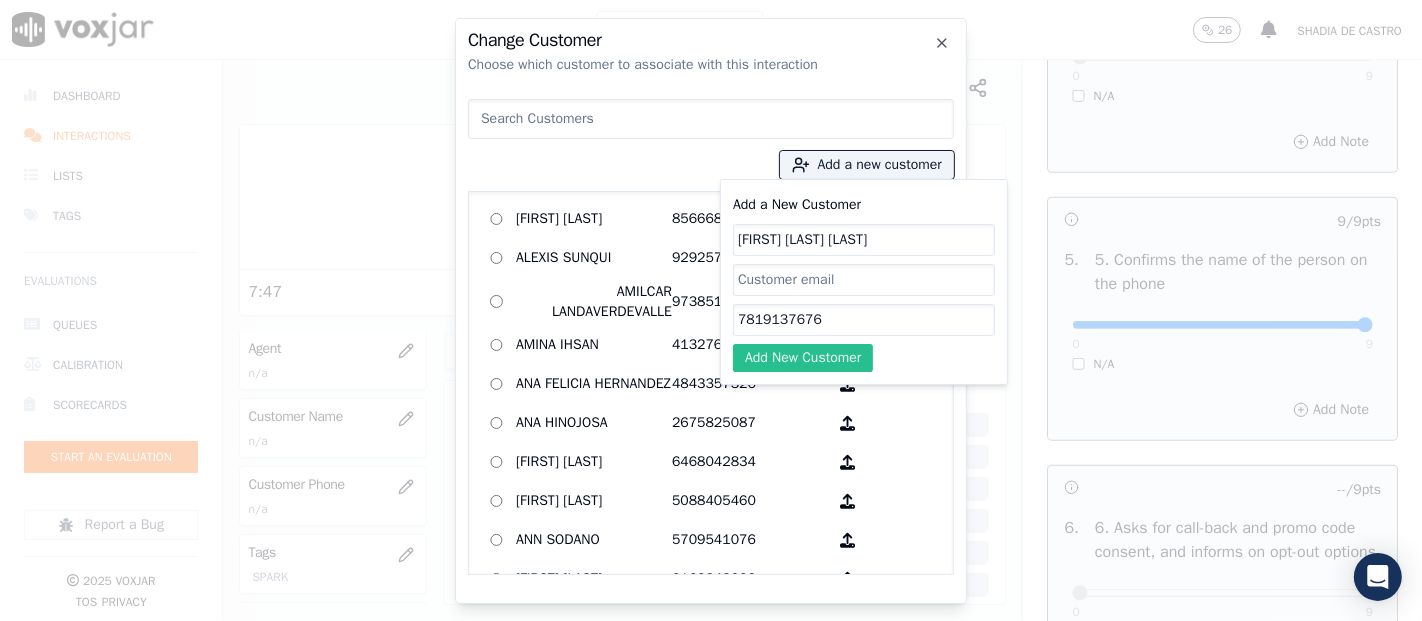 type on "7819137676" 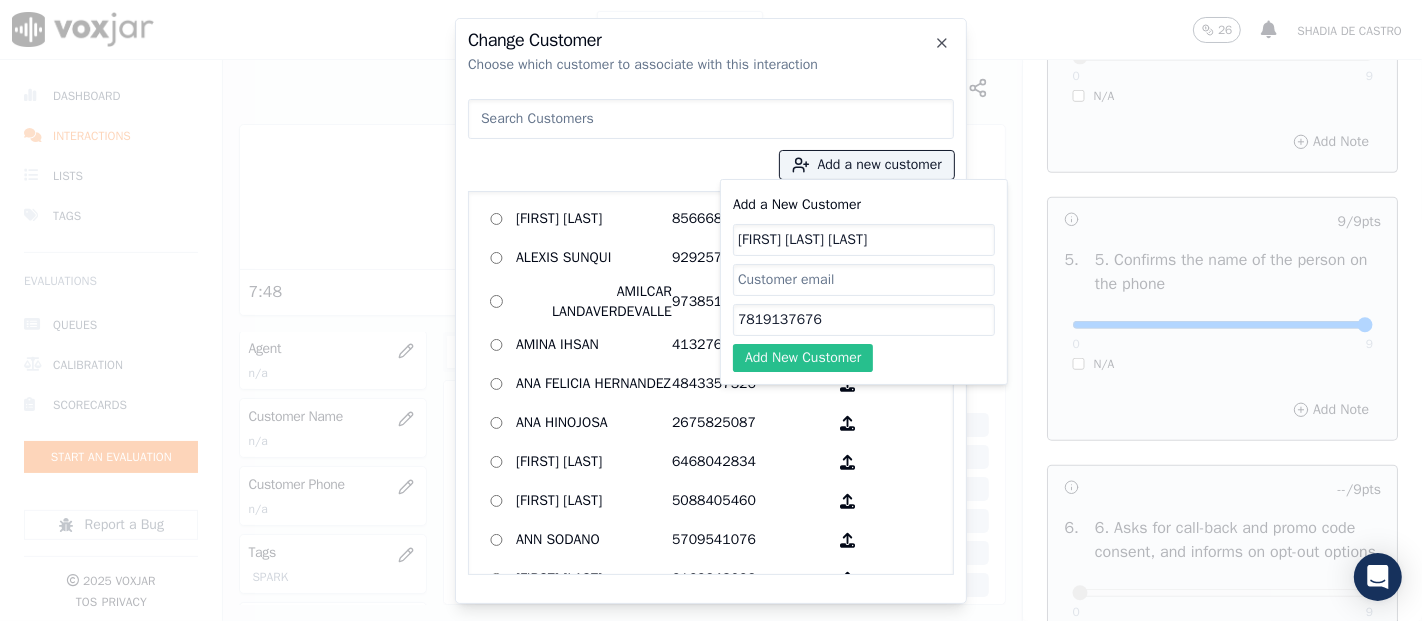 click on "Add New Customer" 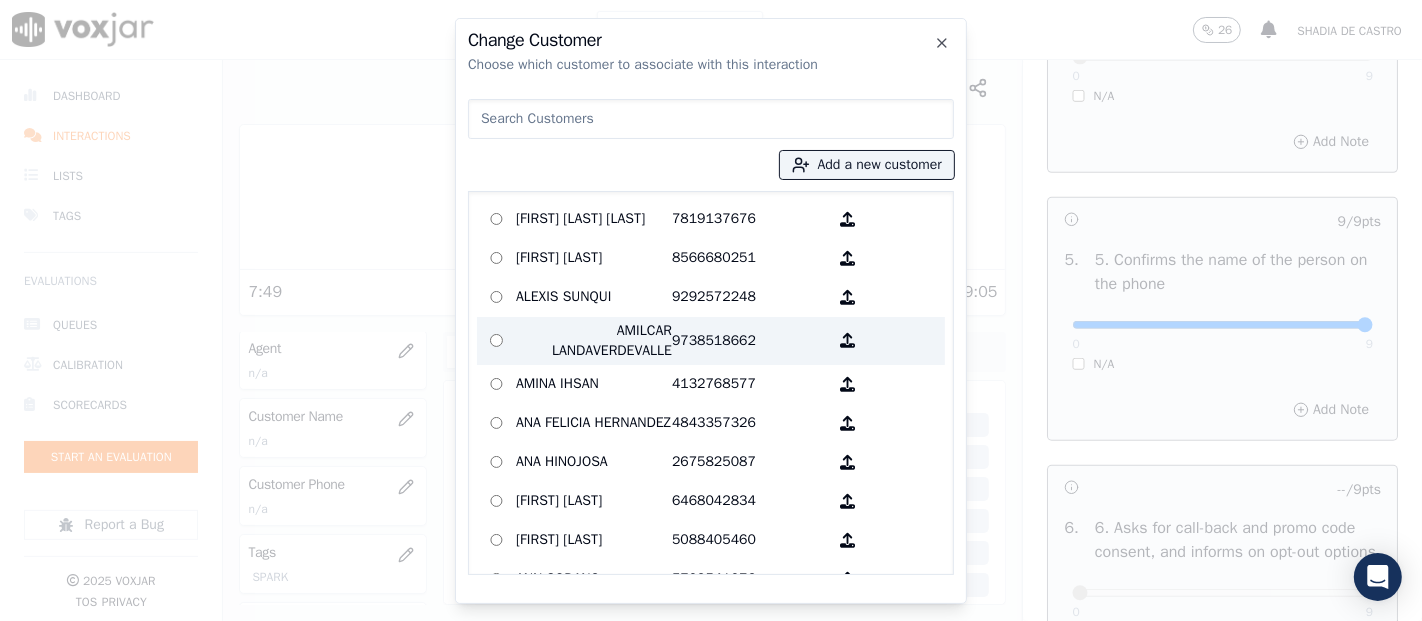 drag, startPoint x: 671, startPoint y: 207, endPoint x: 719, endPoint y: 327, distance: 129.24396 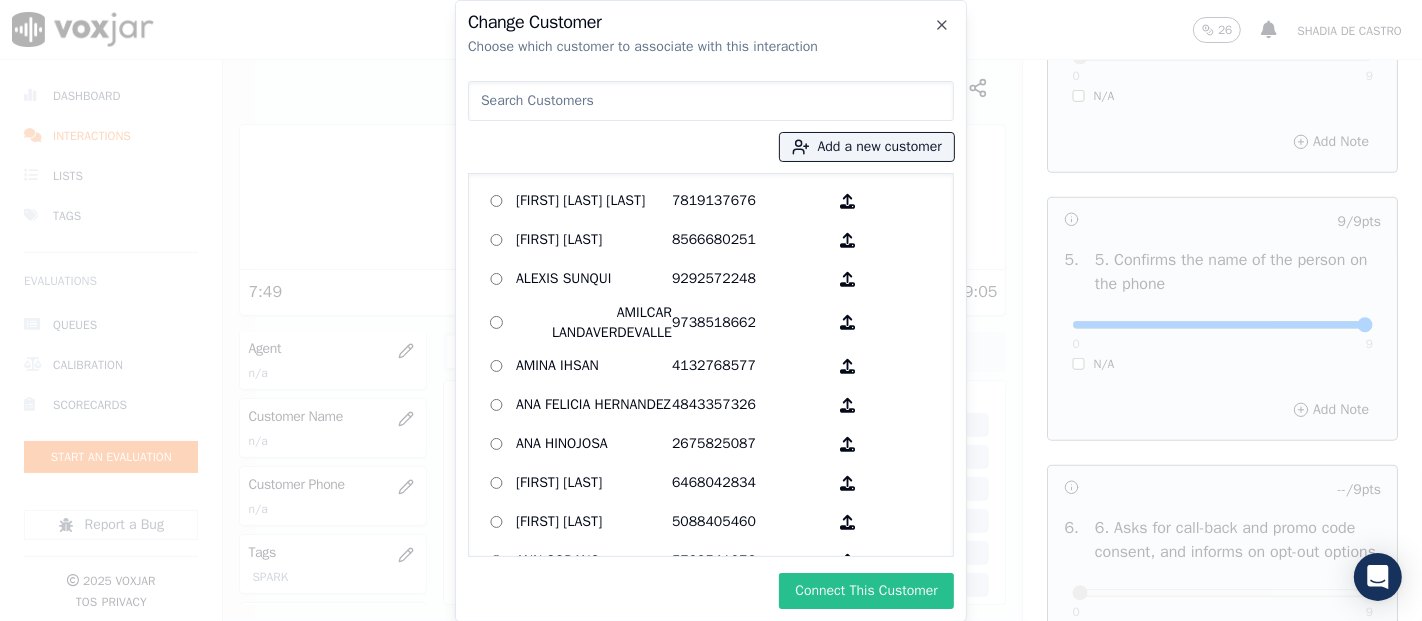 click on "Connect This Customer" at bounding box center (866, 591) 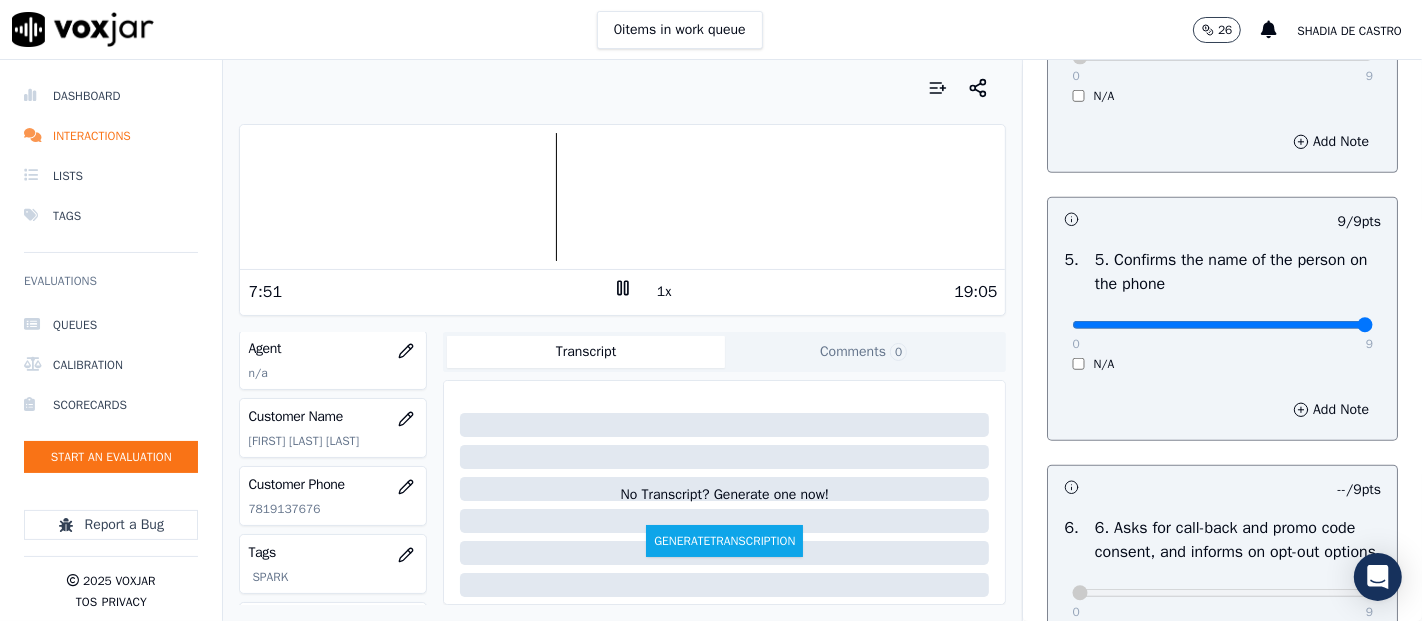click on "Your browser does not support the audio element.   7:51     1x   19:05   Voxjar ID   2ea37b46-4c26-43a8-9178-3f98cefe741b   Source ID   7819137676   Timestamp
08/06/2025 09:25 pm     Agent
n/a     Customer Name      VICTORIA NOHELI DELEON LOPEZ     Customer Phone     7819137676     Tags
SPARK     Source     manualUpload   Type     AUDIO       Transcript   Comments  0   No Transcript? Generate one now!   Generate  Transcription         Add Comment" at bounding box center (622, 340) 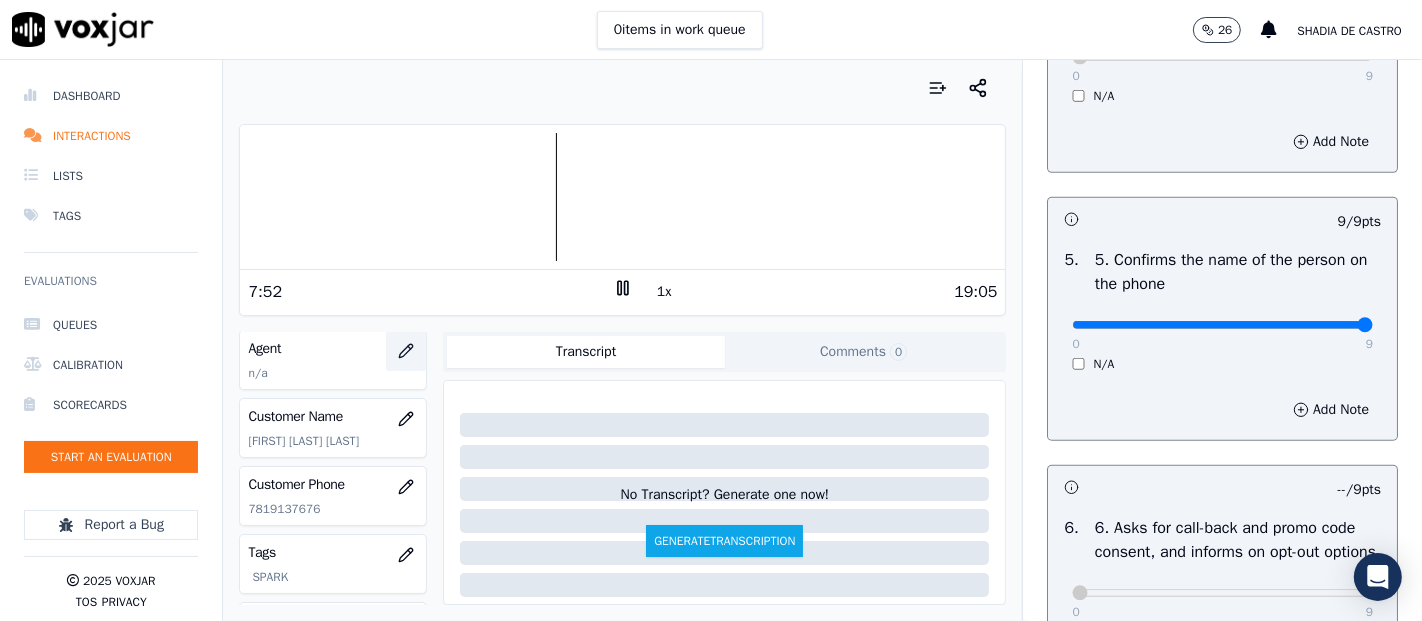 click 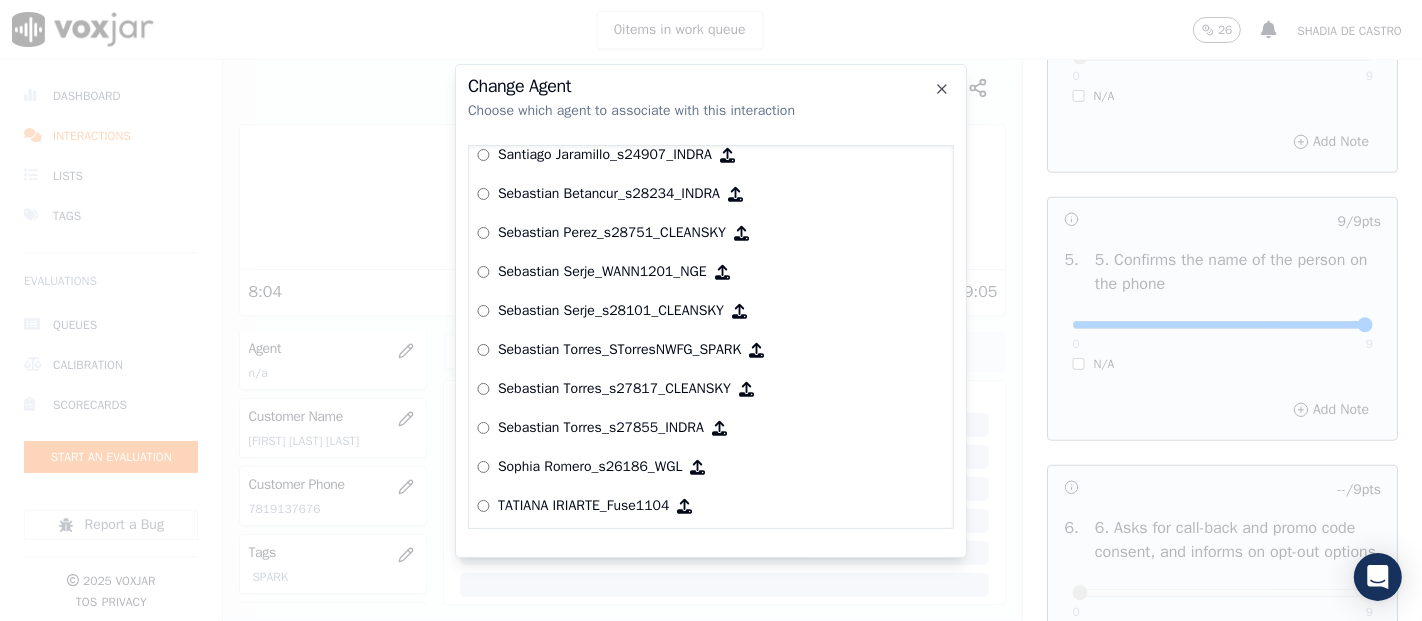 scroll, scrollTop: 8421, scrollLeft: 0, axis: vertical 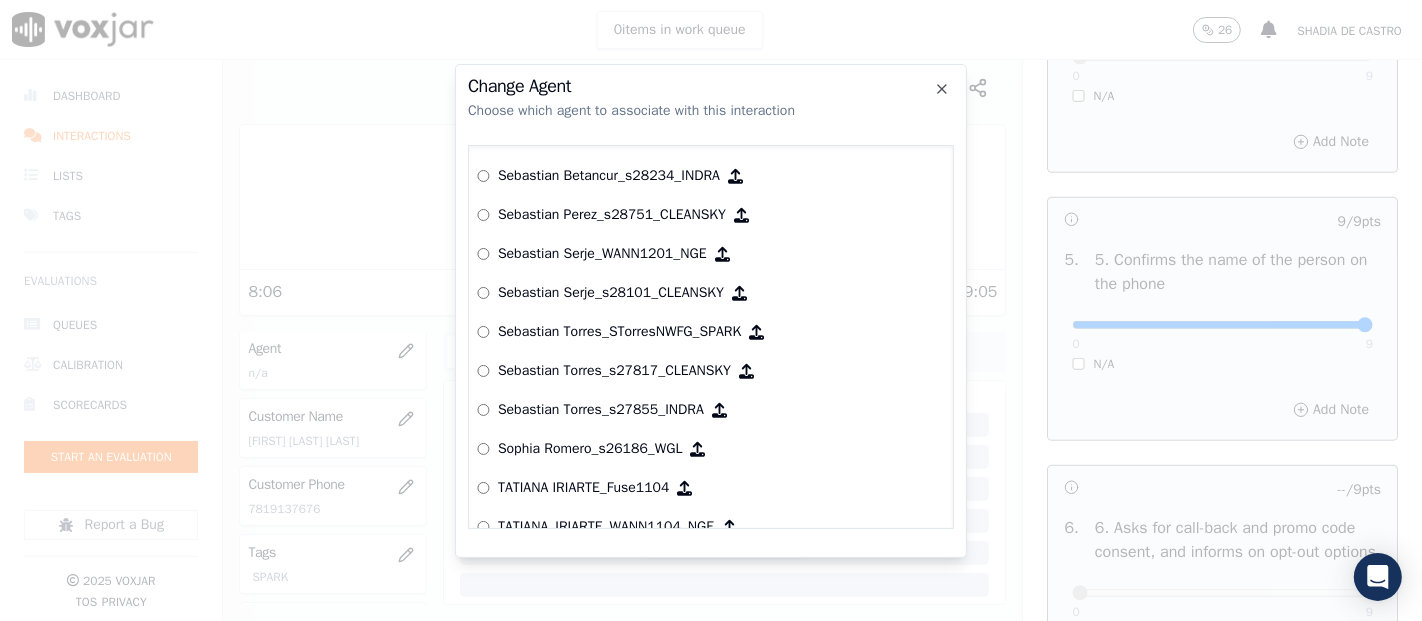 click on "Sebastian Torres_STorresNWFG_SPARK" at bounding box center [619, 332] 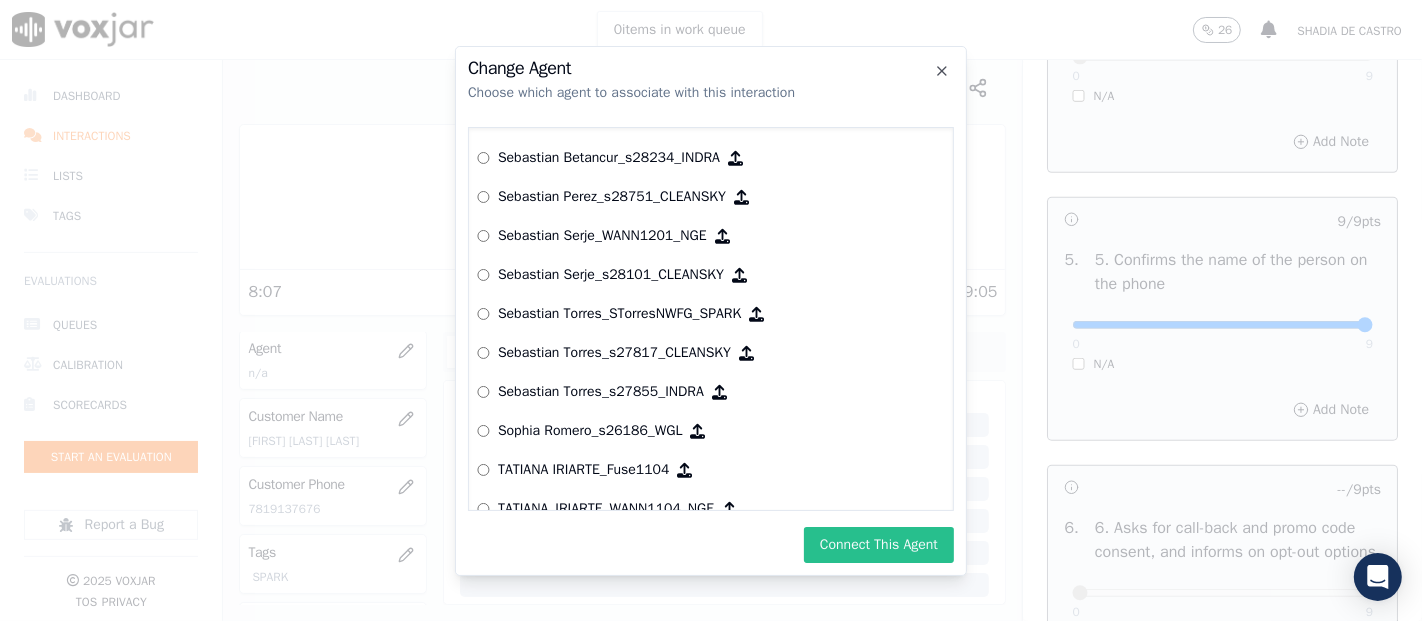 click on "Connect This Agent" at bounding box center [879, 545] 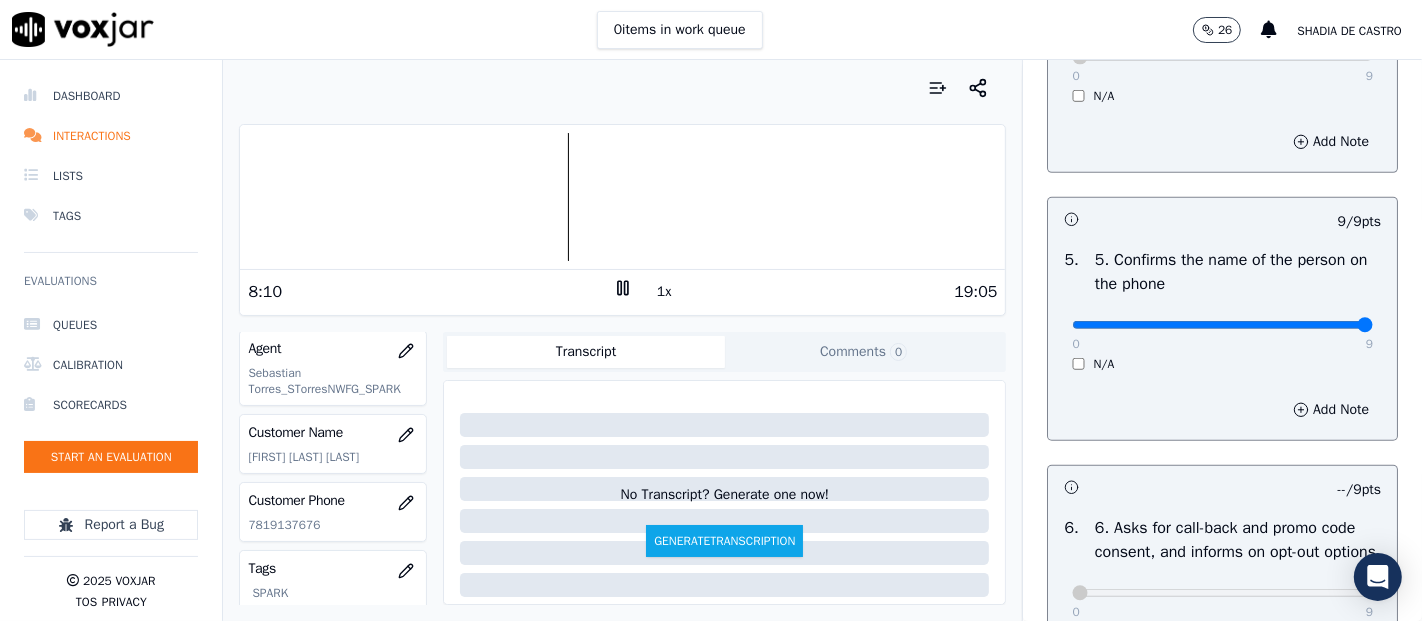 click 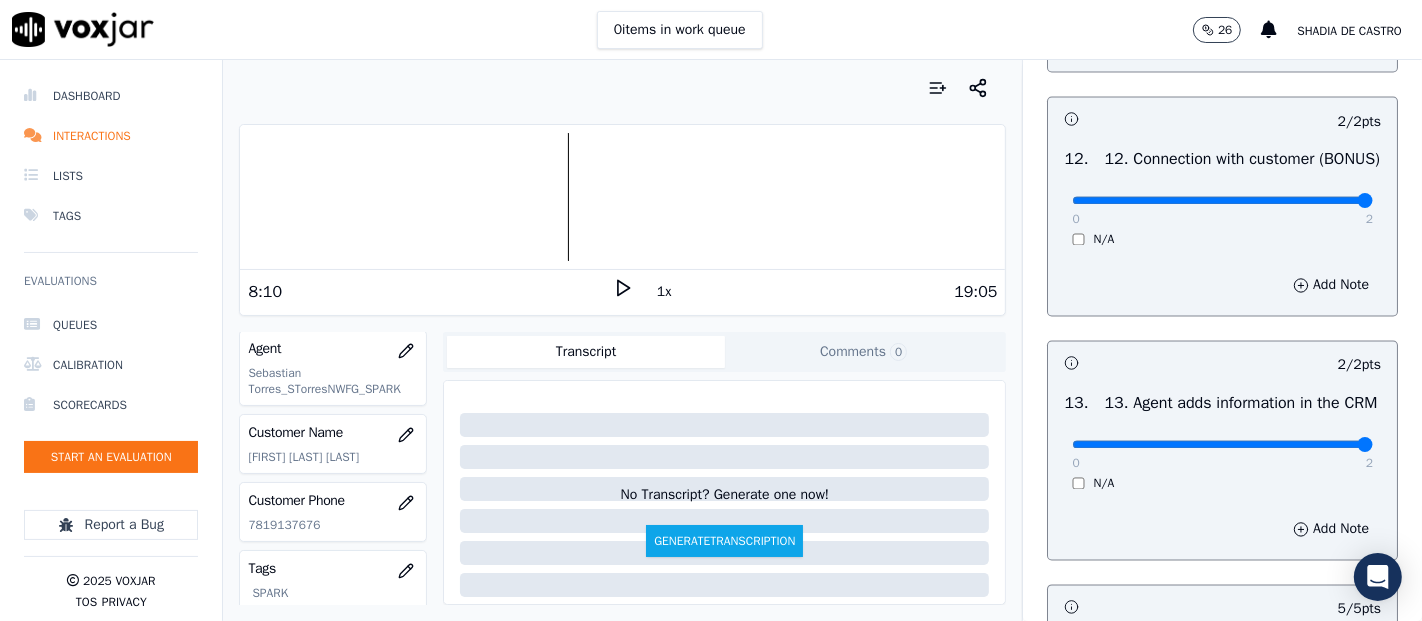 scroll, scrollTop: 3644, scrollLeft: 0, axis: vertical 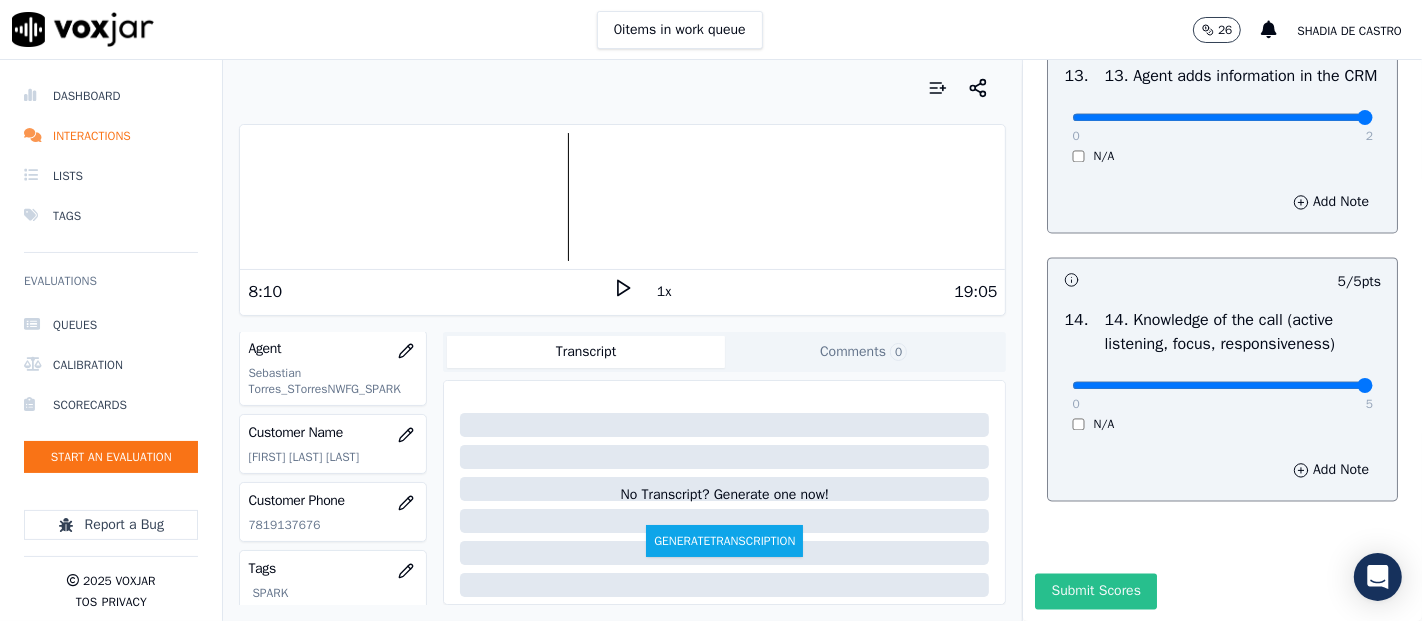click on "Submit Scores" at bounding box center (1095, 591) 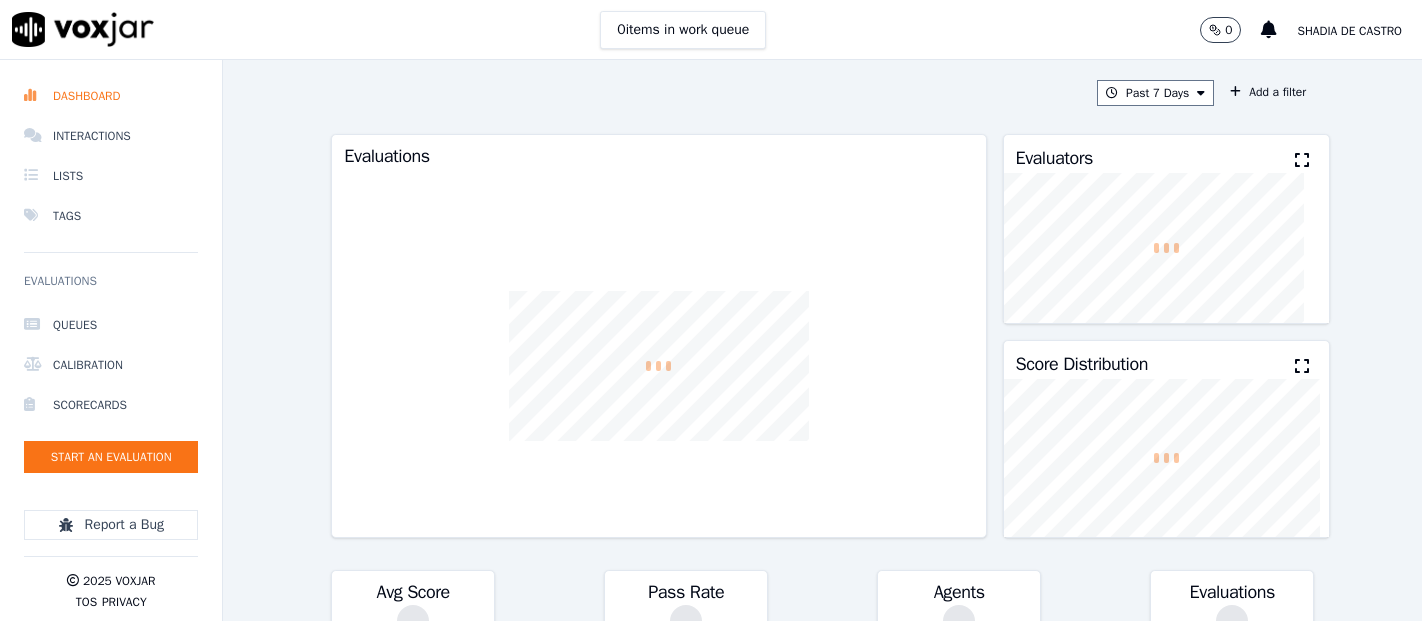 scroll, scrollTop: 0, scrollLeft: 0, axis: both 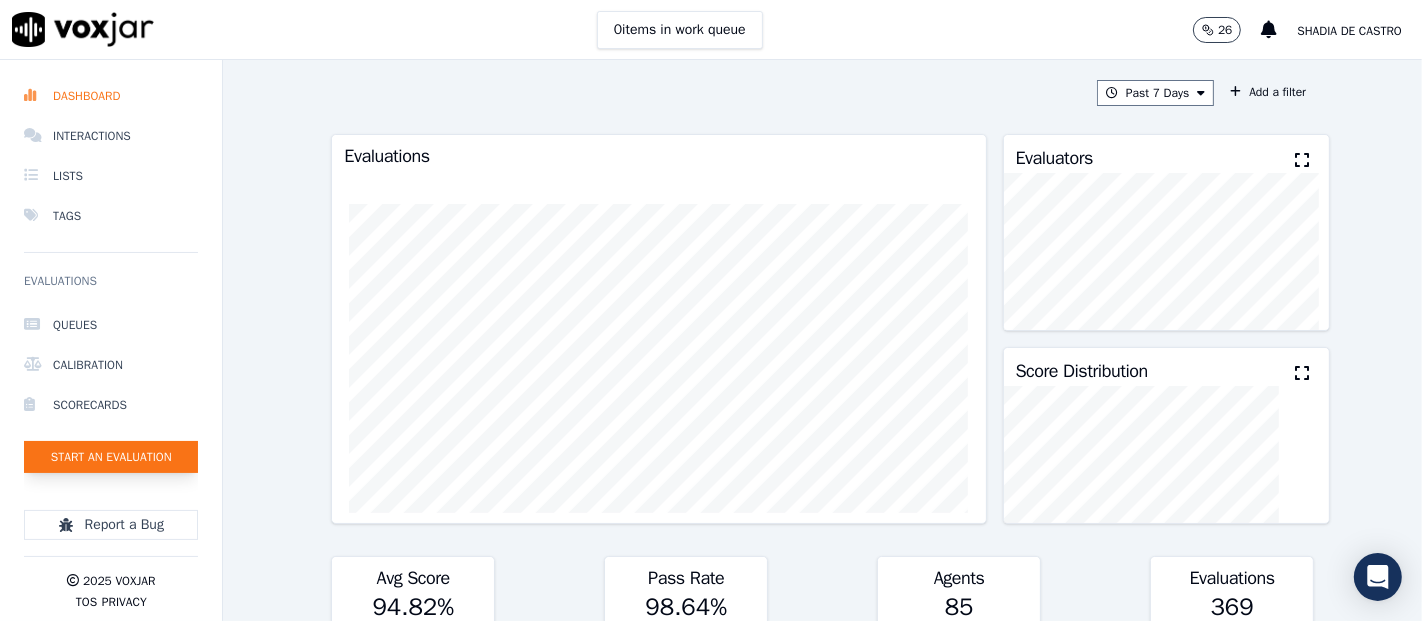click on "Start an Evaluation" 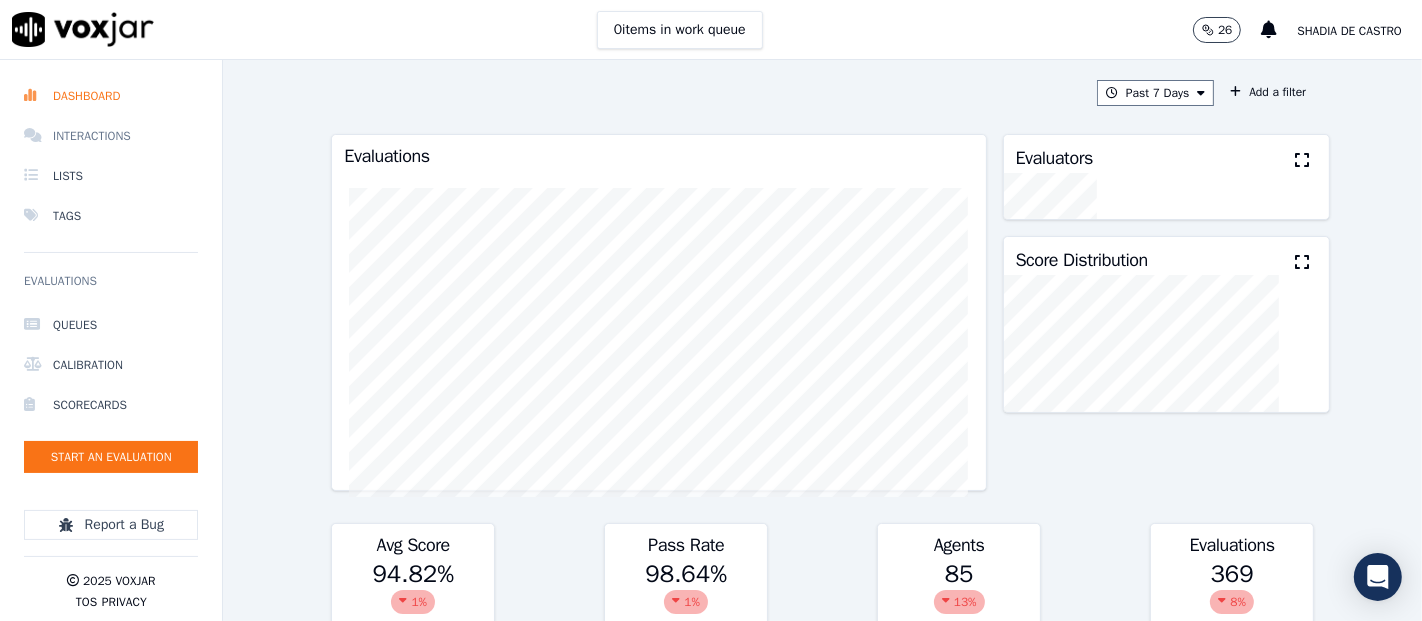 click on "Interactions" at bounding box center (111, 136) 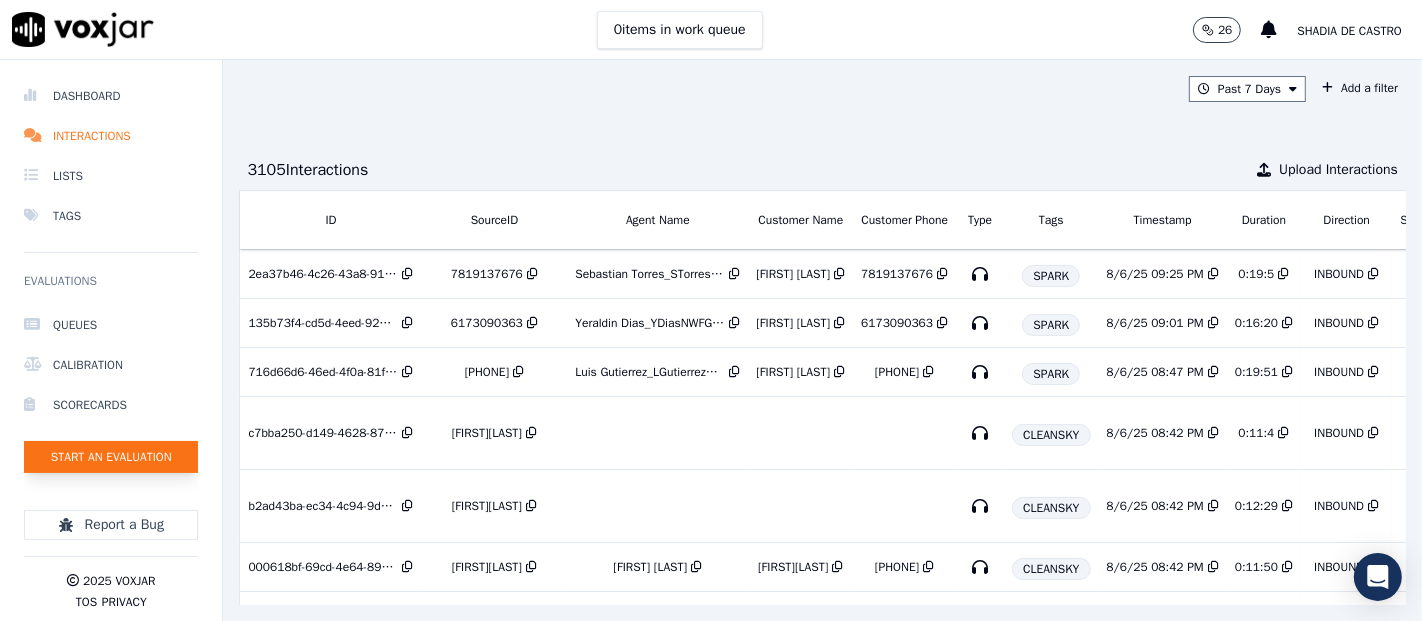 click on "Start an Evaluation" 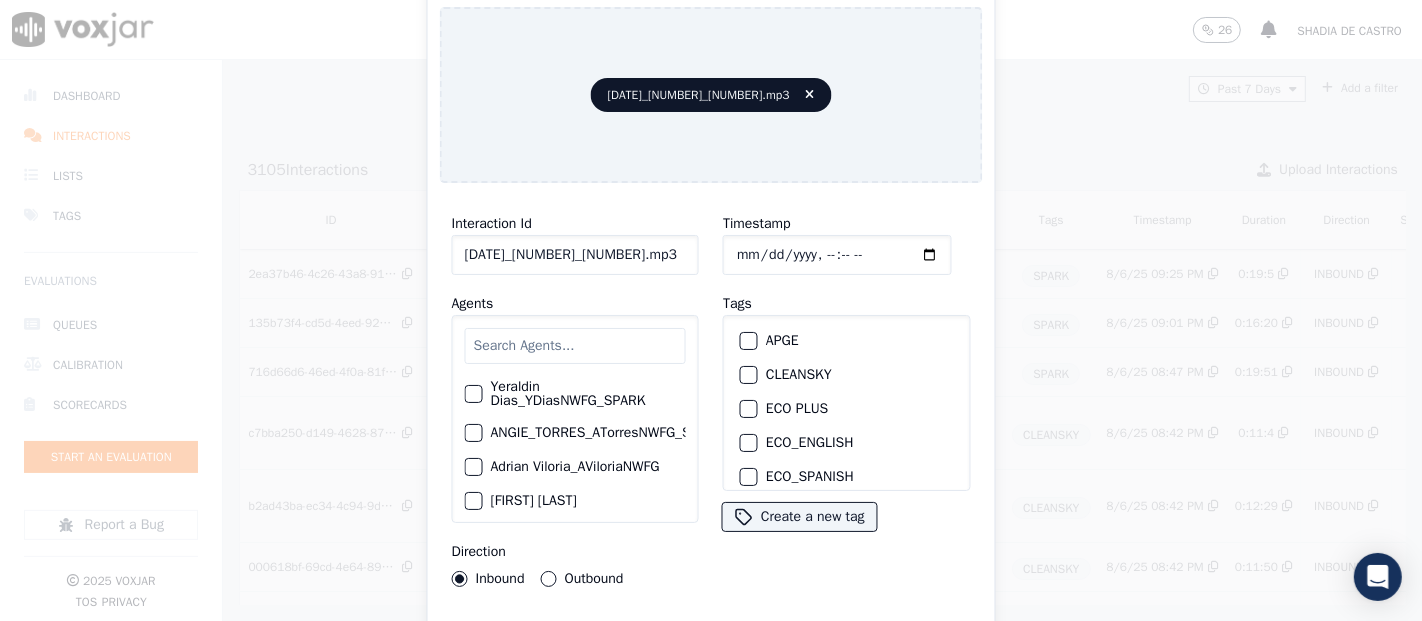 click on "[DATE]_[NUMBER]_[NUMBER].mp3" 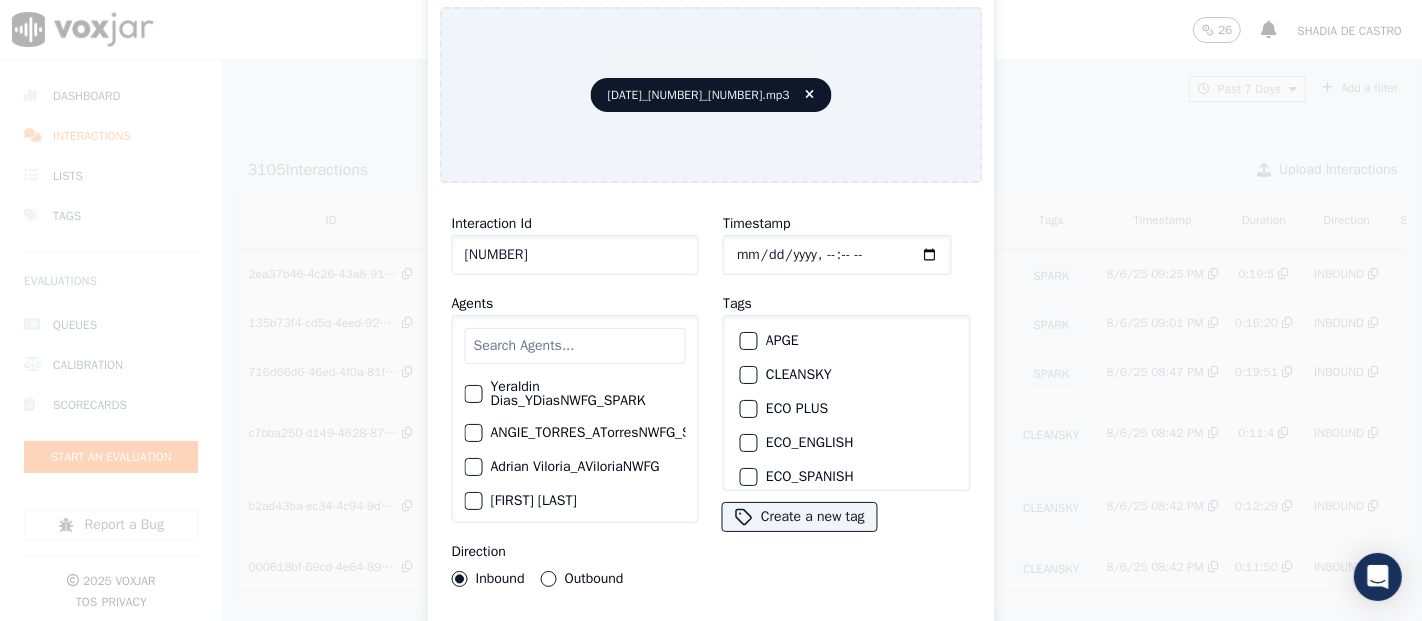 scroll, scrollTop: 0, scrollLeft: 16, axis: horizontal 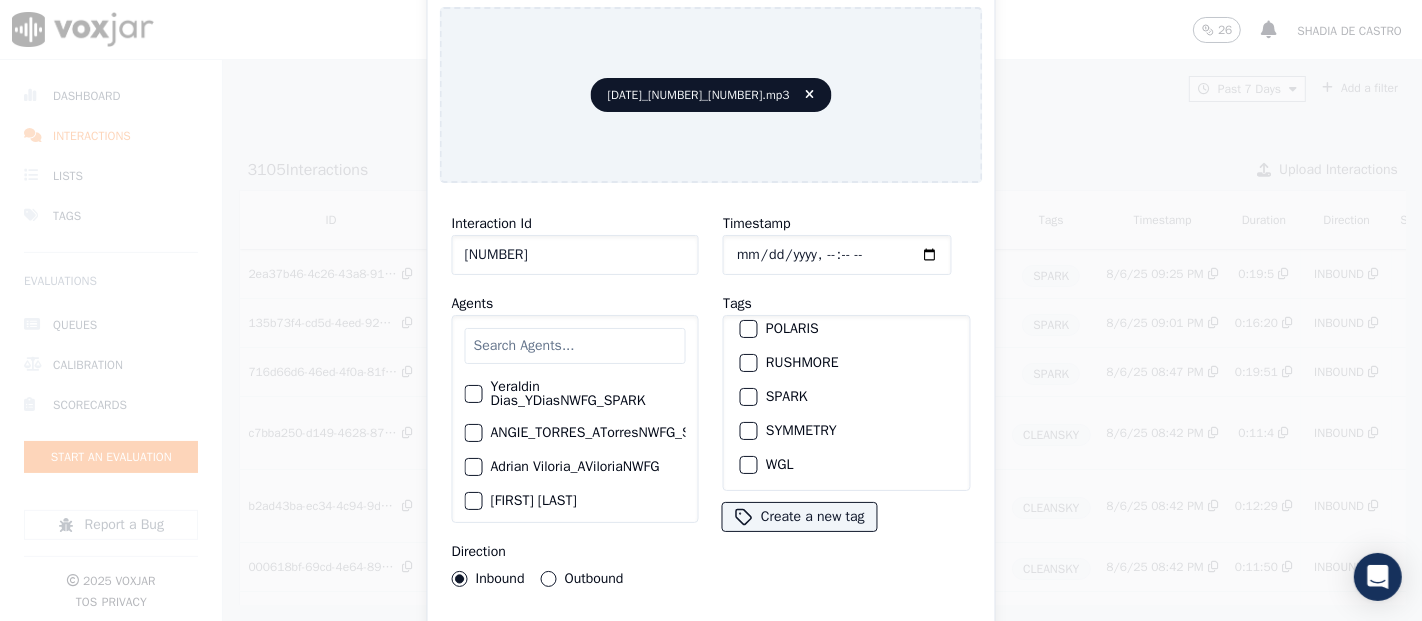 type on "[NUMBER]" 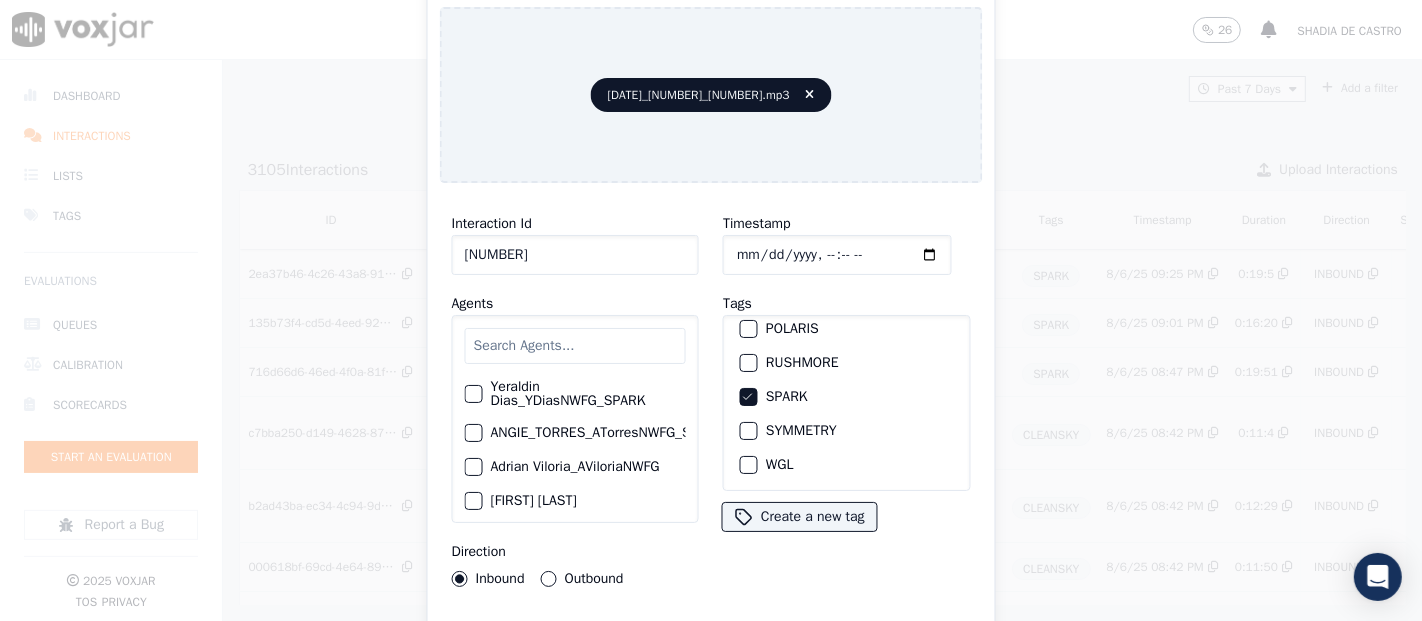 click on "Upload interaction to start evaluation" at bounding box center [711, 641] 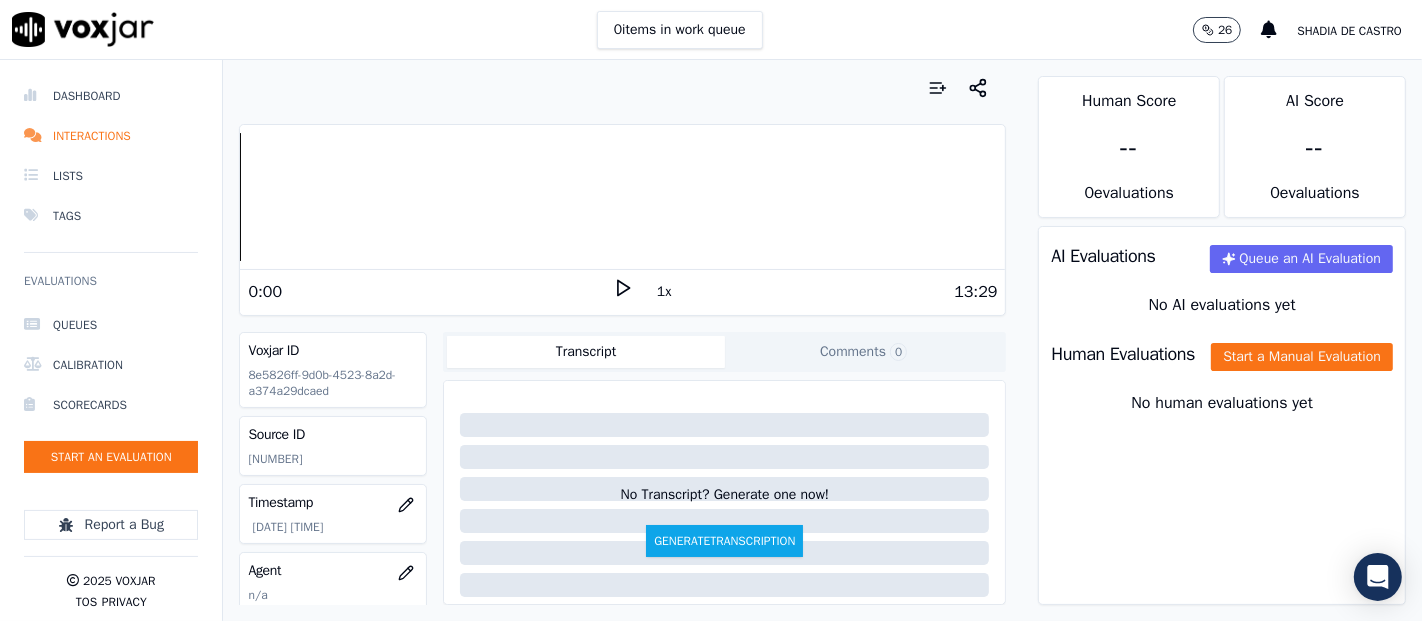 click 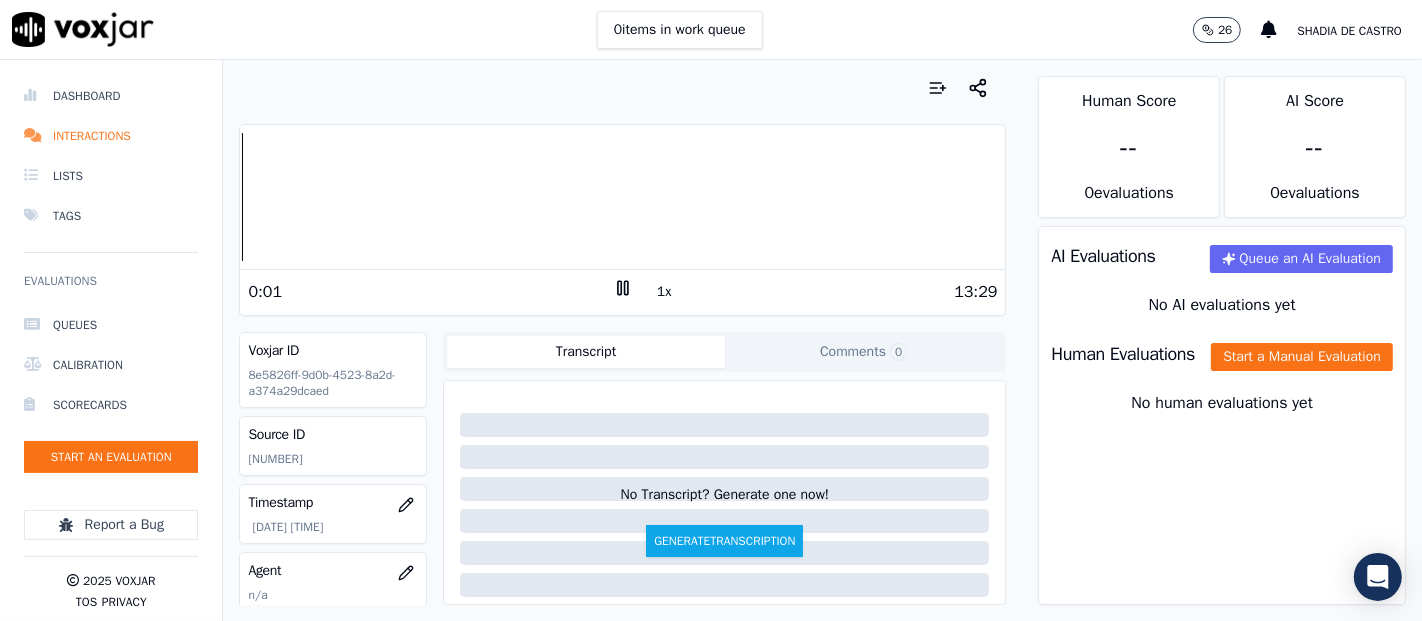 click 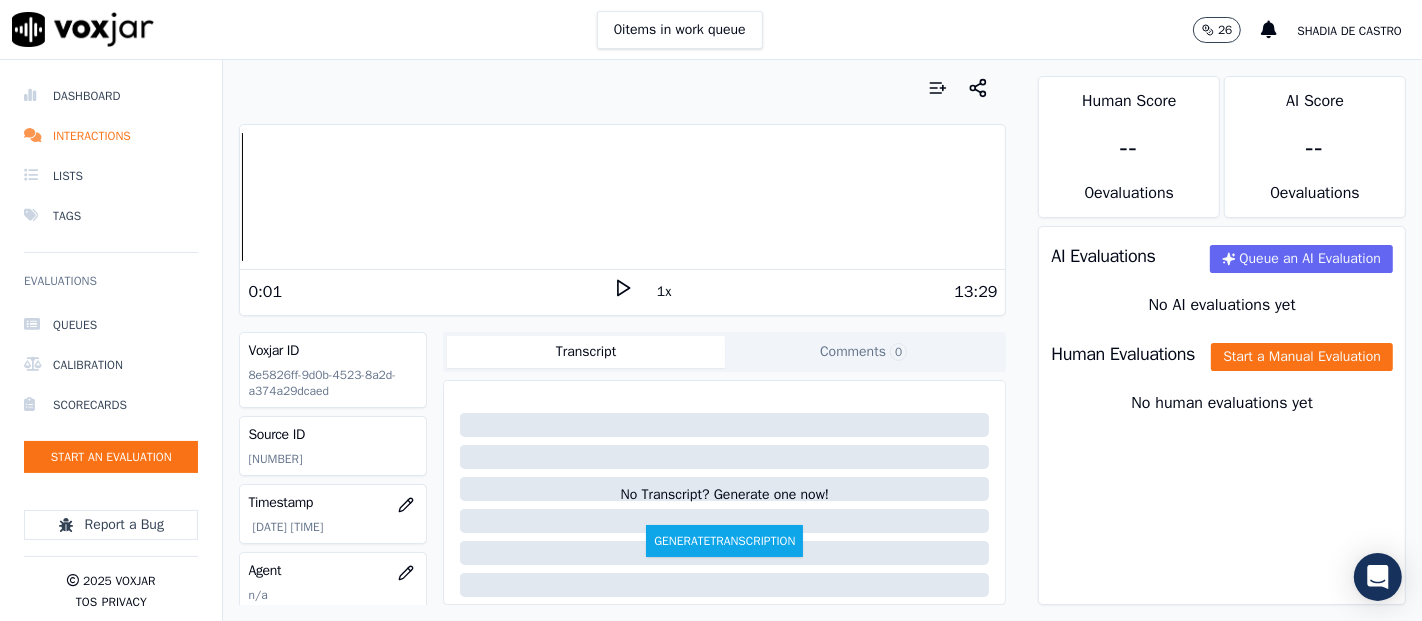 click 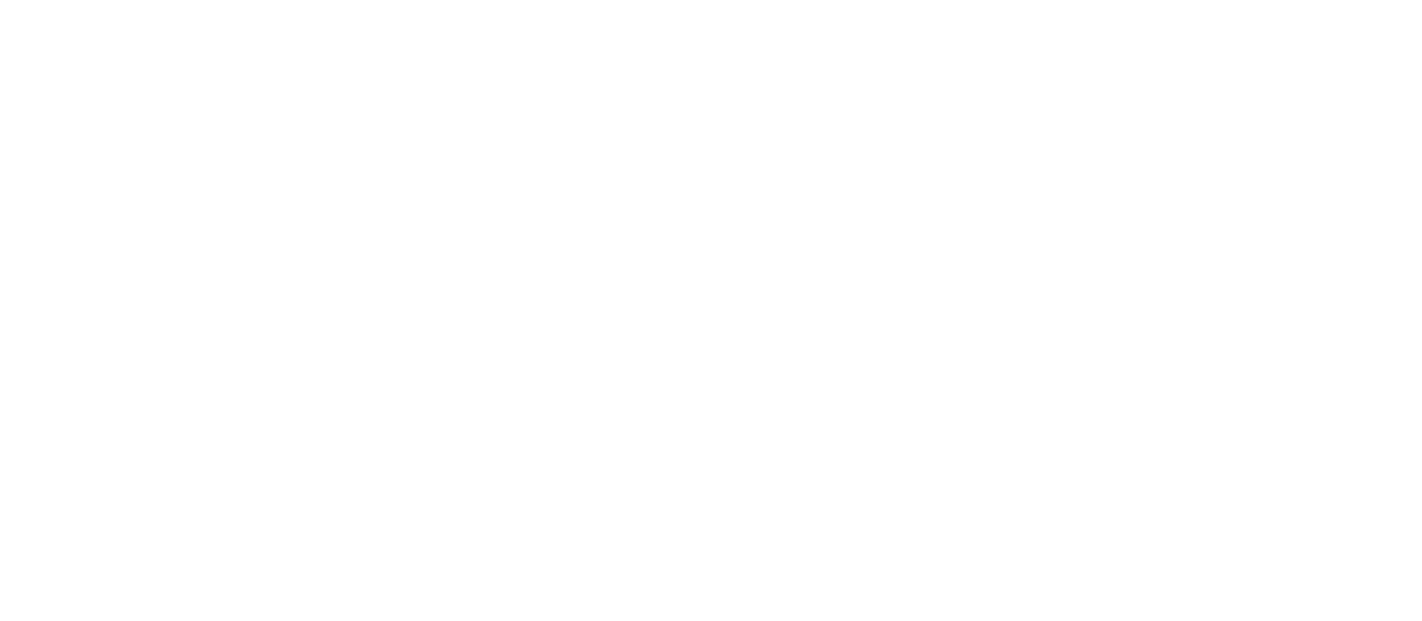 scroll, scrollTop: 0, scrollLeft: 0, axis: both 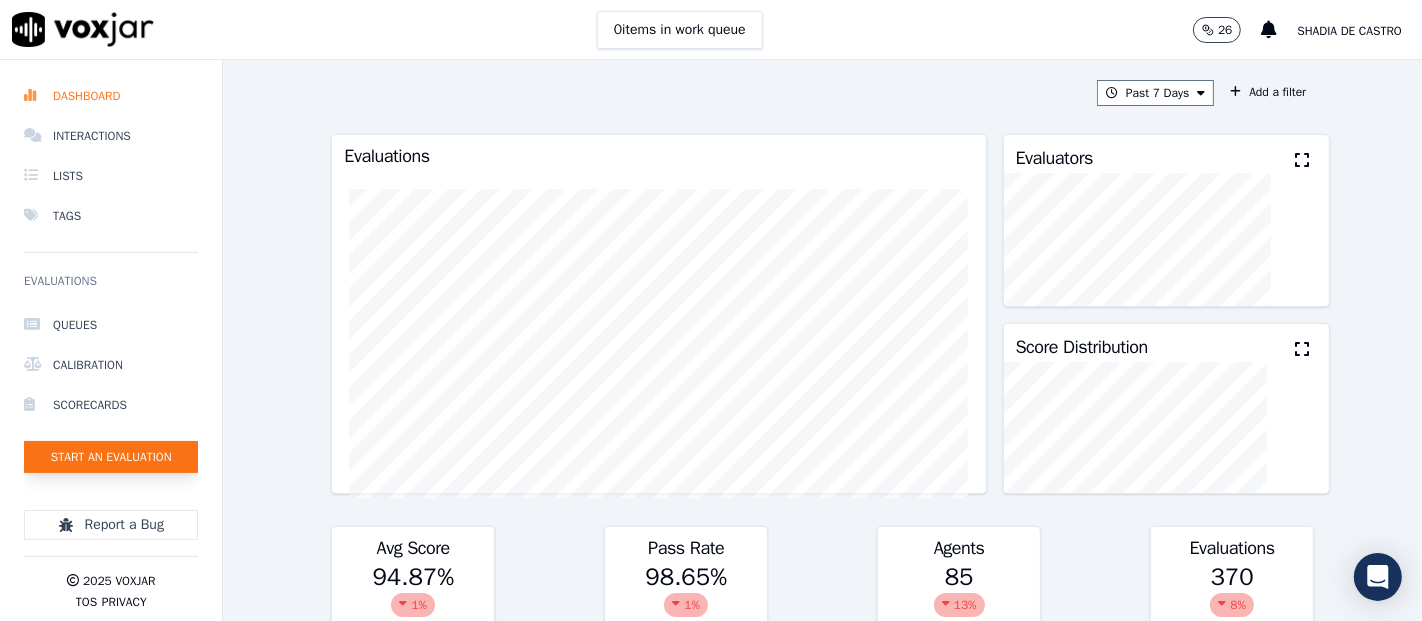 click on "Start an Evaluation" 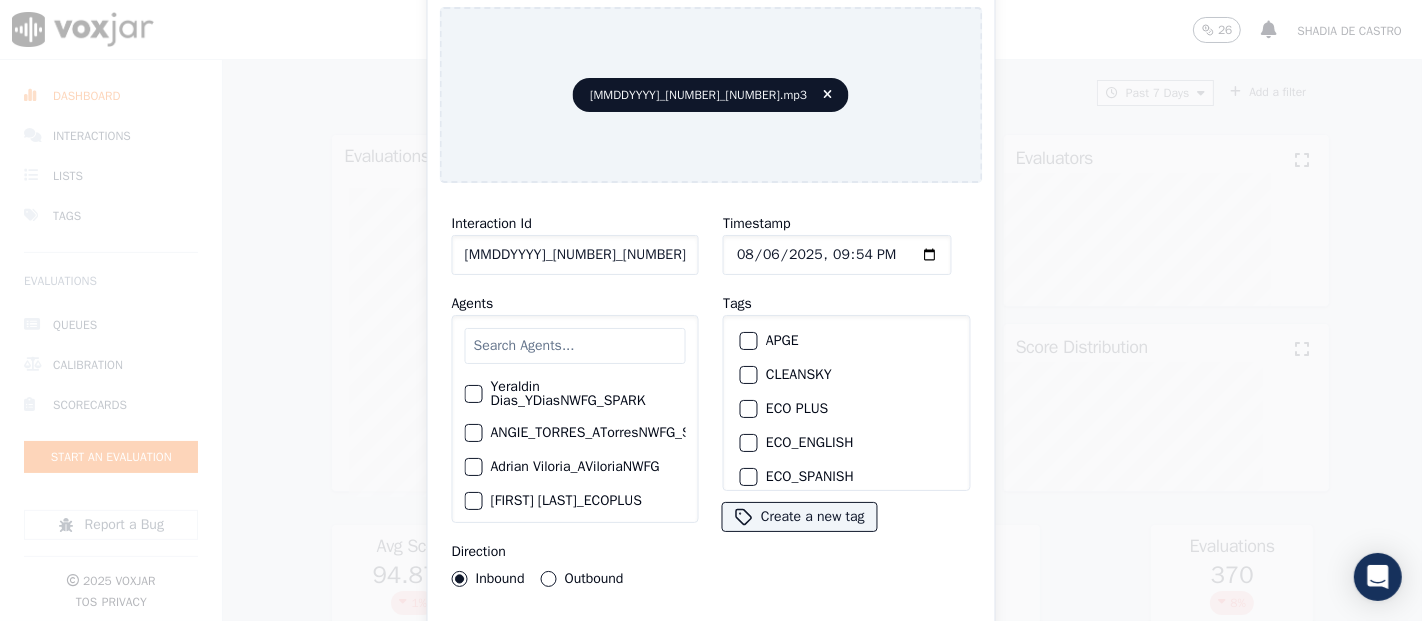 click on "[MMDDYYYY]_[NUMBER]_[NUMBER].mp3" 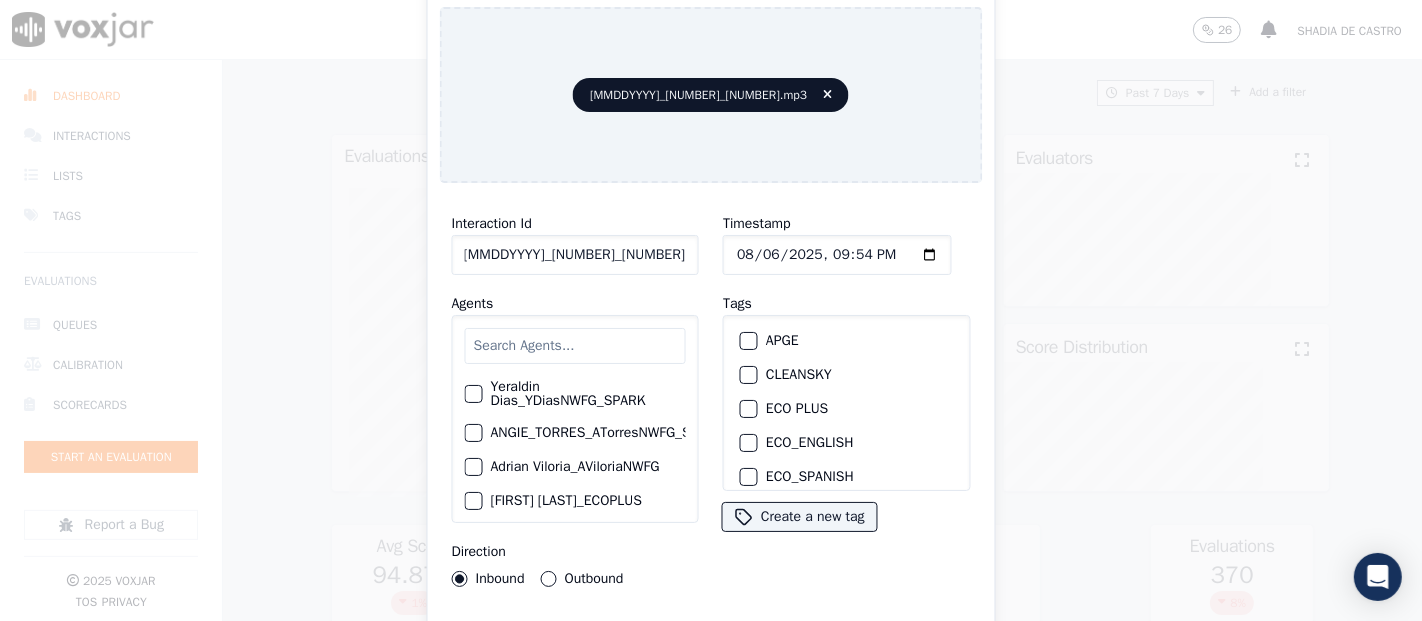 scroll, scrollTop: 0, scrollLeft: 16, axis: horizontal 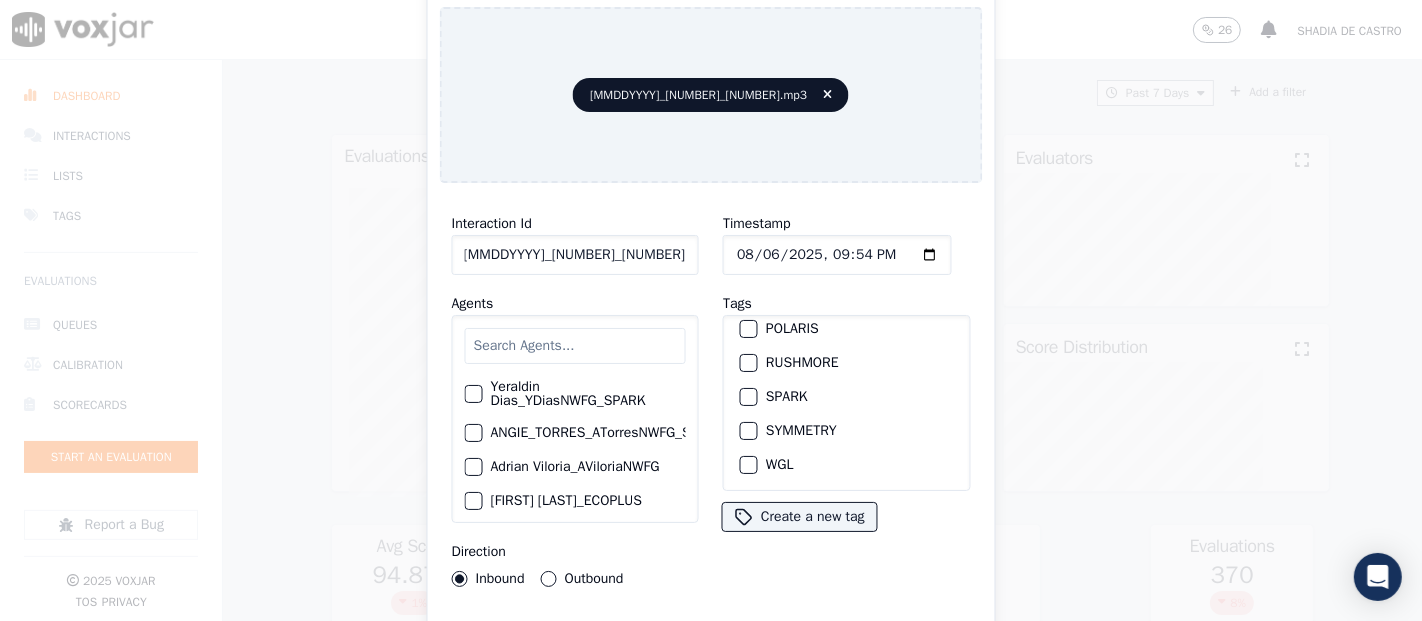 type on "[MMDDYYYY]_[NUMBER]_[NUMBER]" 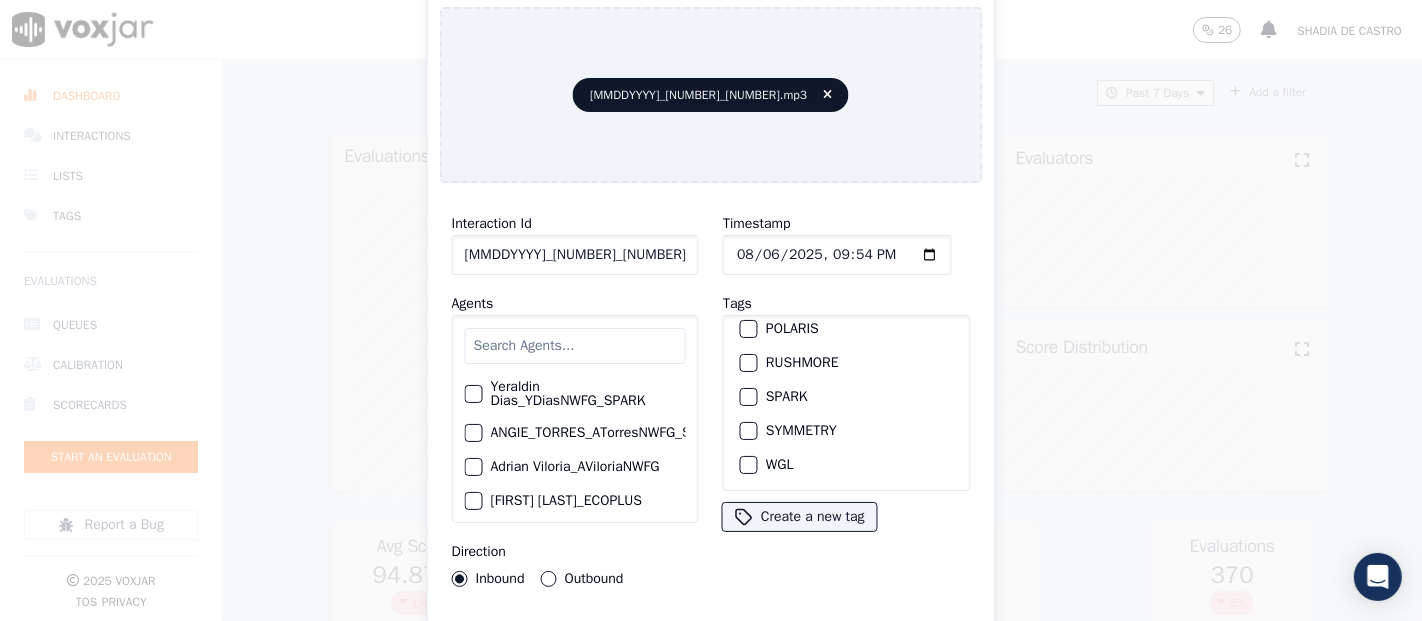 click at bounding box center (748, 397) 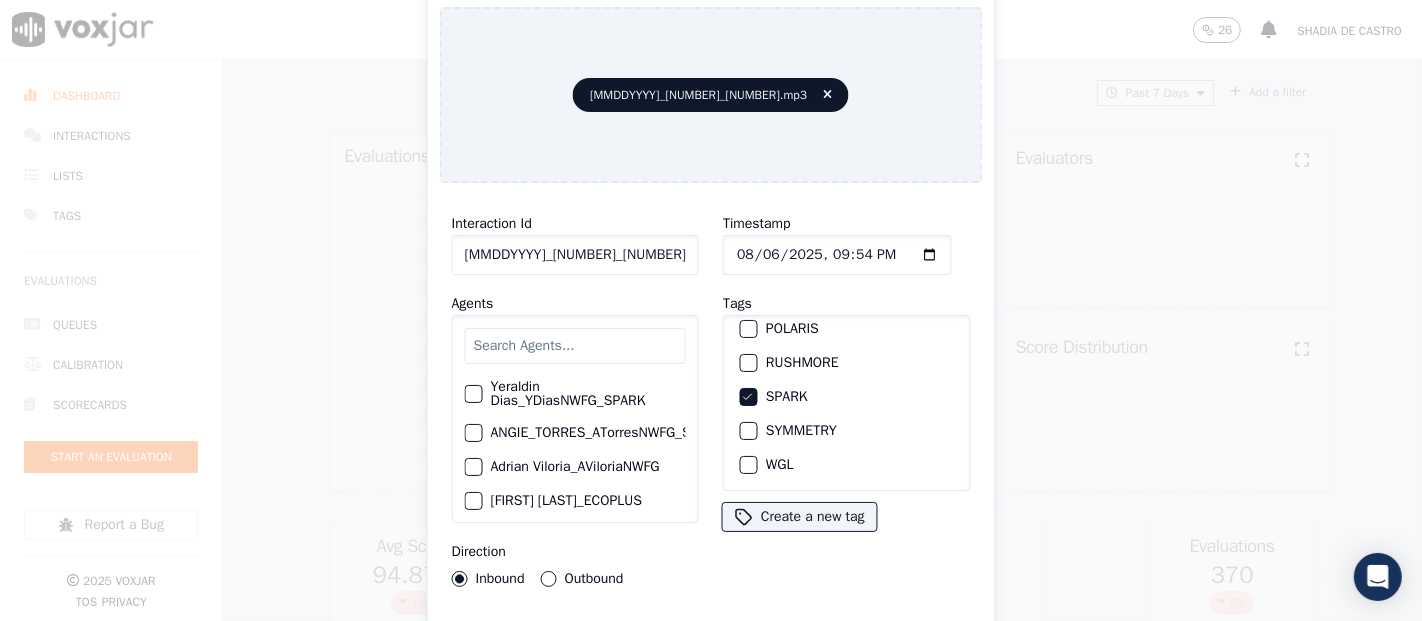 click on "Upload interaction to start evaluation" at bounding box center (711, 641) 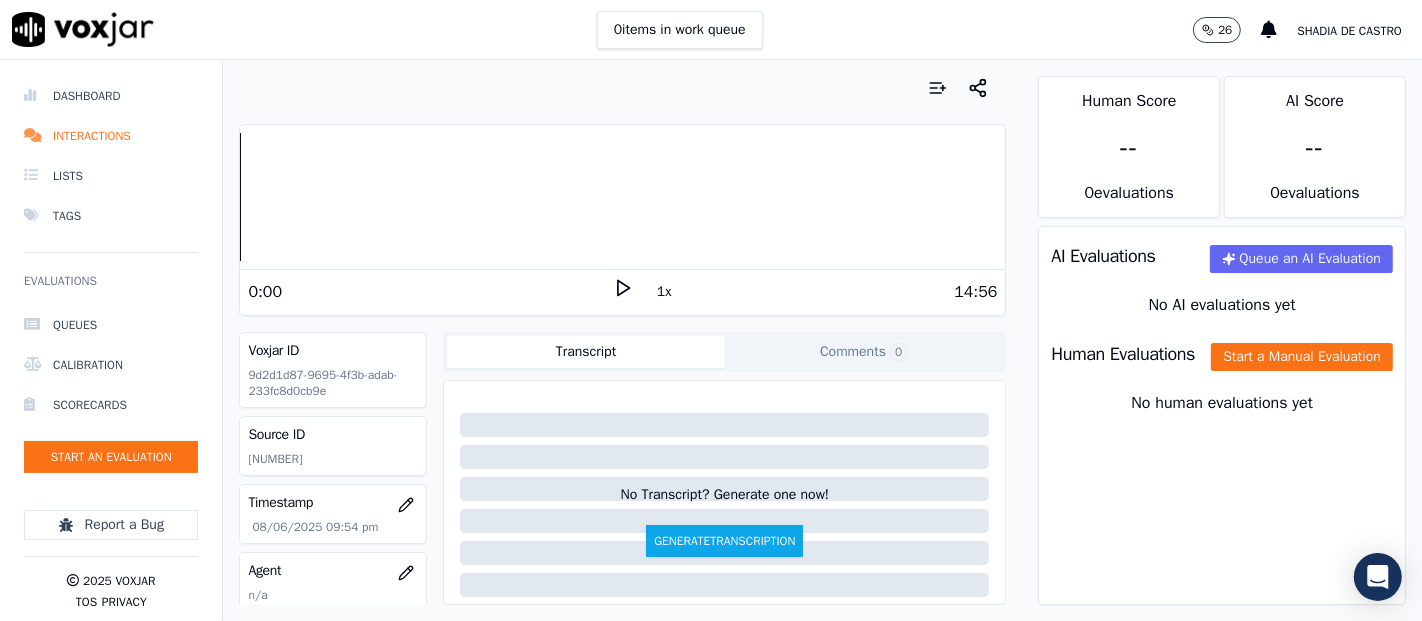 click 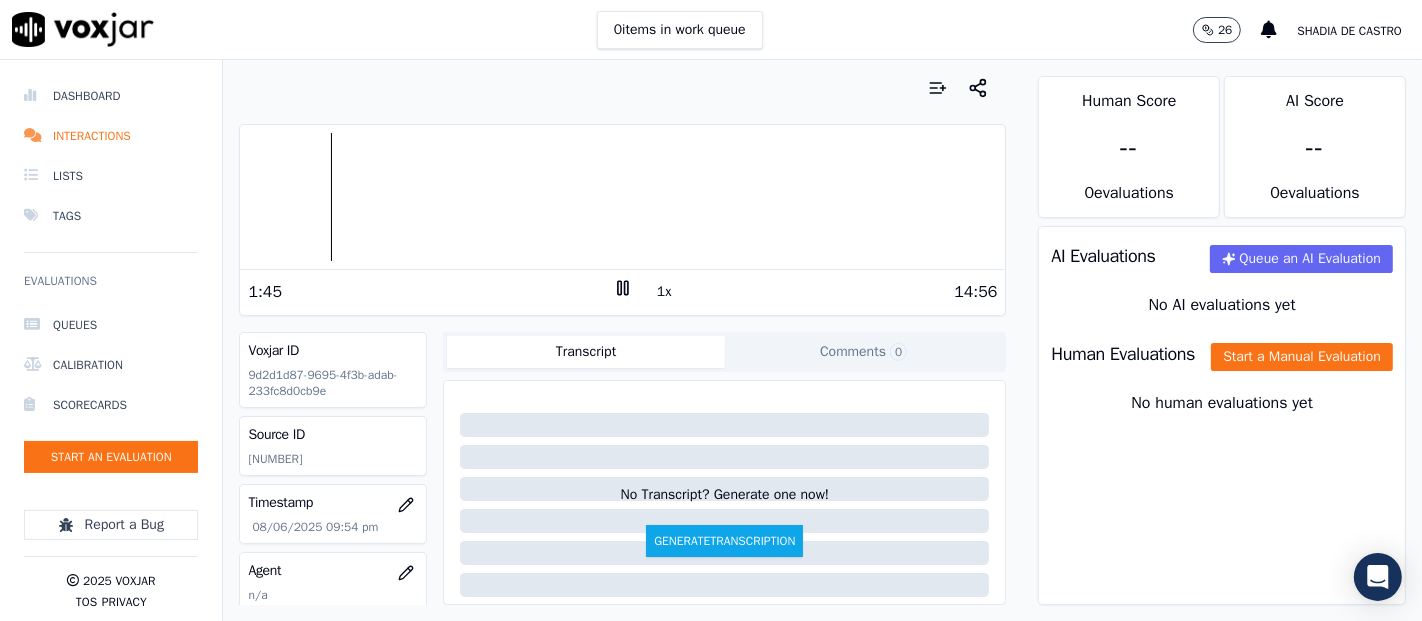 click 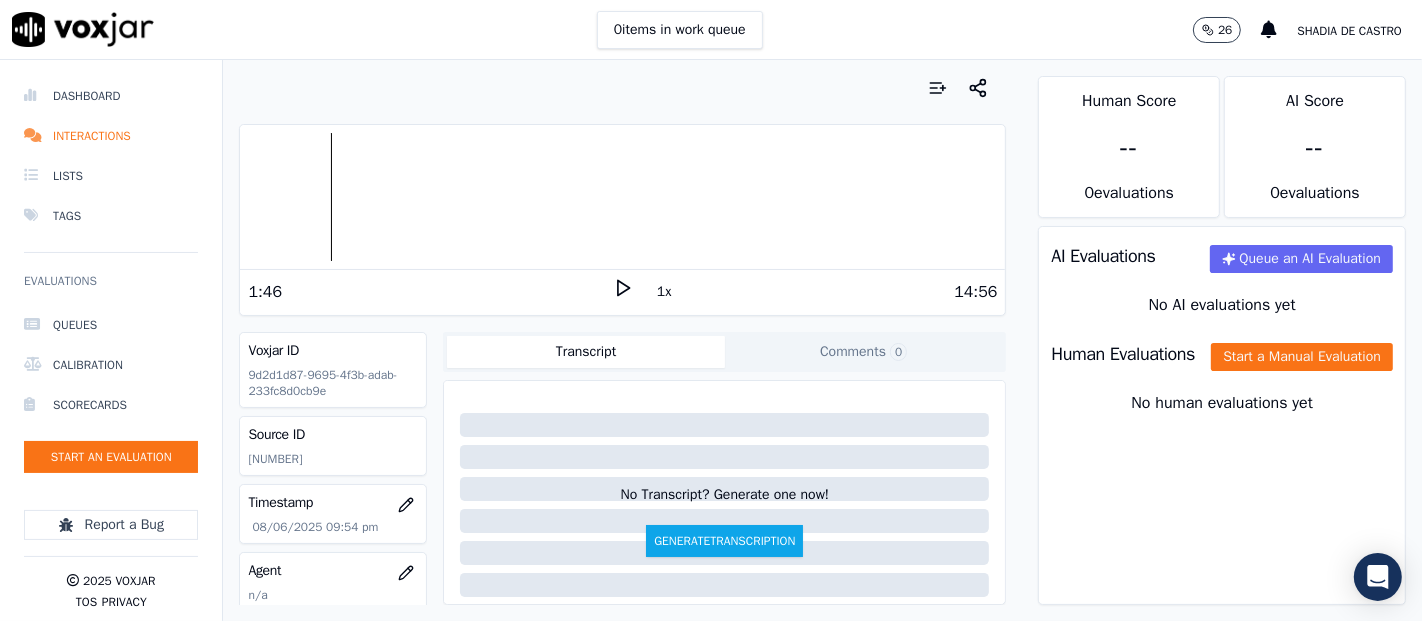 click 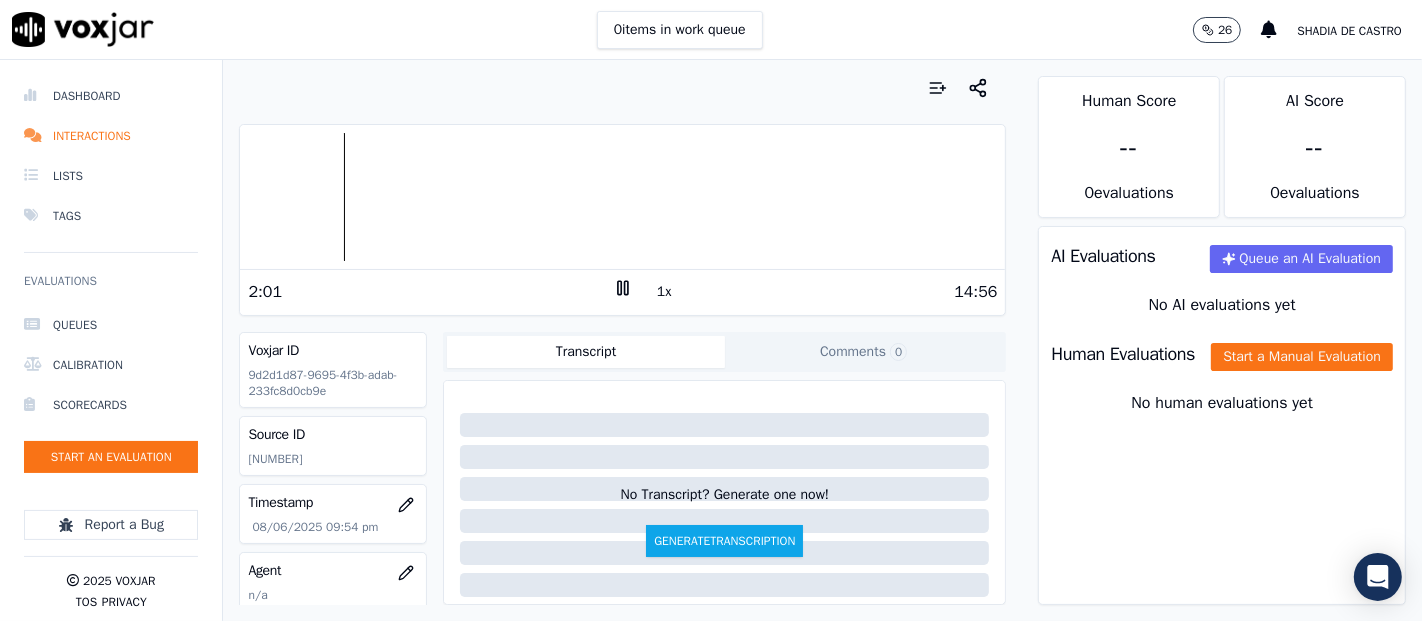 click at bounding box center [622, 197] 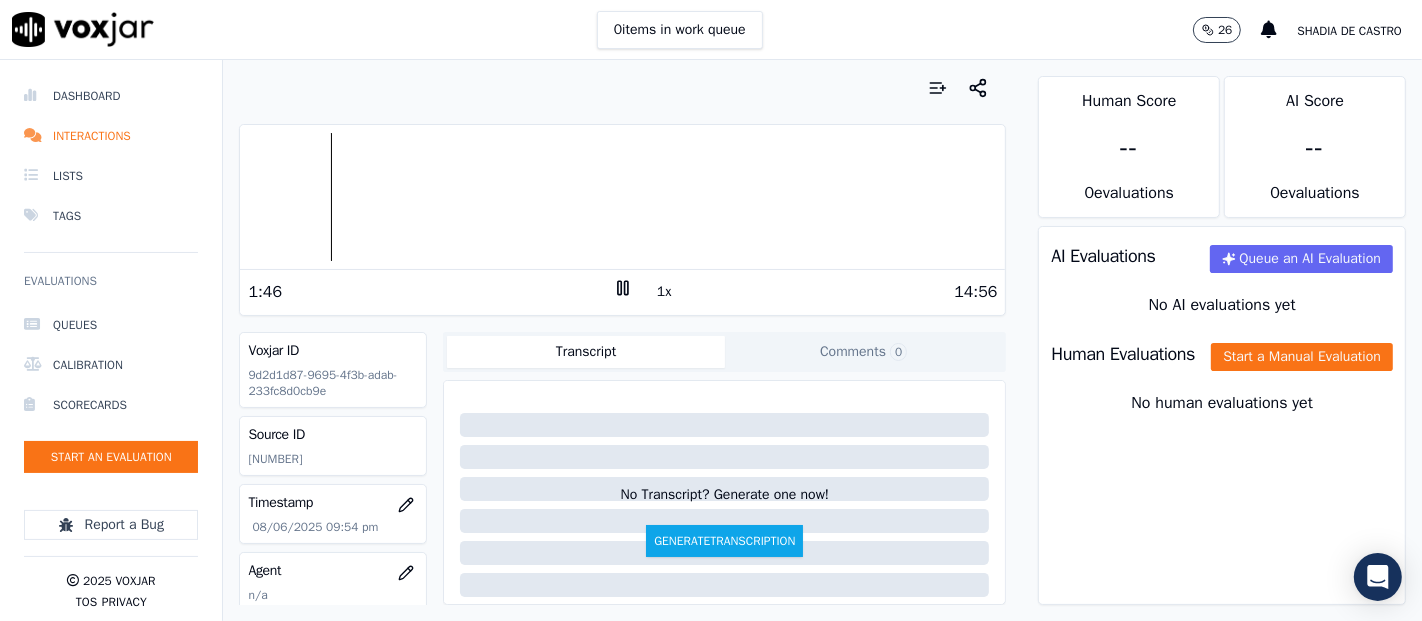 click on "1x" at bounding box center [664, 292] 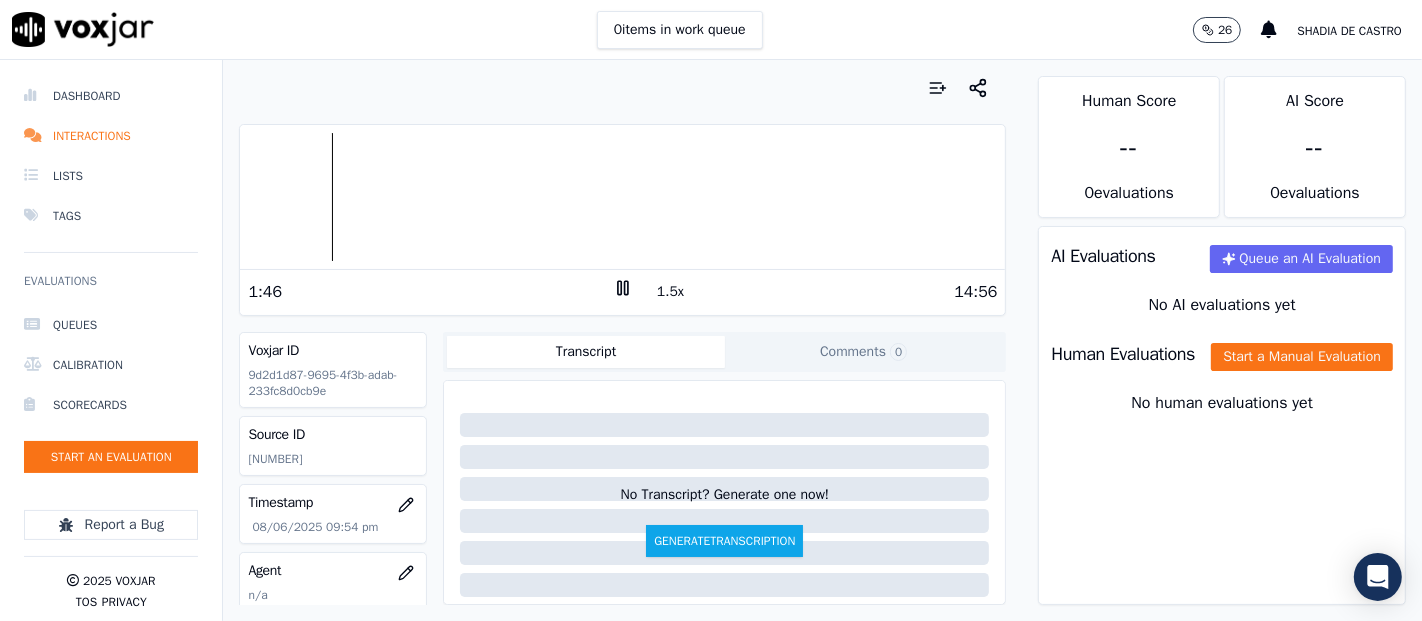 click on "1.5x" at bounding box center [670, 292] 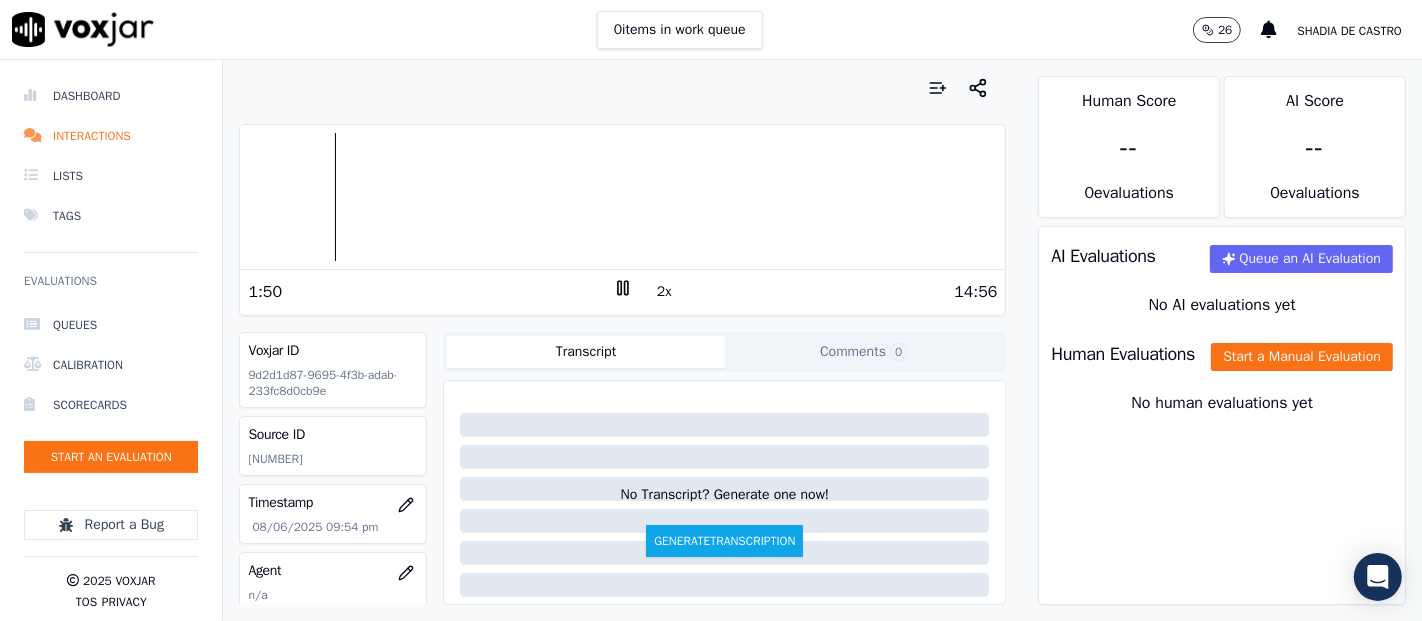 click at bounding box center (622, 197) 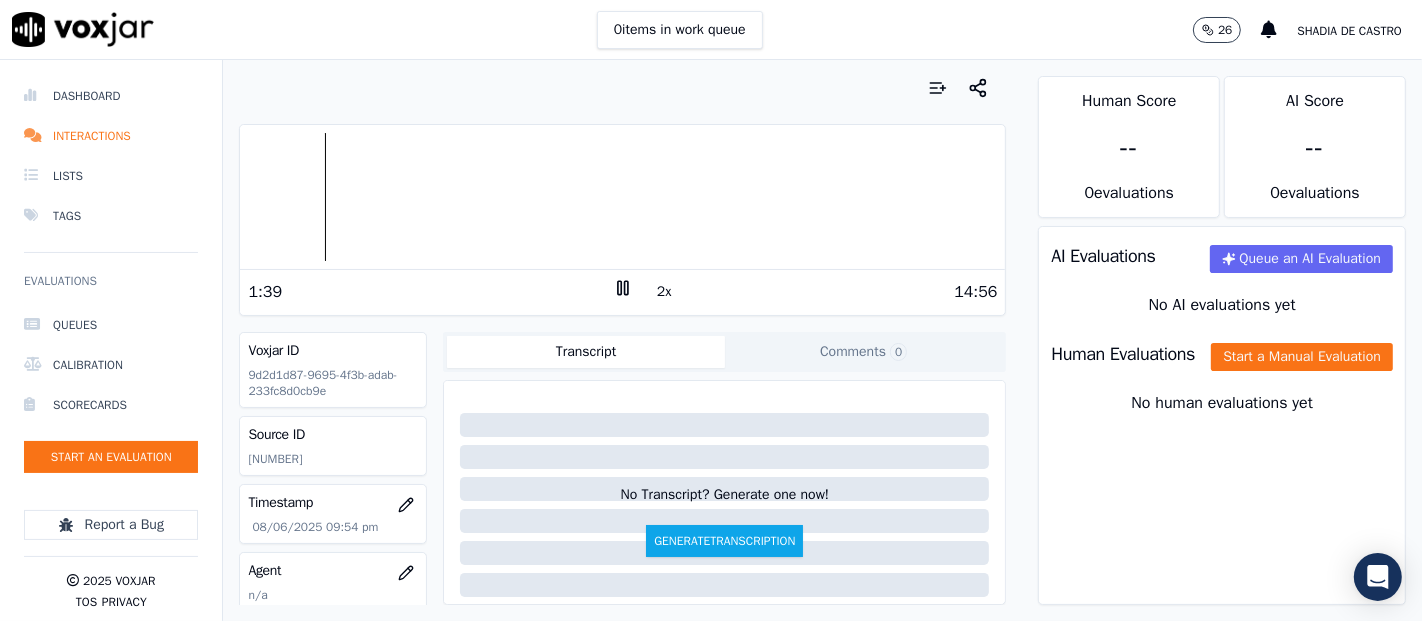 click at bounding box center [622, 197] 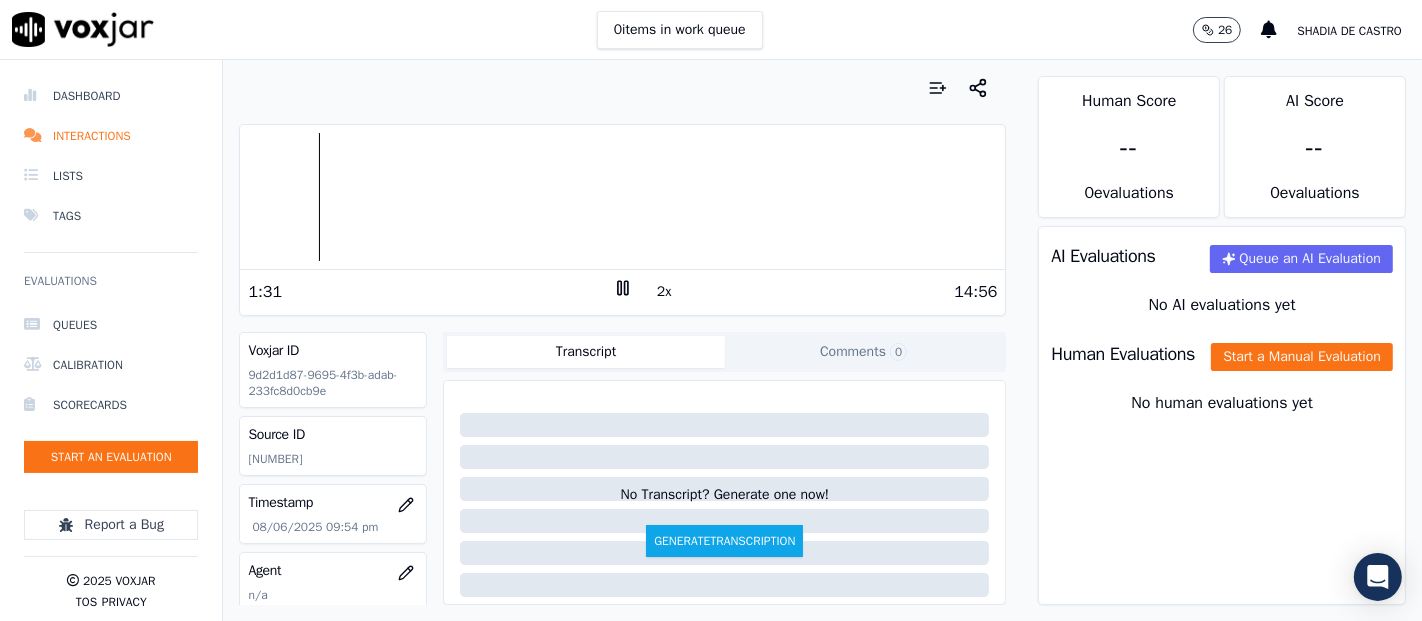click at bounding box center [622, 197] 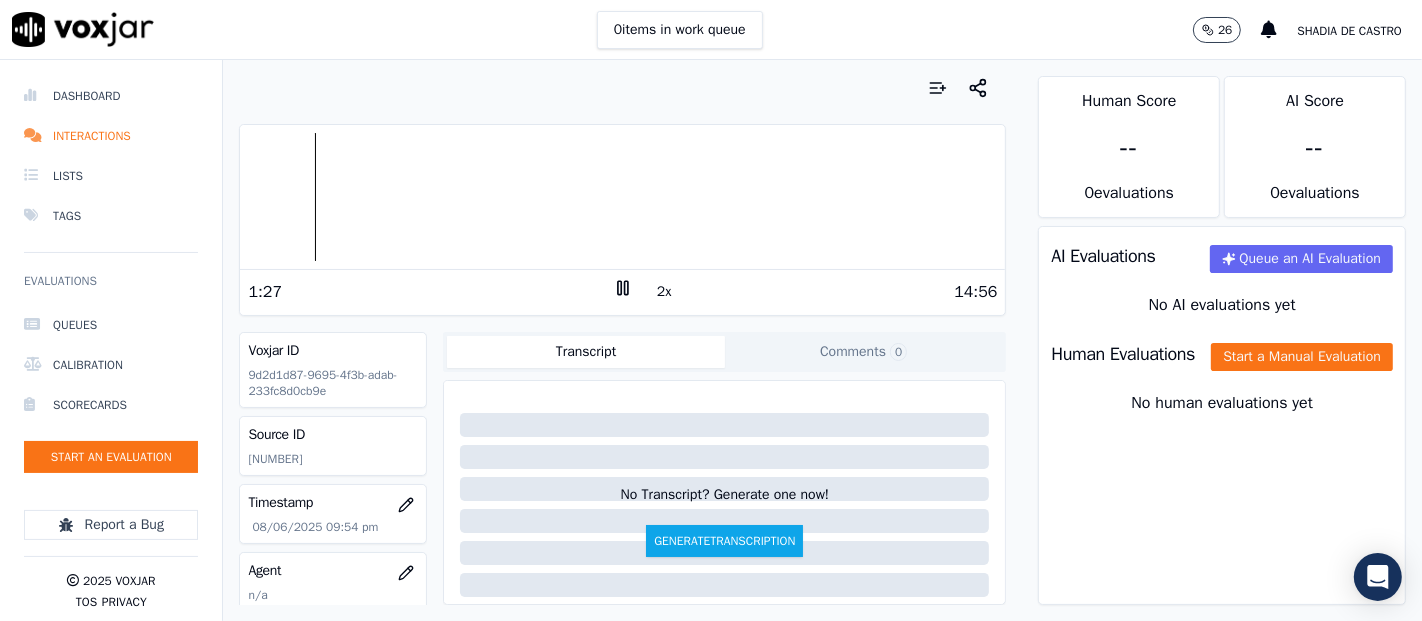 click at bounding box center (622, 197) 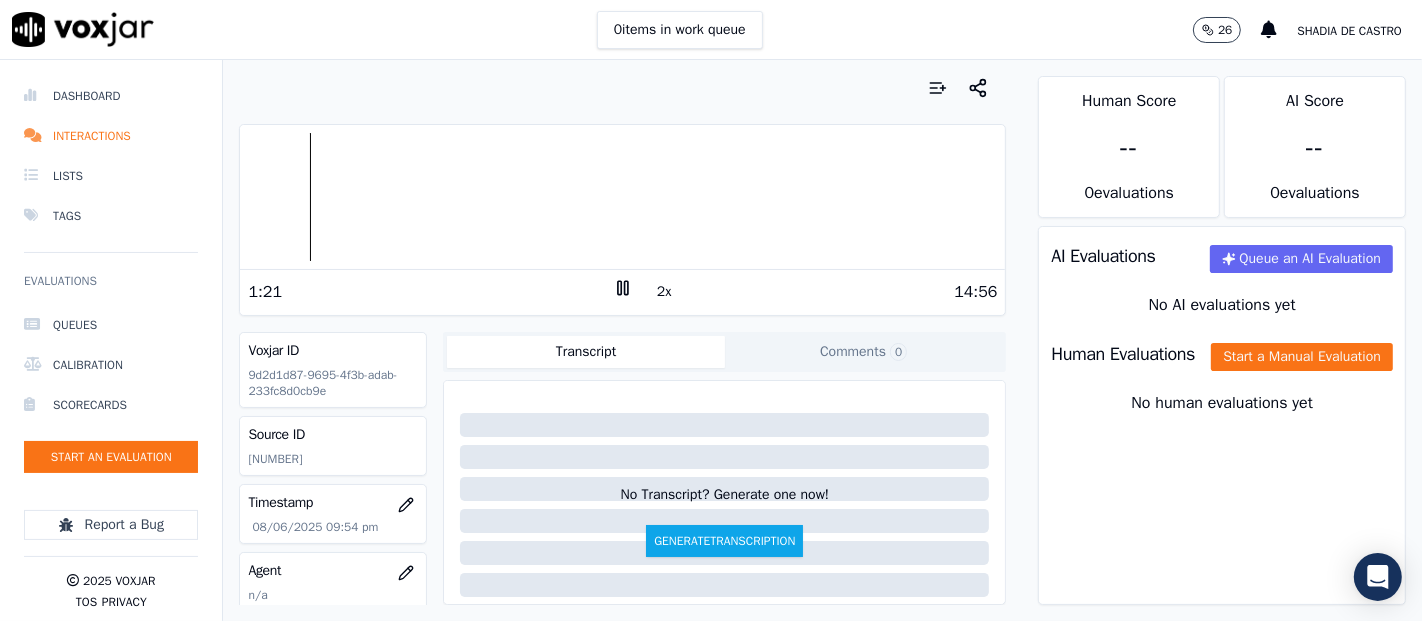 click at bounding box center (622, 197) 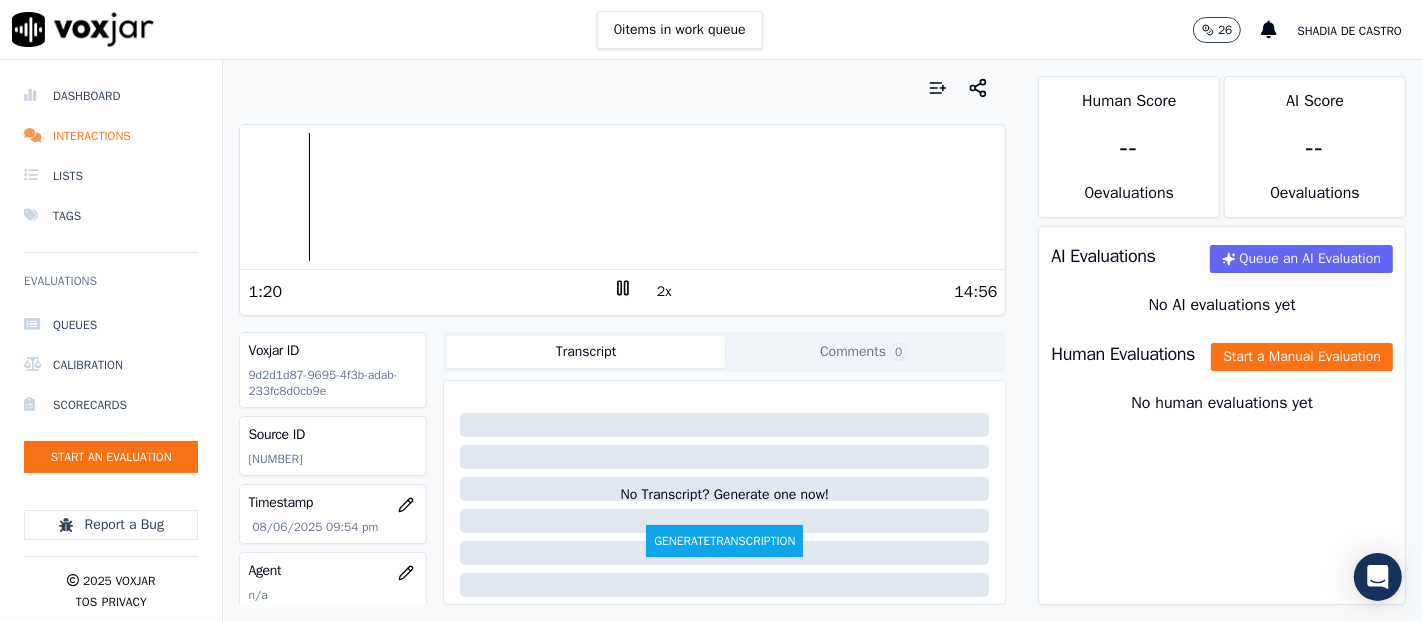 click on "2x" at bounding box center (664, 292) 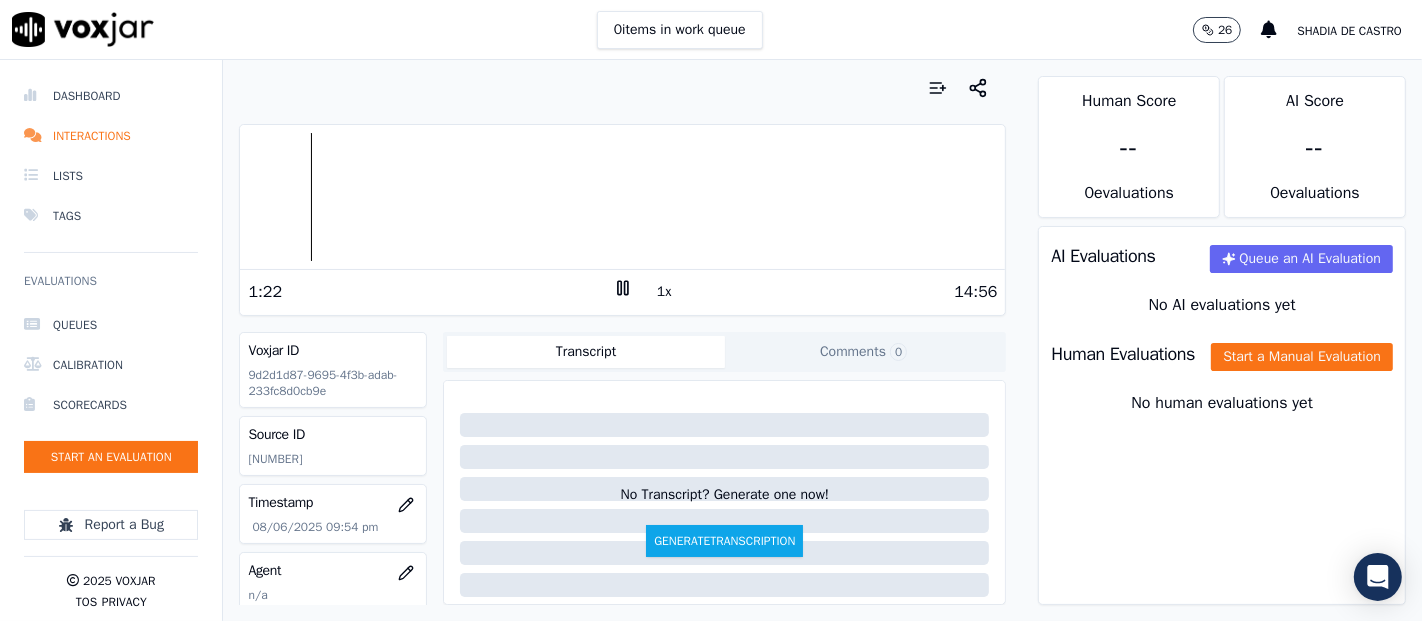 click at bounding box center (622, 197) 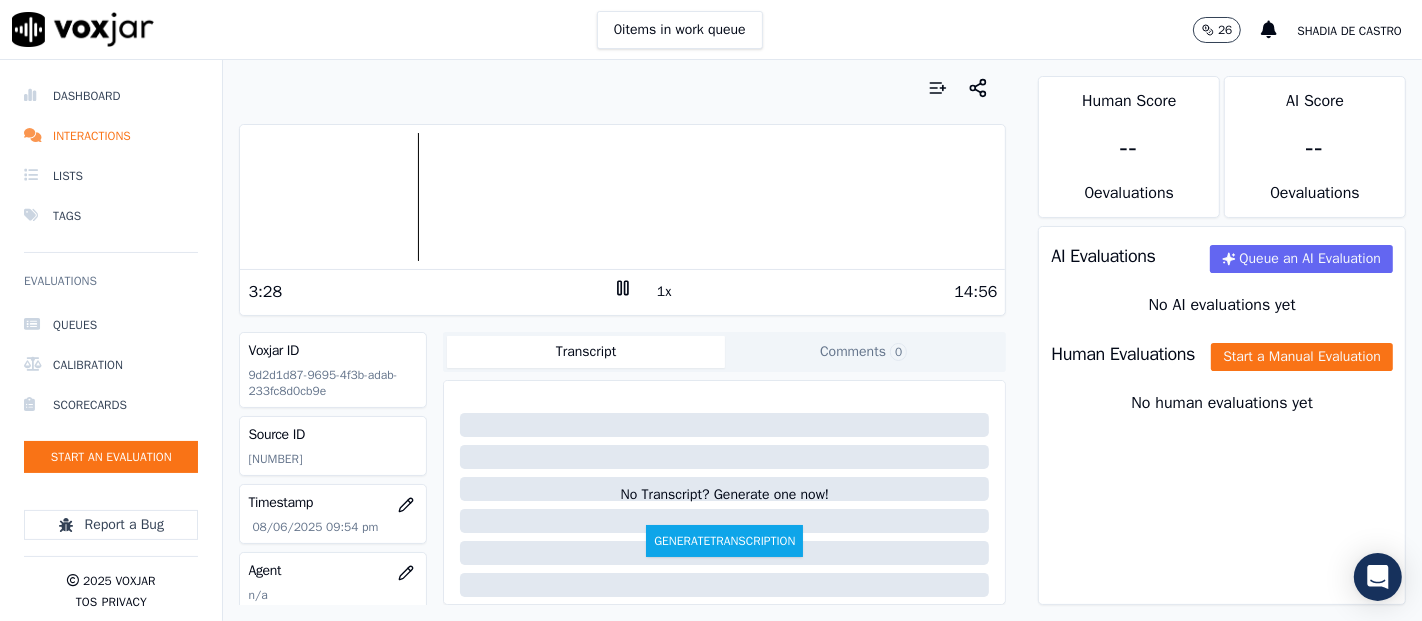 click at bounding box center [622, 197] 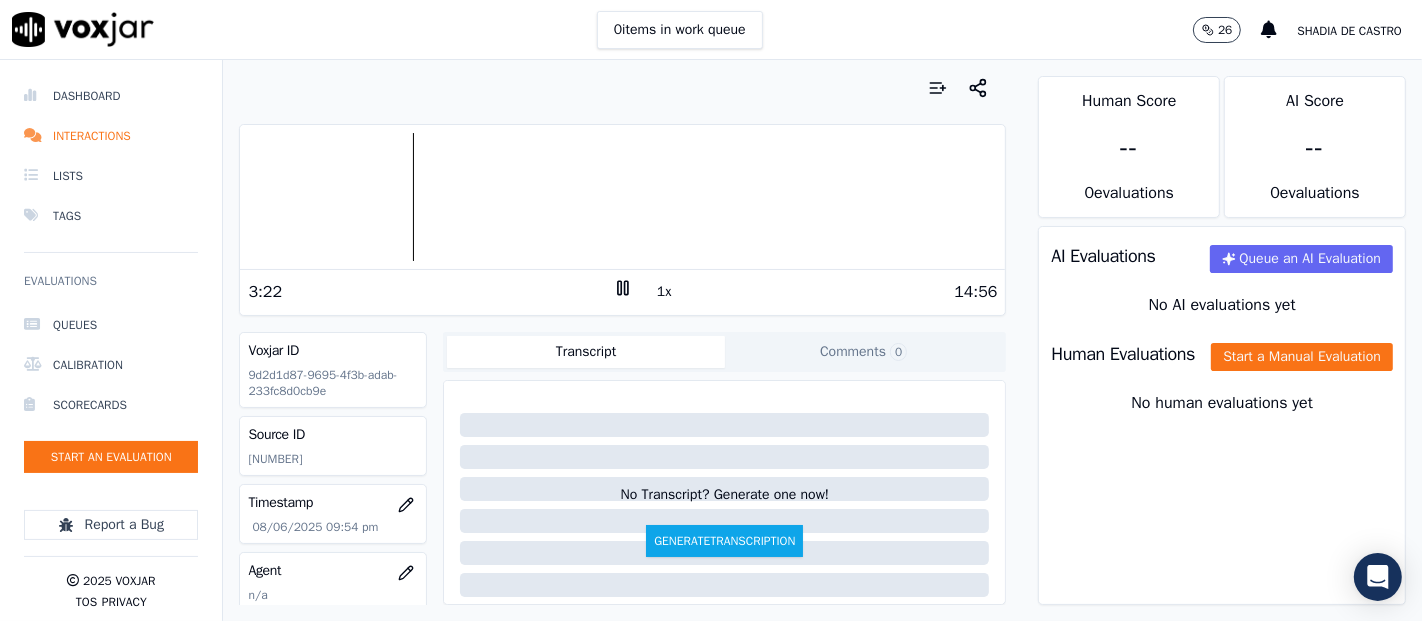 click 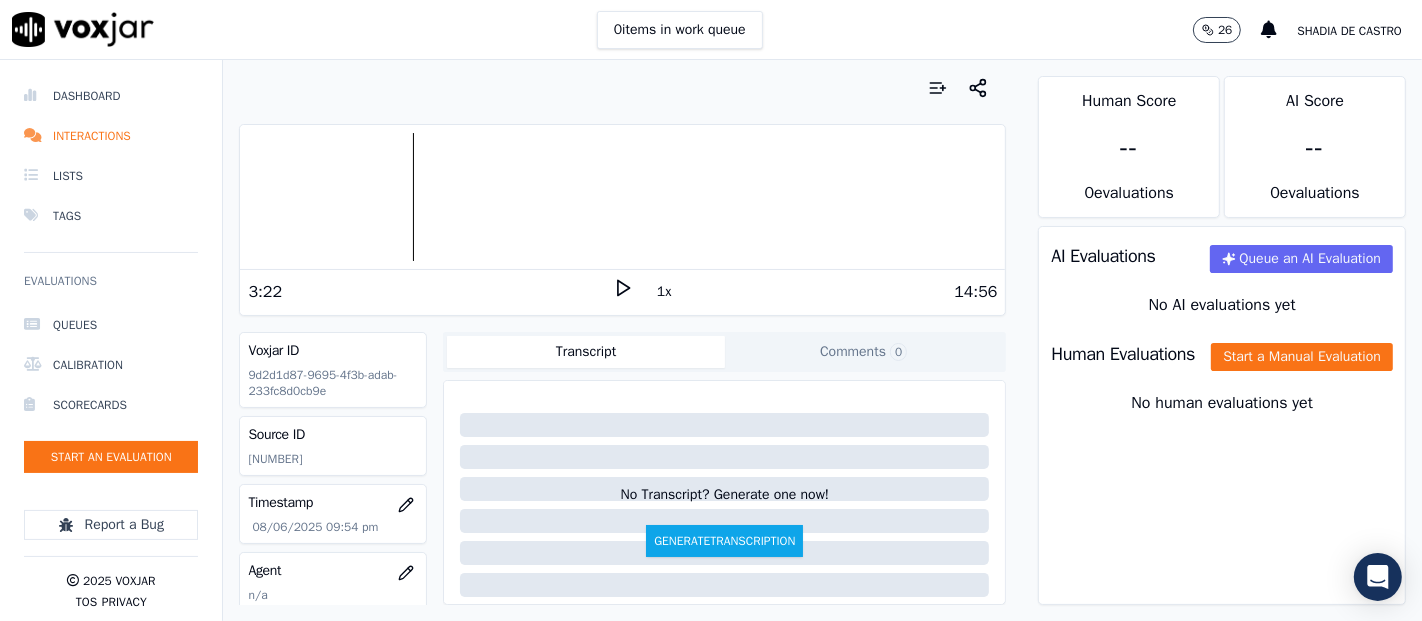 click at bounding box center [622, 197] 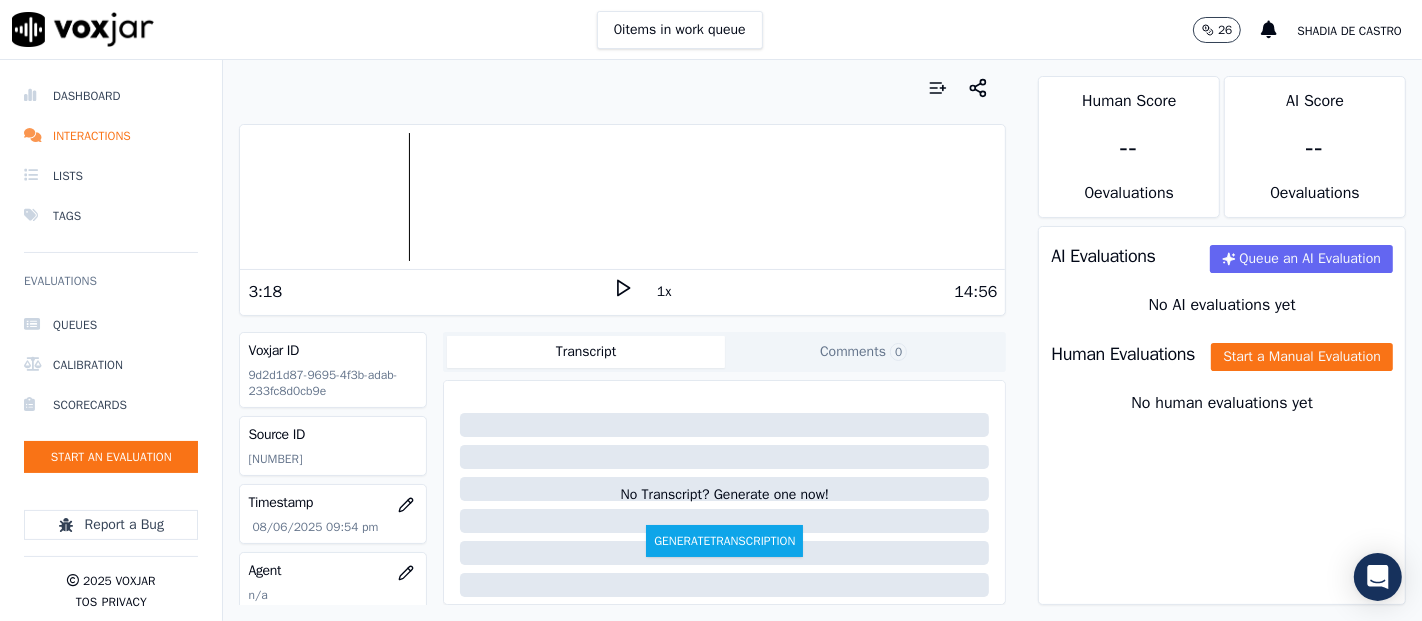 click 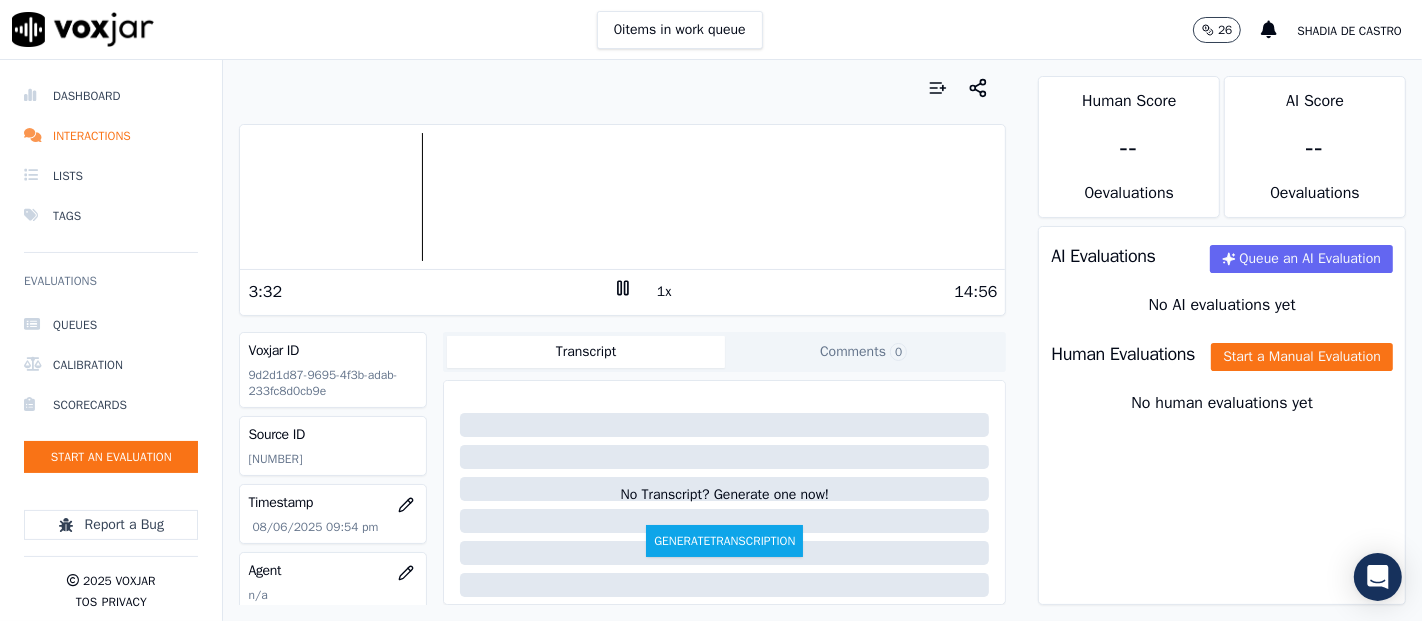 click at bounding box center (622, 197) 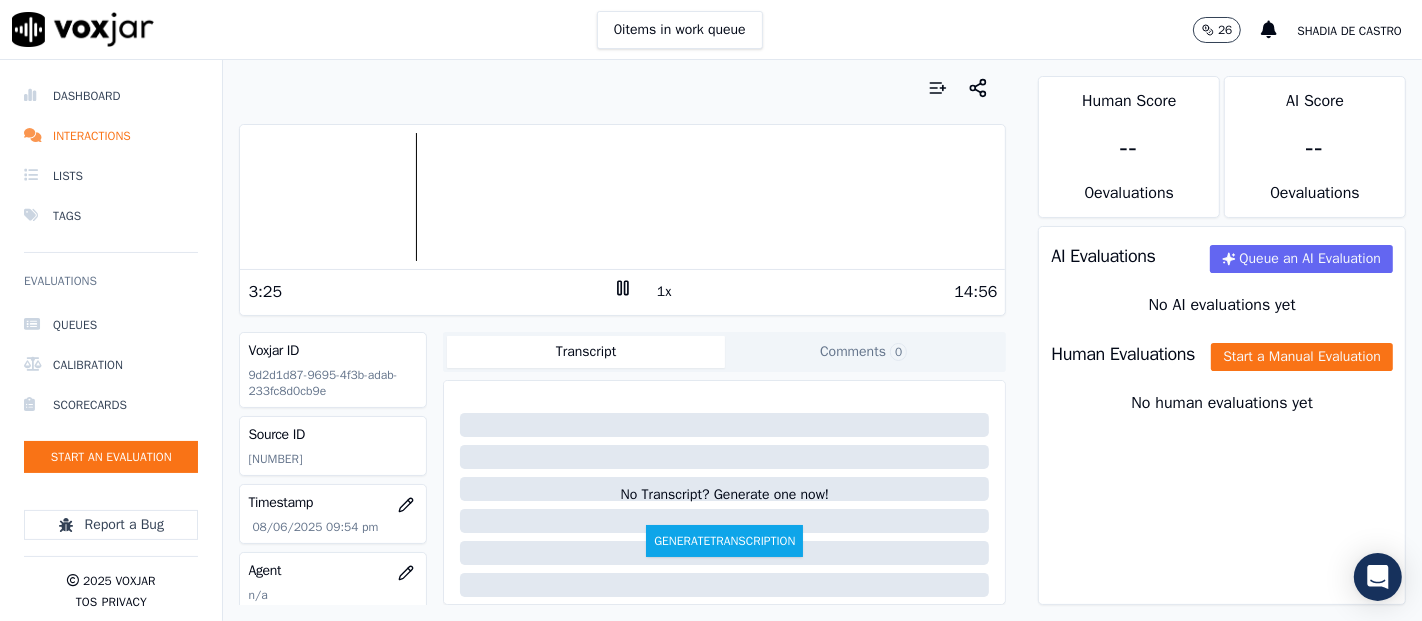 click at bounding box center (622, 197) 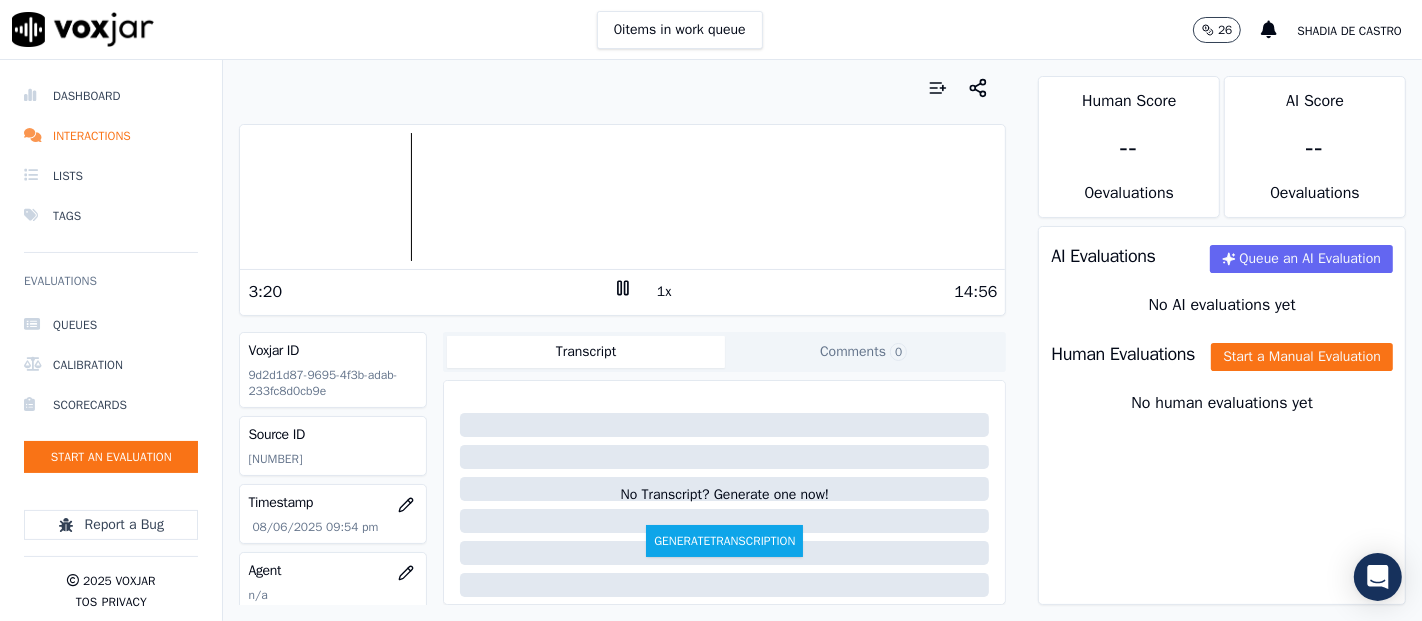 click at bounding box center (622, 197) 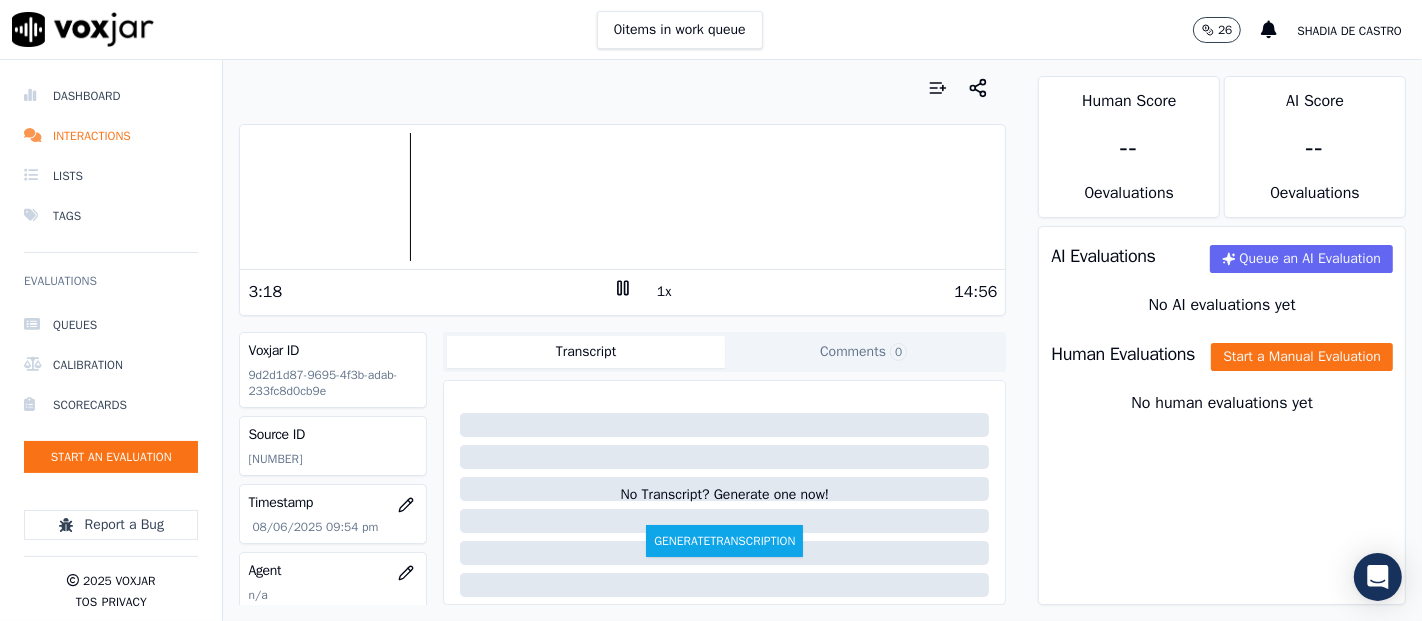 click at bounding box center [622, 197] 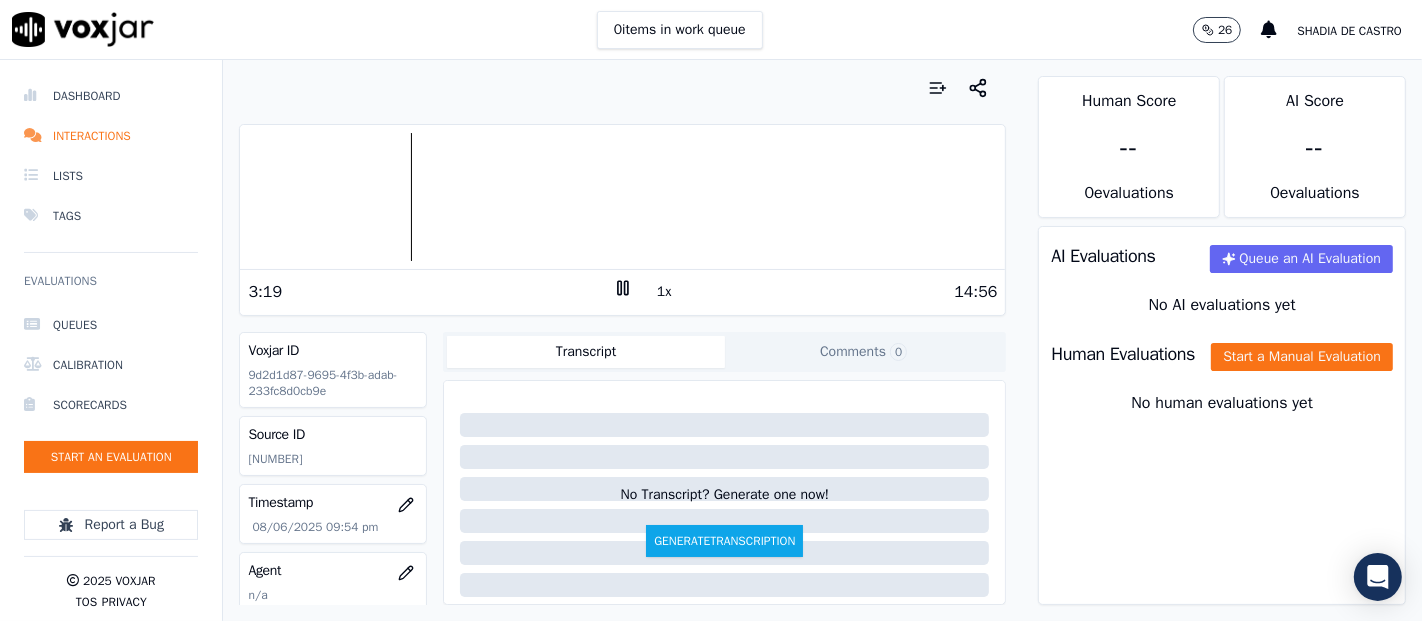 click at bounding box center [622, 197] 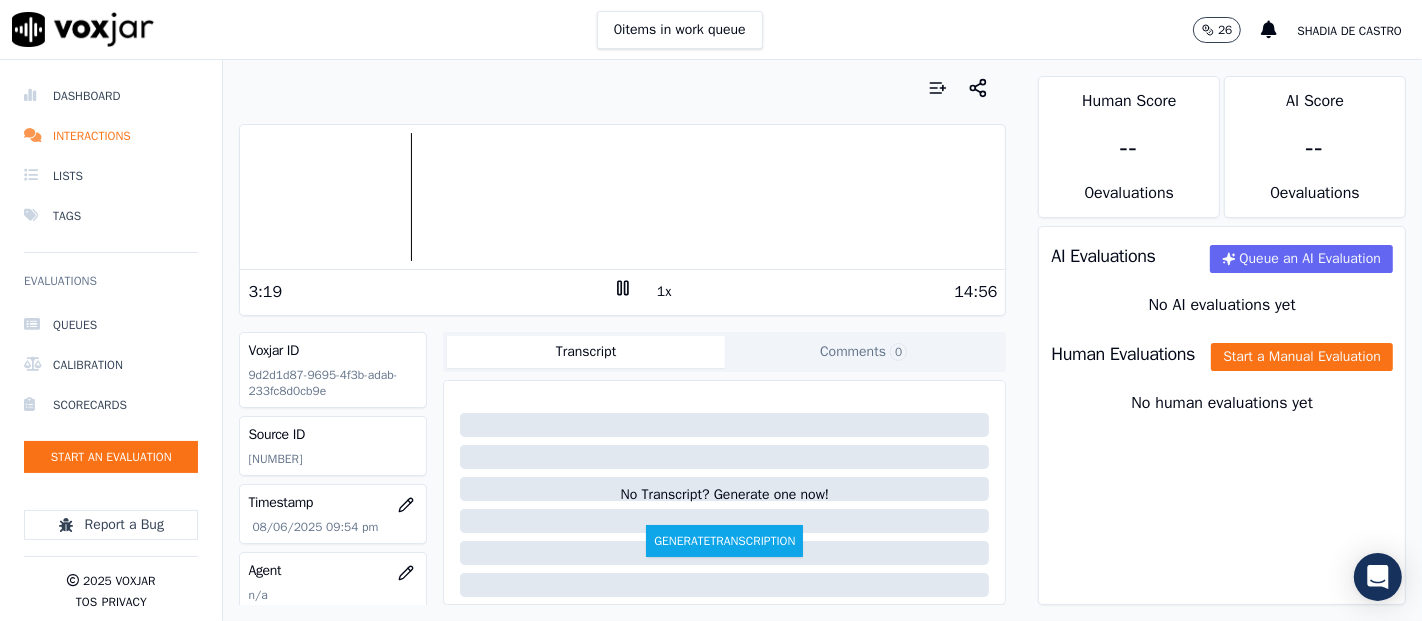 click at bounding box center (622, 197) 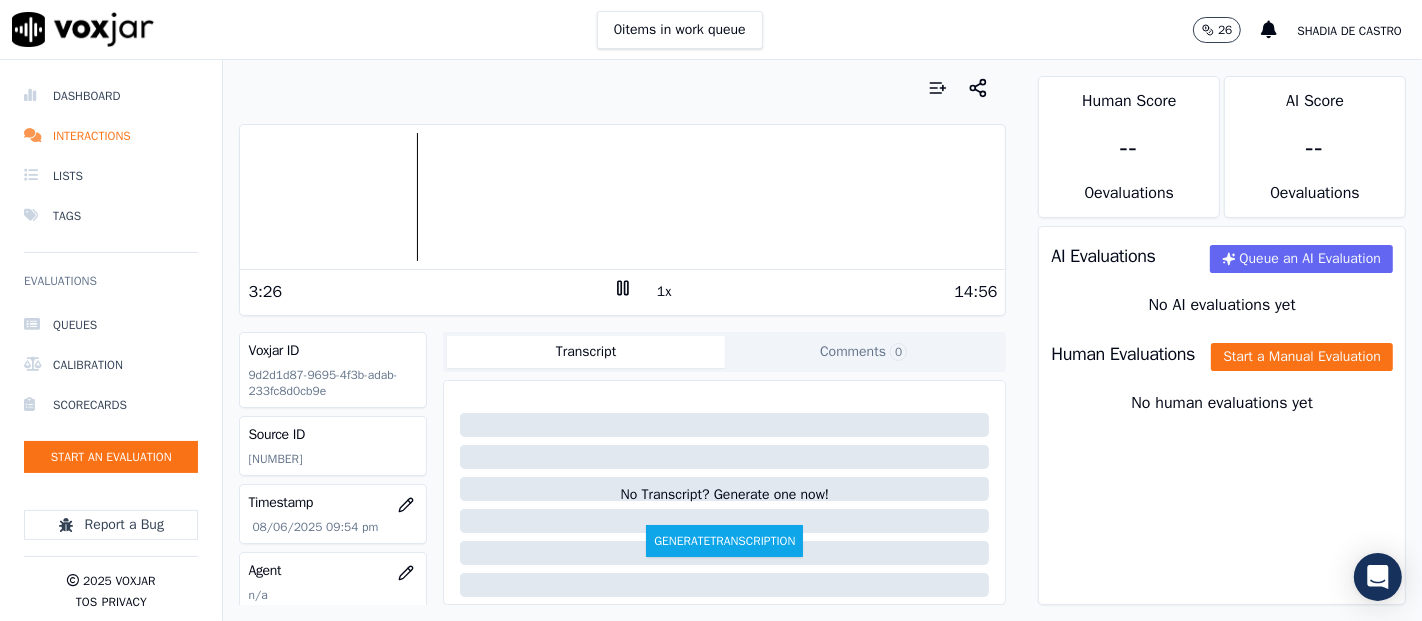 click at bounding box center [622, 197] 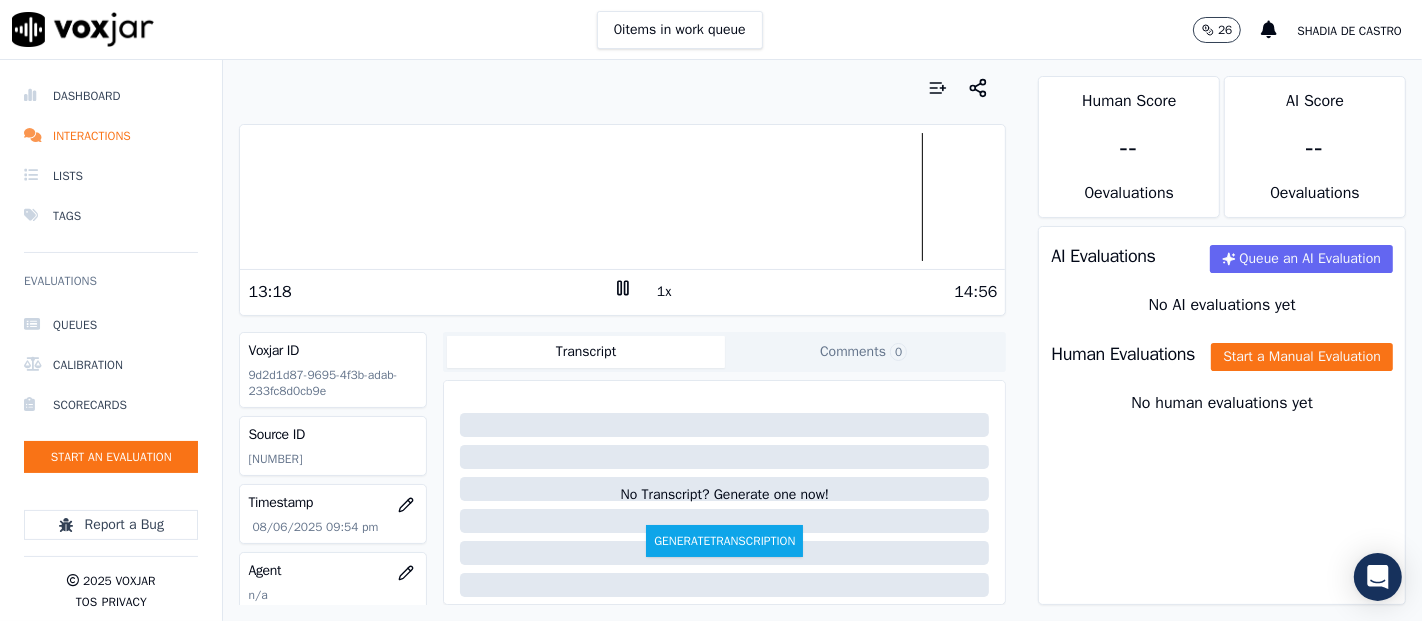 drag, startPoint x: 601, startPoint y: 287, endPoint x: 817, endPoint y: 119, distance: 273.6421 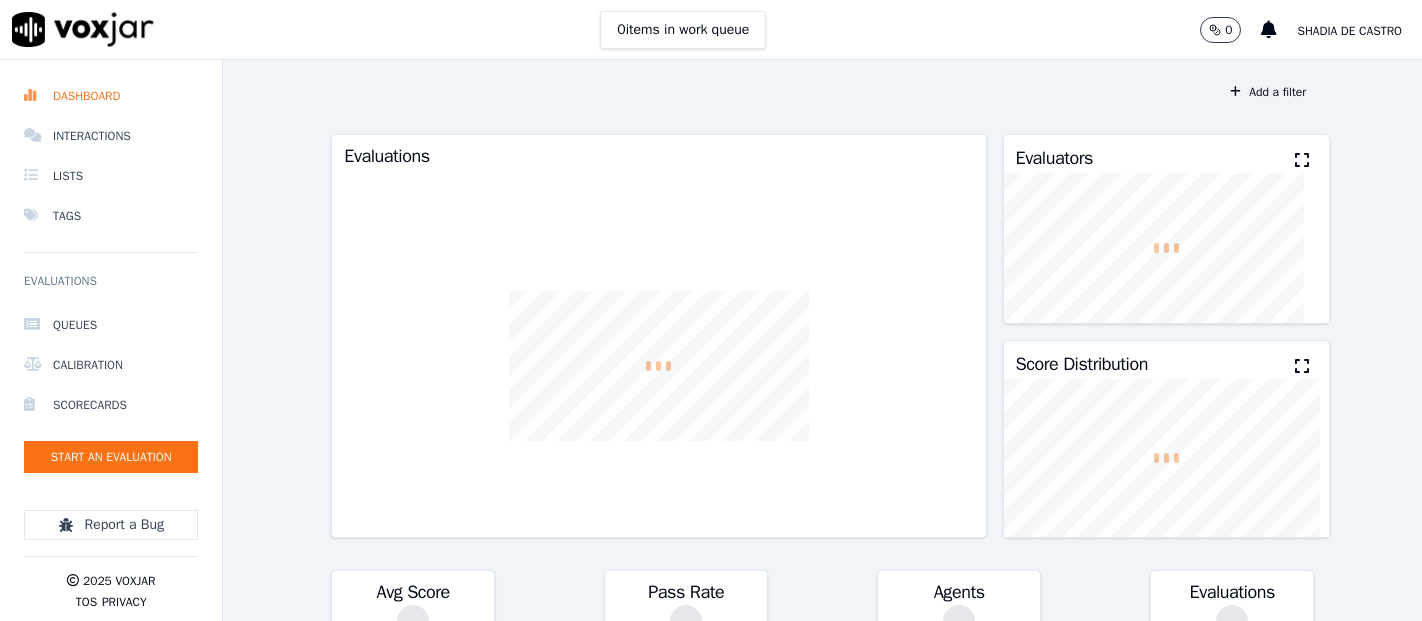 scroll, scrollTop: 0, scrollLeft: 0, axis: both 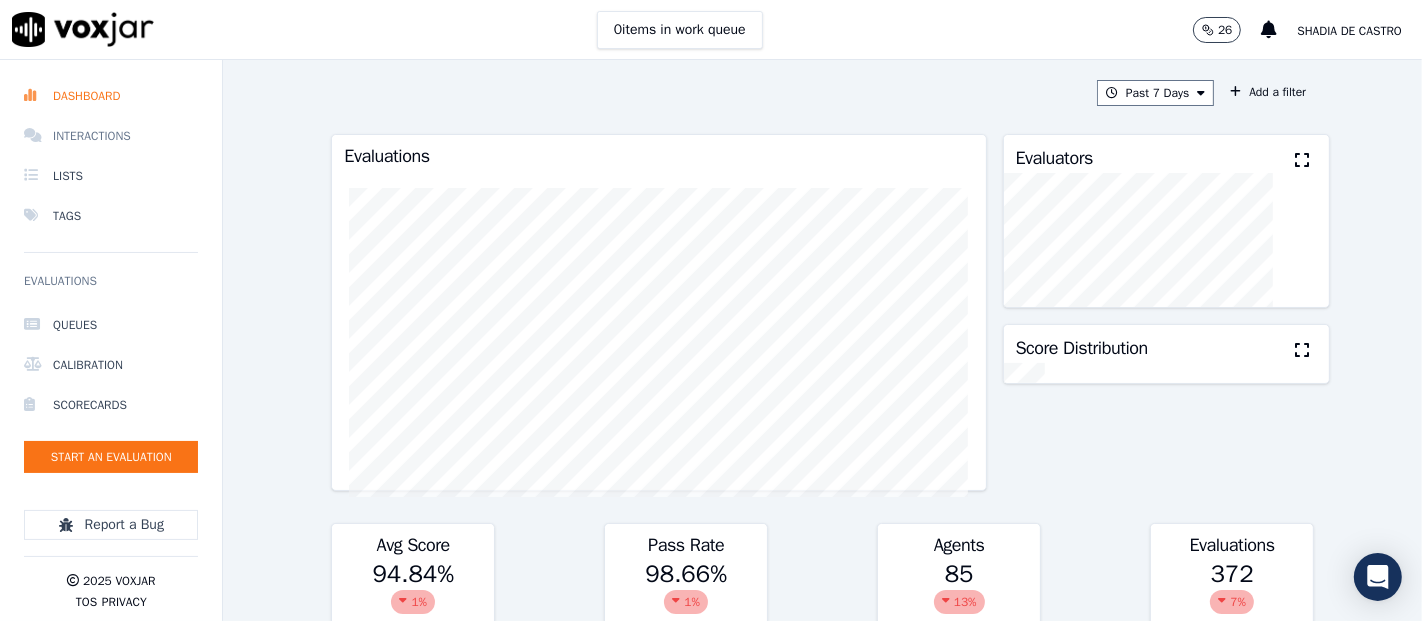 click on "Interactions" at bounding box center [111, 136] 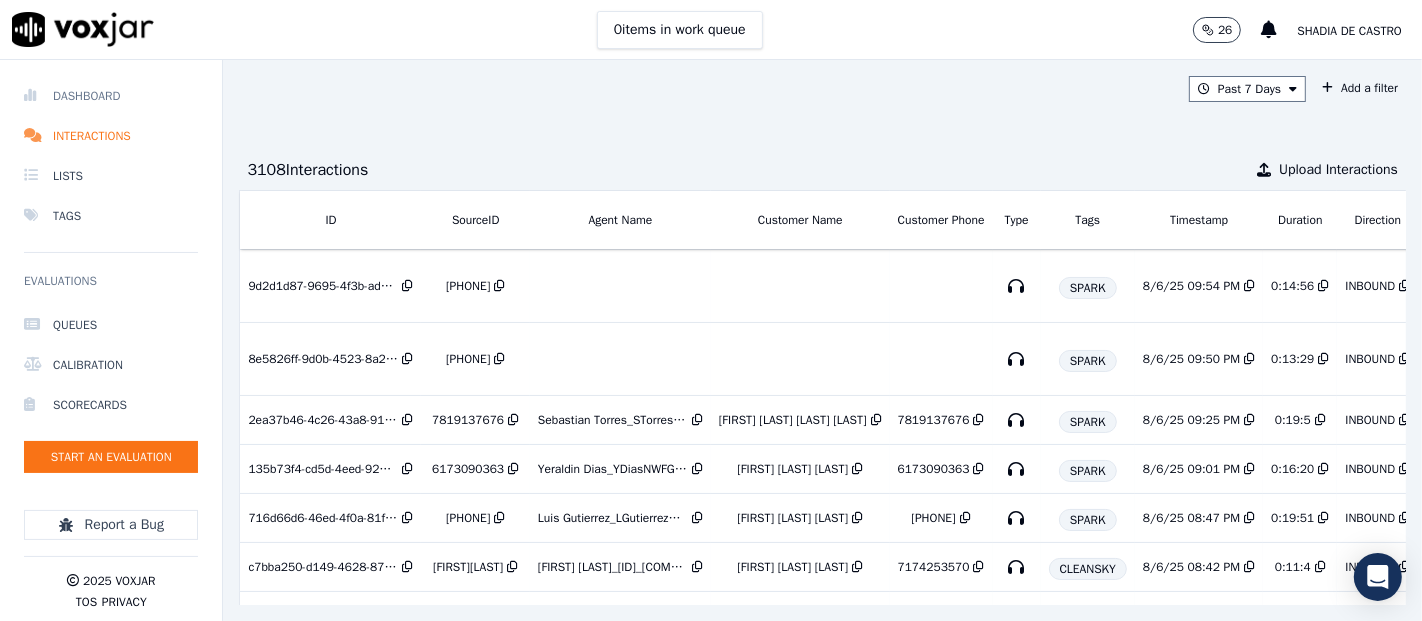 click at bounding box center (34, 96) 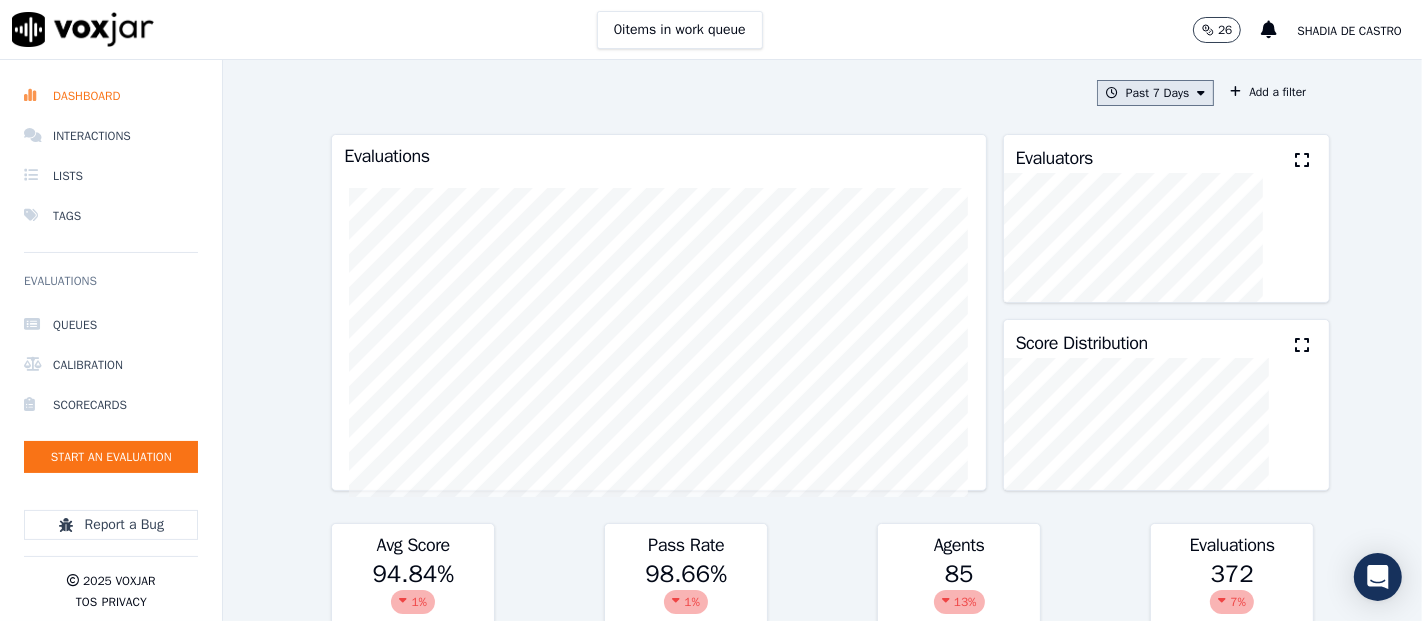 click on "Past 7 Days" at bounding box center [1155, 93] 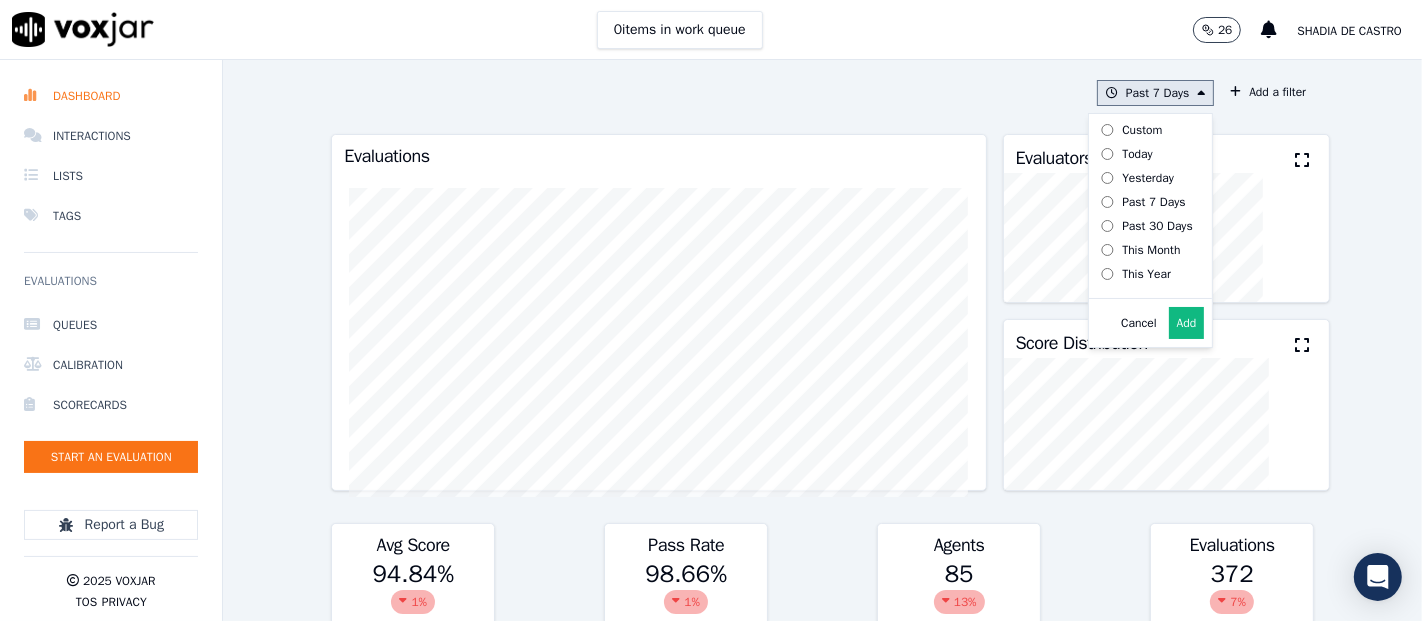 click on "Today" at bounding box center (1142, 154) 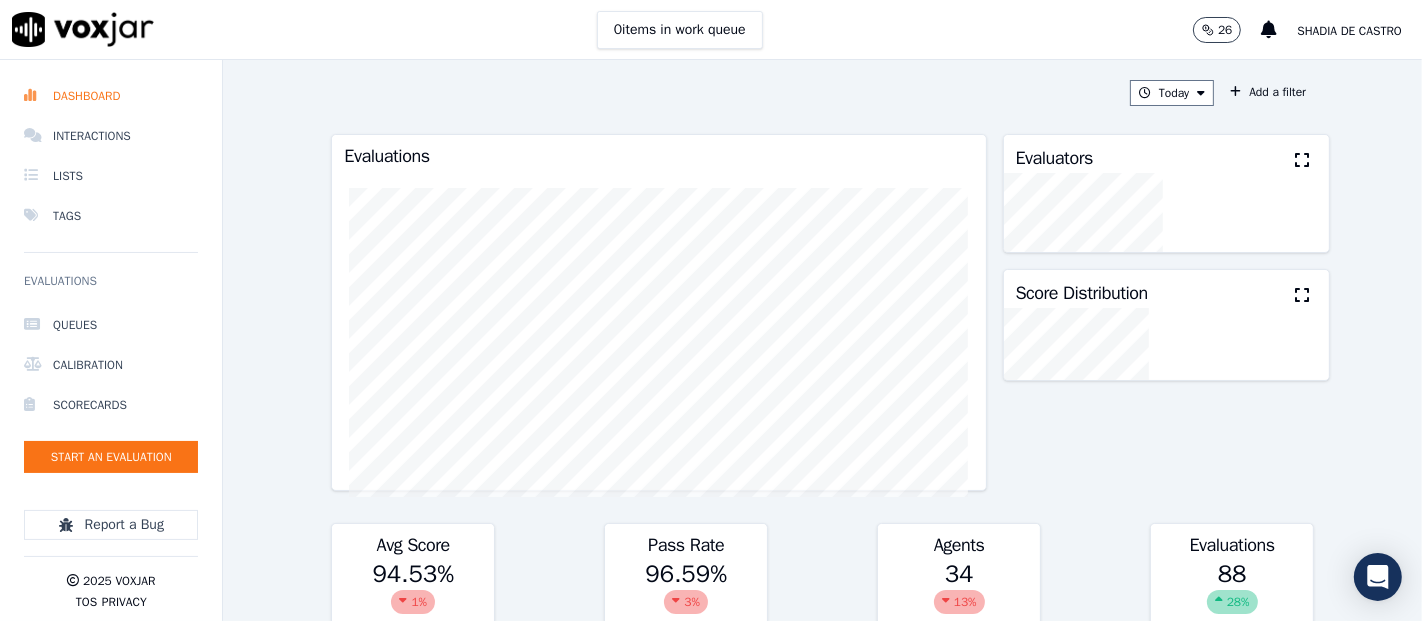 click 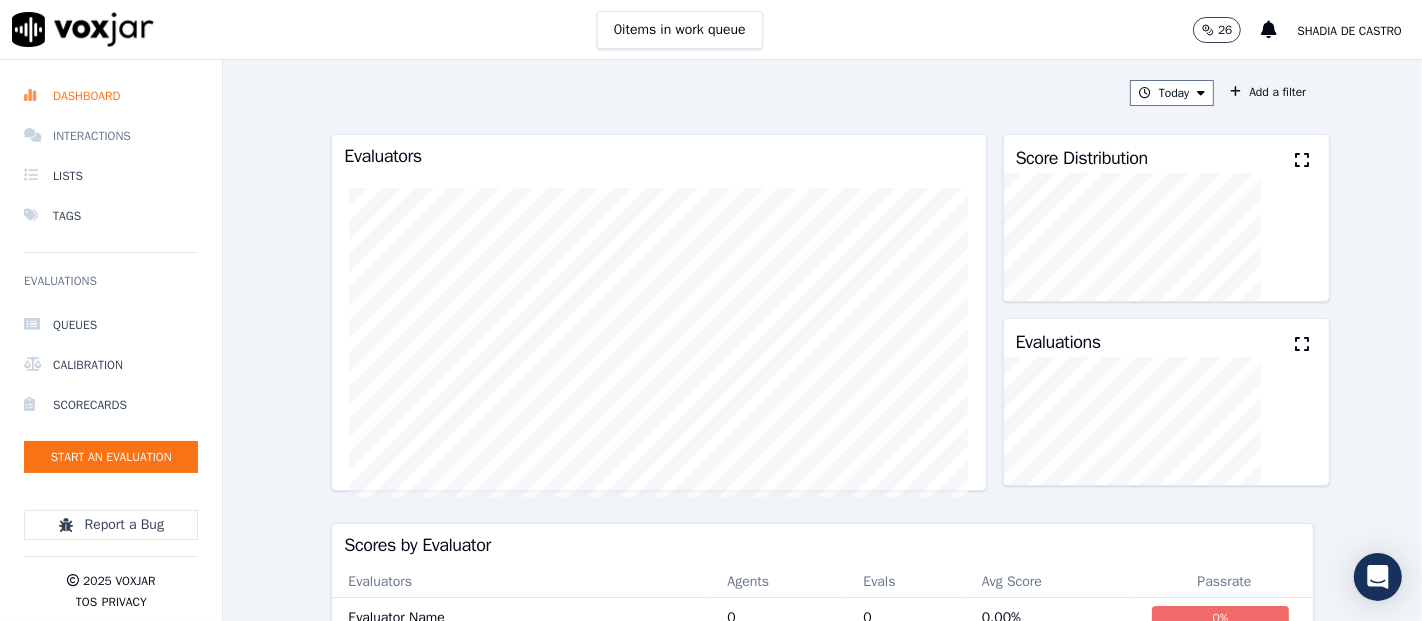 click on "Interactions" at bounding box center [111, 136] 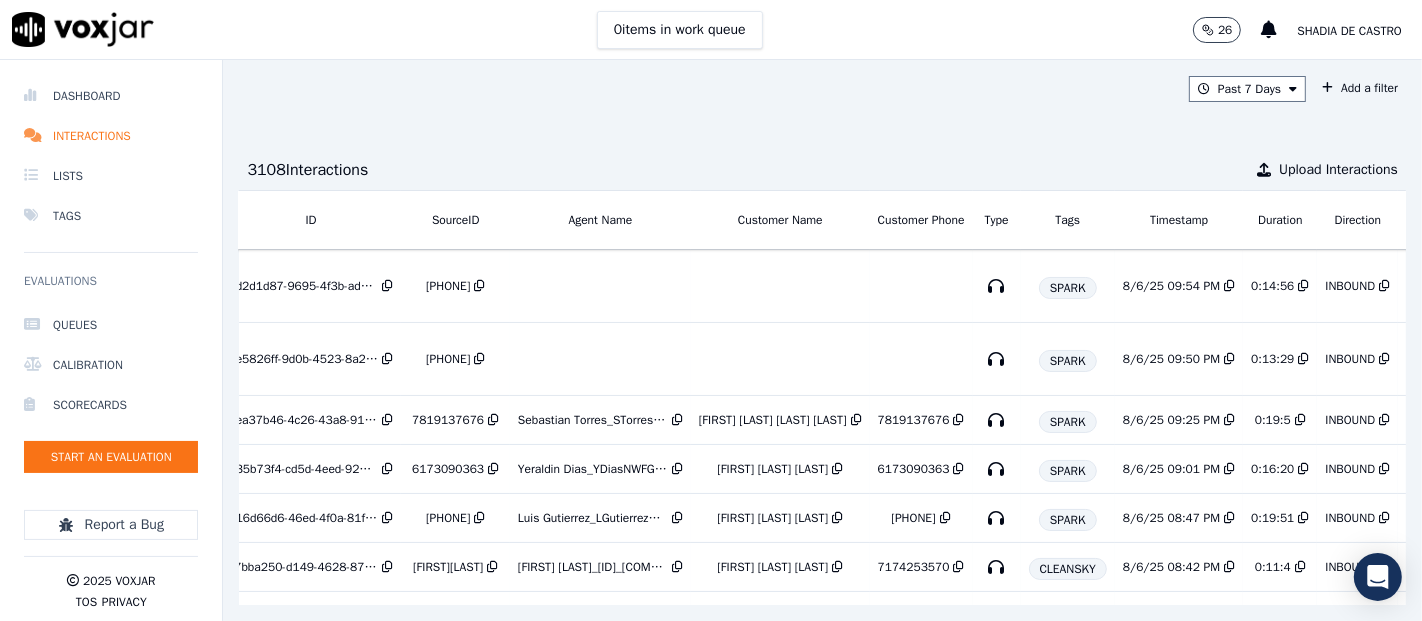 scroll, scrollTop: 0, scrollLeft: 0, axis: both 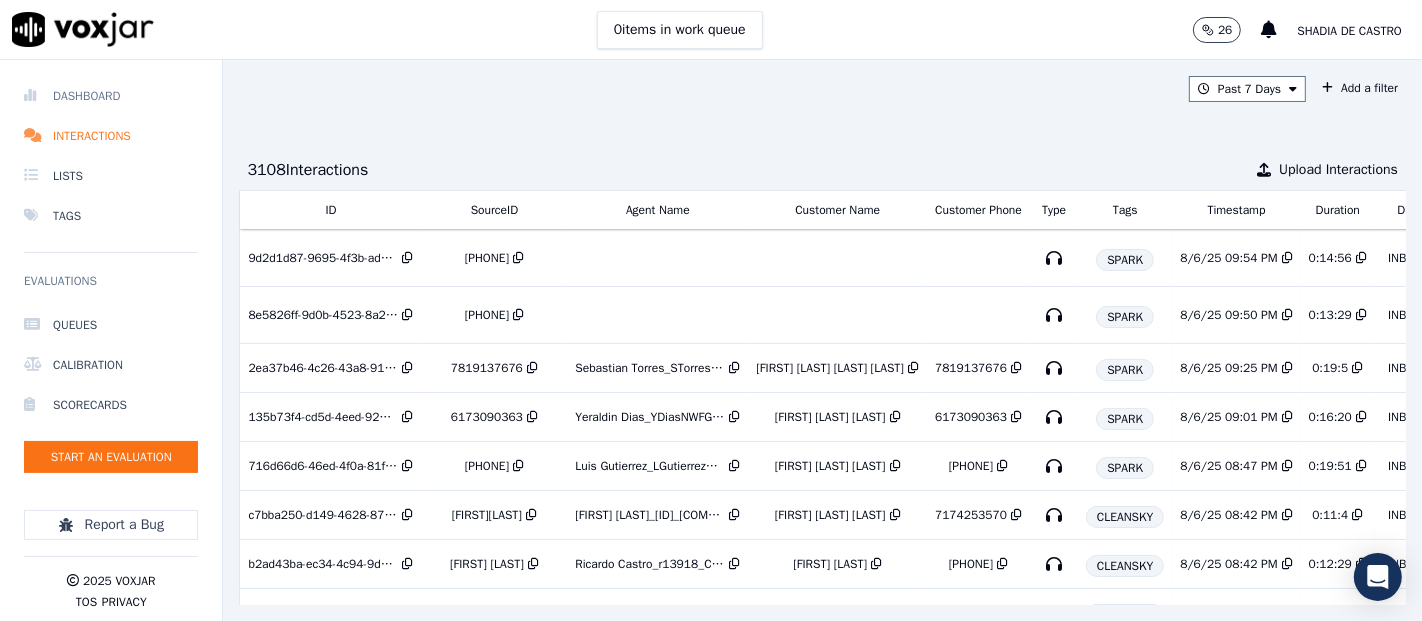 click on "Dashboard" at bounding box center (111, 96) 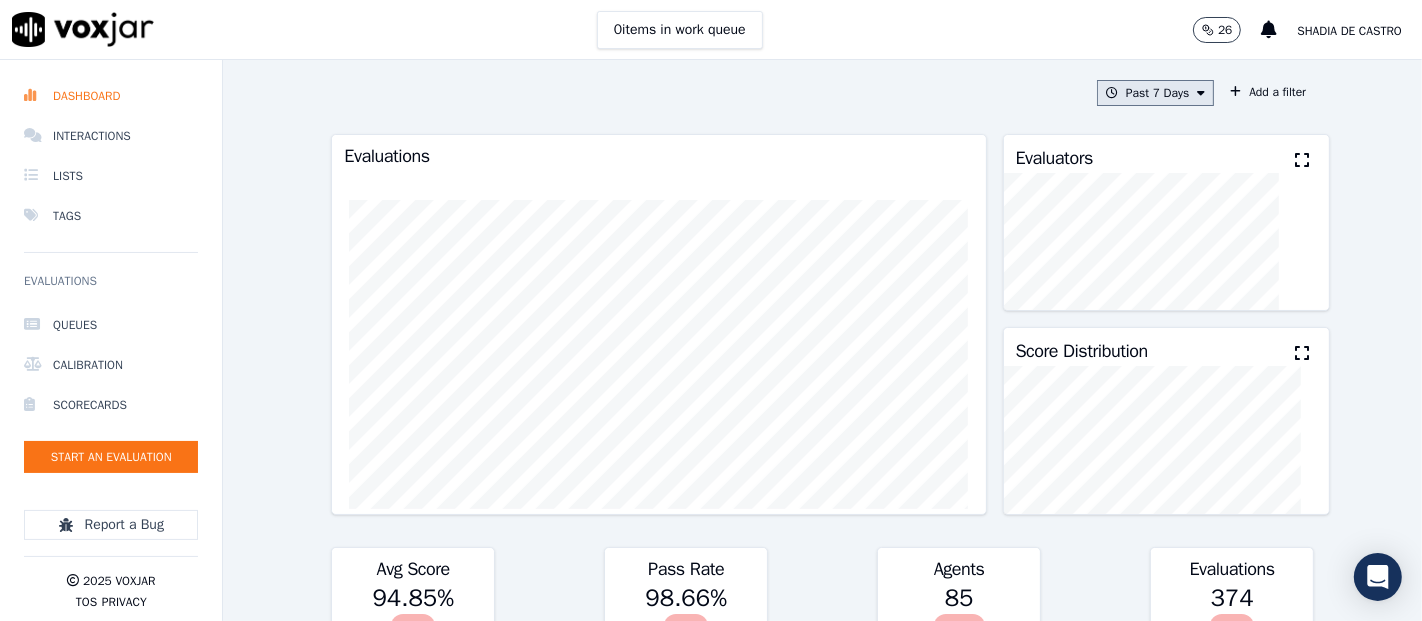 click on "Past 7 Days" at bounding box center (1155, 93) 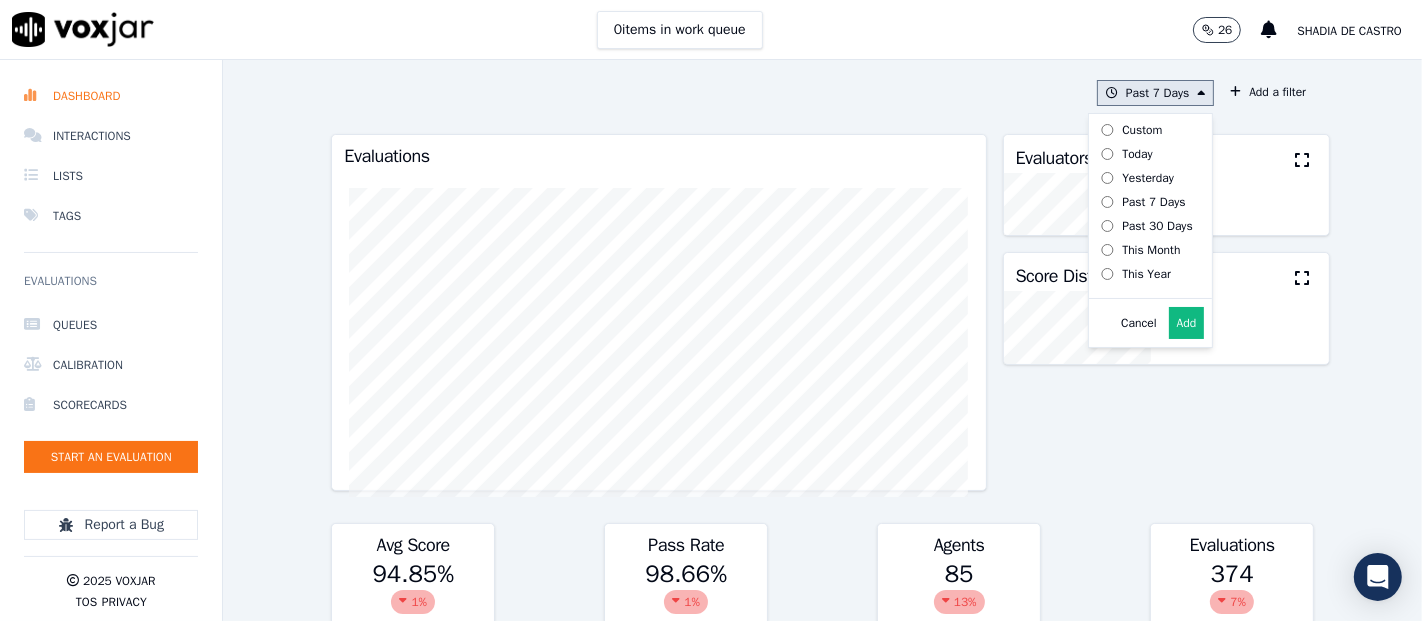 click on "Today" at bounding box center [1137, 154] 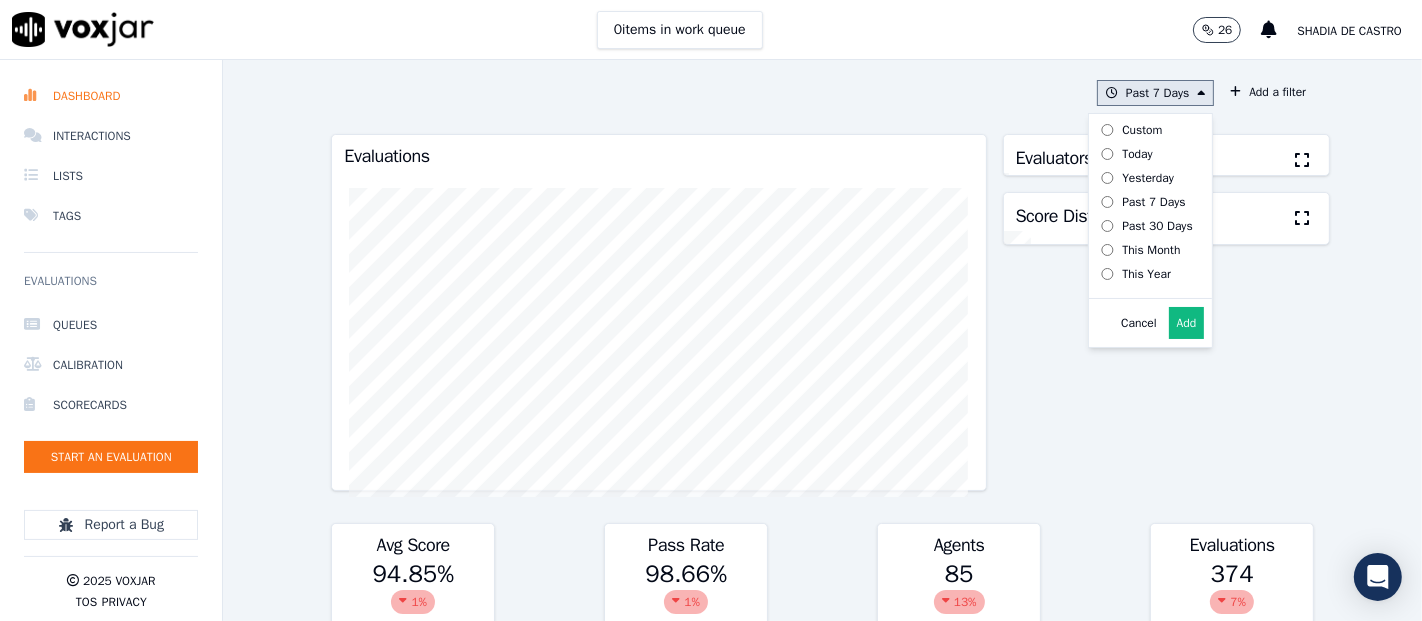 click on "Add" at bounding box center (1187, 323) 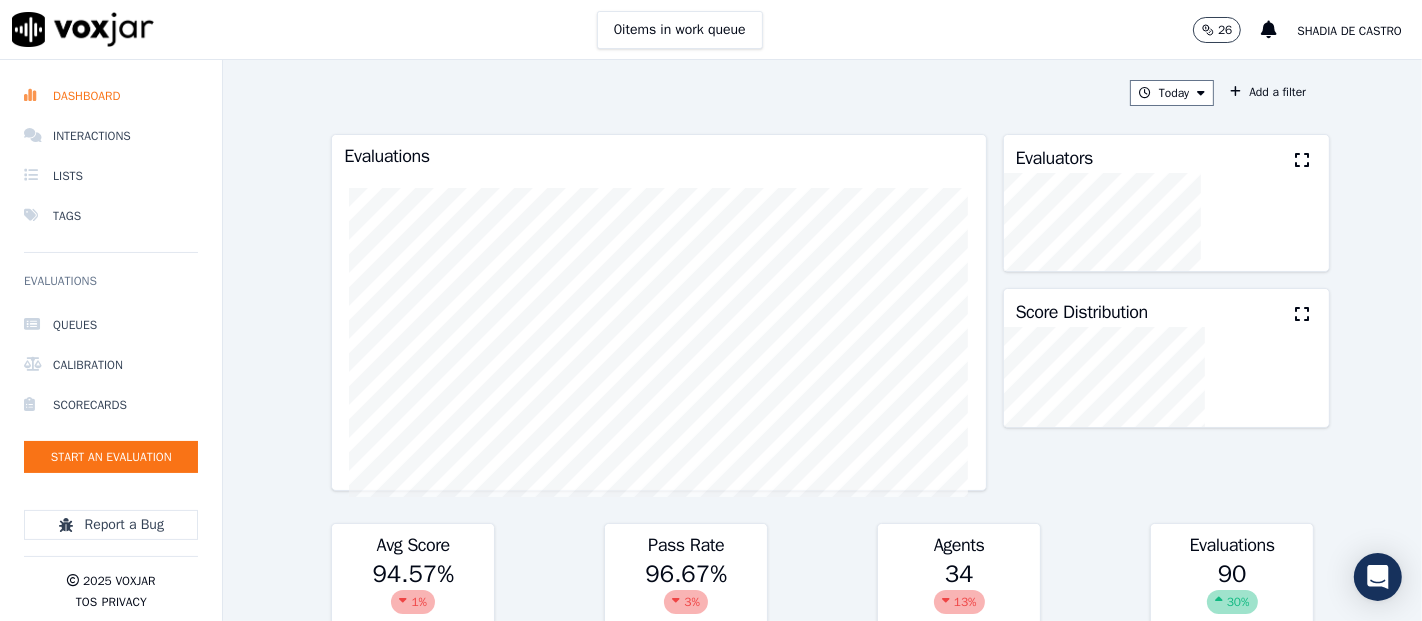 drag, startPoint x: 1270, startPoint y: 159, endPoint x: 1223, endPoint y: 181, distance: 51.894123 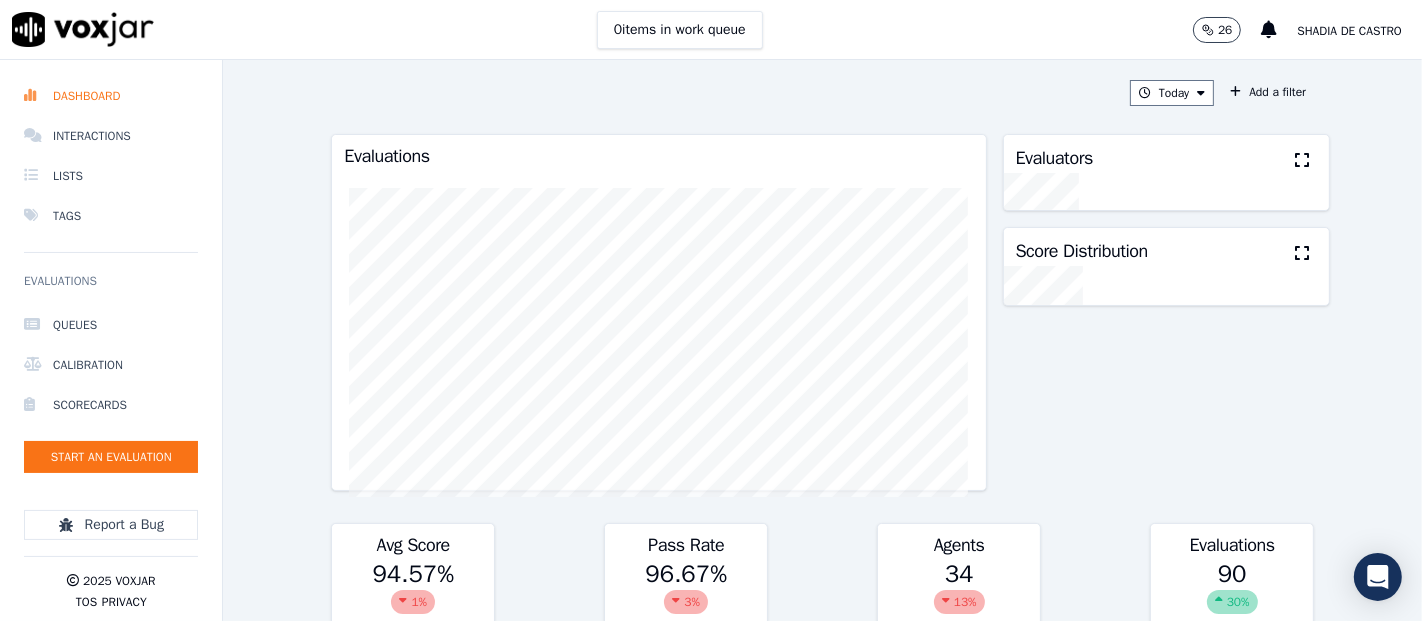 click at bounding box center [1302, 160] 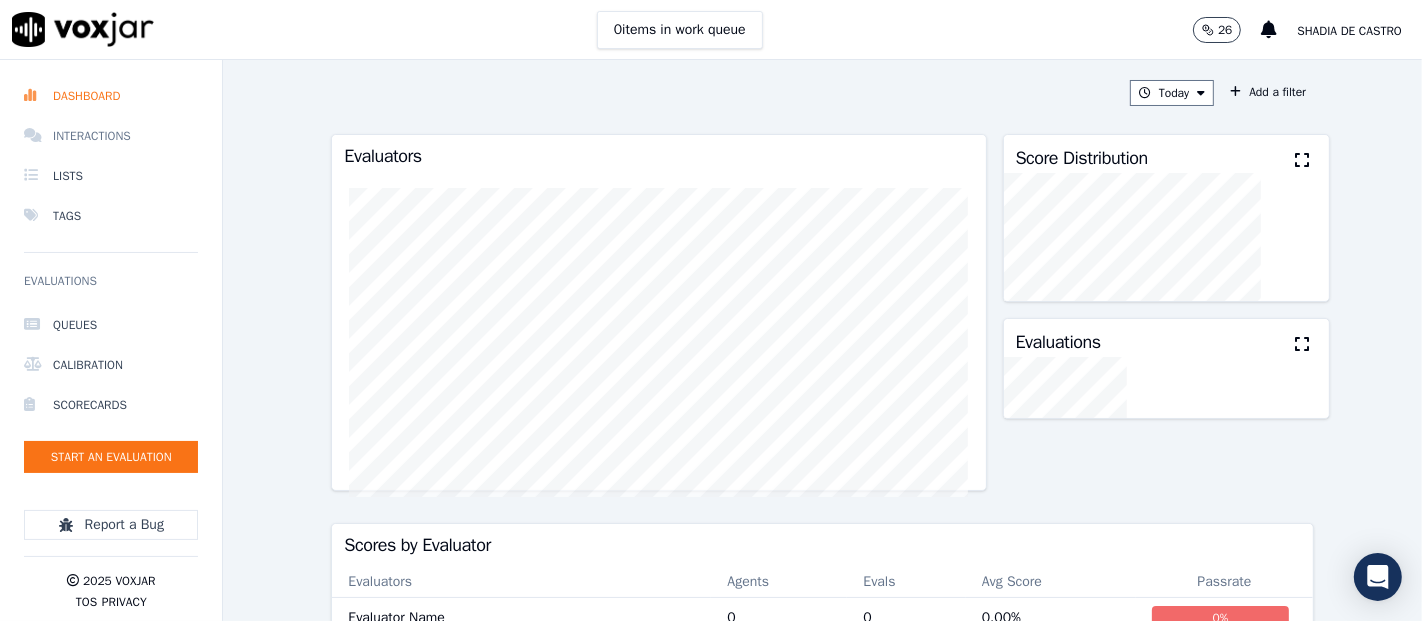 click on "Interactions" at bounding box center (111, 136) 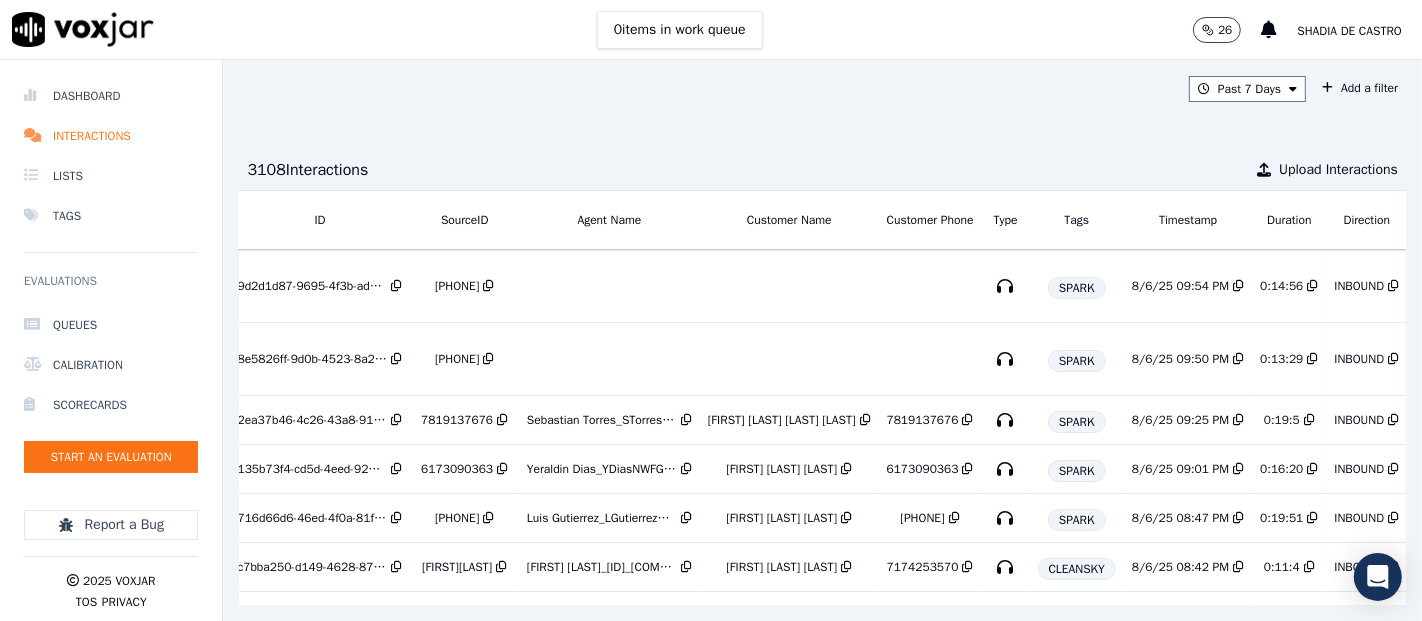 scroll, scrollTop: 0, scrollLeft: 0, axis: both 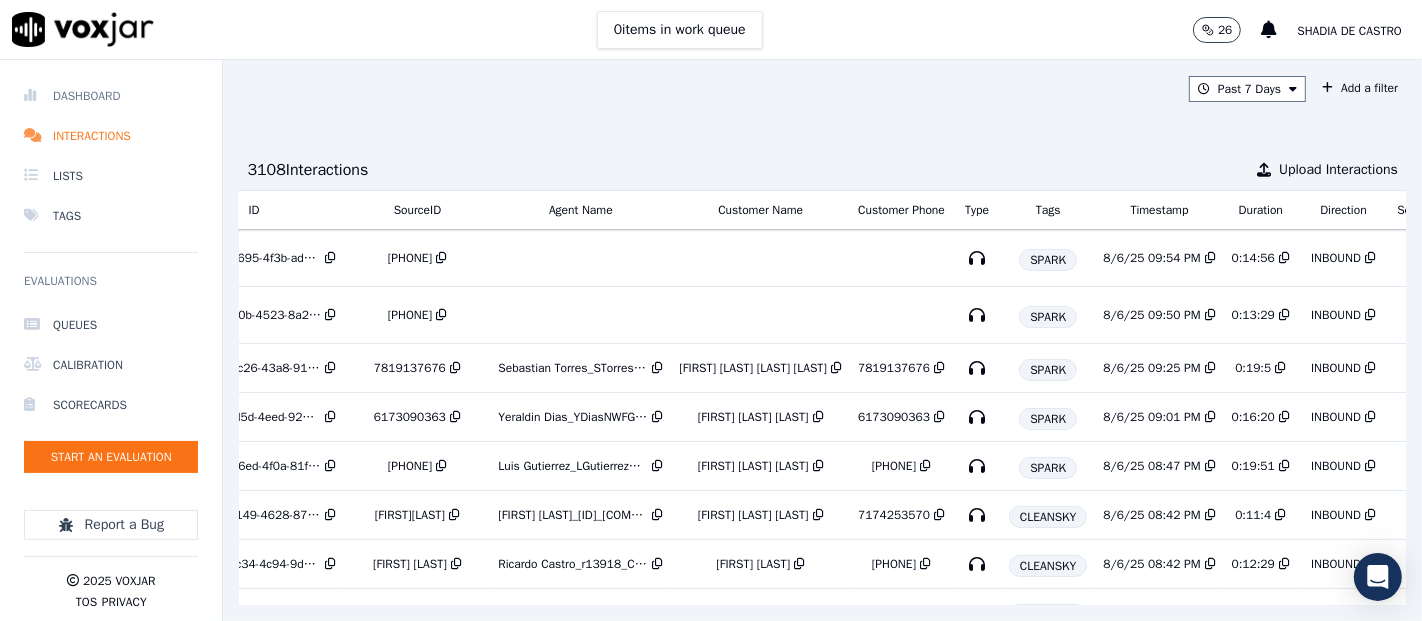 click on "Dashboard" at bounding box center (111, 96) 